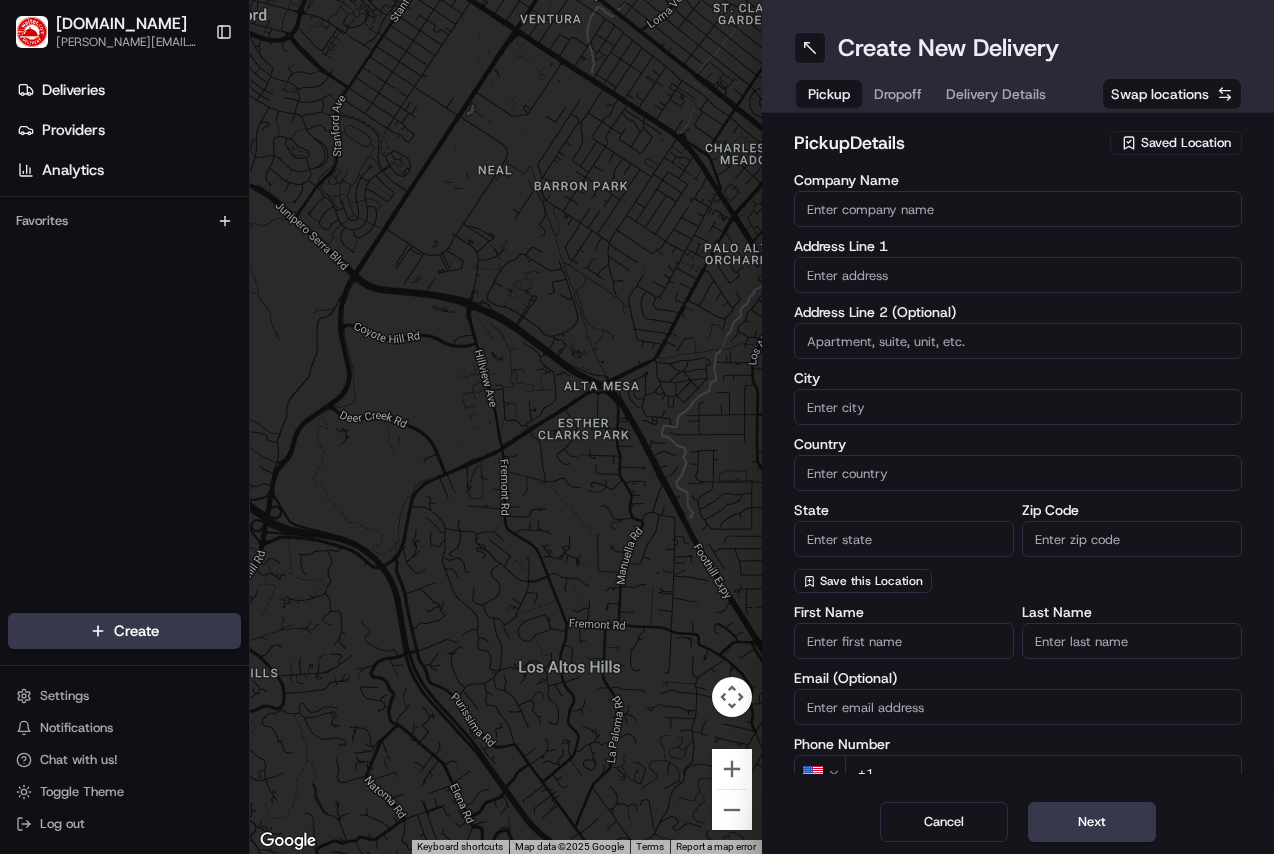 scroll, scrollTop: 0, scrollLeft: 0, axis: both 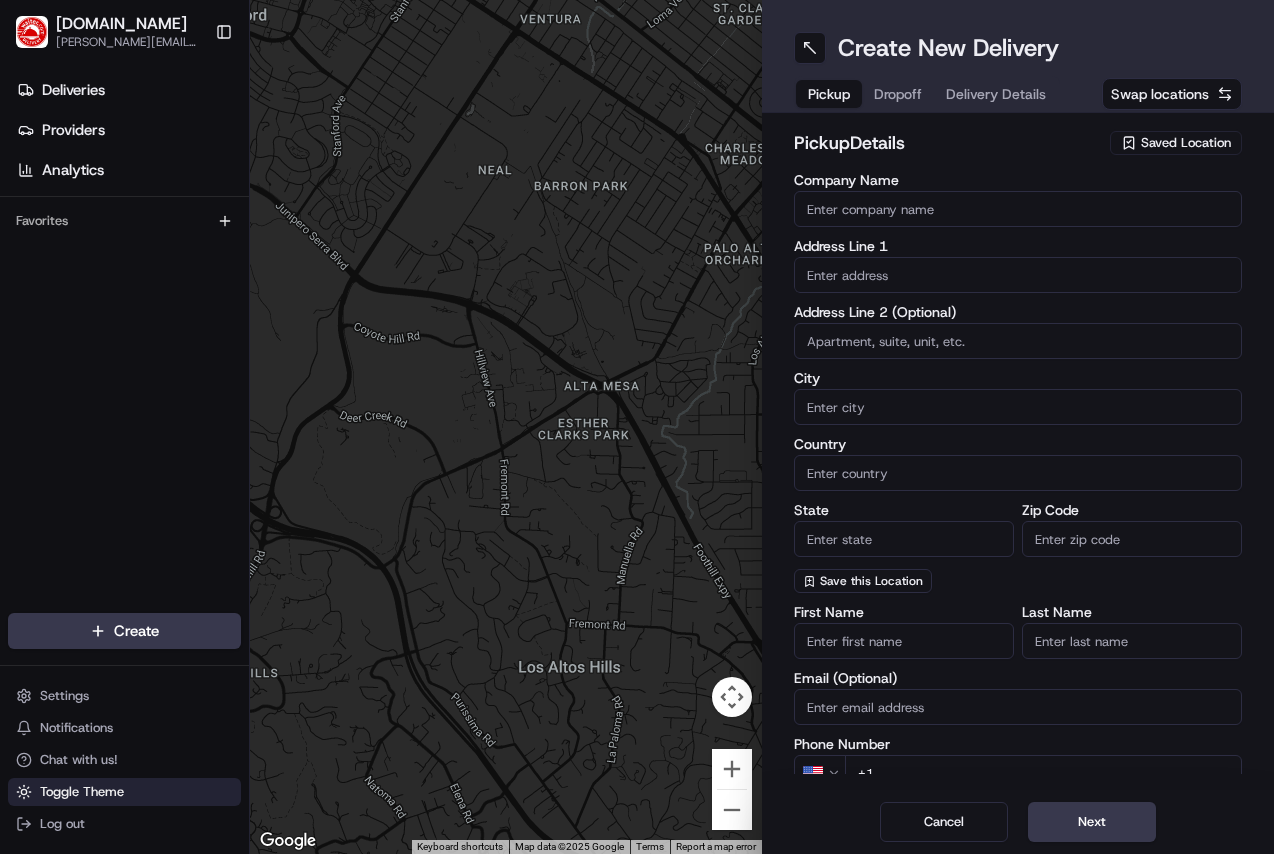 click on "Toggle Theme" at bounding box center (82, 792) 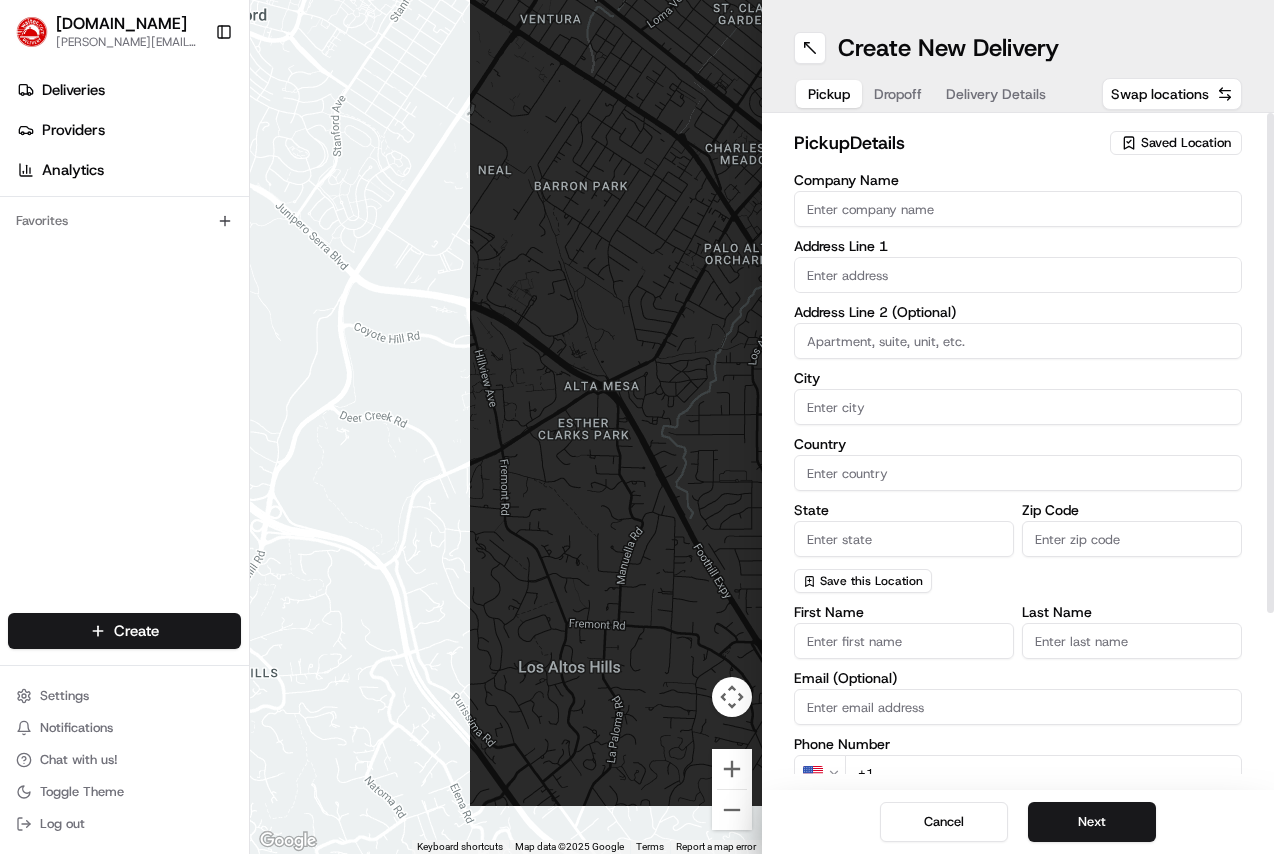 click on "pickup  Details Saved Location" at bounding box center (1018, 147) 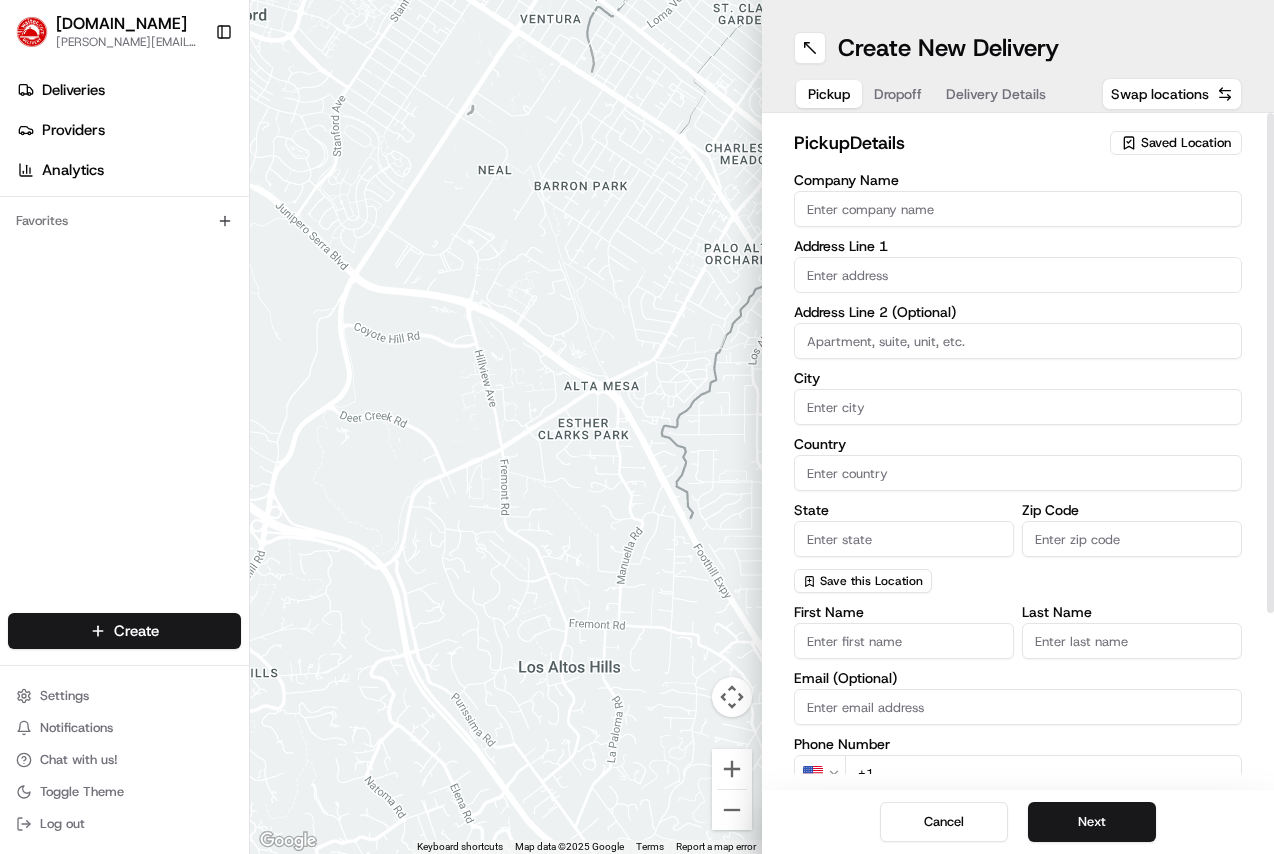 click on "Saved Location" at bounding box center (1186, 143) 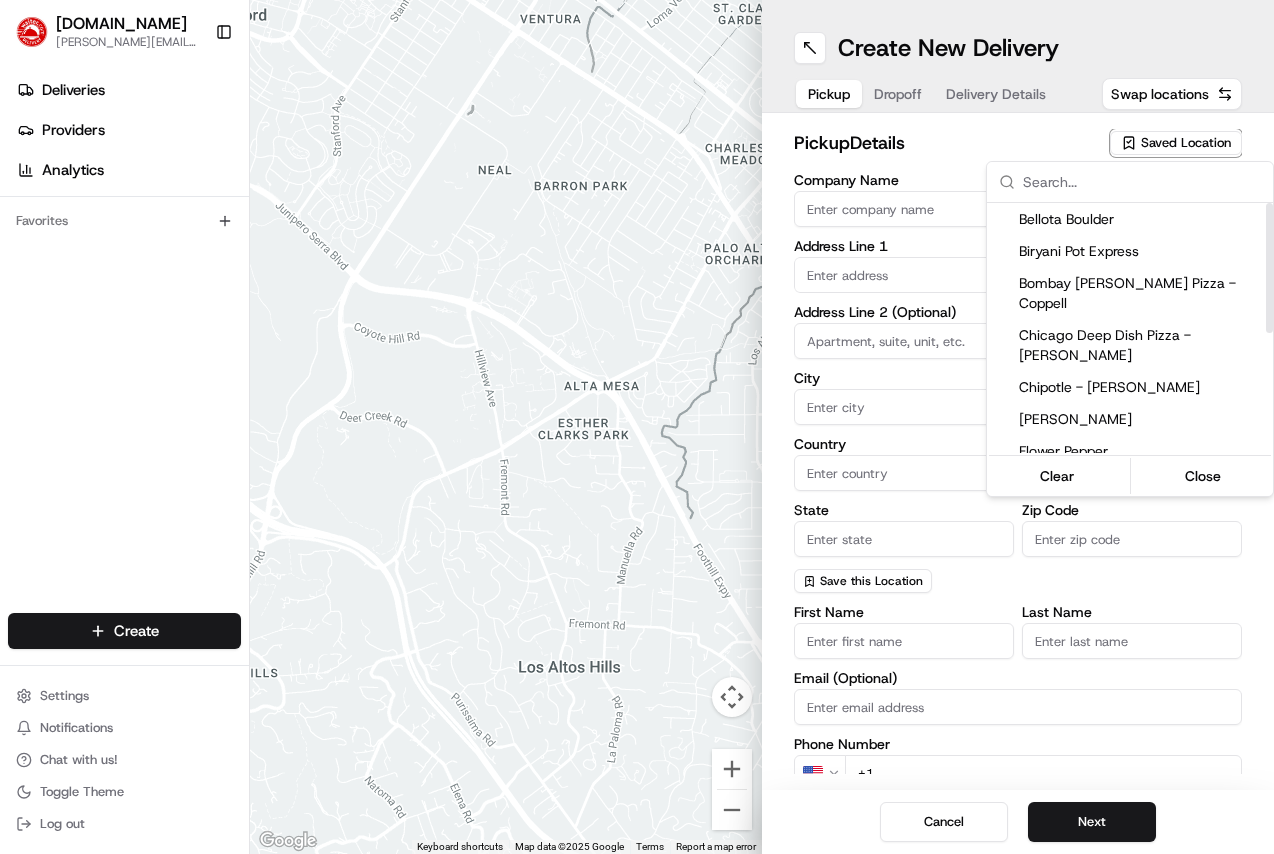 click on "Ginger Pig" at bounding box center (1142, 483) 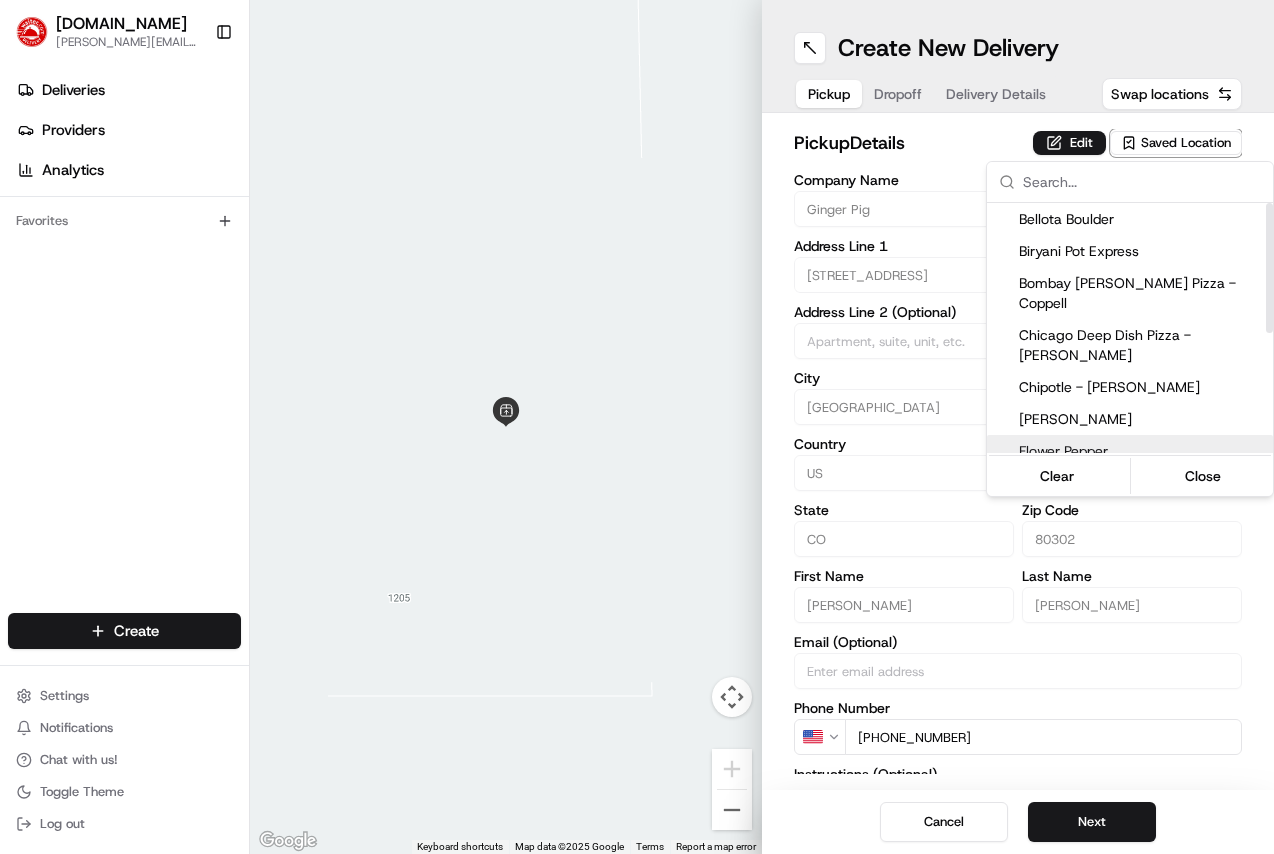 click on "Waiter.com jenna.phillips@waiter.com Toggle Sidebar Deliveries Providers Analytics Favorites Main Menu Members & Organization Organization Users Roles Preferences Customization Tracking Orchestration Automations Locations Pickup Locations Dropoff Locations Billing Billing Refund Requests Integrations Notification Triggers Webhooks API Keys Request Logs Create Settings Notifications Chat with us! Toggle Theme Log out ← Move left → Move right ↑ Move up ↓ Move down + Zoom in - Zoom out Home Jump left by 75% End Jump right by 75% Page Up Jump up by 75% Page Down Jump down by 75% Keyboard shortcuts Map Data Map data ©2025 Google Map data ©2025 Google 2 m  Click to toggle between metric and imperial units Terms Report a map error Create New Delivery Pickup Dropoff Delivery Details Swap locations pickup  Details  Edit Saved Location Company Name Ginger Pig Address Line 1 1203 13th St Address Line 2 (Optional) City Boulder Country US State CO Zip Code 80302 First Name Evan Last Name US Next" at bounding box center (637, 427) 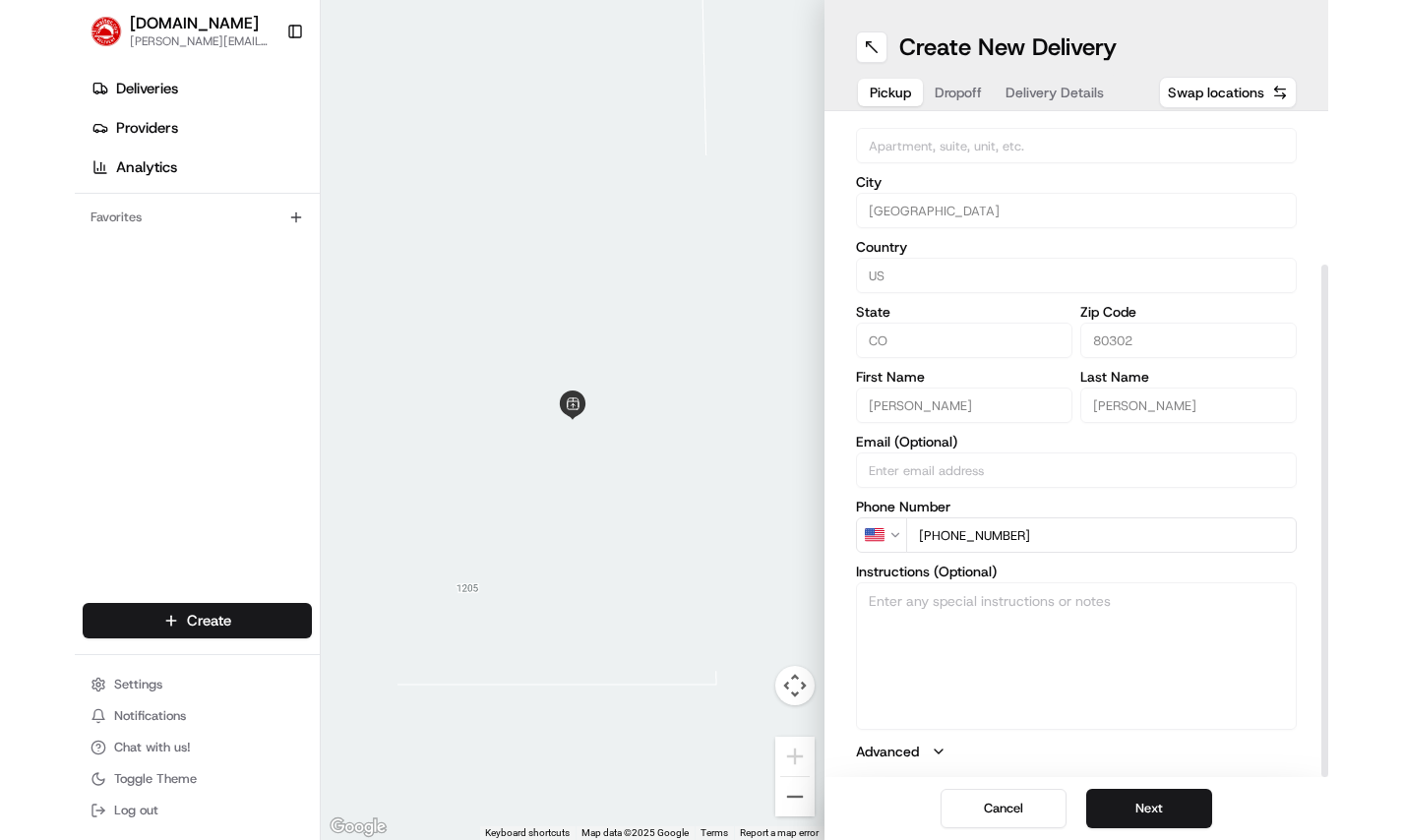 scroll, scrollTop: 0, scrollLeft: 0, axis: both 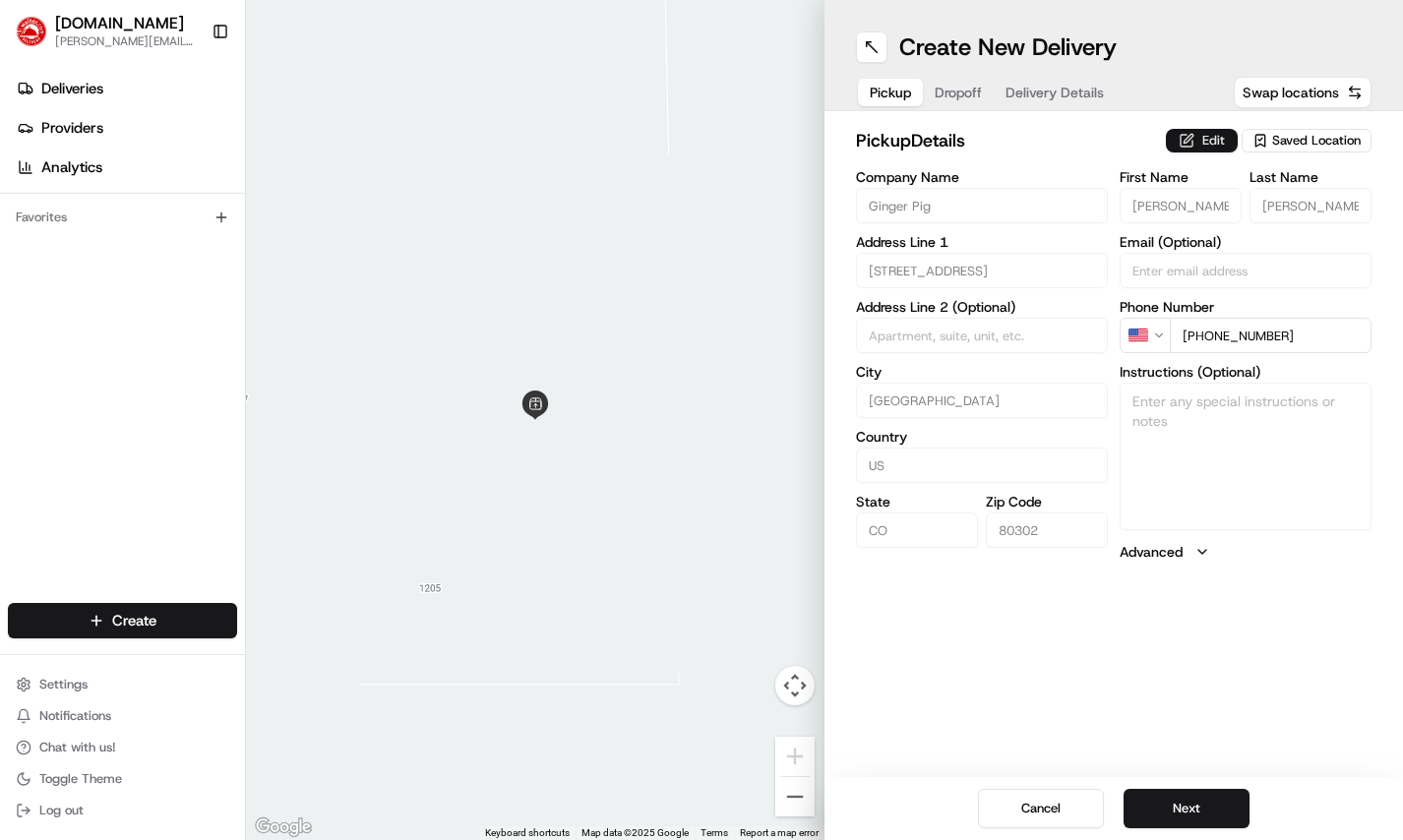 click on "Edit" at bounding box center [1201, 141] 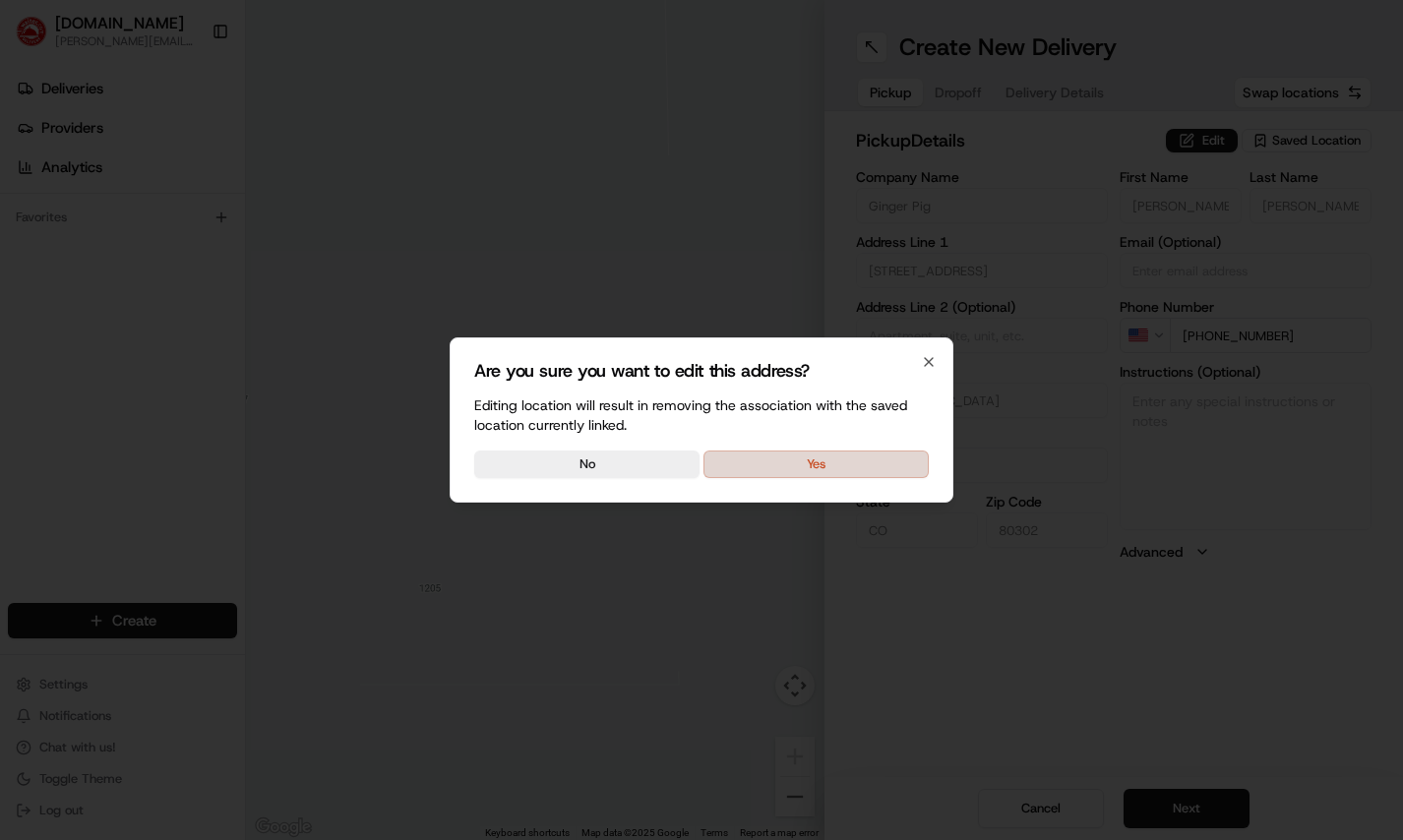 click on "Yes" at bounding box center (816, 464) 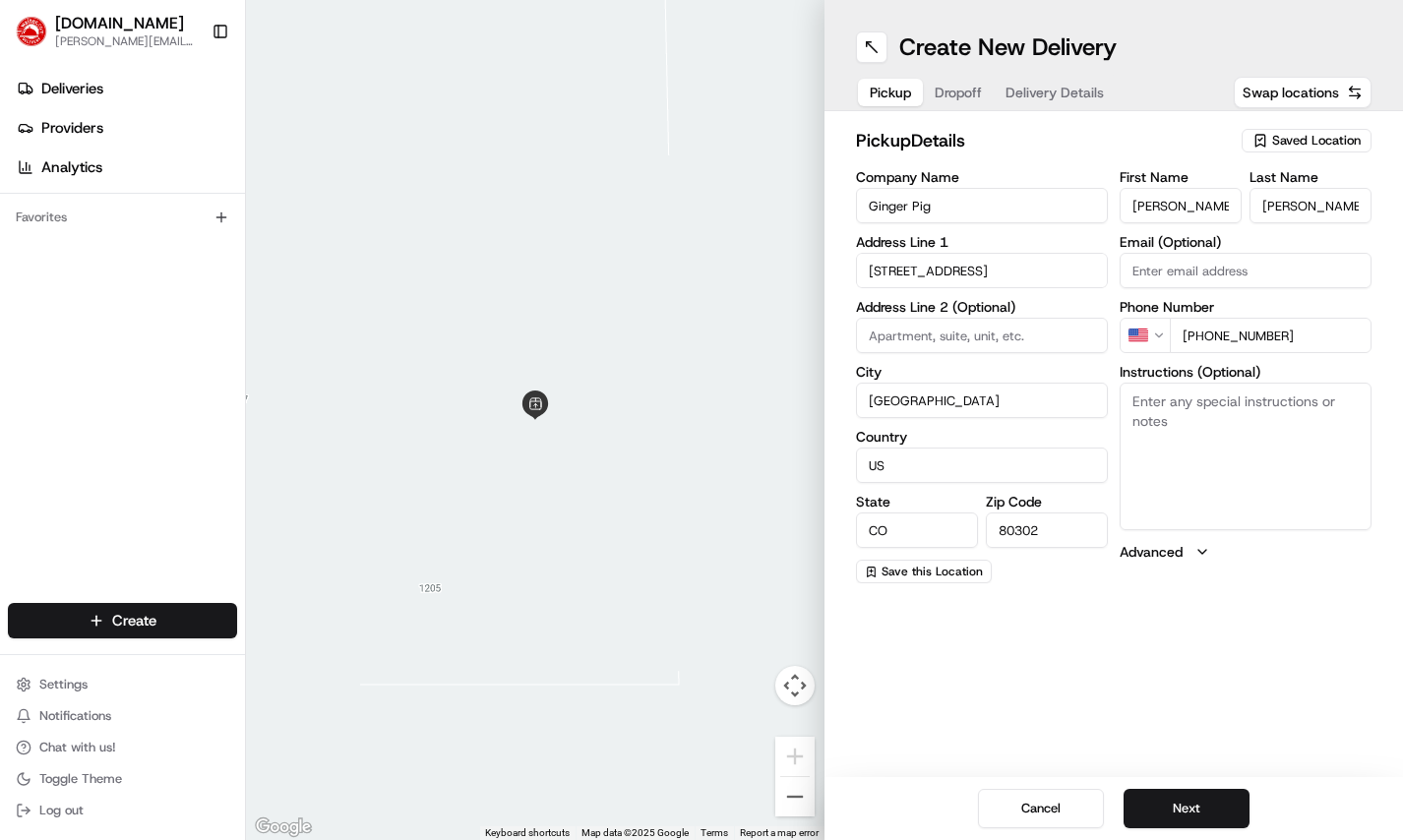 click on "Instructions (Optional)" at bounding box center (1246, 456) 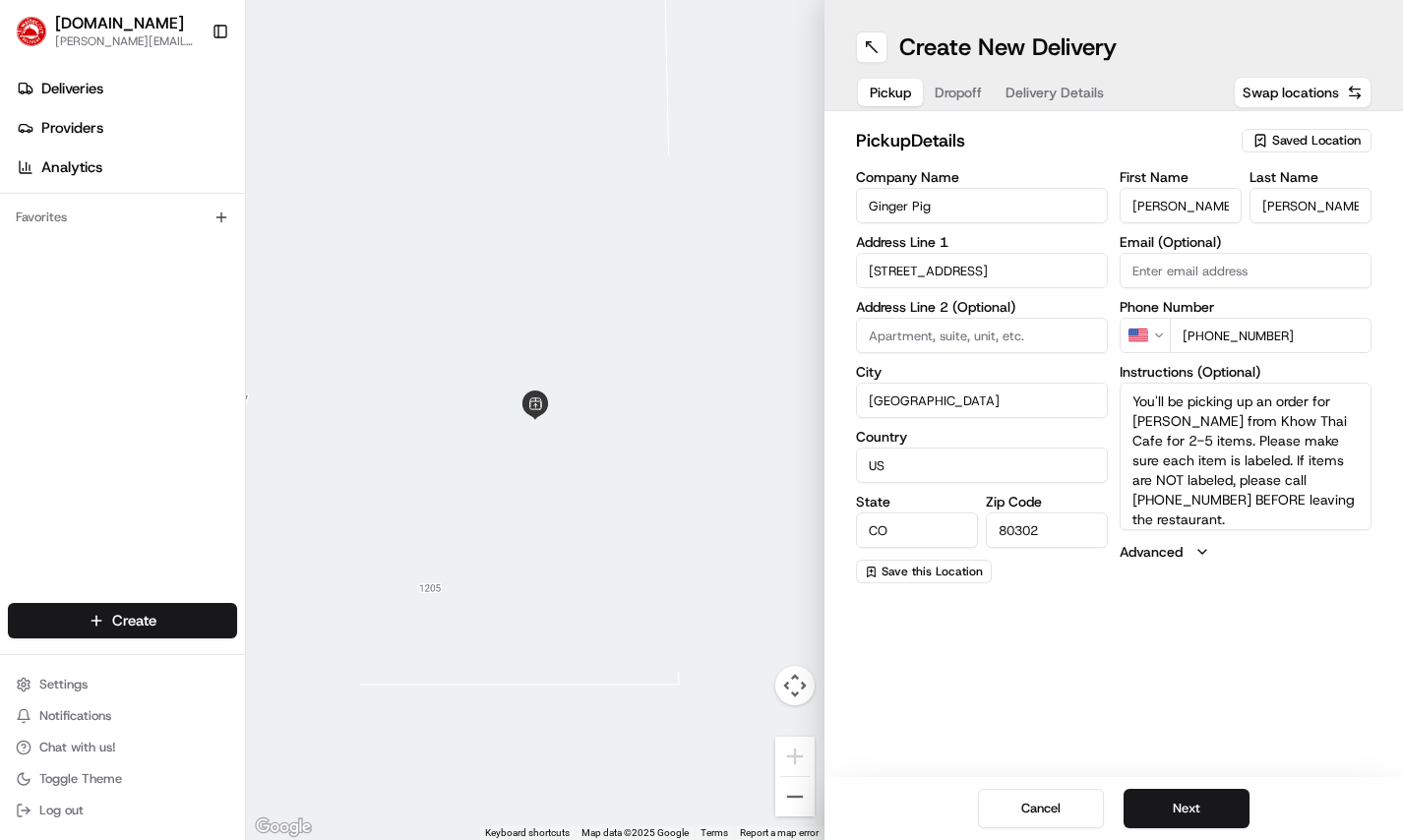 scroll, scrollTop: 19, scrollLeft: 0, axis: vertical 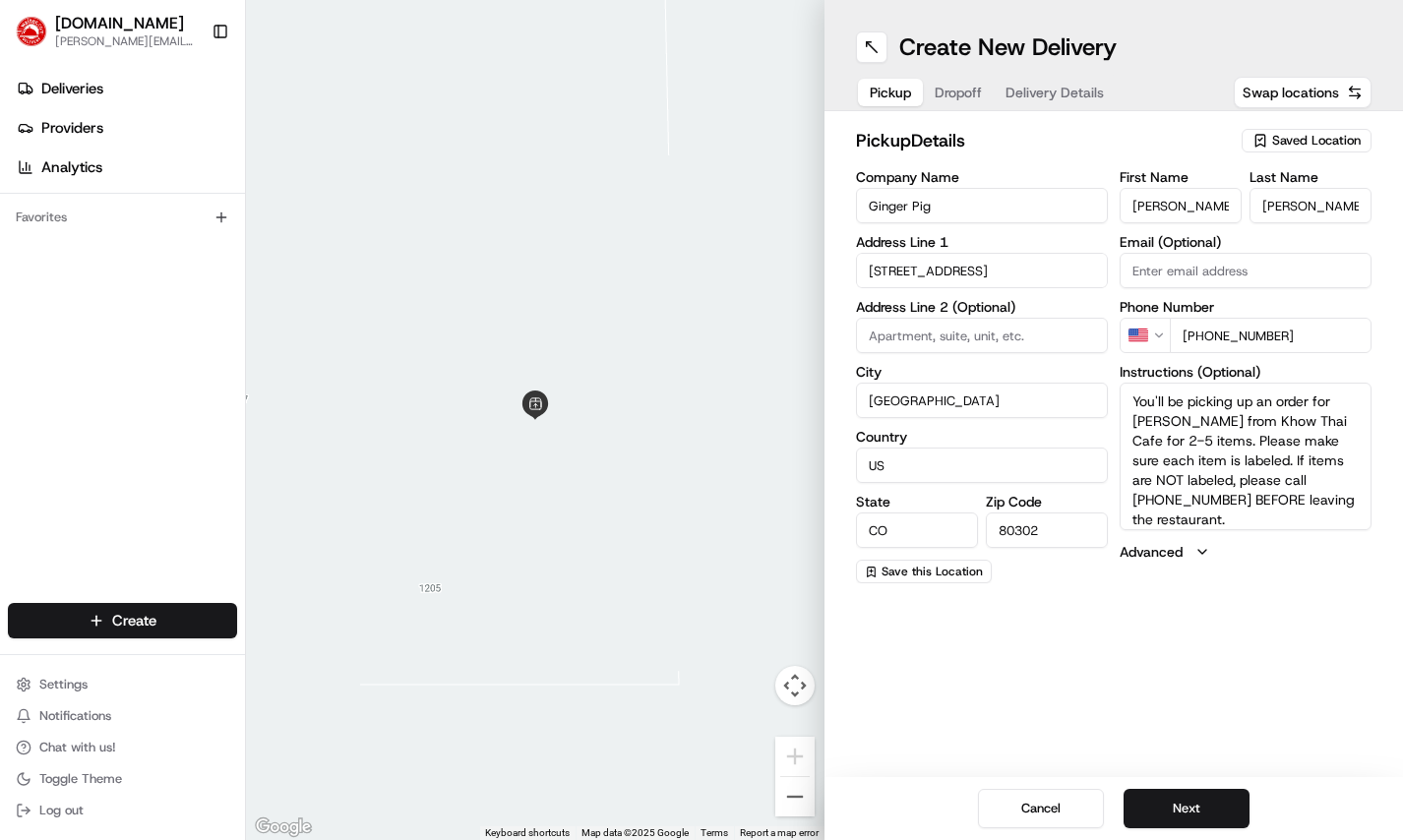 click on "You'll be picking up an order for GILLIAN from Khow Thai Cafe for 2-5 items. Please make sure each item is labeled. If items are NOT labeled, please call 650-417-7844 BEFORE leaving the restaurant." at bounding box center (1246, 456) 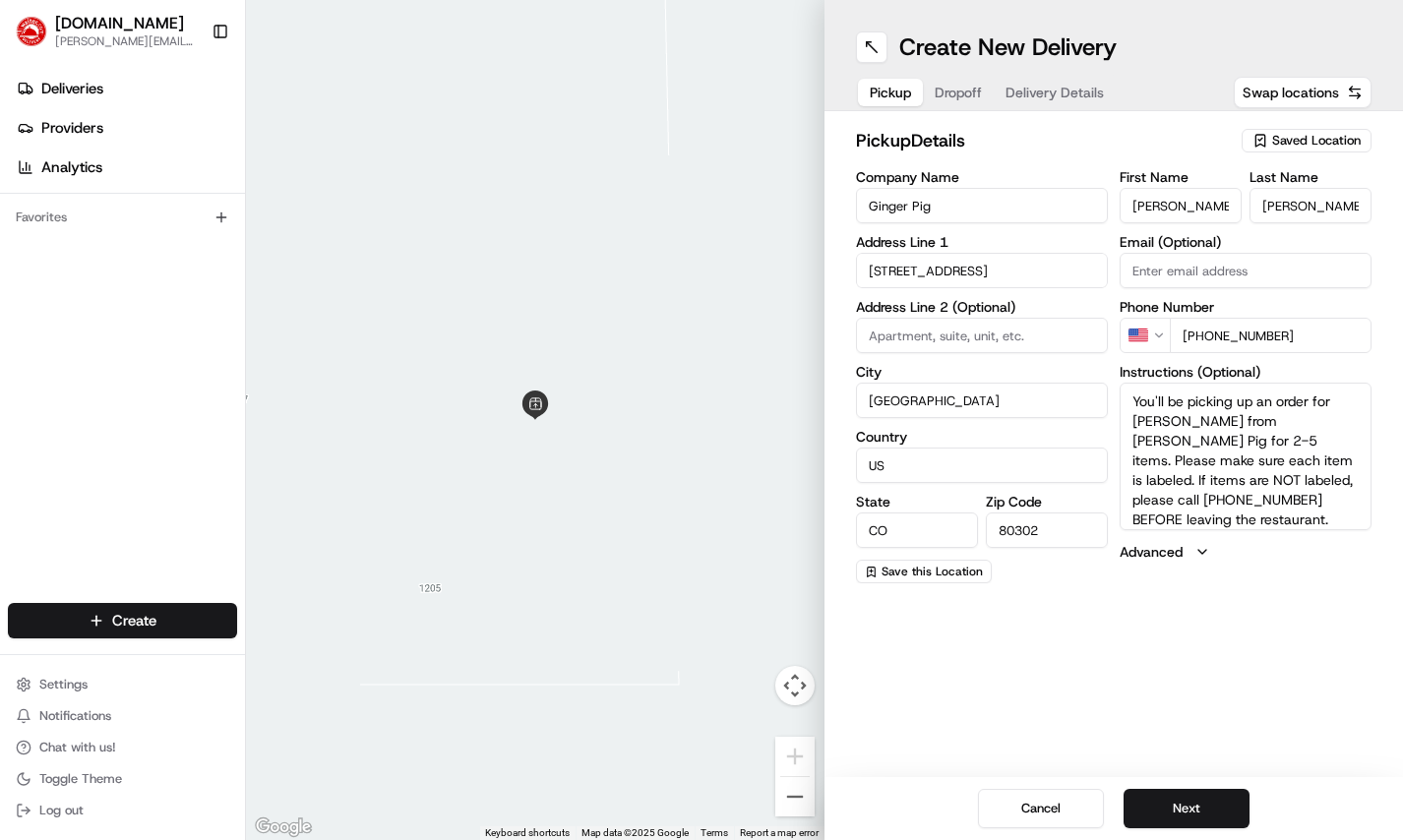 type on "You'll be picking up an order for [PERSON_NAME] from [PERSON_NAME] Pig for 2-5 items. Please make sure each item is labeled. If items are NOT labeled, please call [PHONE_NUMBER] BEFORE leaving the restaurant." 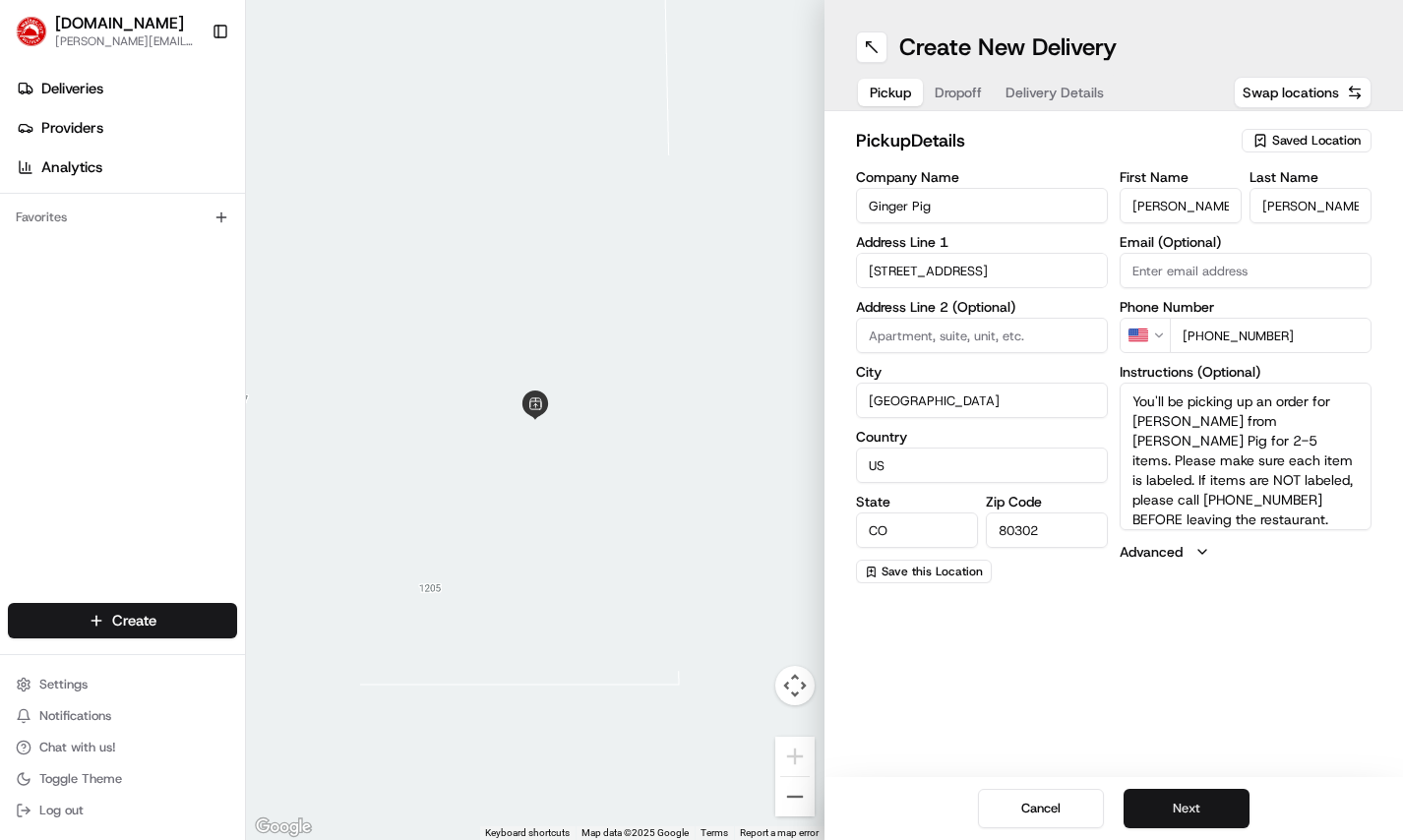 click on "Next" at bounding box center (1187, 809) 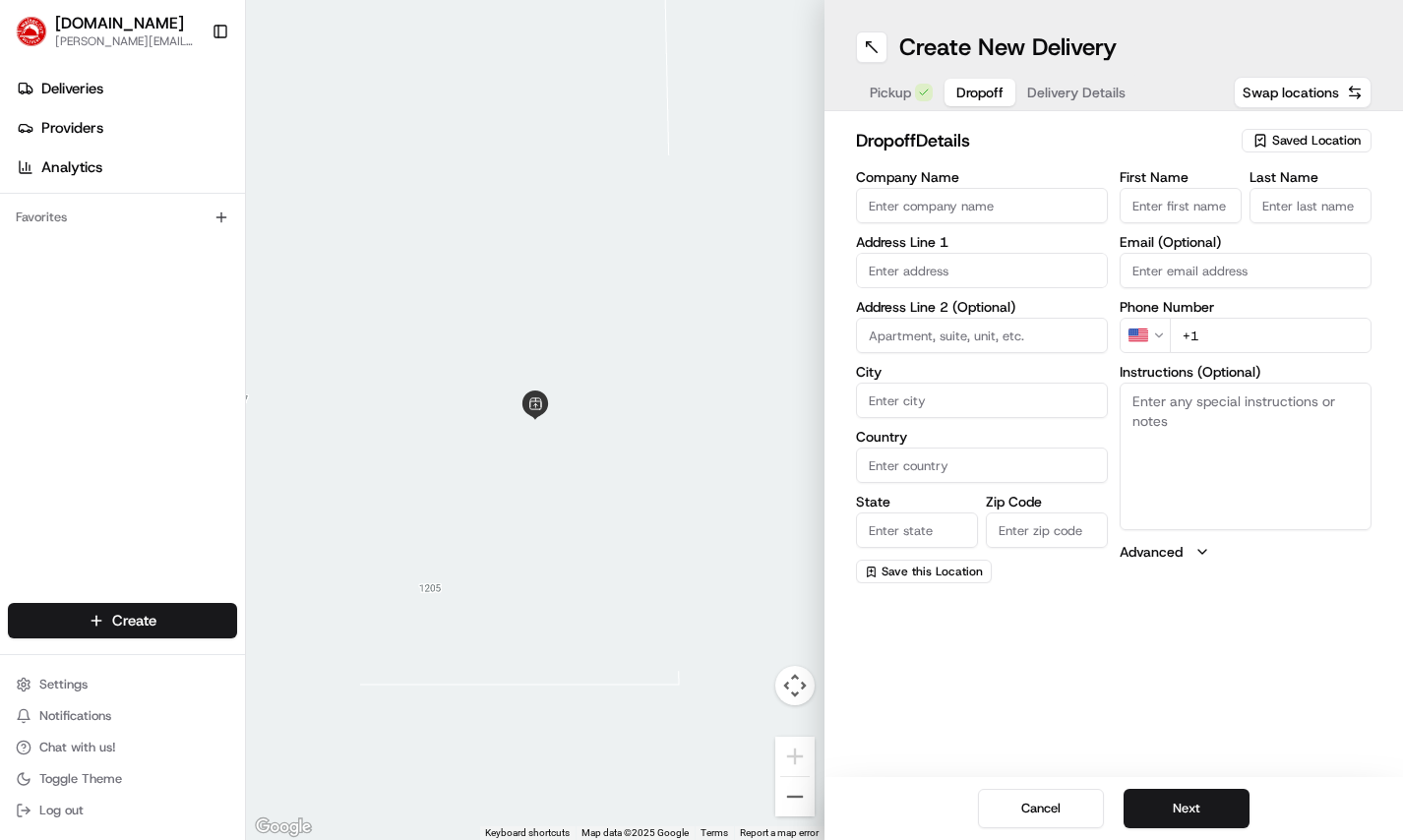 click on "Delivery Details" at bounding box center [1076, 92] 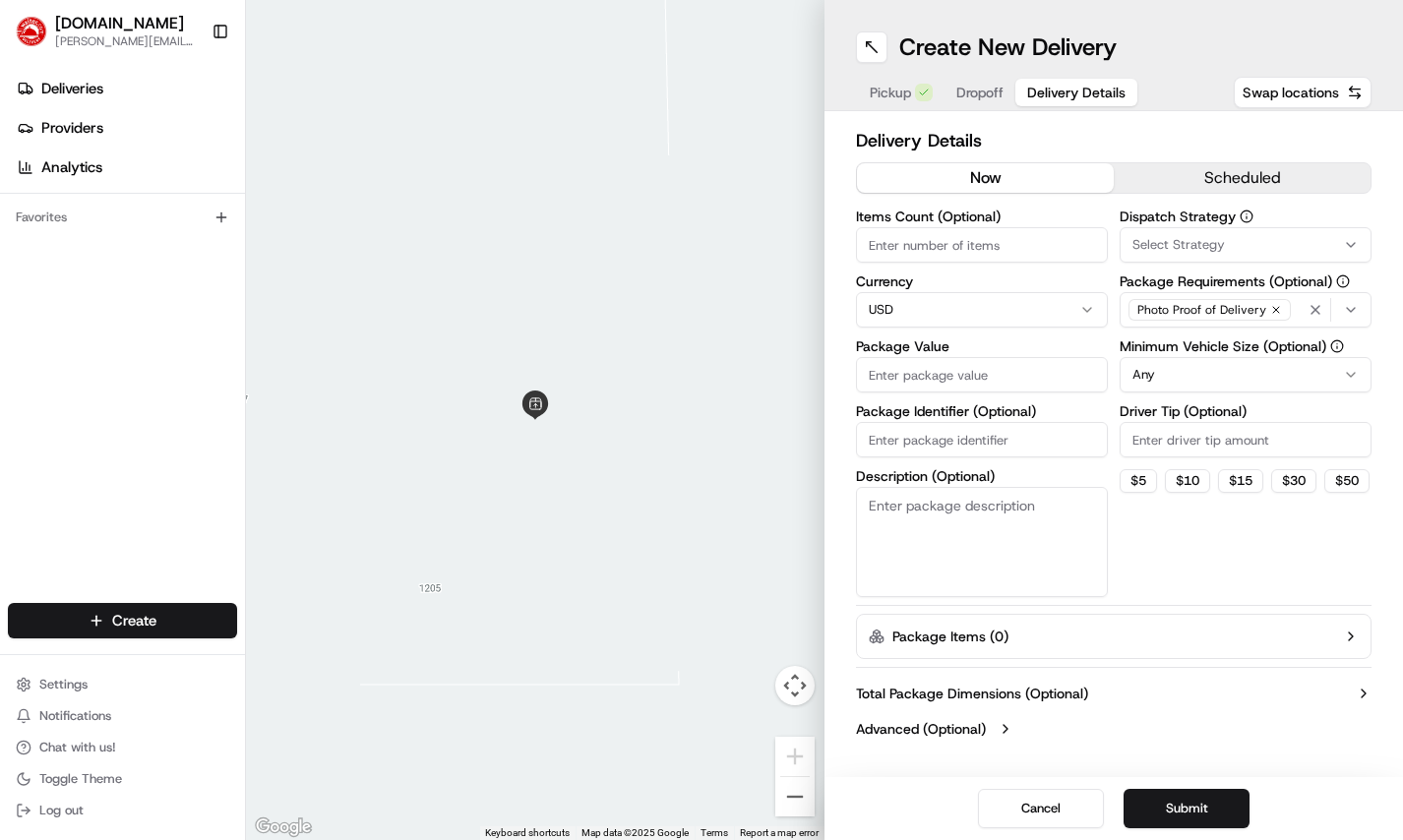 click on "scheduled" at bounding box center [1242, 178] 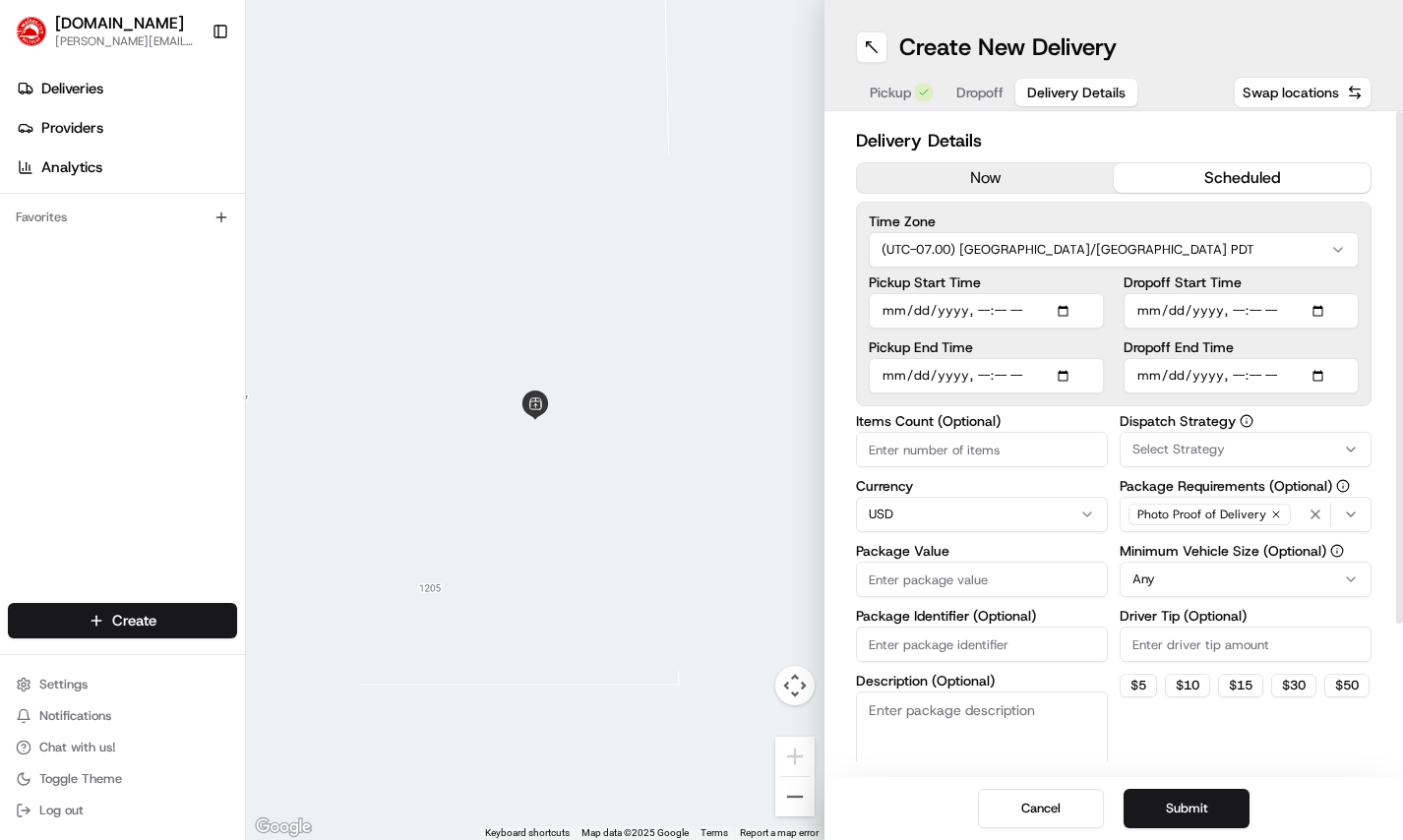 click on "Description (Optional)" at bounding box center (982, 747) 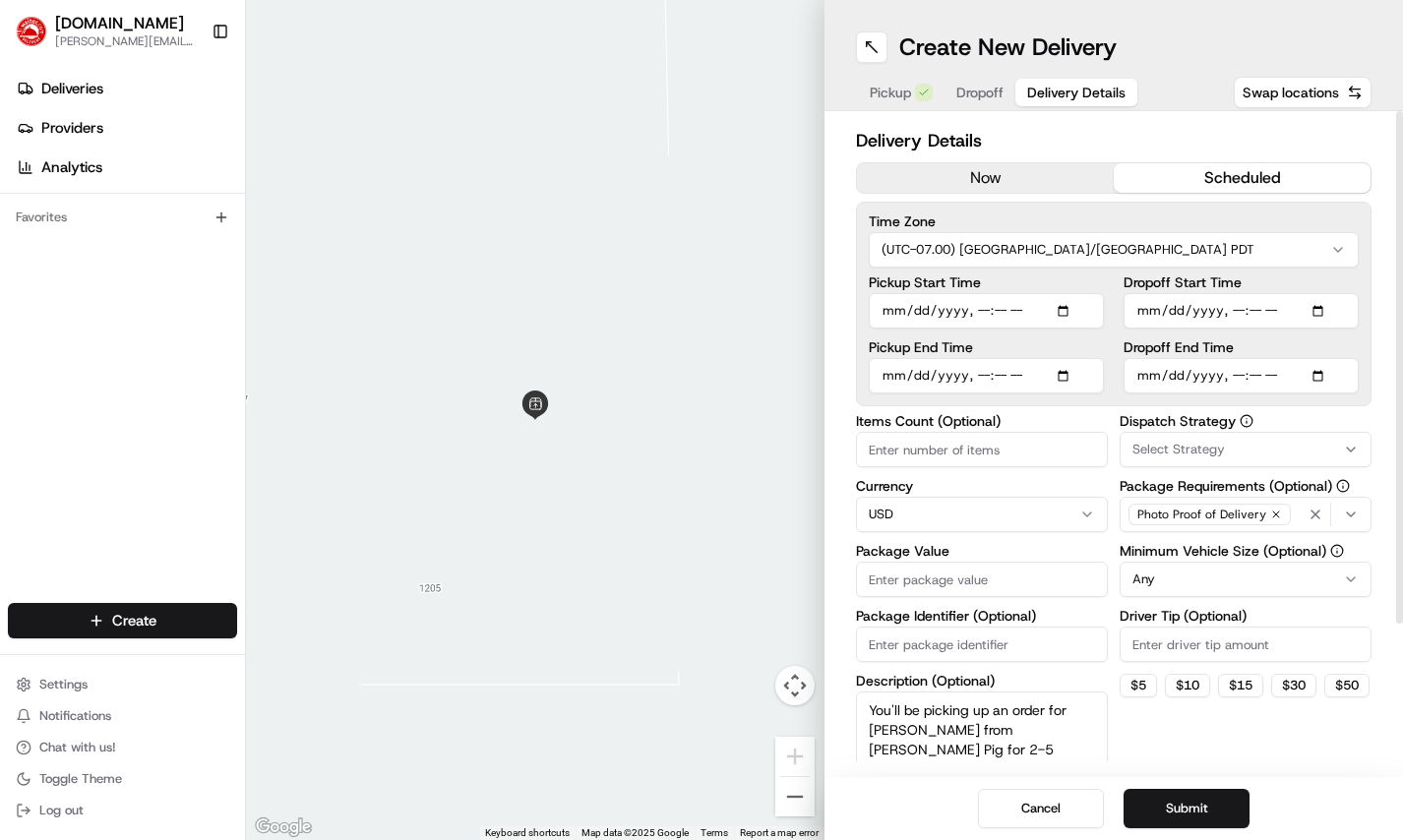 scroll, scrollTop: 36, scrollLeft: 0, axis: vertical 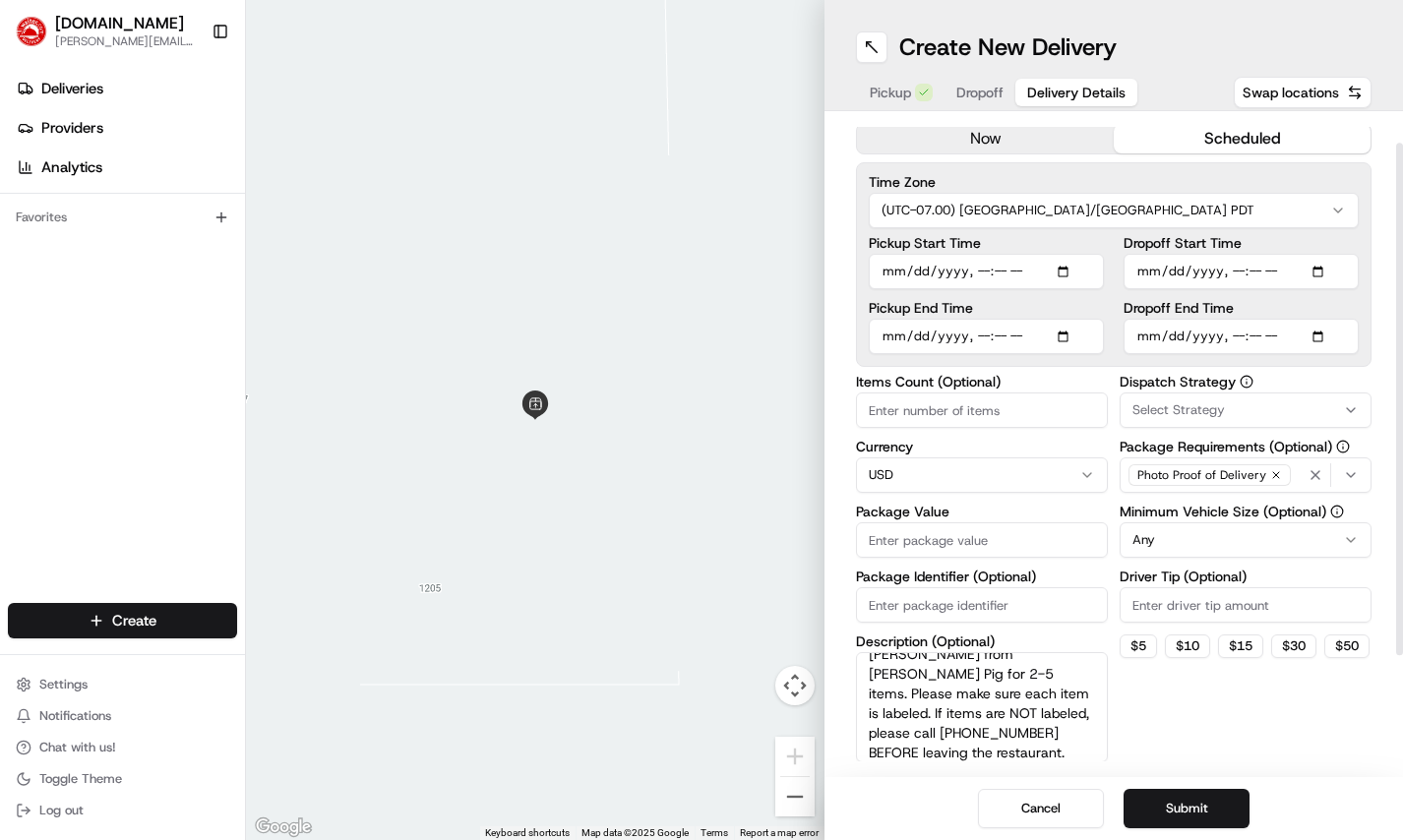click on "Dropoff" at bounding box center [980, 92] 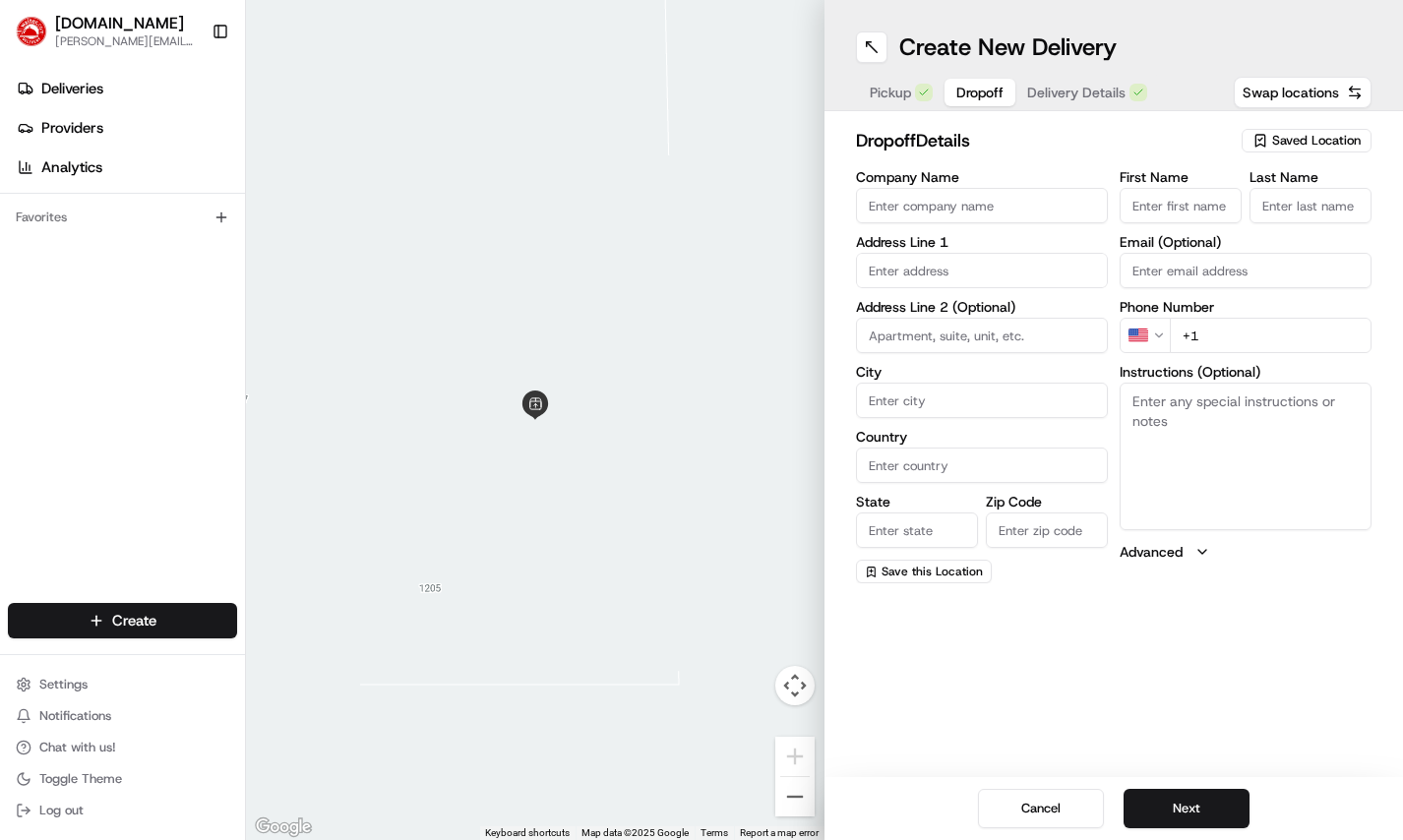 click on "Saved Location" at bounding box center [1316, 141] 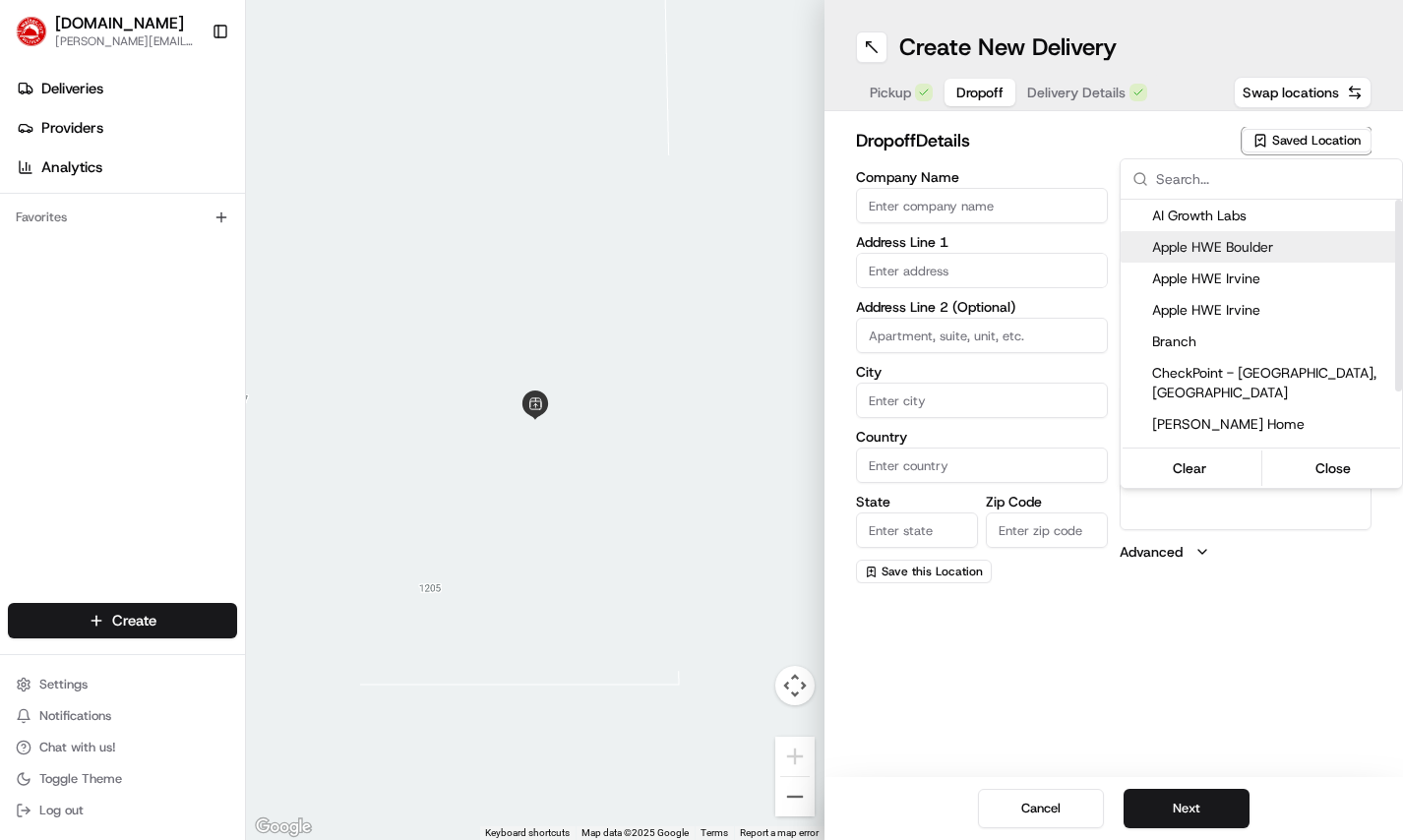 click on "Apple HWE Boulder" at bounding box center (1273, 247) 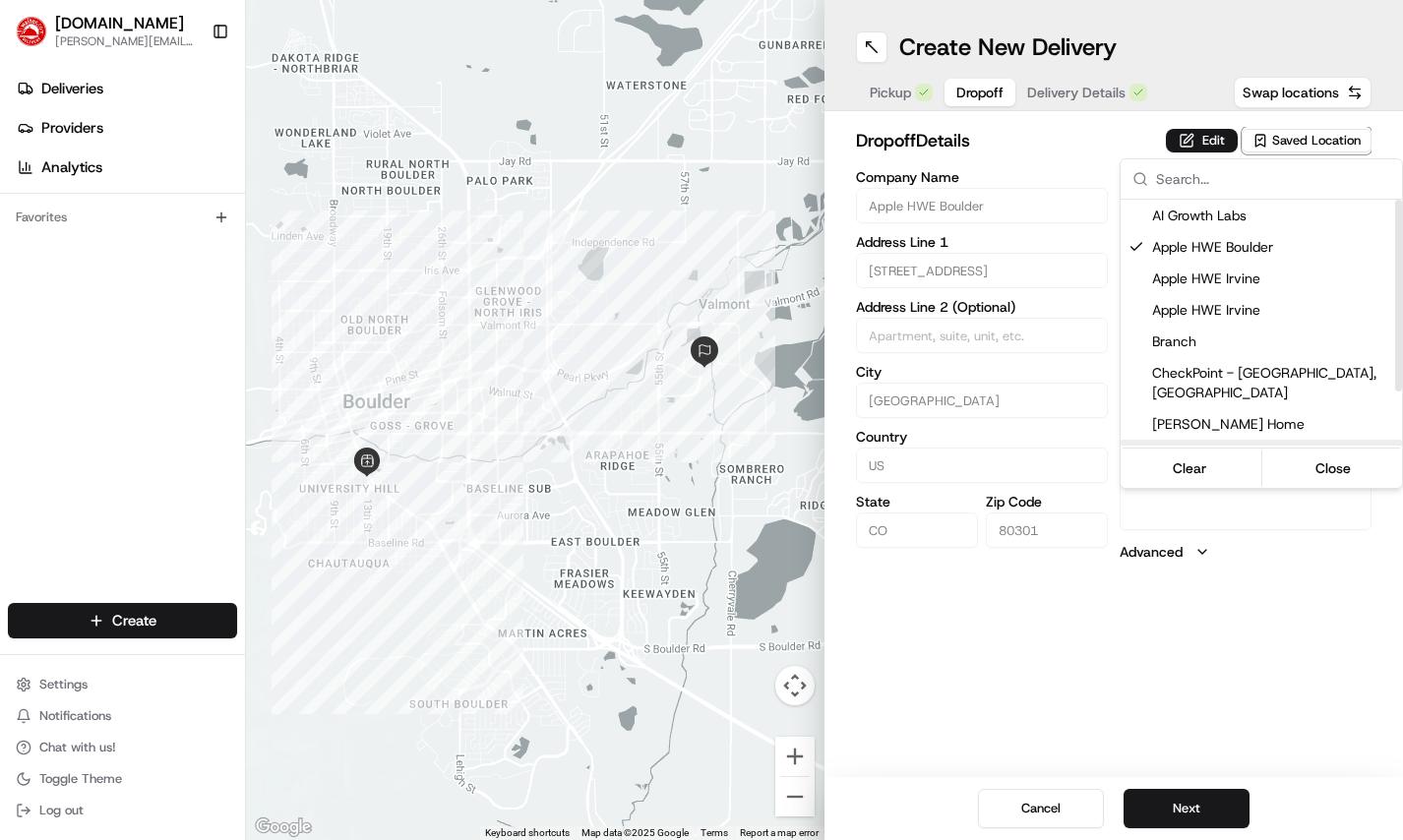 click on "Waiter.com jenna.phillips@waiter.com Toggle Sidebar Deliveries Providers Analytics Favorites Main Menu Members & Organization Organization Users Roles Preferences Customization Tracking Orchestration Automations Locations Pickup Locations Dropoff Locations Billing Billing Refund Requests Integrations Notification Triggers Webhooks API Keys Request Logs Create Settings Notifications Chat with us! Toggle Theme Log out ← Move left → Move right ↑ Move up ↓ Move down + Zoom in - Zoom out Home Jump left by 75% End Jump right by 75% Page Up Jump up by 75% Page Down Jump down by 75% Keyboard shortcuts Map Data Map data ©2025 Google Map data ©2025 Google 1 km  Click to toggle between metric and imperial units Terms Report a map error Create New Delivery Pickup Dropoff Delivery Details Swap locations dropoff  Details  Edit Saved Location Company Name Apple HWE Boulder Address Line 1 2400 Central Ave Address Line 2 (Optional) City Boulder Country US State CO Zip Code 80301 First Name Evan US" at bounding box center (702, 420) 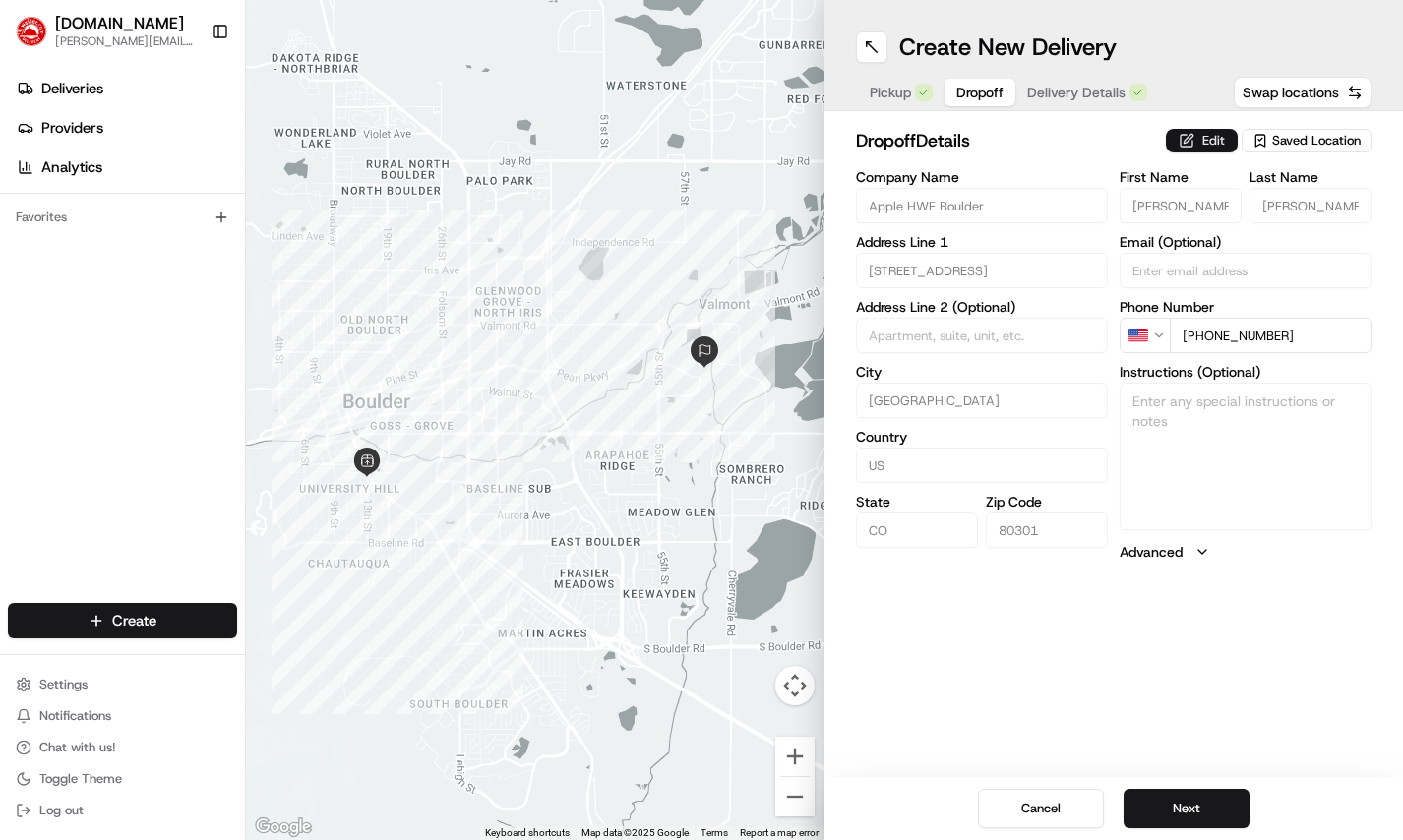 click on "Edit" at bounding box center (1201, 141) 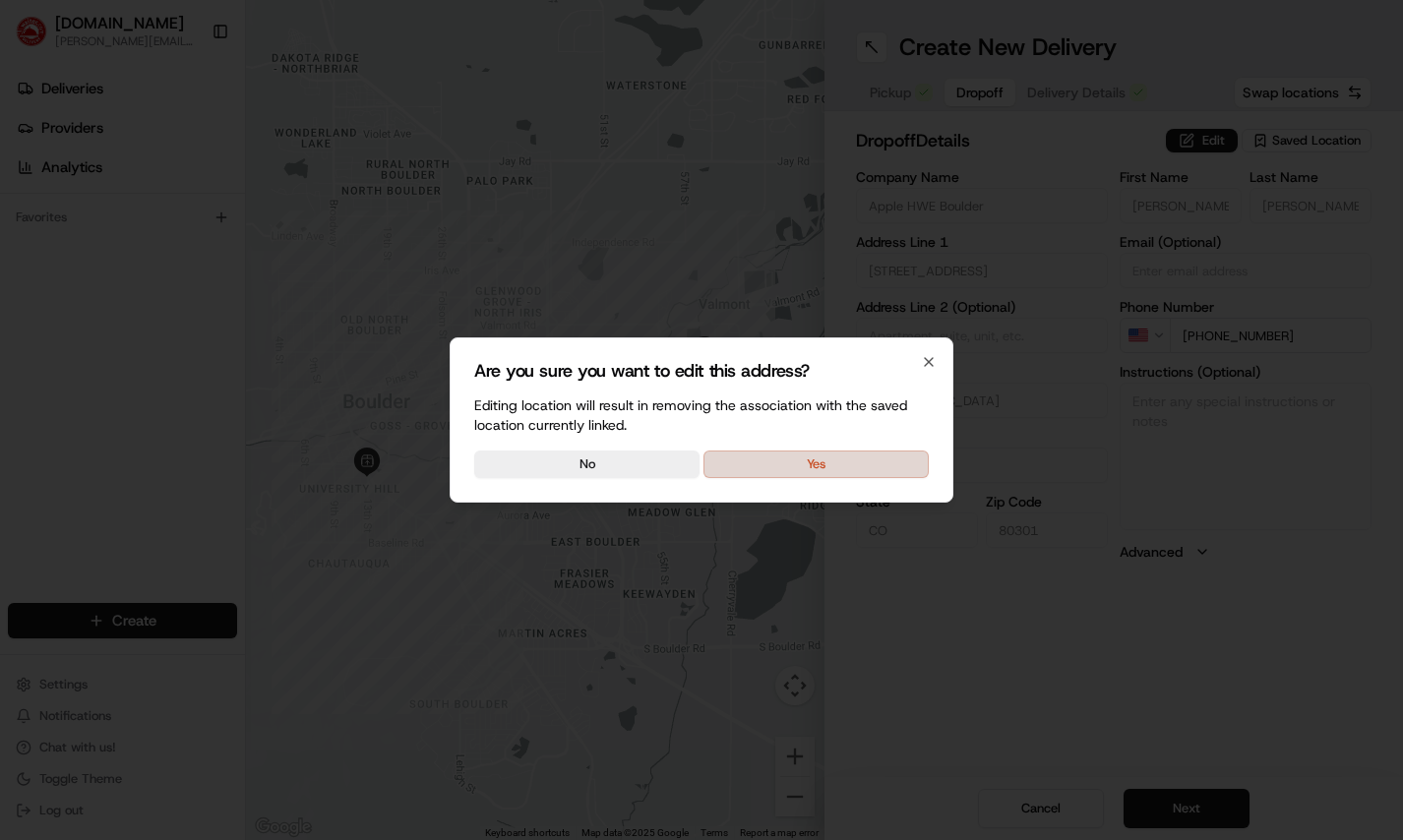 click on "Yes" at bounding box center (816, 464) 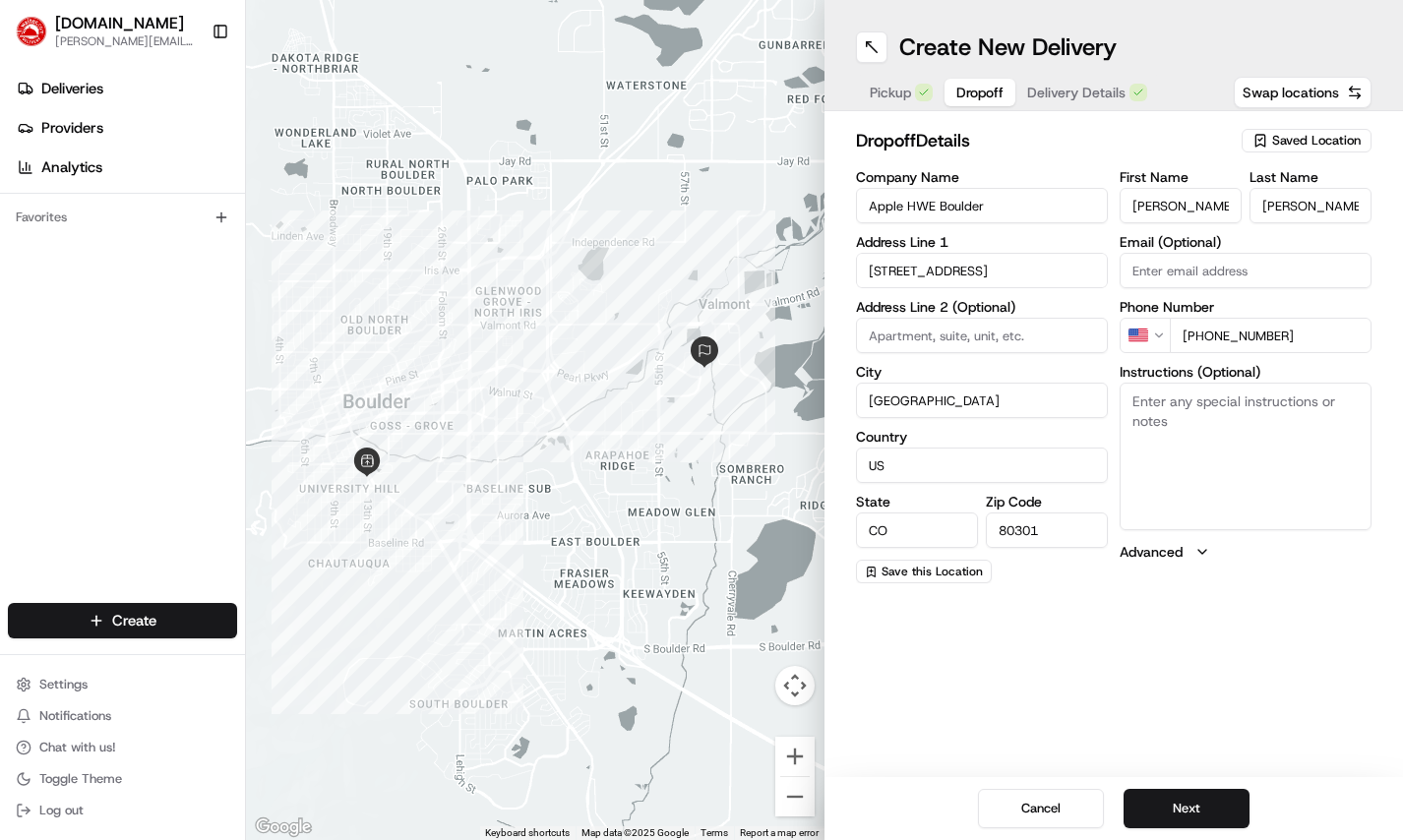 click on "Instructions (Optional)" at bounding box center [1246, 456] 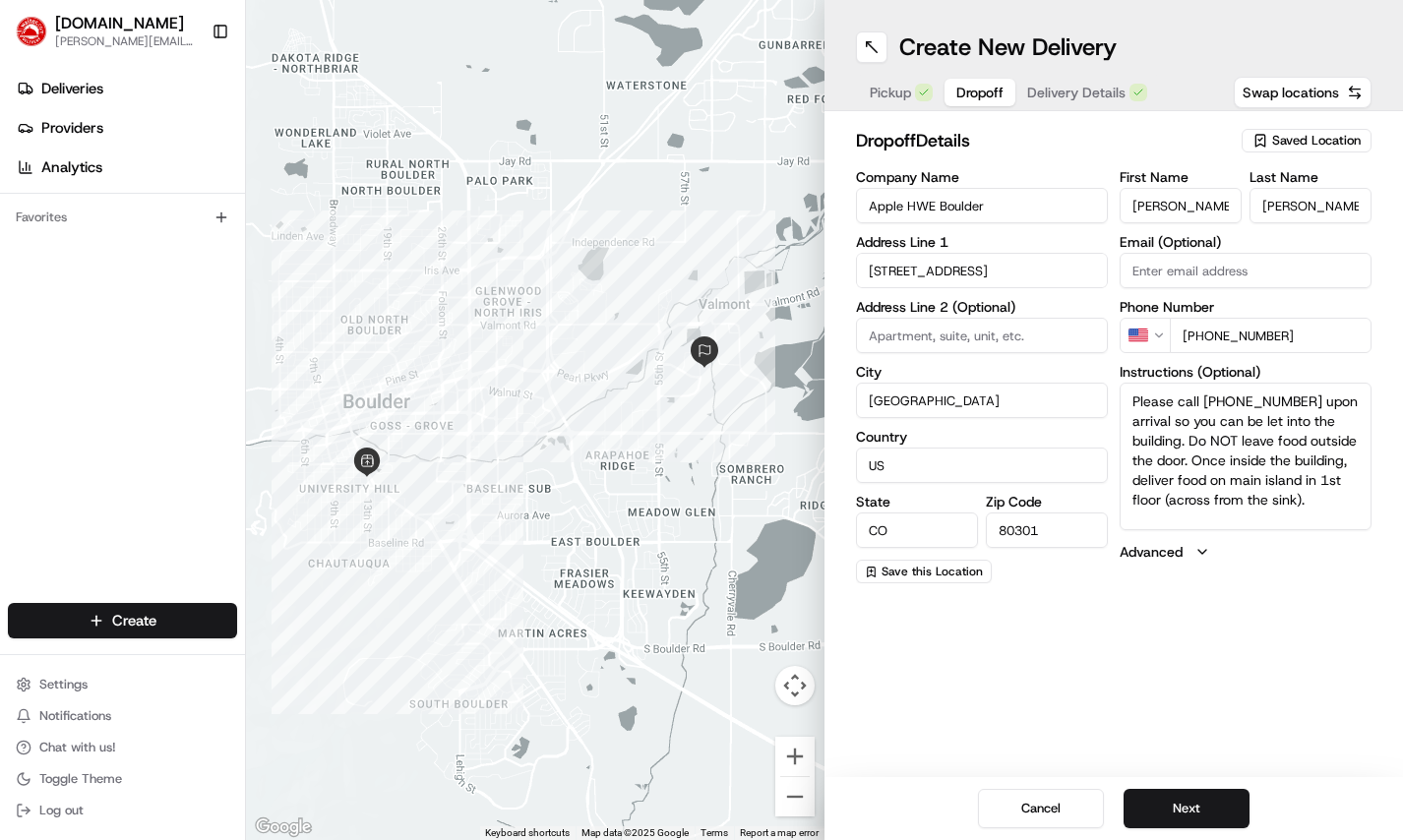 scroll, scrollTop: 19, scrollLeft: 0, axis: vertical 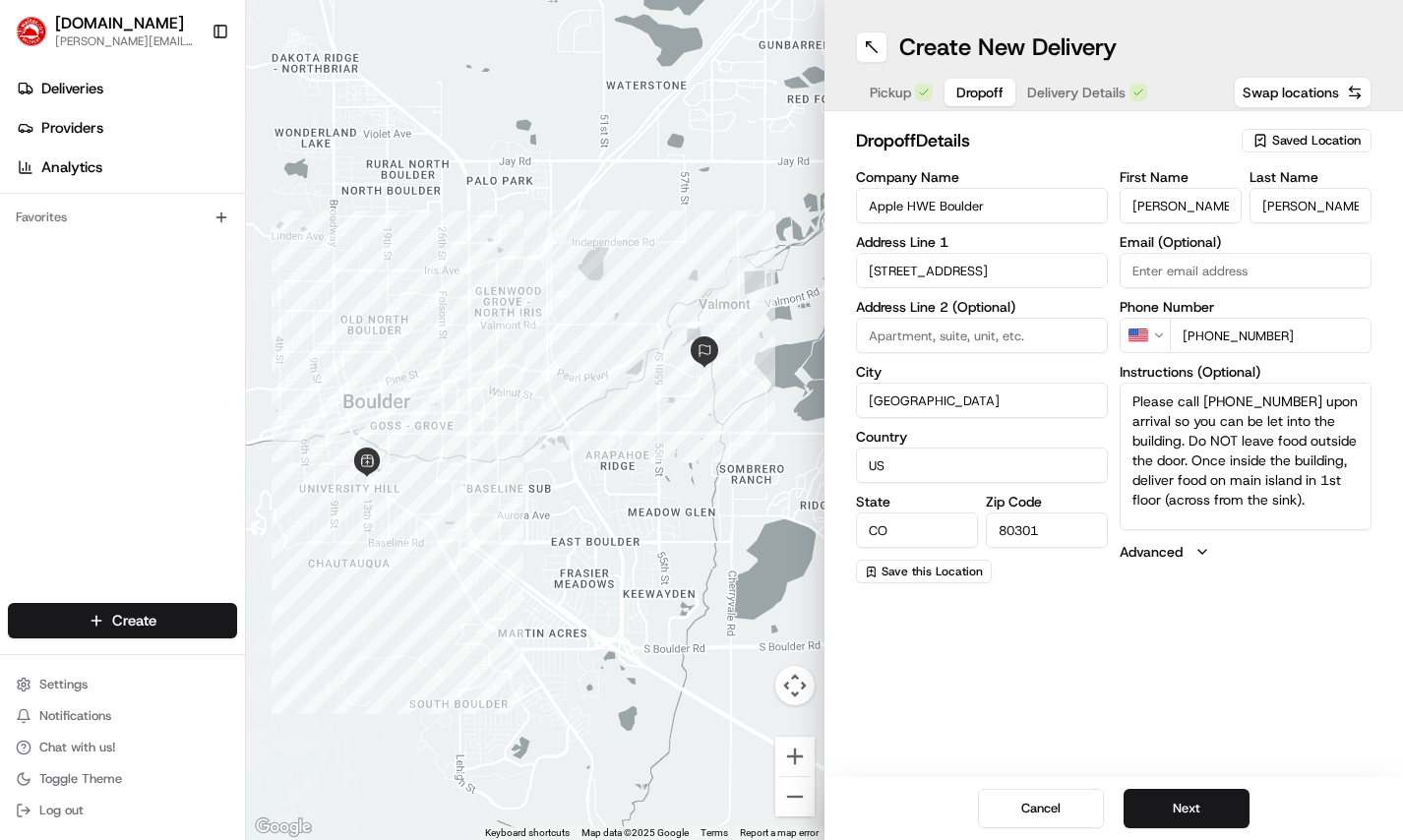 click on "Create New Delivery Pickup Dropoff Delivery Details Swap locations dropoff  Details Saved Location Company Name Apple HWE Boulder Address Line 1 2400 Central Ave Address Line 2 (Optional) City Boulder Country US State CO Zip Code 80301 Save this Location First Name Evan Last Name Reisbeck Email (Optional) Phone Number US +1 650 417 7844 Instructions (Optional) Please call 650-417-7844 upon arrival so you can be let into the building. Do NOT leave food outside the door. Once inside the building, deliver food on main island in 1st floor (across from the sink).
Advanced Cancel Next" at bounding box center (1114, 420) 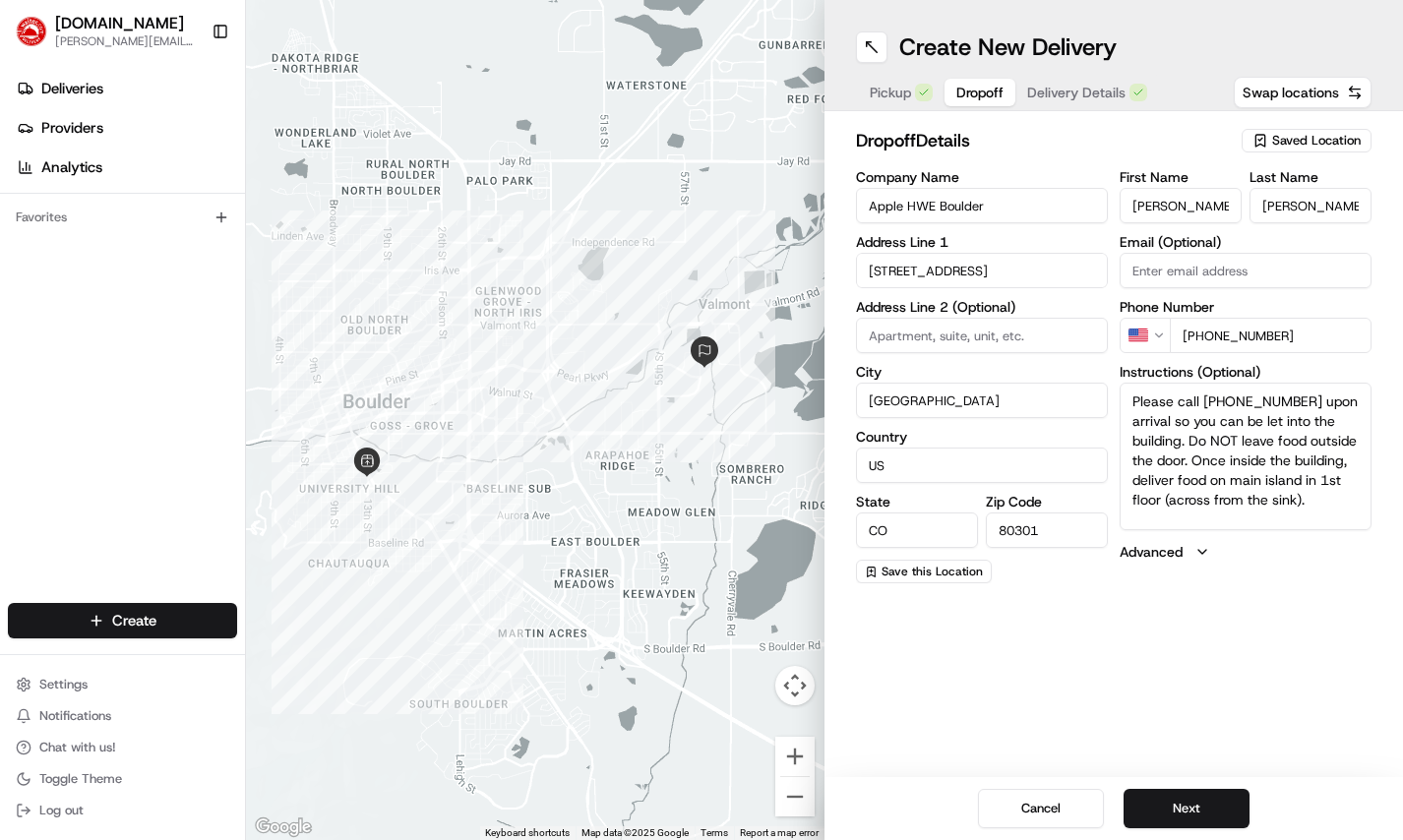 click on "Create New Delivery Pickup Dropoff Delivery Details Swap locations dropoff  Details Saved Location Company Name Apple HWE Boulder Address Line 1 2400 Central Ave Address Line 2 (Optional) City Boulder Country US State CO Zip Code 80301 Save this Location First Name Evan Last Name Reisbeck Email (Optional) Phone Number US +1 650 417 7844 Instructions (Optional) Please call 650-417-7844 upon arrival so you can be let into the building. Do NOT leave food outside the door. Once inside the building, deliver food on main island in 1st floor (across from the sink). Advanced Cancel Next" at bounding box center (1114, 420) 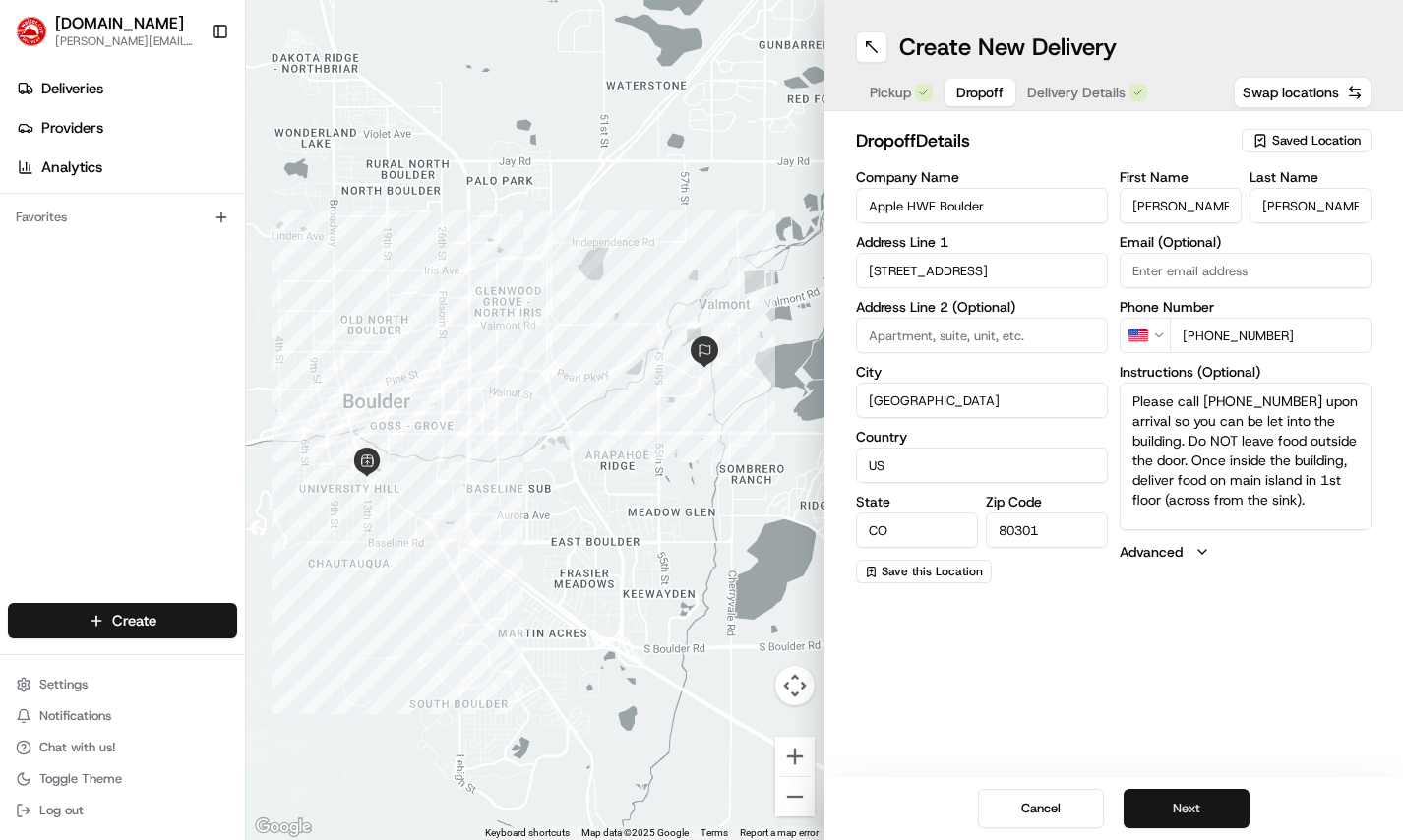 click on "Next" at bounding box center [1187, 809] 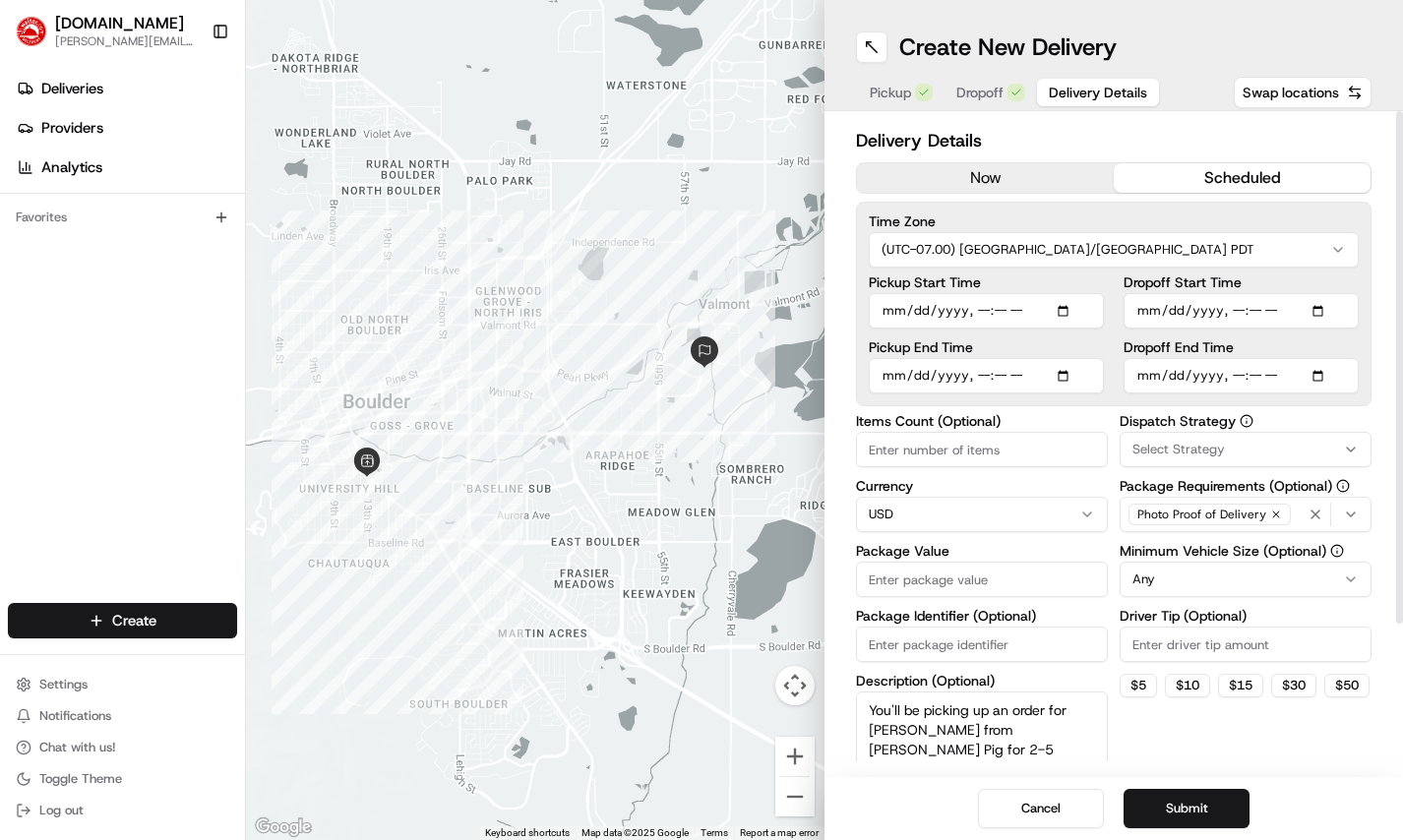 click on "Waiter.com jenna.phillips@waiter.com Toggle Sidebar Deliveries Providers Analytics Favorites Main Menu Members & Organization Organization Users Roles Preferences Customization Tracking Orchestration Automations Locations Pickup Locations Dropoff Locations Billing Billing Refund Requests Integrations Notification Triggers Webhooks API Keys Request Logs Create Settings Notifications Chat with us! Toggle Theme Log out ← Move left → Move right ↑ Move up ↓ Move down + Zoom in - Zoom out Home Jump left by 75% End Jump right by 75% Page Up Jump up by 75% Page Down Jump down by 75% Keyboard shortcuts Map Data Map data ©2025 Google Map data ©2025 Google 1 km  Click to toggle between metric and imperial units Terms Report a map error Create New Delivery Pickup Dropoff Delivery Details Swap locations Delivery Details now scheduled Time Zone (UTC-07.00) America/Los Angeles PDT Pickup Start Time Pickup End Time Dropoff Start Time Dropoff End Time Items Count (Optional) Currency USD Any $ 5 $ 10" at bounding box center [702, 420] 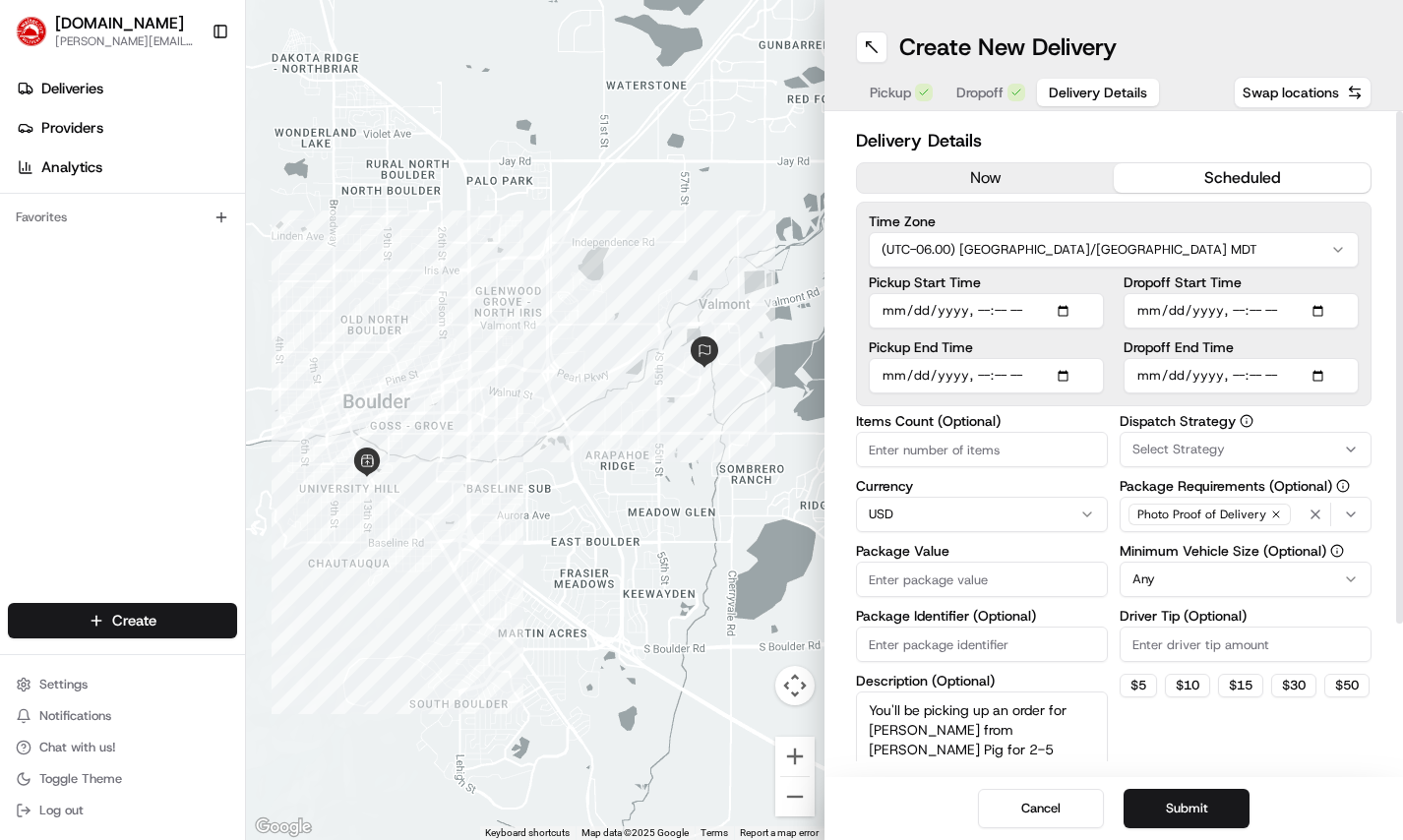 click on "Pickup Start Time" at bounding box center (986, 311) 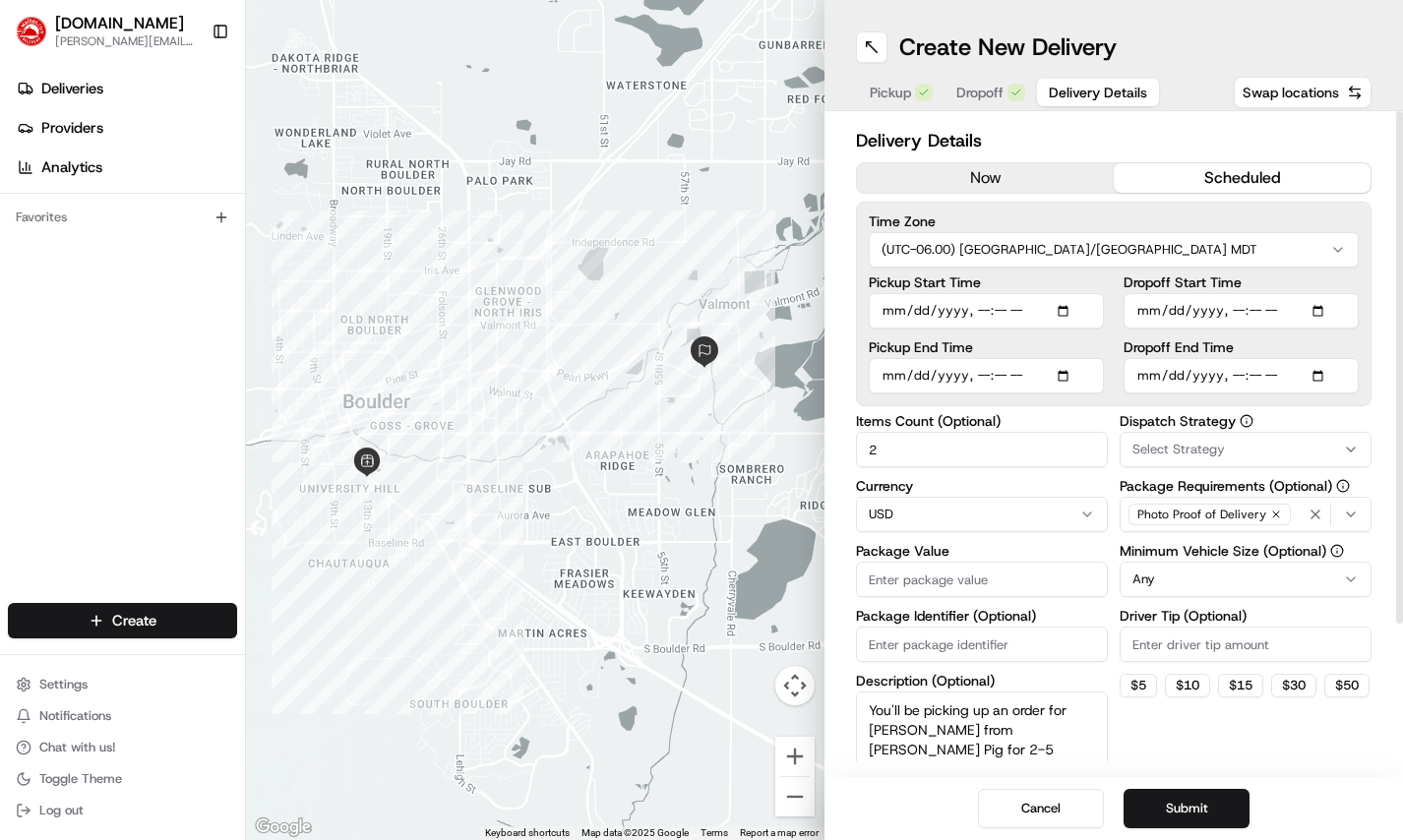 type on "2" 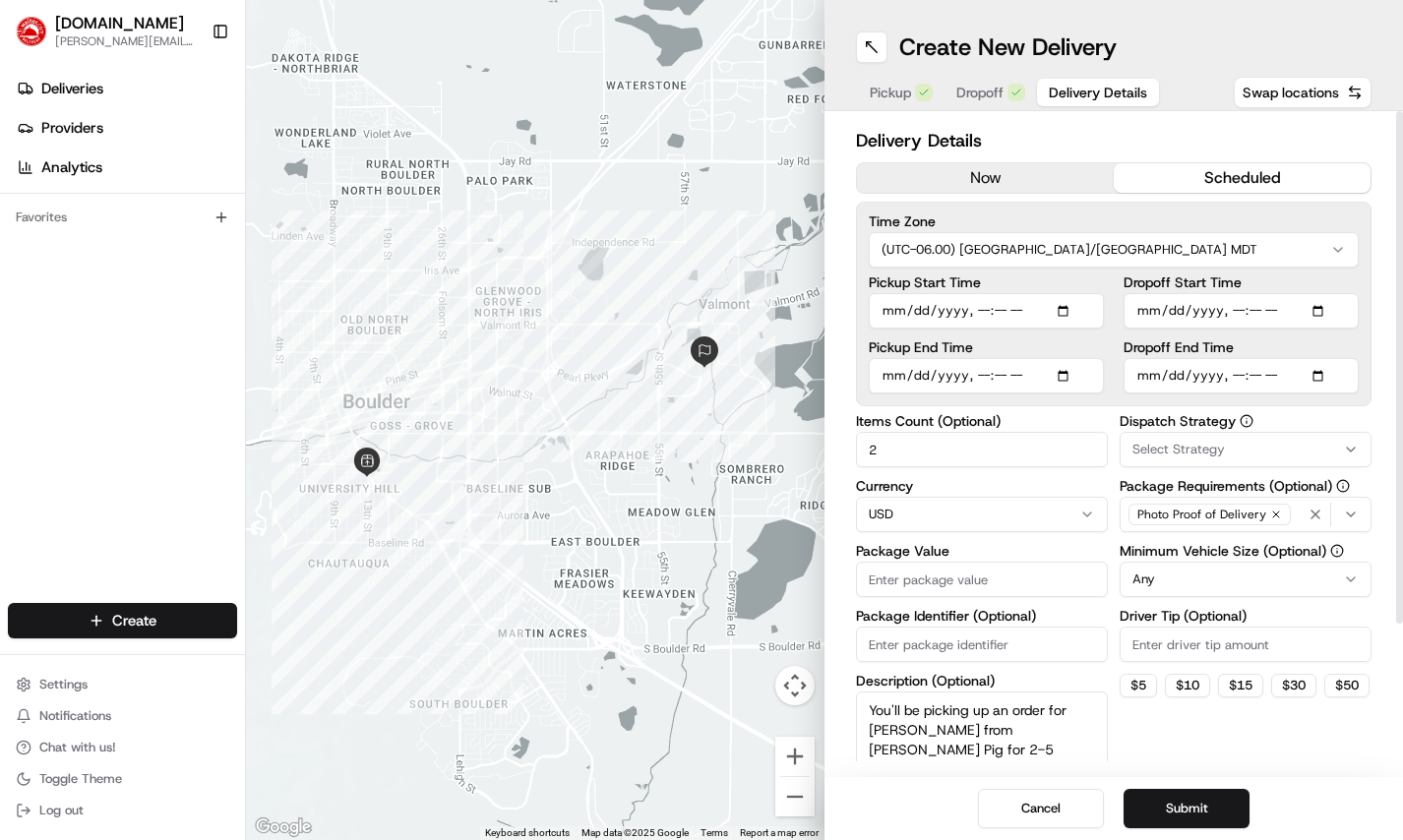 click on "Select Strategy" at bounding box center [1246, 450] 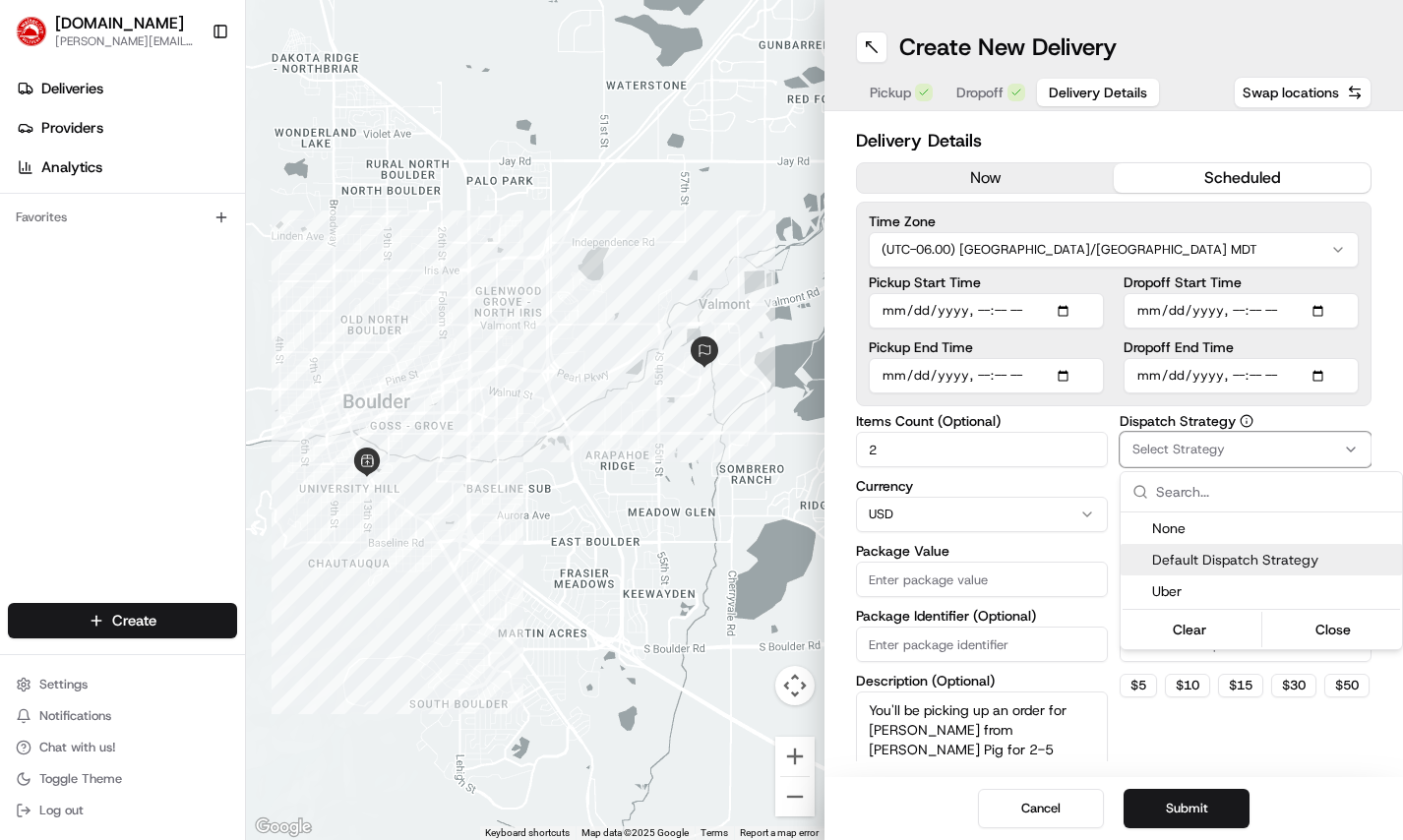 click on "Default Dispatch Strategy" at bounding box center [1273, 560] 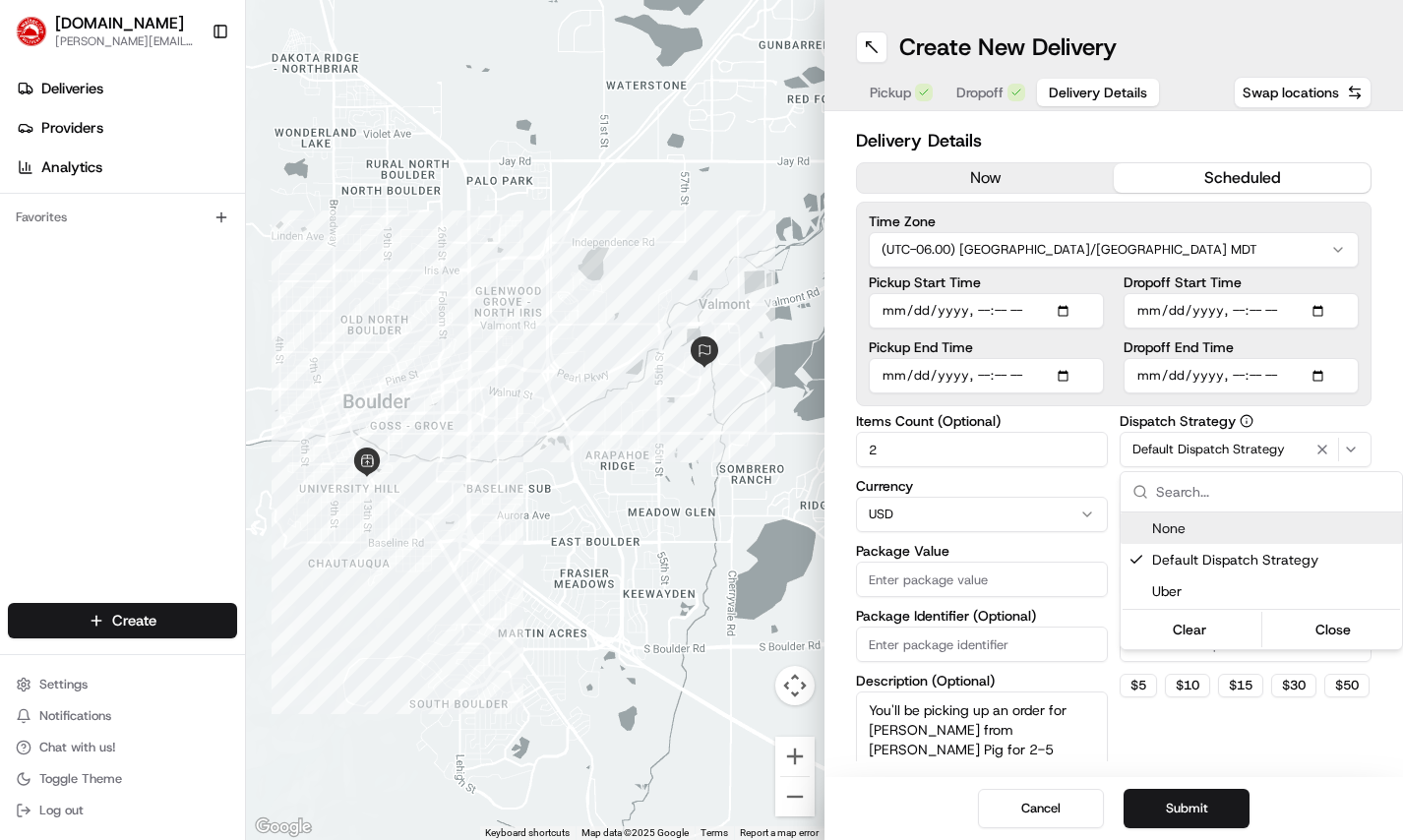 click on "Waiter.com jenna.phillips@waiter.com Toggle Sidebar Deliveries Providers Analytics Favorites Main Menu Members & Organization Organization Users Roles Preferences Customization Tracking Orchestration Automations Locations Pickup Locations Dropoff Locations Billing Billing Refund Requests Integrations Notification Triggers Webhooks API Keys Request Logs Create Settings Notifications Chat with us! Toggle Theme Log out ← Move left → Move right ↑ Move up ↓ Move down + Zoom in - Zoom out Home Jump left by 75% End Jump right by 75% Page Up Jump up by 75% Page Down Jump down by 75% Keyboard shortcuts Map Data Map data ©2025 Google Map data ©2025 Google 1 km  Click to toggle between metric and imperial units Terms Report a map error Create New Delivery Pickup Dropoff Delivery Details Swap locations Delivery Details now scheduled Time Zone (UTC-06.00) America/Denver MDT Pickup Start Time Pickup End Time Dropoff Start Time Dropoff End Time Items Count (Optional) 2 Currency USD Package Value $" at bounding box center [702, 420] 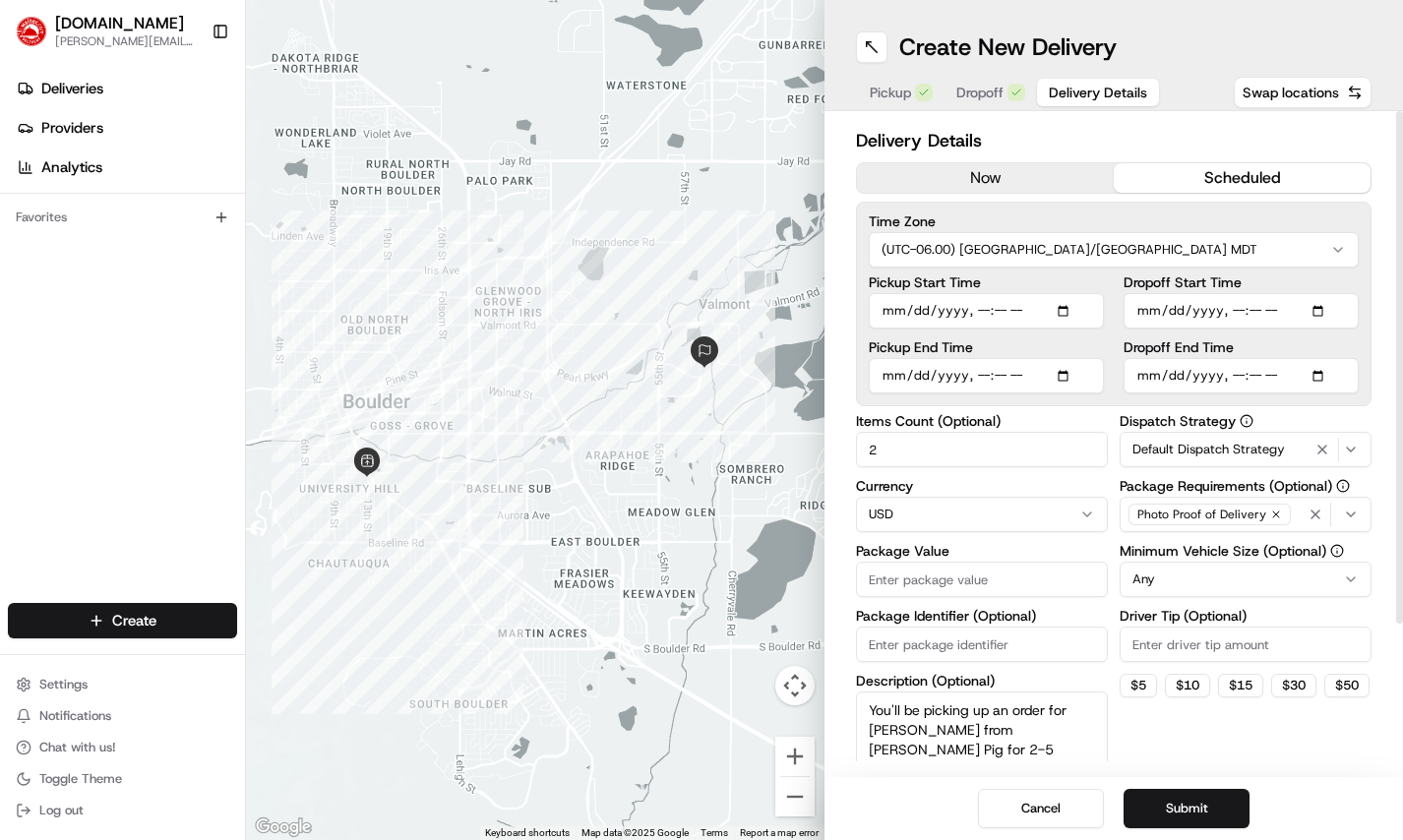click on "Package Value" at bounding box center [982, 579] 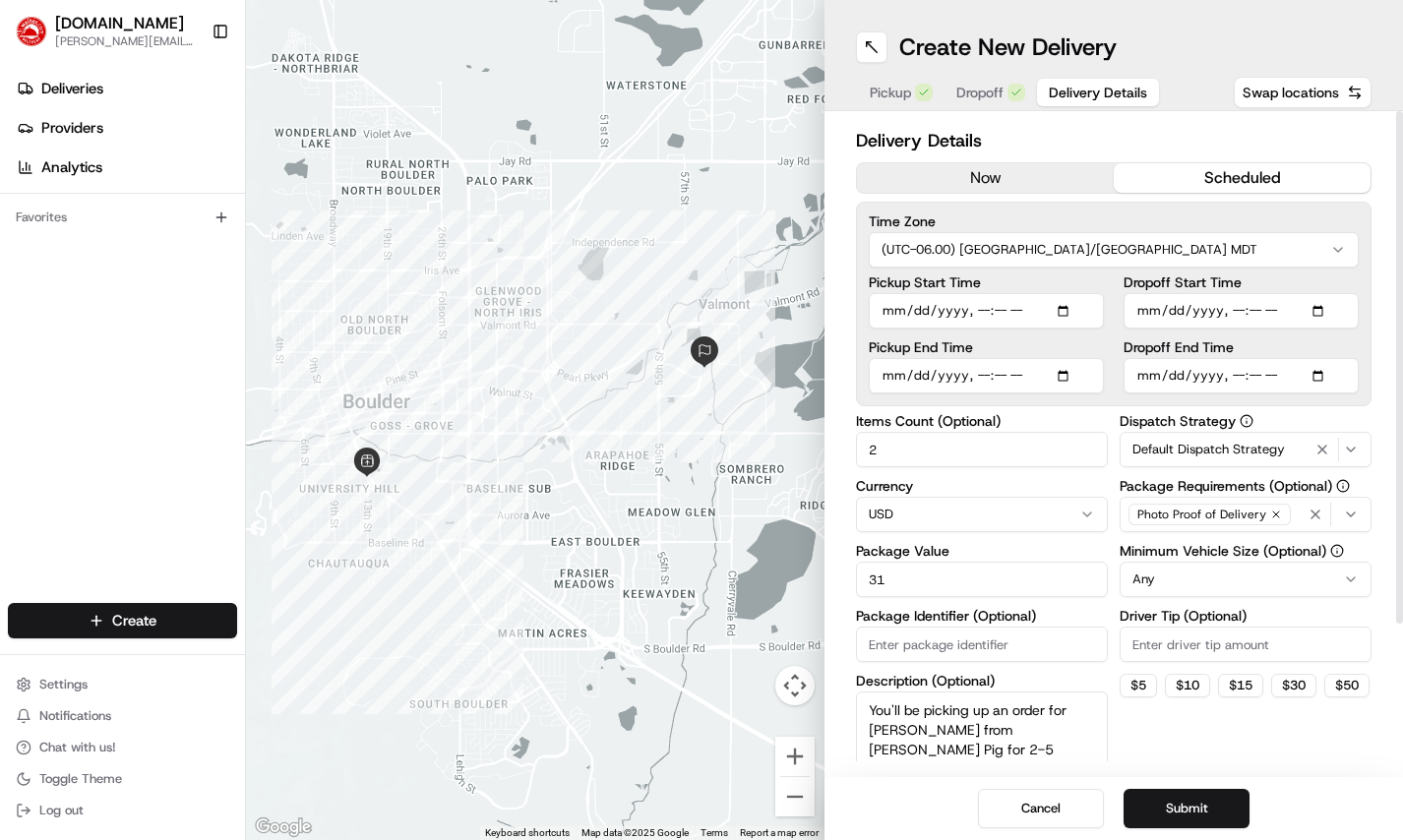type on "31" 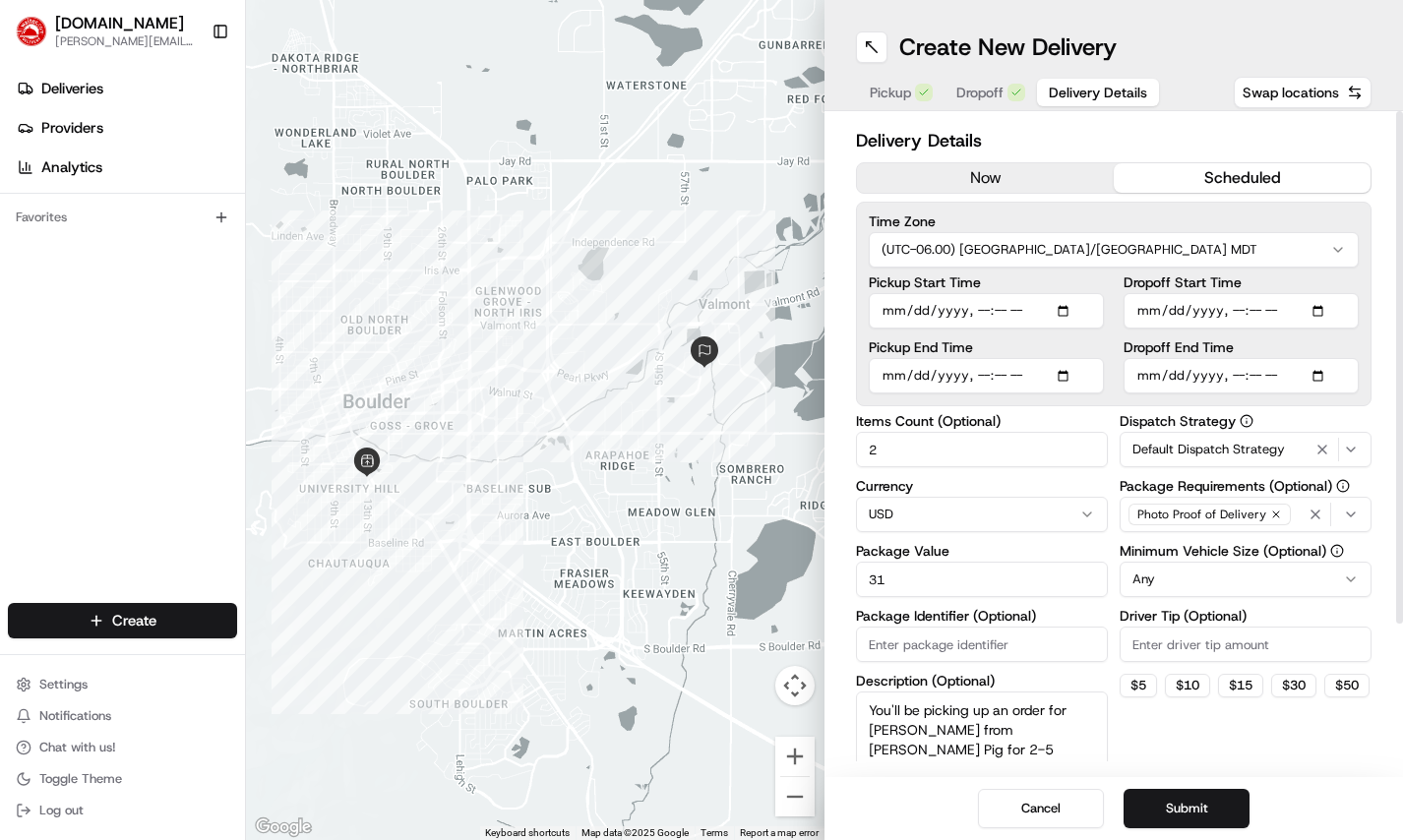 click on "Items Count (Optional) 2 Currency USD Package Value 31 Package Identifier (Optional) Description (Optional) You'll be picking up an order for GILLIAN from Ginger Pig for 2-5 items. Please make sure each item is labeled. If items are NOT labeled, please call 650-417-7844 BEFORE leaving the restaurant." at bounding box center [982, 608] 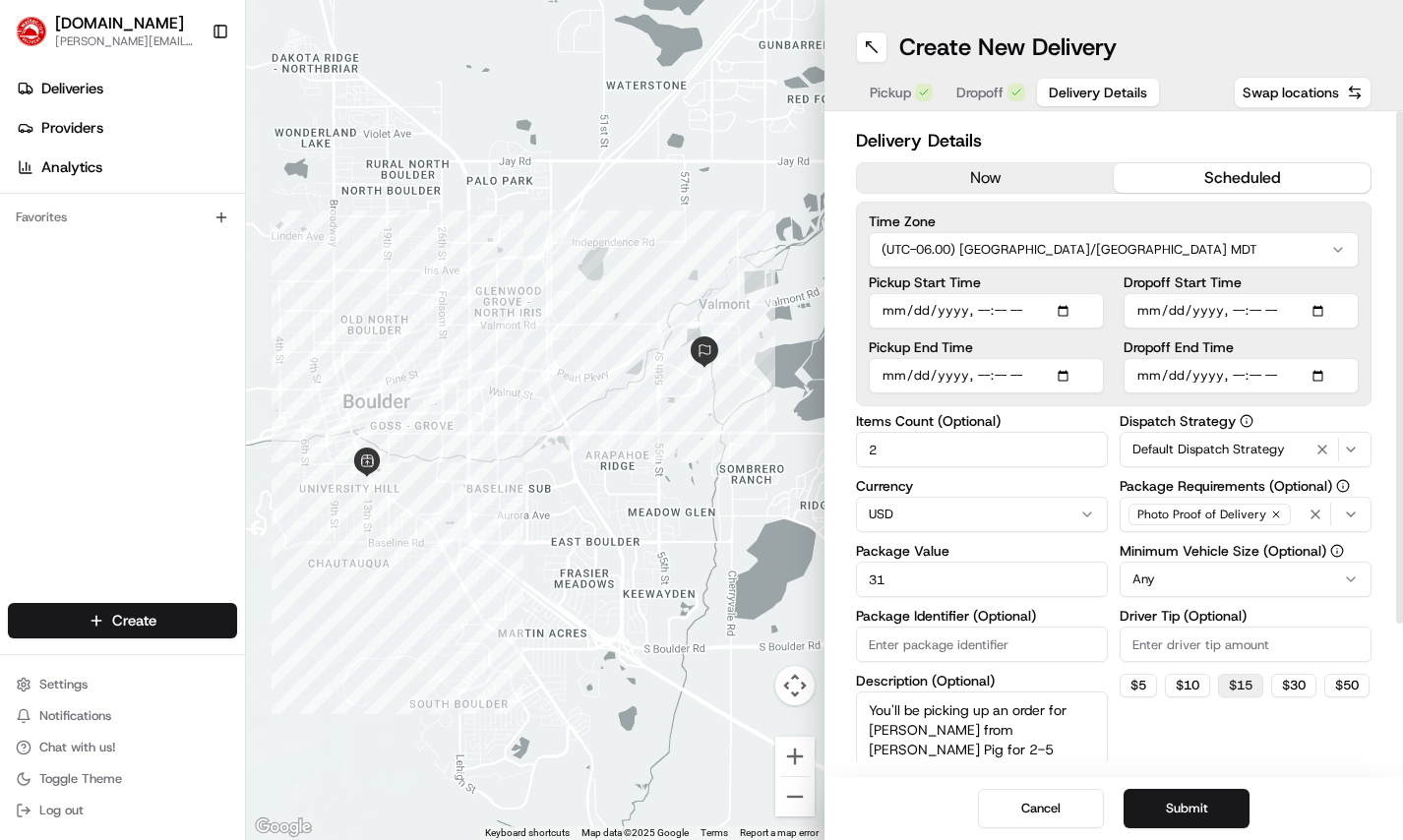 click on "$ 15" at bounding box center (1241, 686) 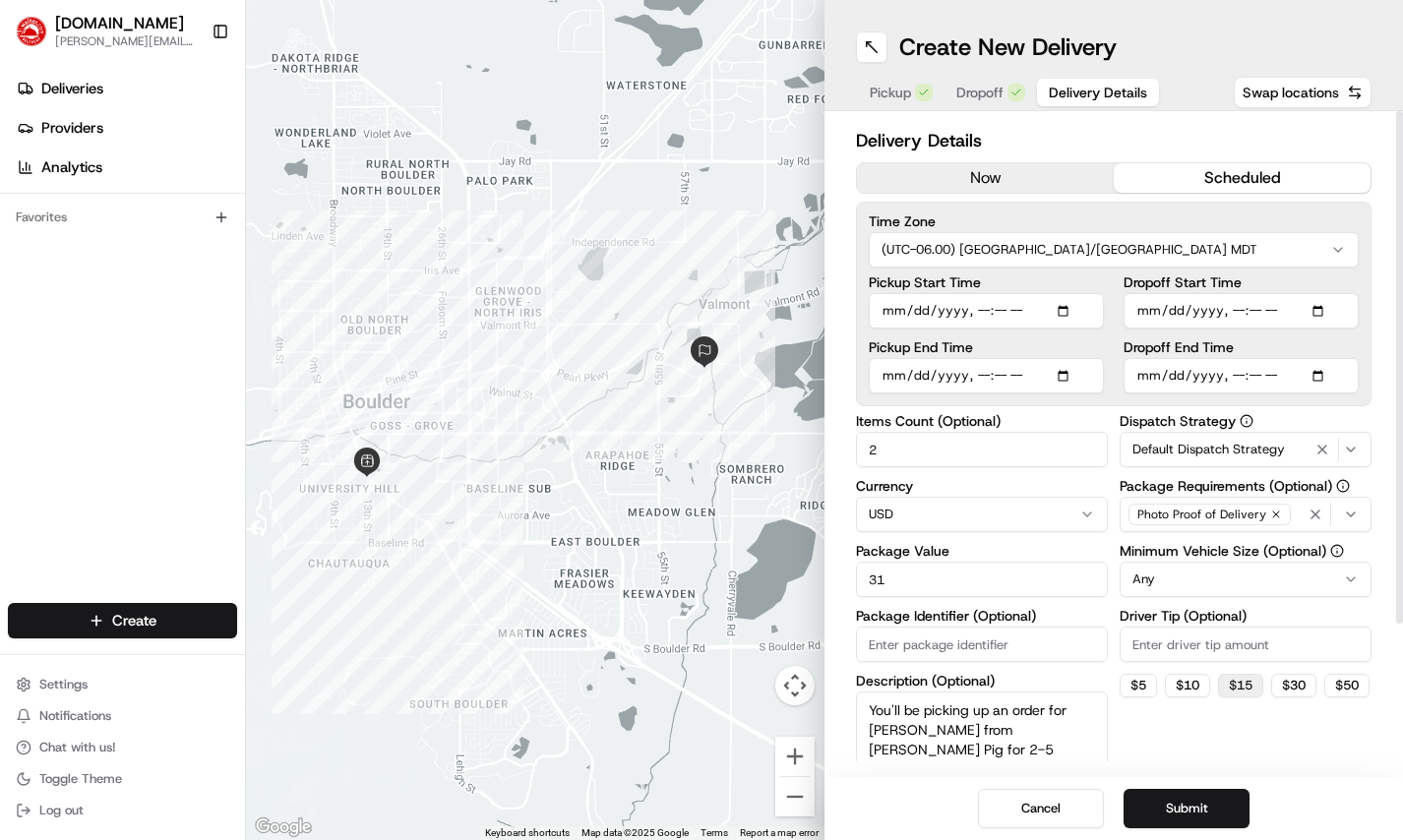 type on "15" 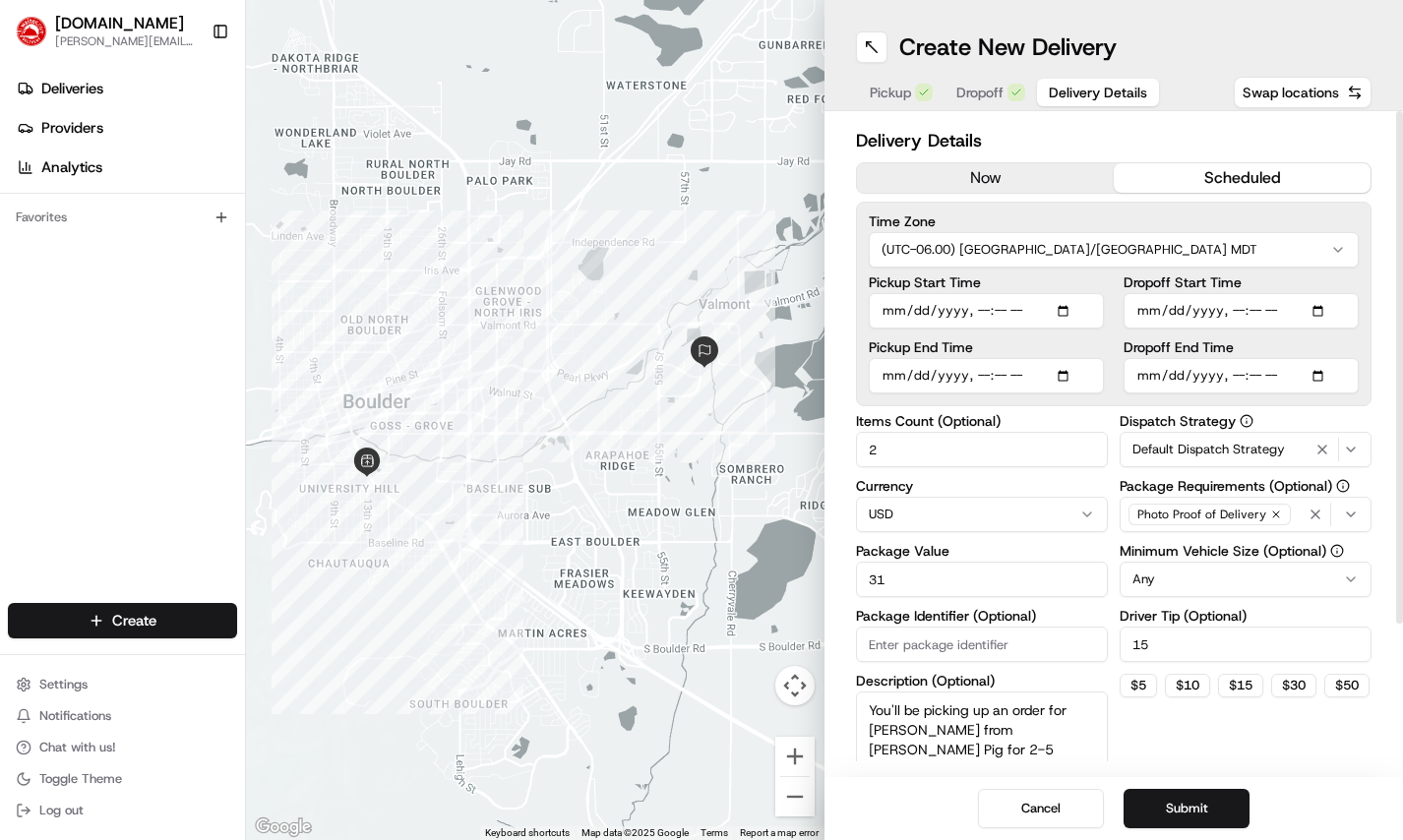 click on "$ 5 $ 10 $ 15 $ 30 $ 50" at bounding box center [1246, 686] 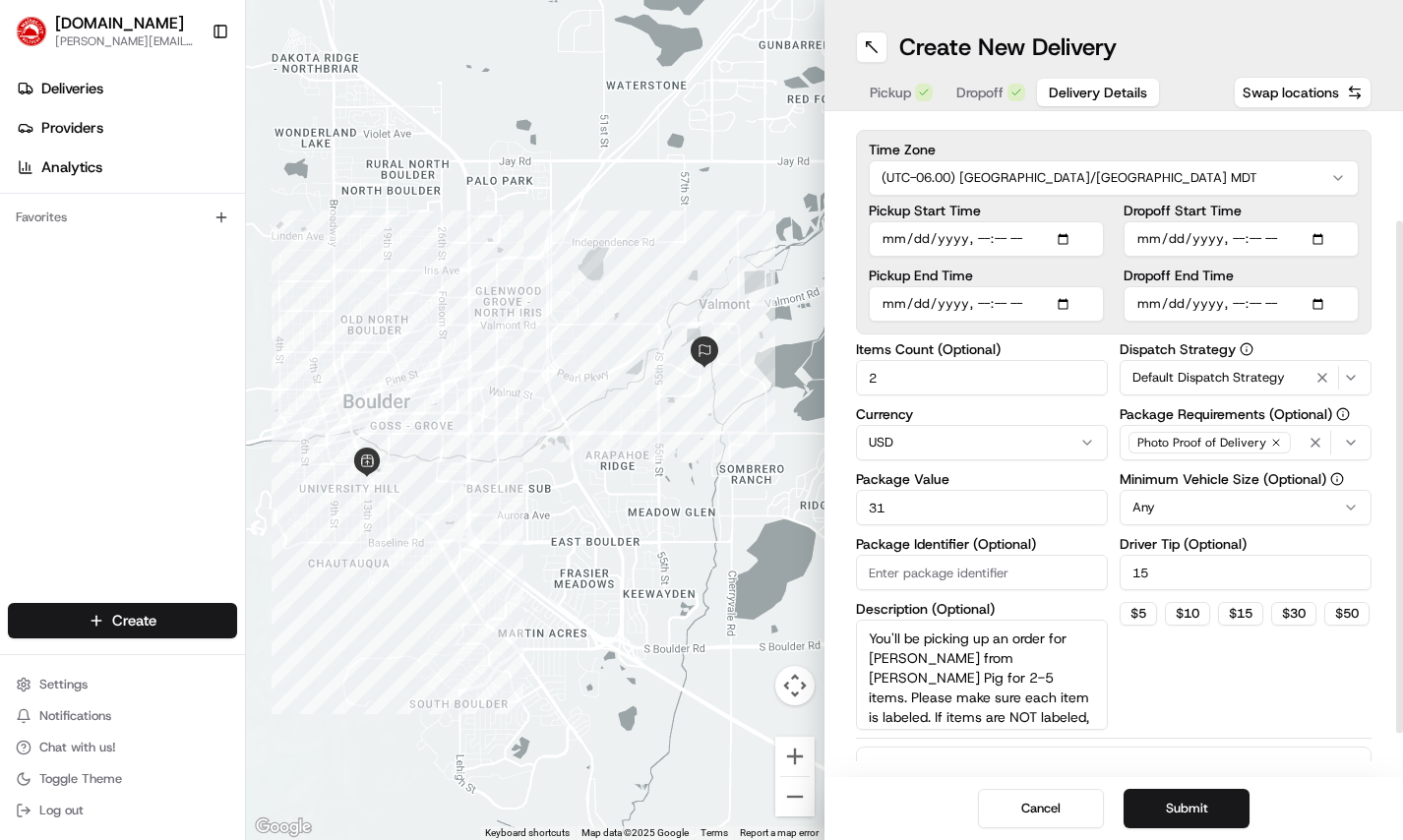 scroll, scrollTop: 0, scrollLeft: 0, axis: both 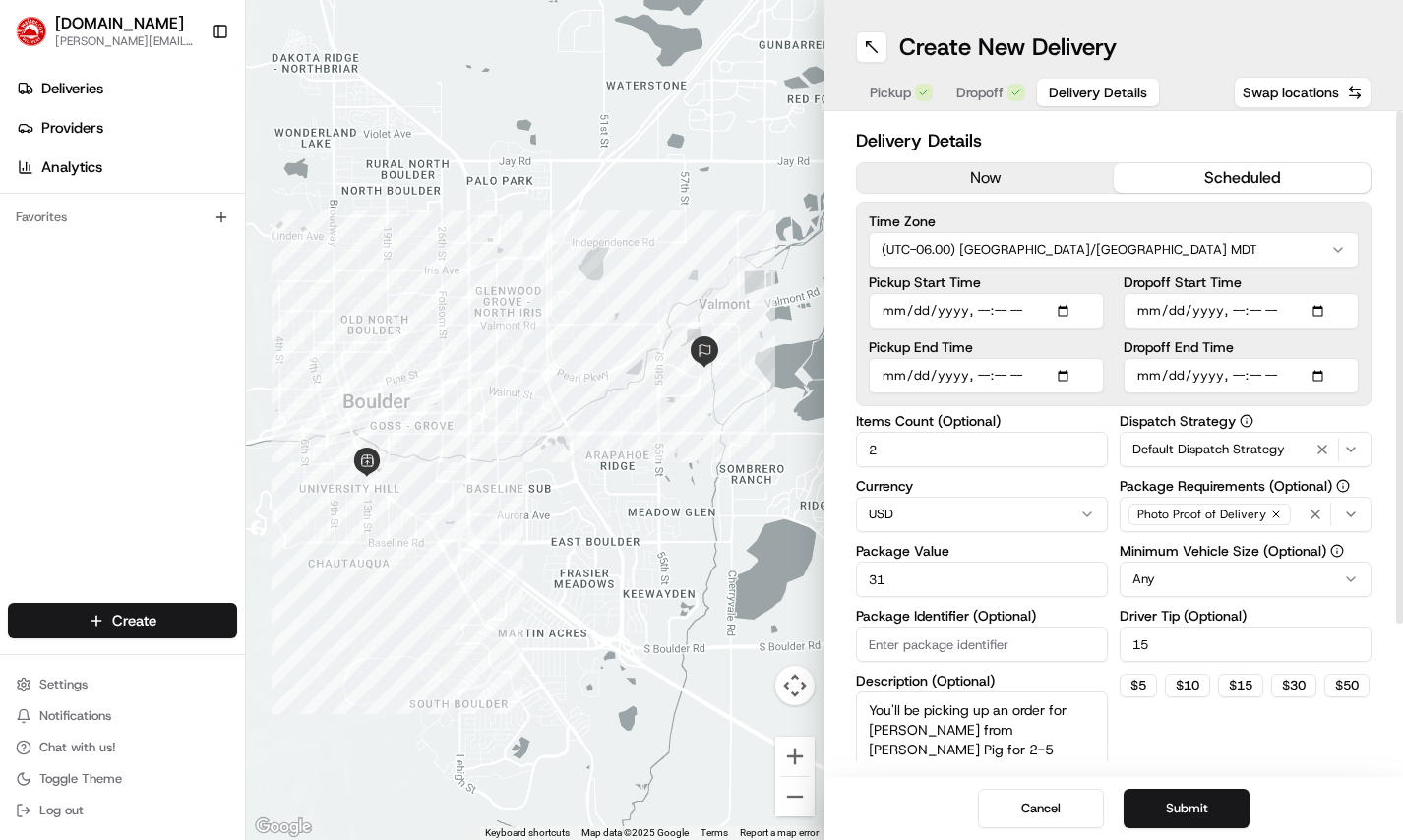 click on "Pickup Start Time" at bounding box center (986, 311) 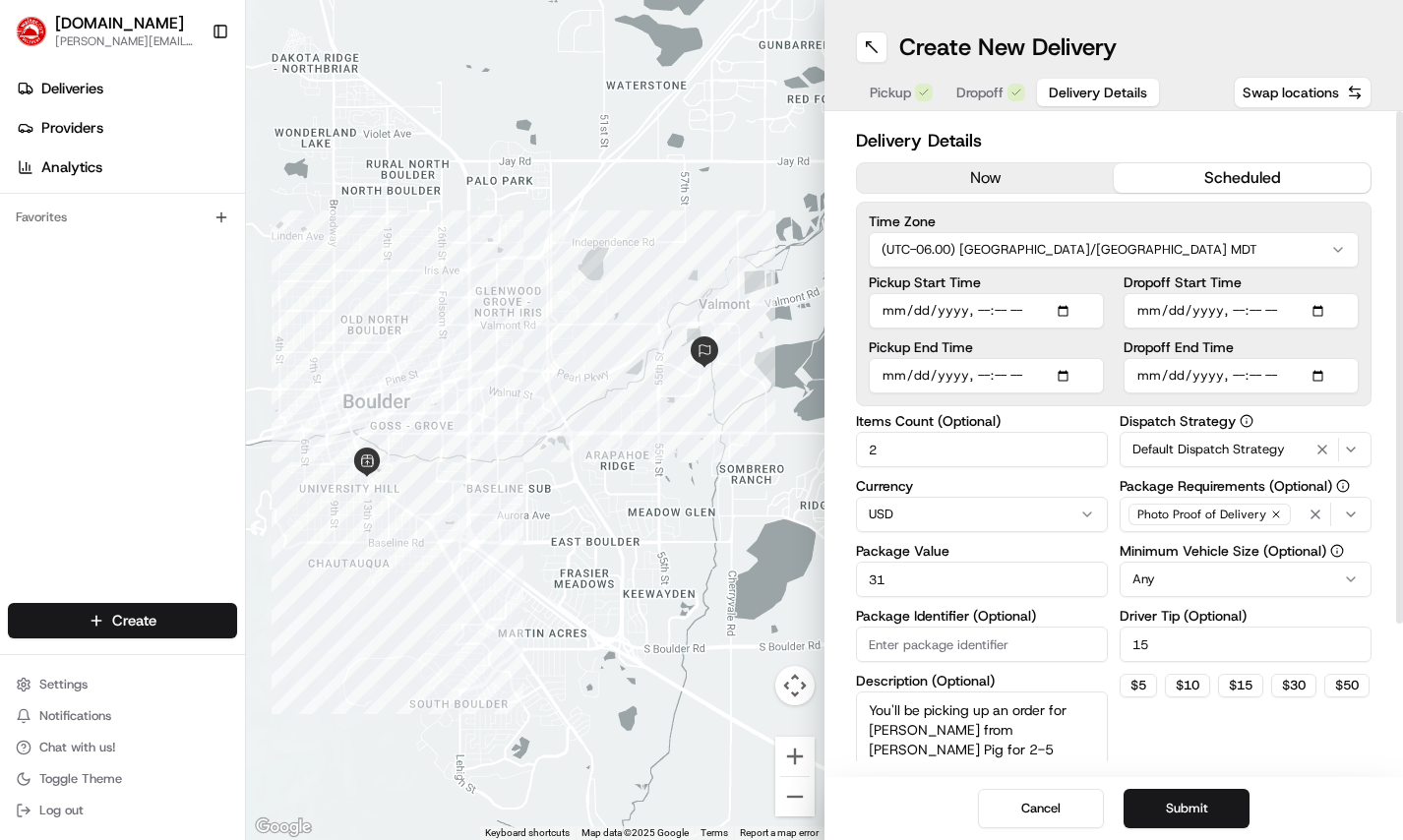 click on "Items Count (Optional) 2 Currency USD Package Value 31 Package Identifier (Optional) Description (Optional) You'll be picking up an order for GILLIAN from Ginger Pig for 2-5 items. Please make sure each item is labeled. If items are NOT labeled, please call 650-417-7844 BEFORE leaving the restaurant. Dispatch Strategy Default Dispatch Strategy Package Requirements (Optional) Photo Proof of Delivery Minimum Vehicle Size (Optional) Any Driver Tip (Optional) 15 $ 5 $ 10 $ 15 $ 30 $ 50" at bounding box center (1114, 608) 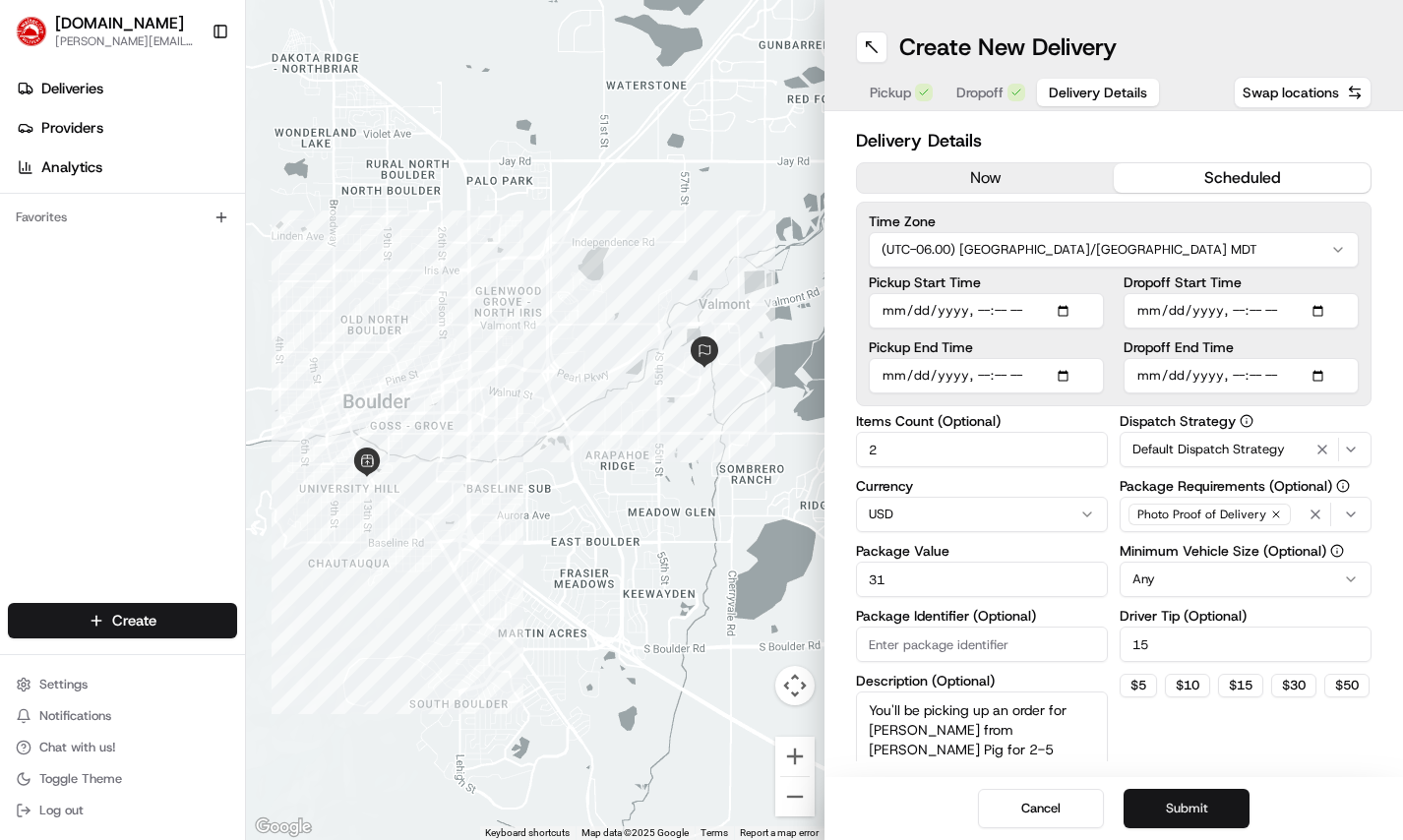 click on "Submit" at bounding box center (1187, 809) 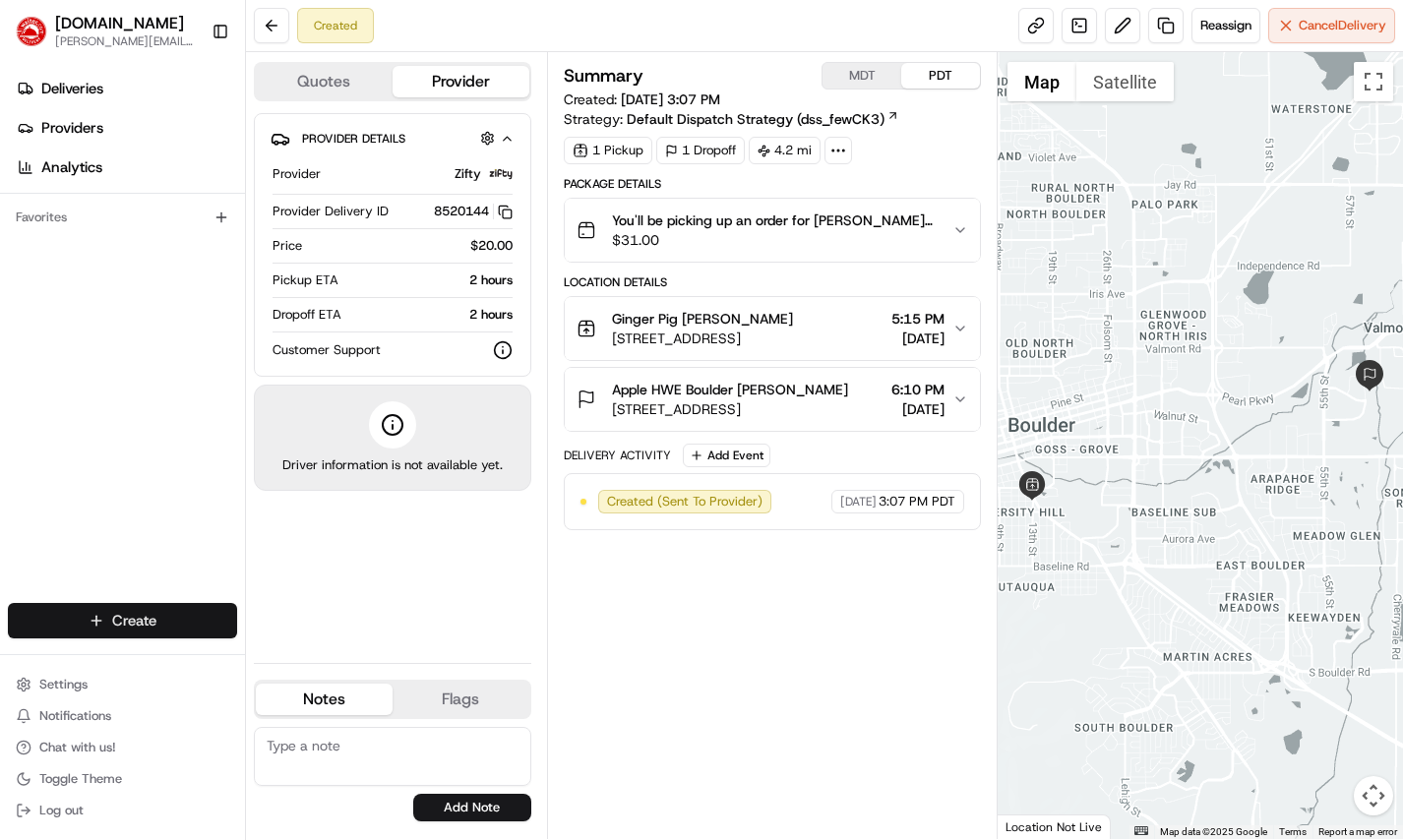 click on "Waiter.com jenna.phillips@waiter.com Toggle Sidebar Deliveries Providers Analytics Favorites Main Menu Members & Organization Organization Users Roles Preferences Customization Tracking Orchestration Automations Locations Pickup Locations Dropoff Locations Billing Billing Refund Requests Integrations Notification Triggers Webhooks API Keys Request Logs Create Settings Notifications Chat with us! Toggle Theme Log out Created Reassign Cancel  Delivery Quotes Provider Provider Details Hidden ( 1 ) Provider Zifty   Provider Delivery ID 8520144 Copy  8520144 Price $20.00 Pickup ETA 2 hours Dropoff ETA 2 hours Customer Support Driver information is not available yet. Notes Flags No results found Add Note No results found Add Flag Summary MDT PDT Created:   07/10/2025 3:07 PM Strategy:   Default Dispatch Strategy (dss_fewCK3) 1   Pickup 1   Dropoff 4.2 mi Package Details $ 31.00 Location Details Ginger Pig Evan Reisbeck 1203 13th St, Boulder, CO 80302, USA 5:15 PM 07/10/2025 6:10 PM 07/10/2025 Zifty" at bounding box center [702, 420] 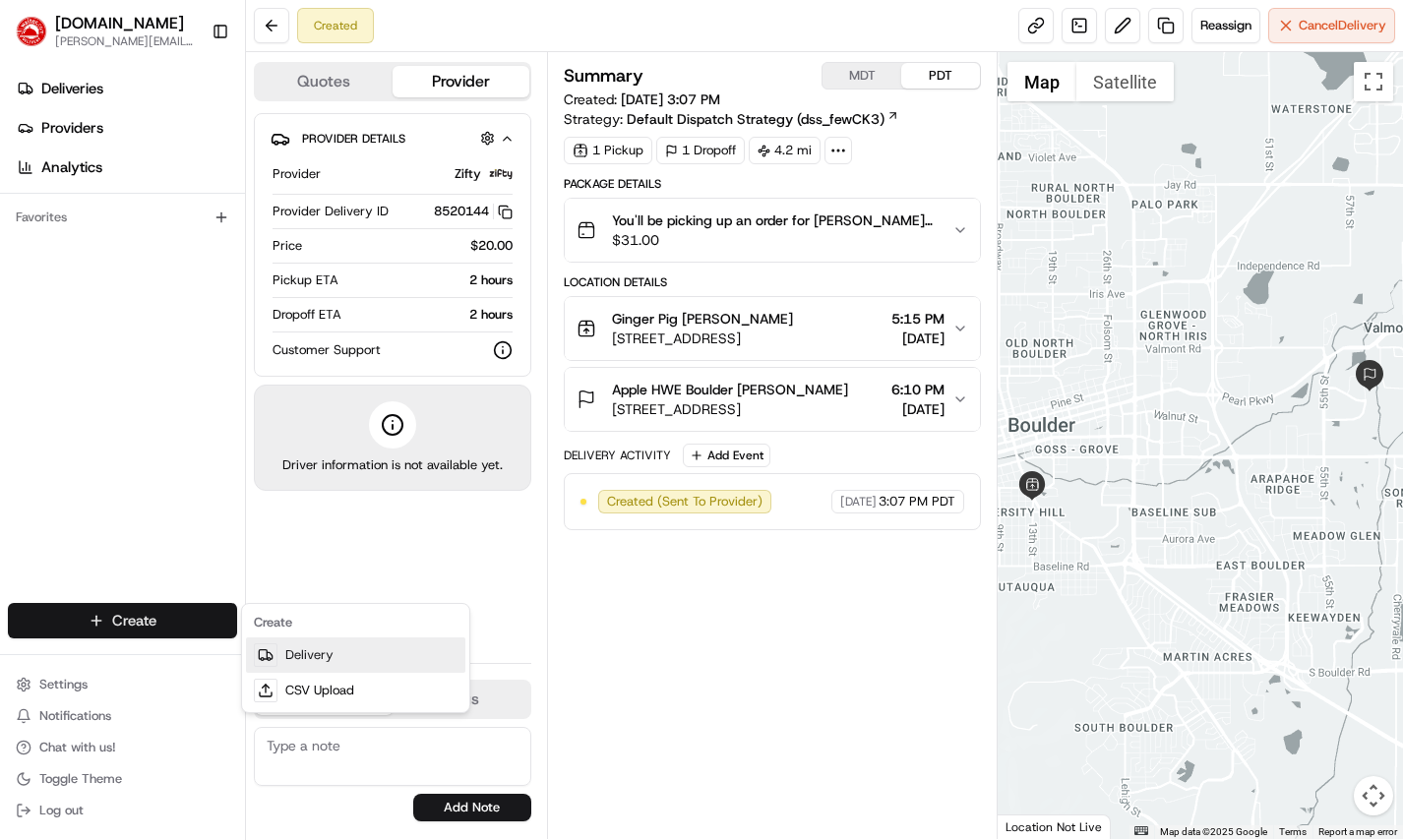 click on "Delivery" at bounding box center (355, 655) 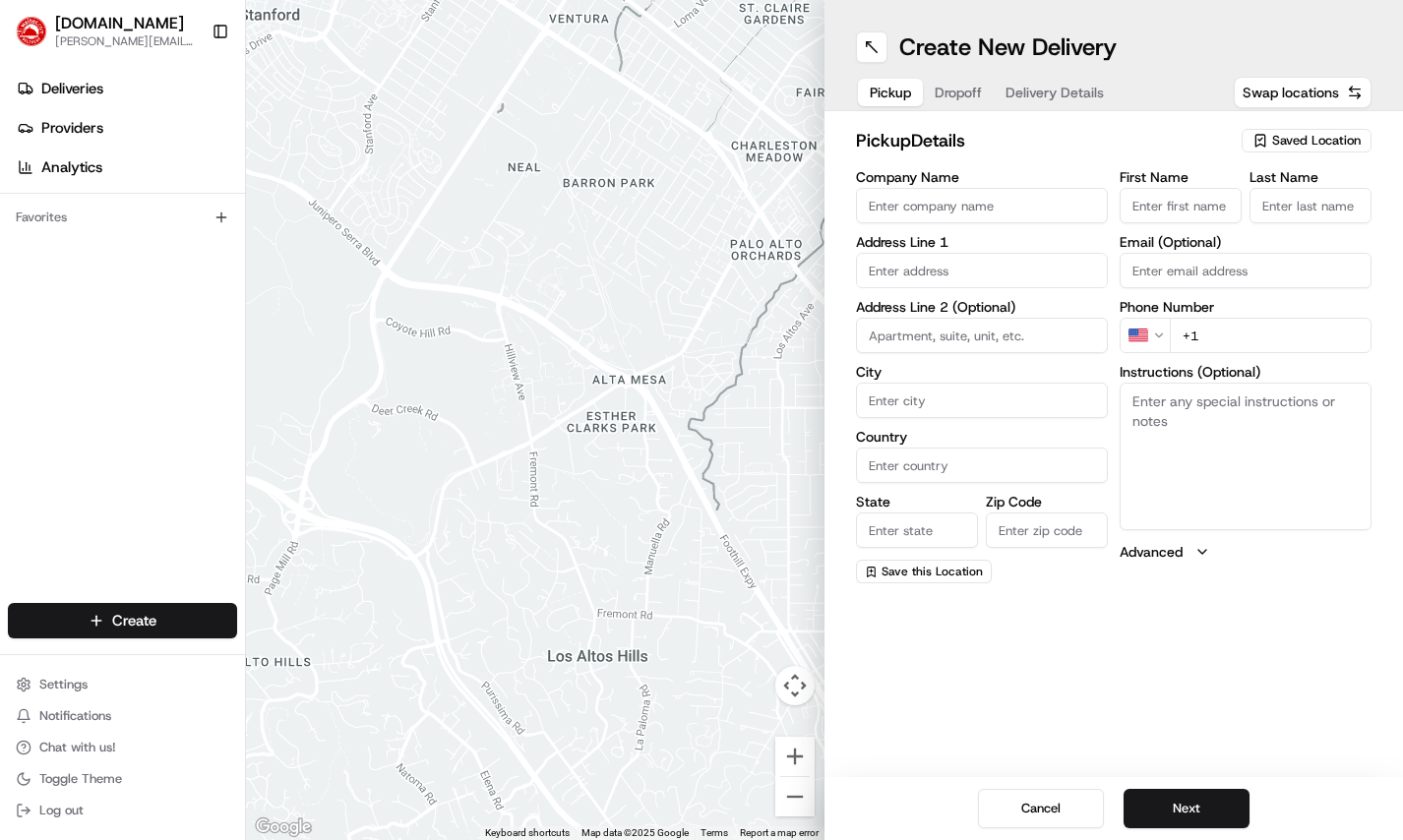 click on "Saved Location" at bounding box center [1316, 141] 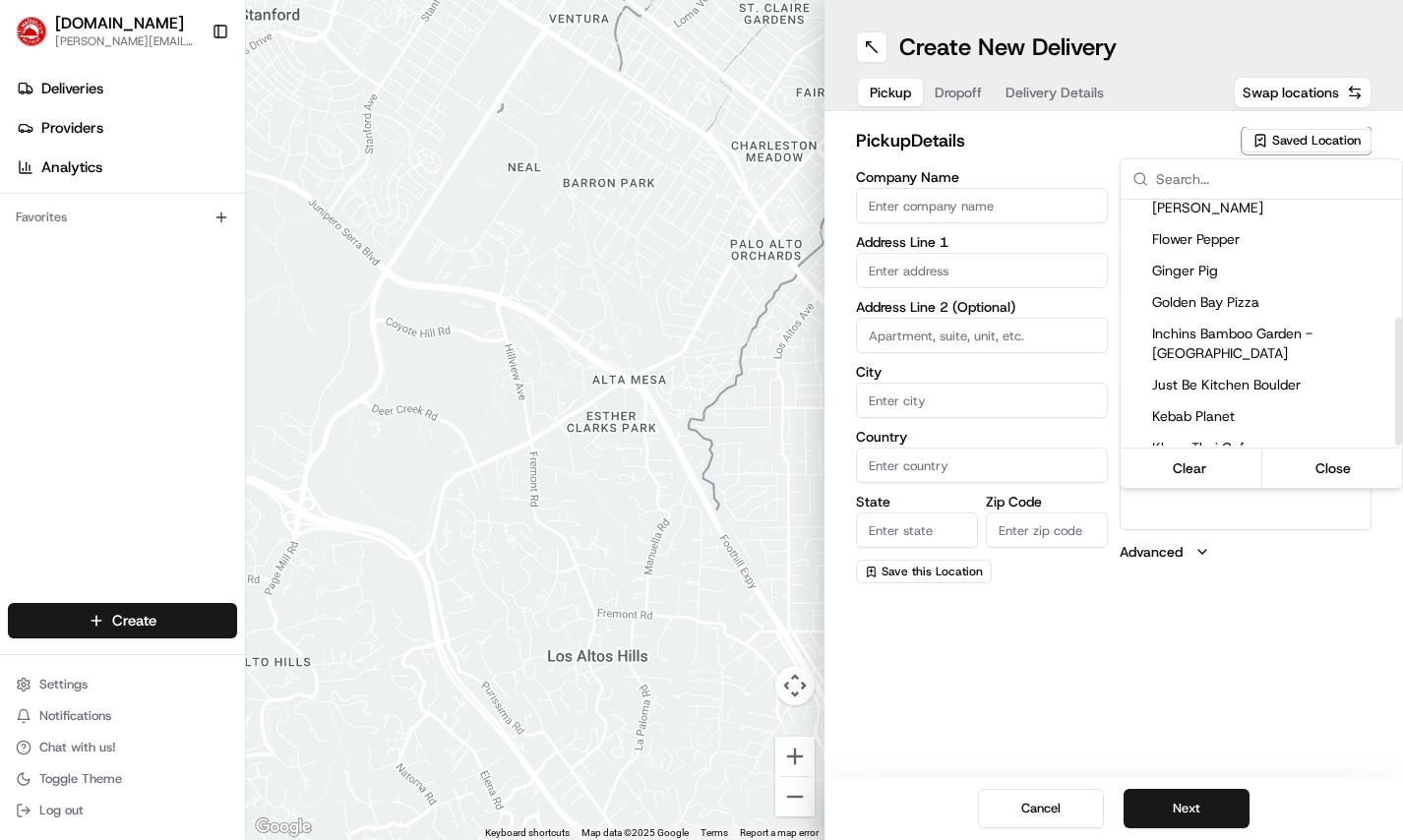 scroll, scrollTop: 226, scrollLeft: 0, axis: vertical 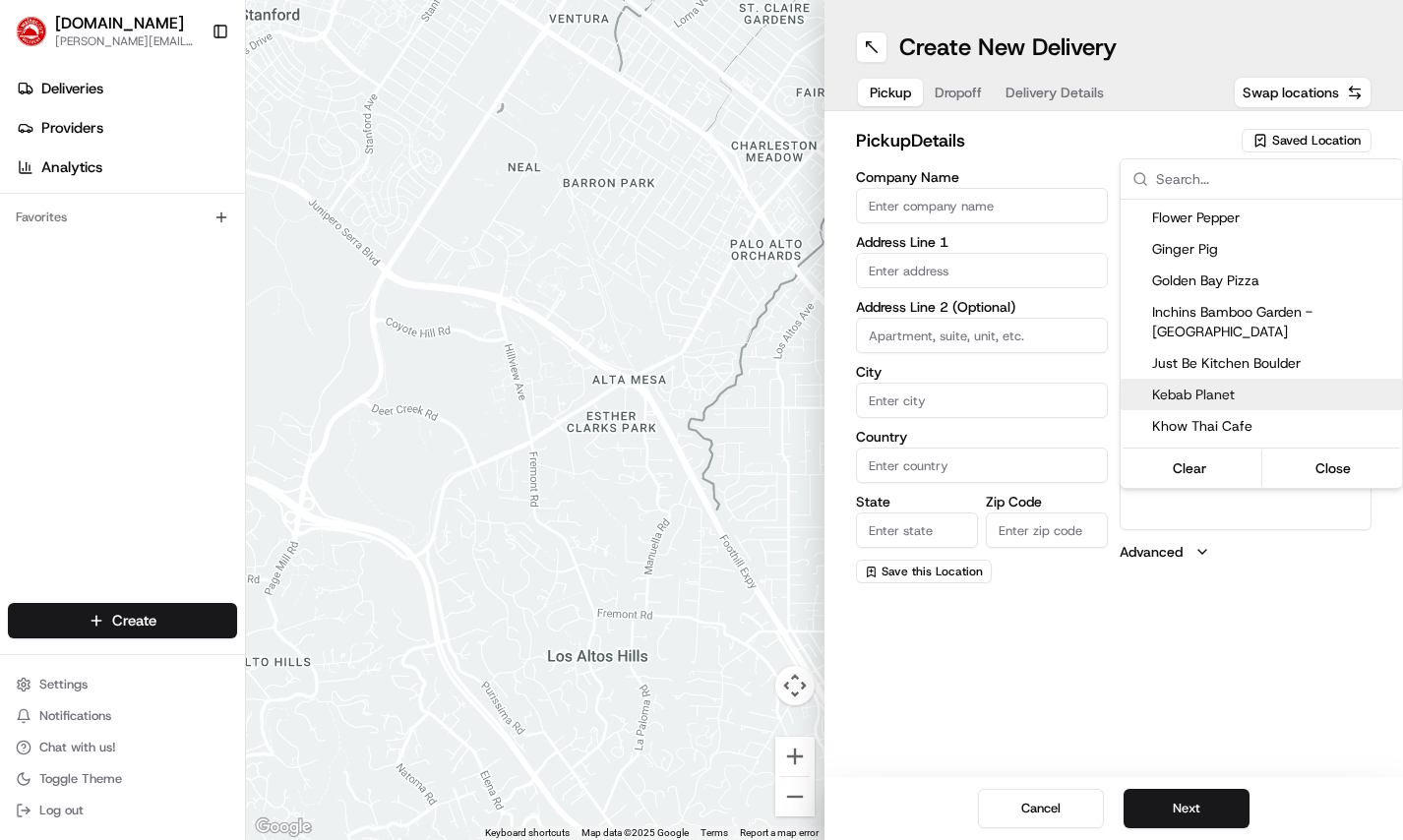 click on "Waiter.com jenna.phillips@waiter.com Toggle Sidebar Deliveries Providers Analytics Favorites Main Menu Members & Organization Organization Users Roles Preferences Customization Tracking Orchestration Automations Locations Pickup Locations Dropoff Locations Billing Billing Refund Requests Integrations Notification Triggers Webhooks API Keys Request Logs Create Settings Notifications Chat with us! Toggle Theme Log out ← Move left → Move right ↑ Move up ↓ Move down + Zoom in - Zoom out Home Jump left by 75% End Jump right by 75% Page Up Jump up by 75% Page Down Jump down by 75% Keyboard shortcuts Map Data Map data ©2025 Google Map data ©2025 Google 500 m  Click to toggle between metric and imperial units Terms Report a map error Create New Delivery Pickup Dropoff Delivery Details Swap locations pickup  Details Saved Location Company Name Address Line 1 Address Line 2 (Optional) City Country State Zip Code Save this Location First Name Last Name Email (Optional) Phone Number US +1 Next" at bounding box center [702, 420] 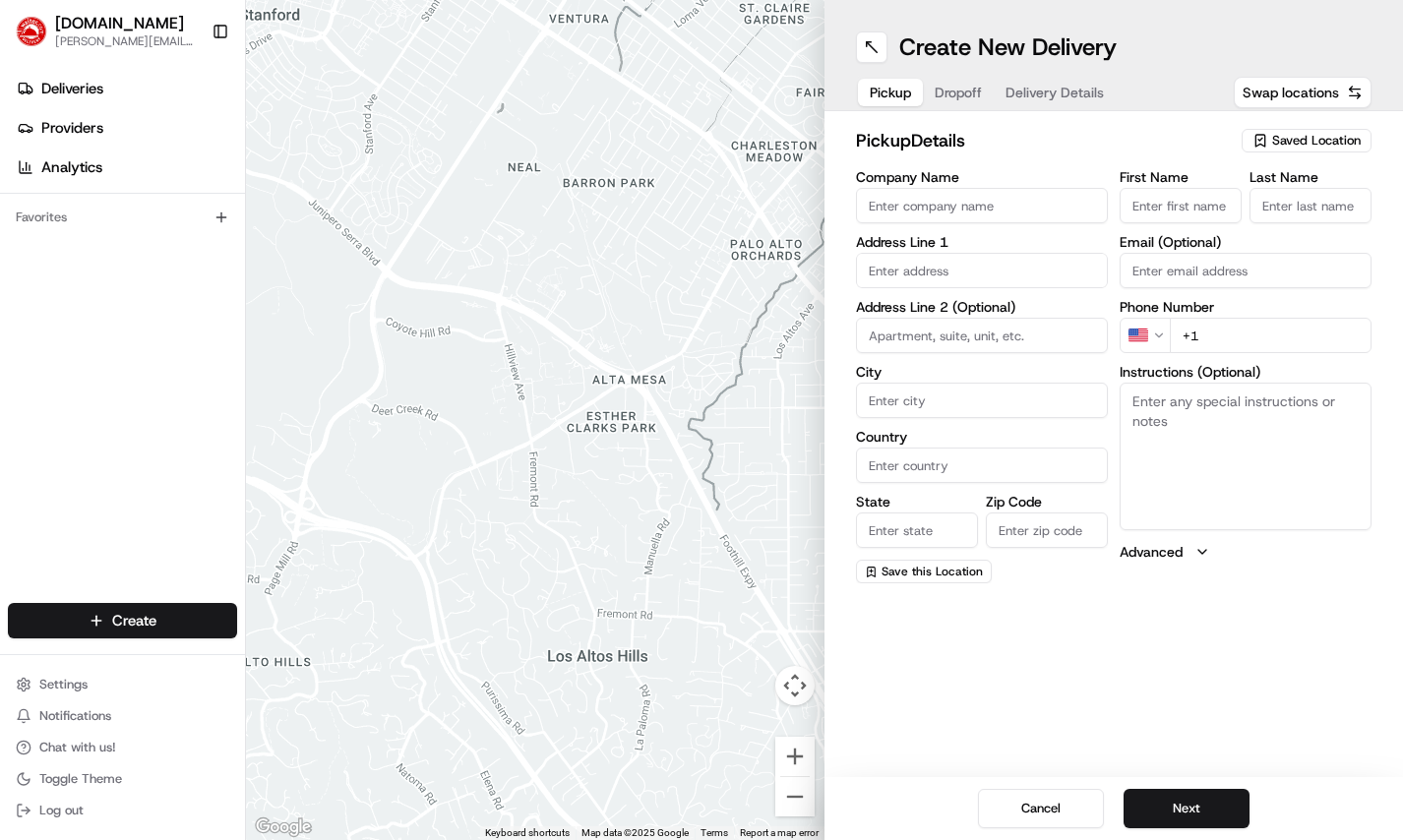 type 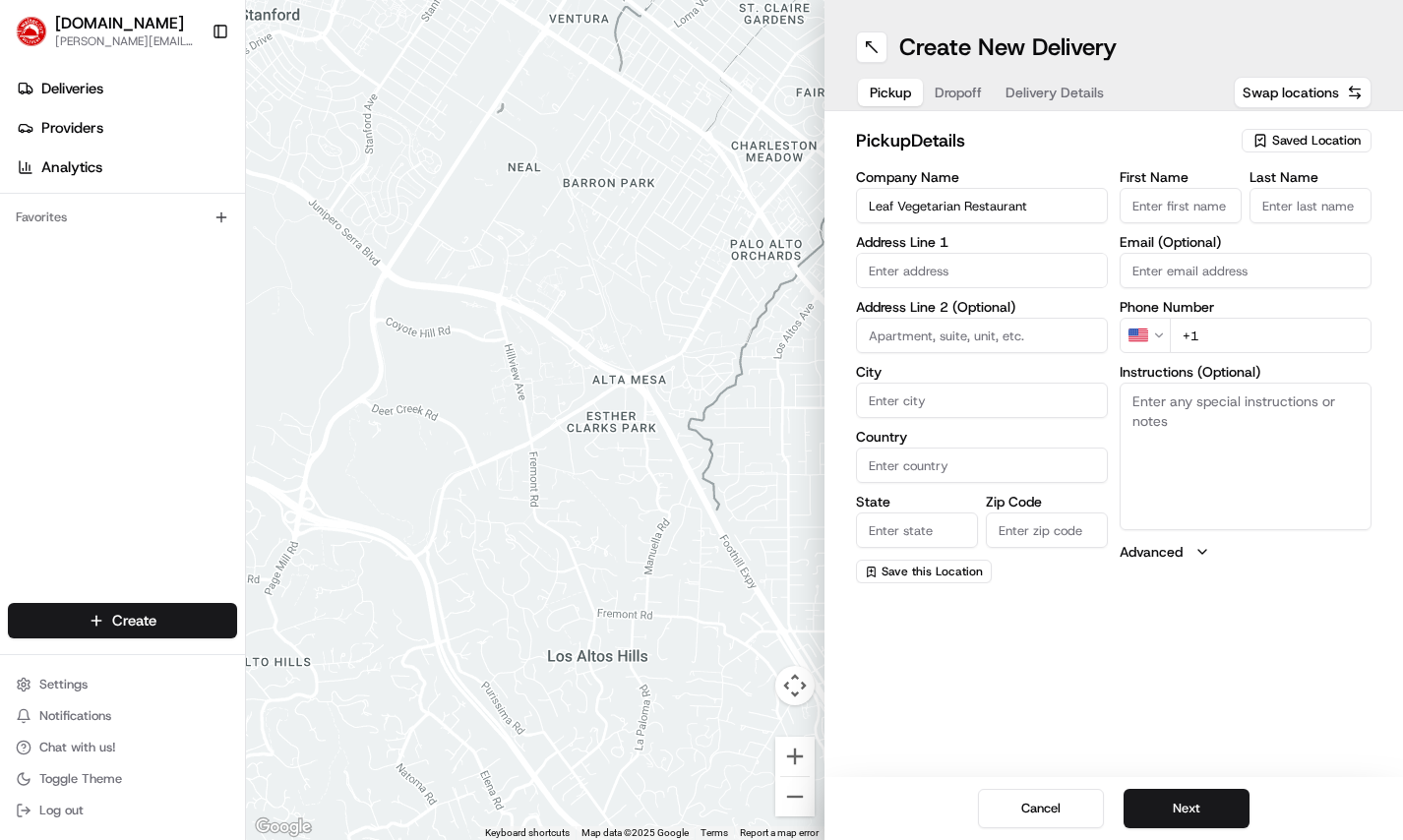 type on "Leaf Vegetarian Restaurant" 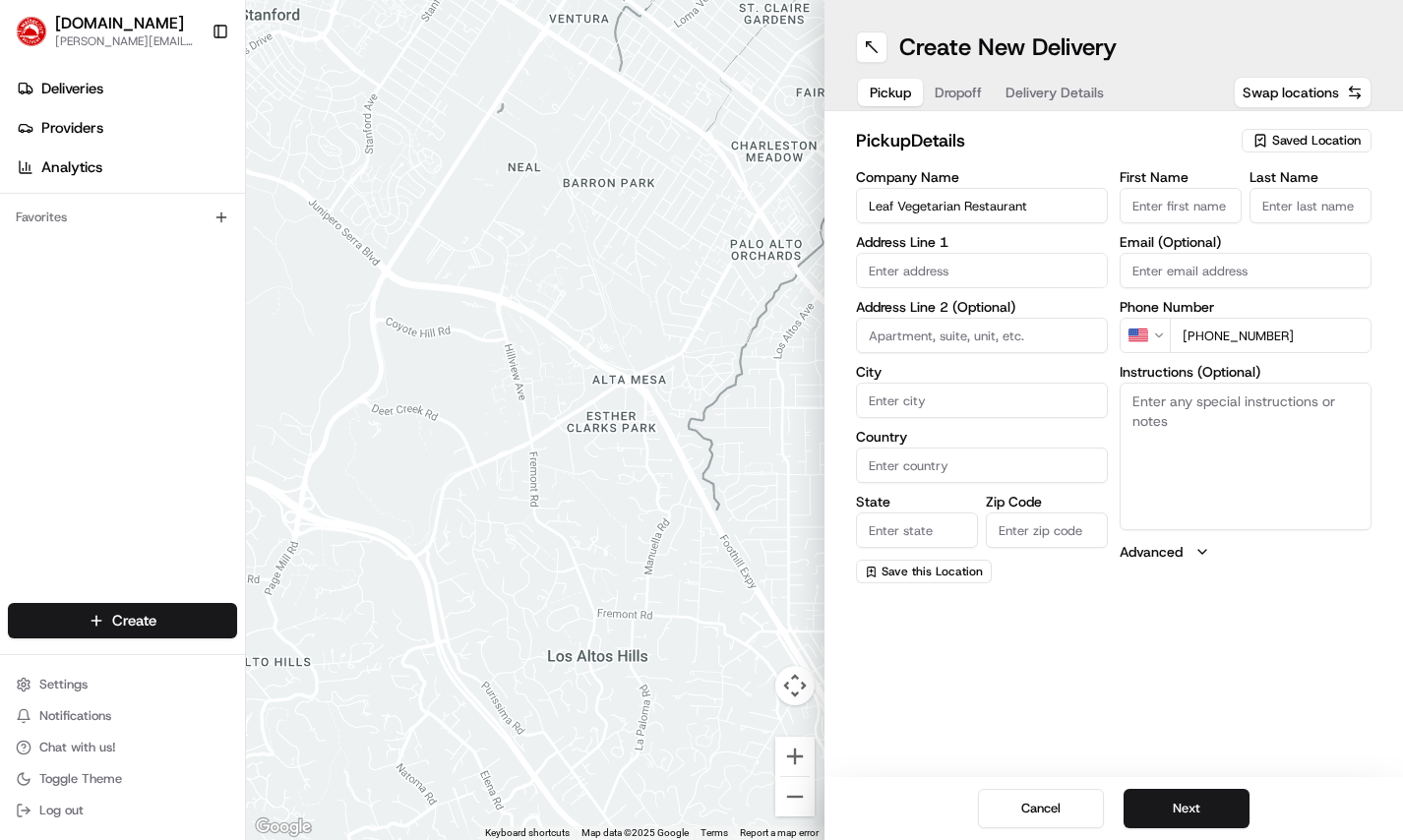 type on "+1 650 417 7844" 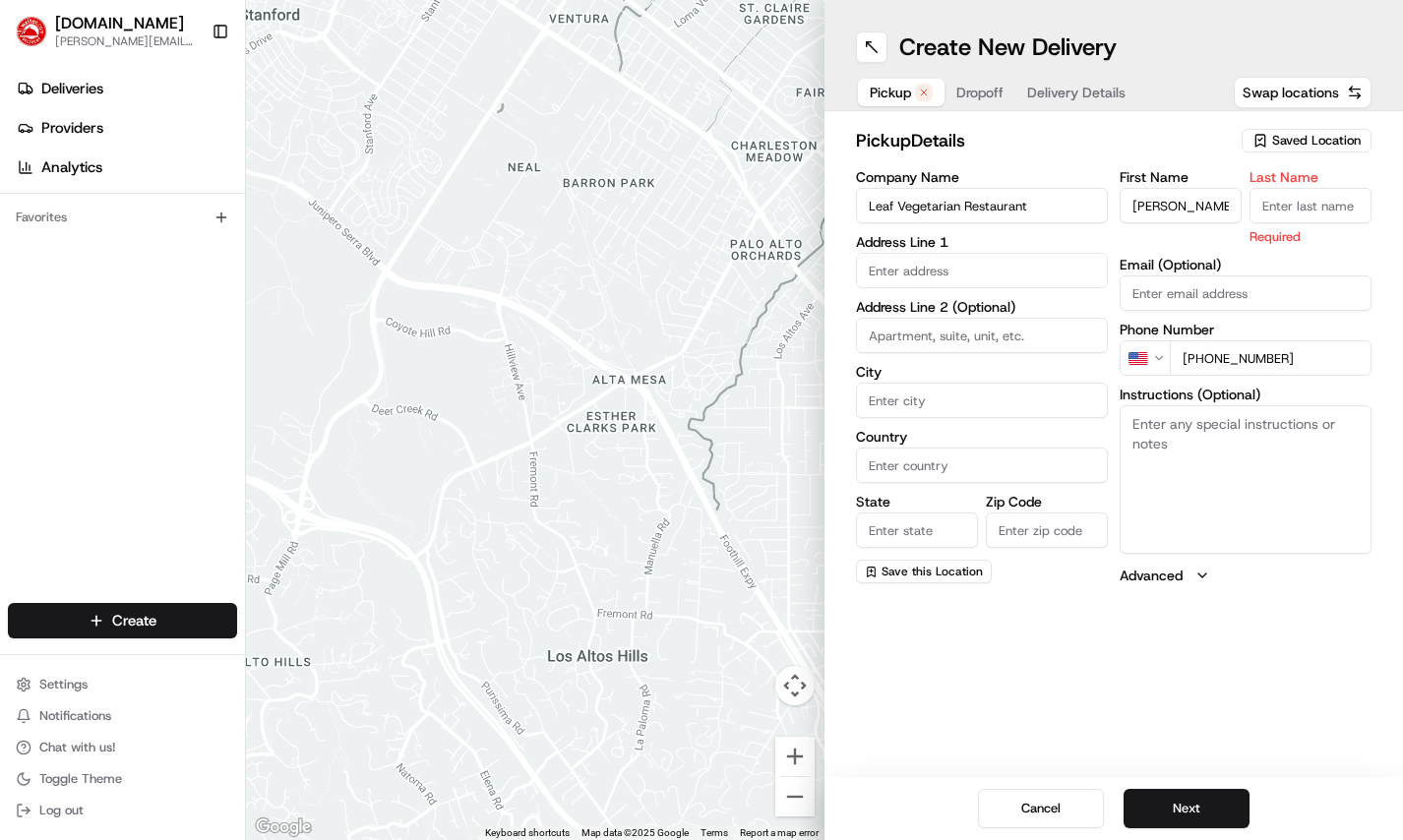 click on "Last Name" at bounding box center [1311, 206] 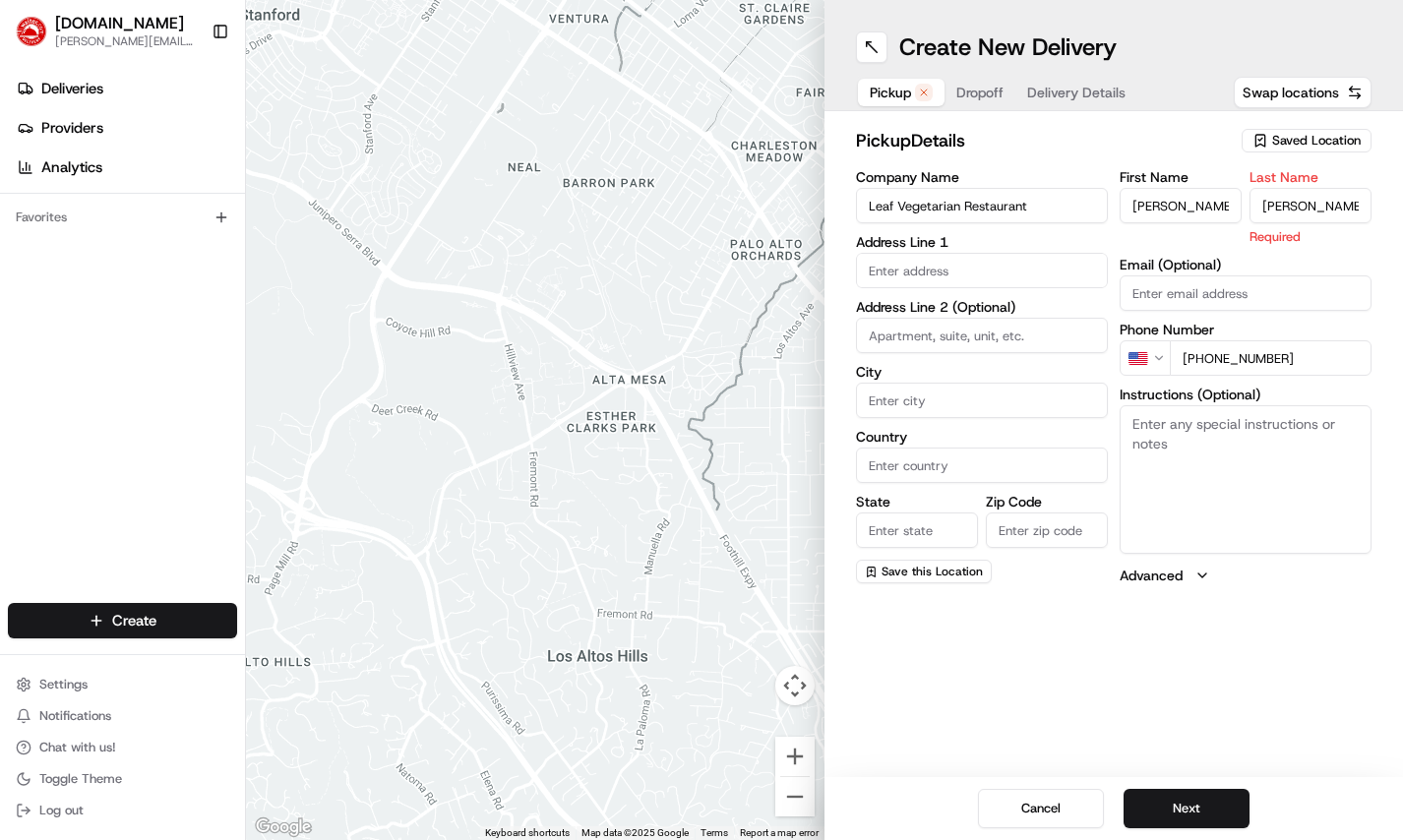 click at bounding box center [982, 270] 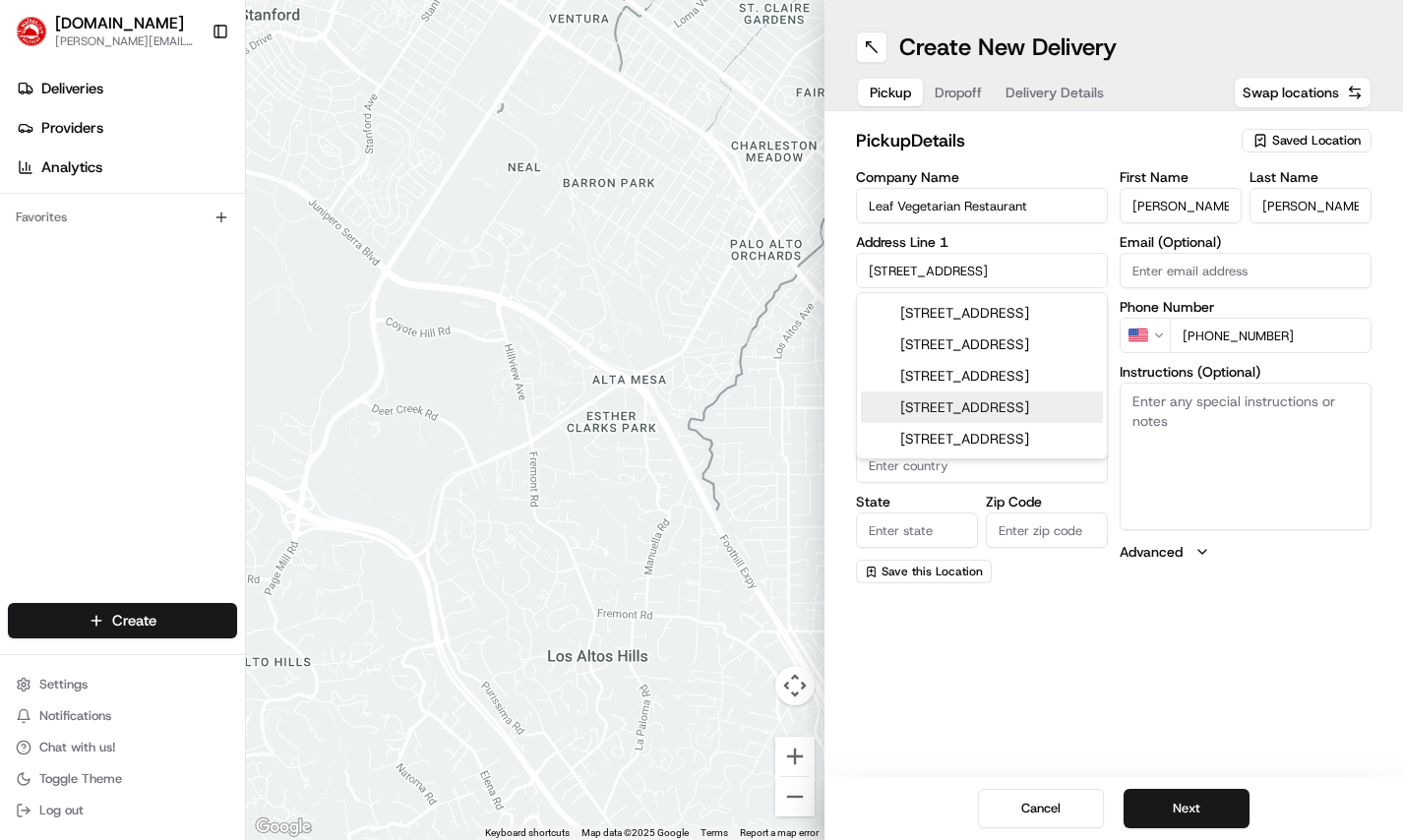 click on "1710 Pearl Street, Boulder, CO" at bounding box center [982, 407] 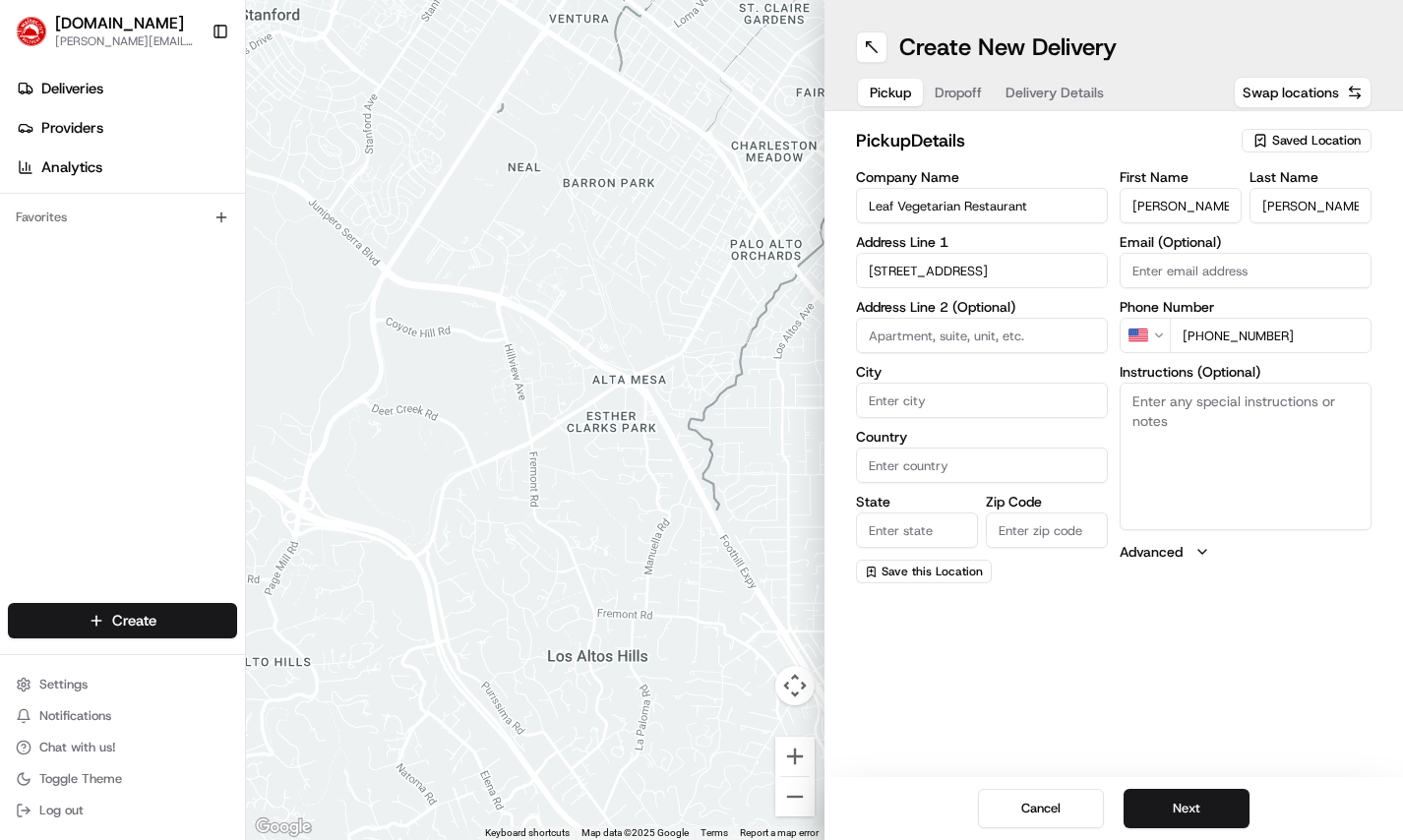type on "[STREET_ADDRESS]" 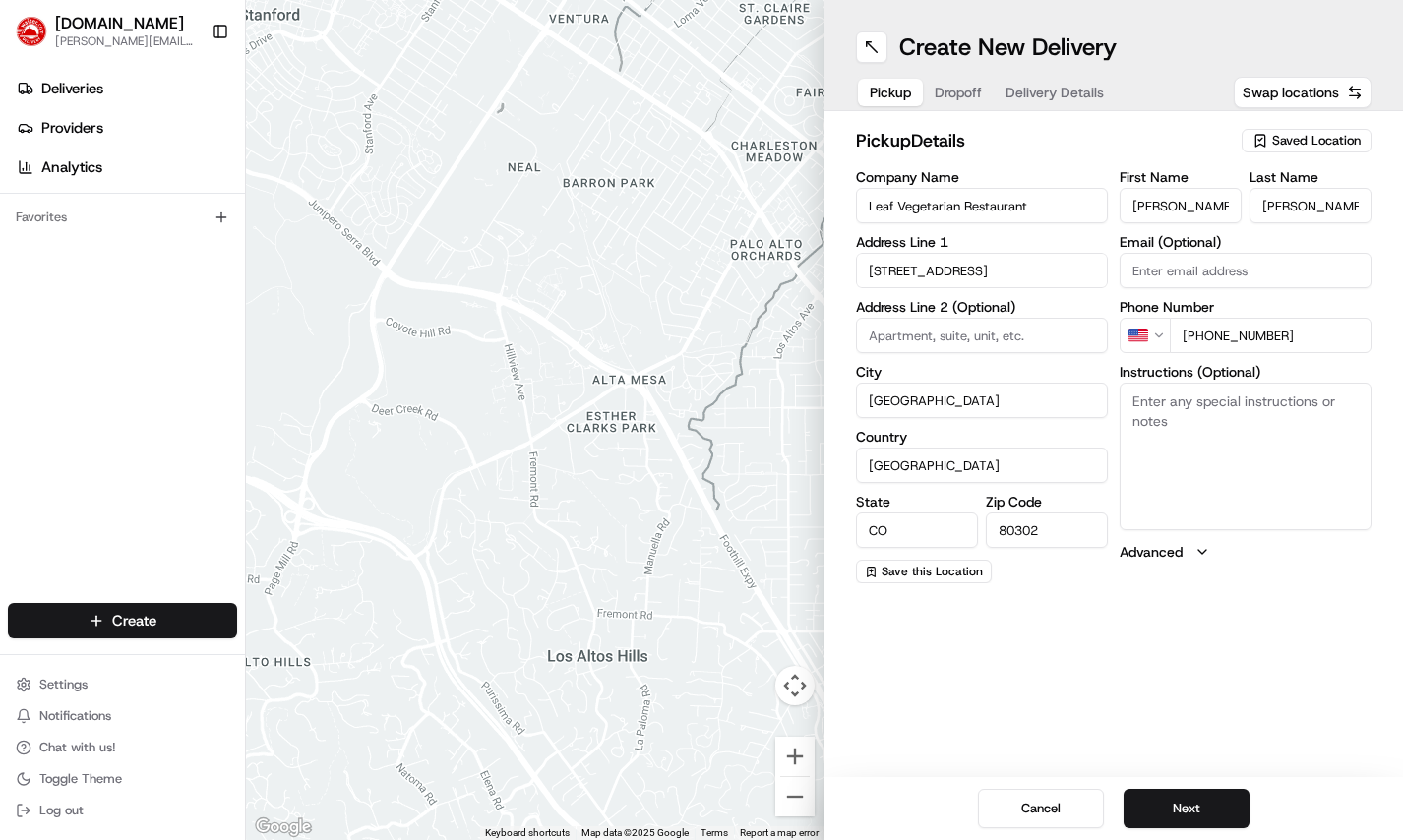 type on "1710 Pearl Street" 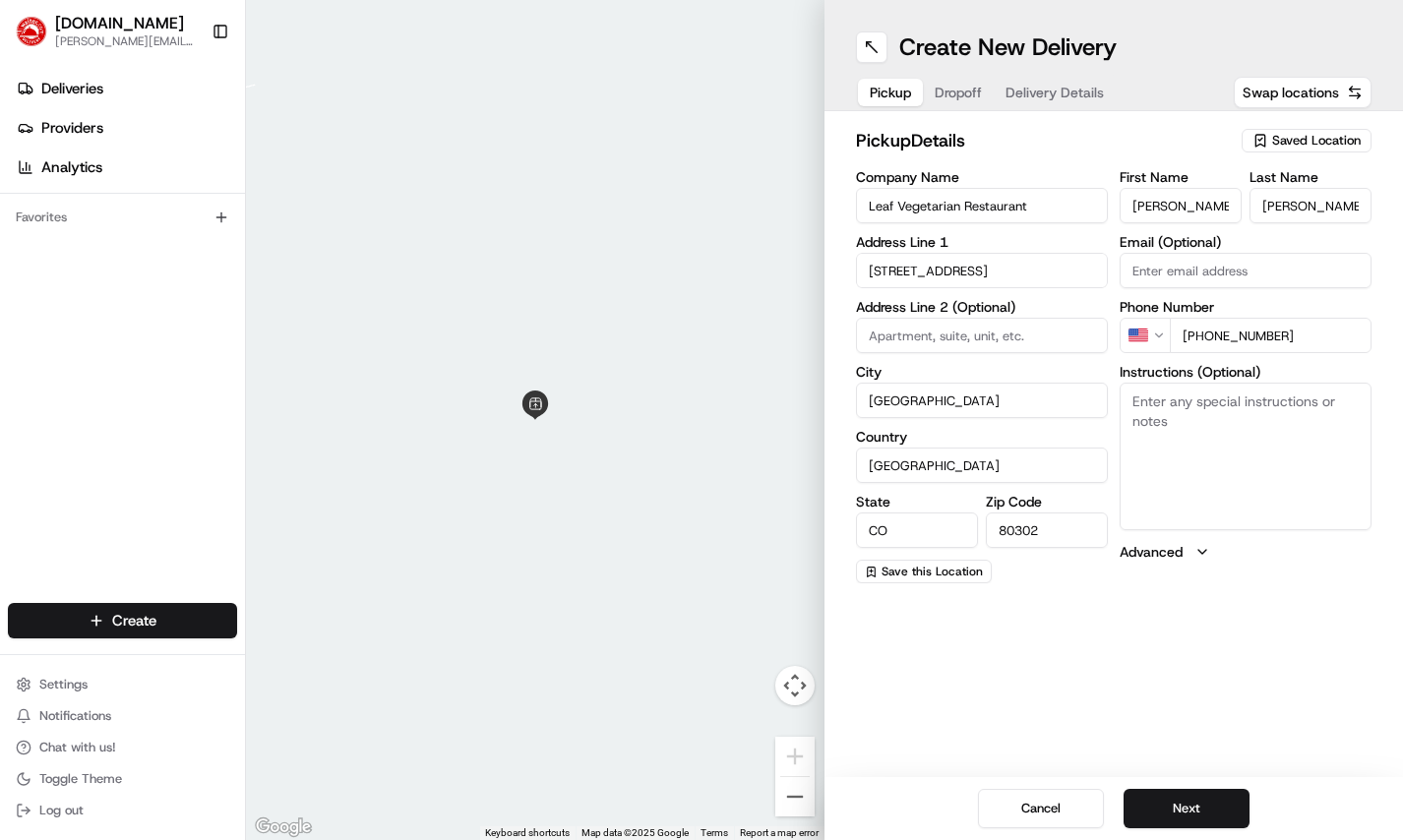 click on "Instructions (Optional)" at bounding box center (1246, 456) 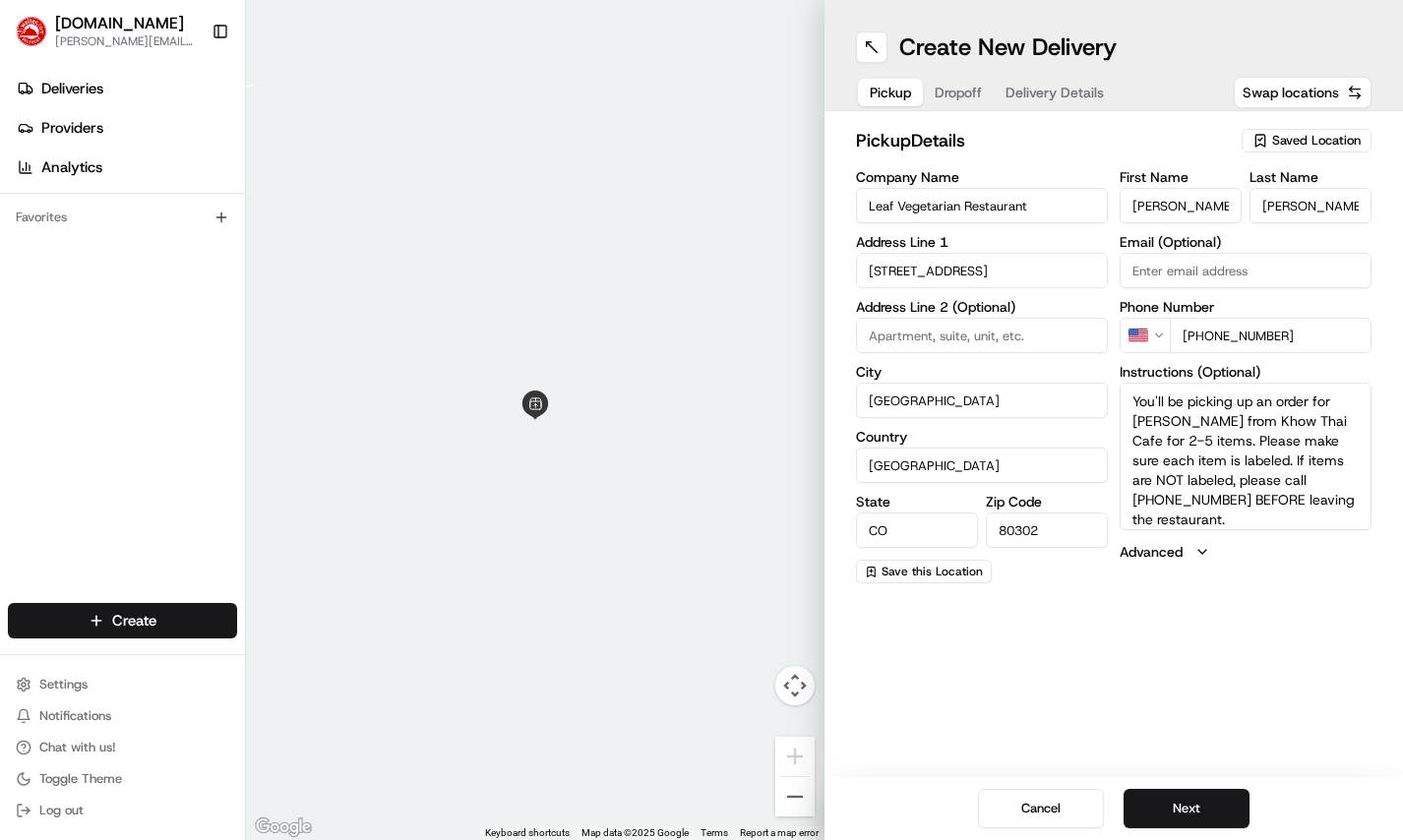 scroll, scrollTop: 19, scrollLeft: 0, axis: vertical 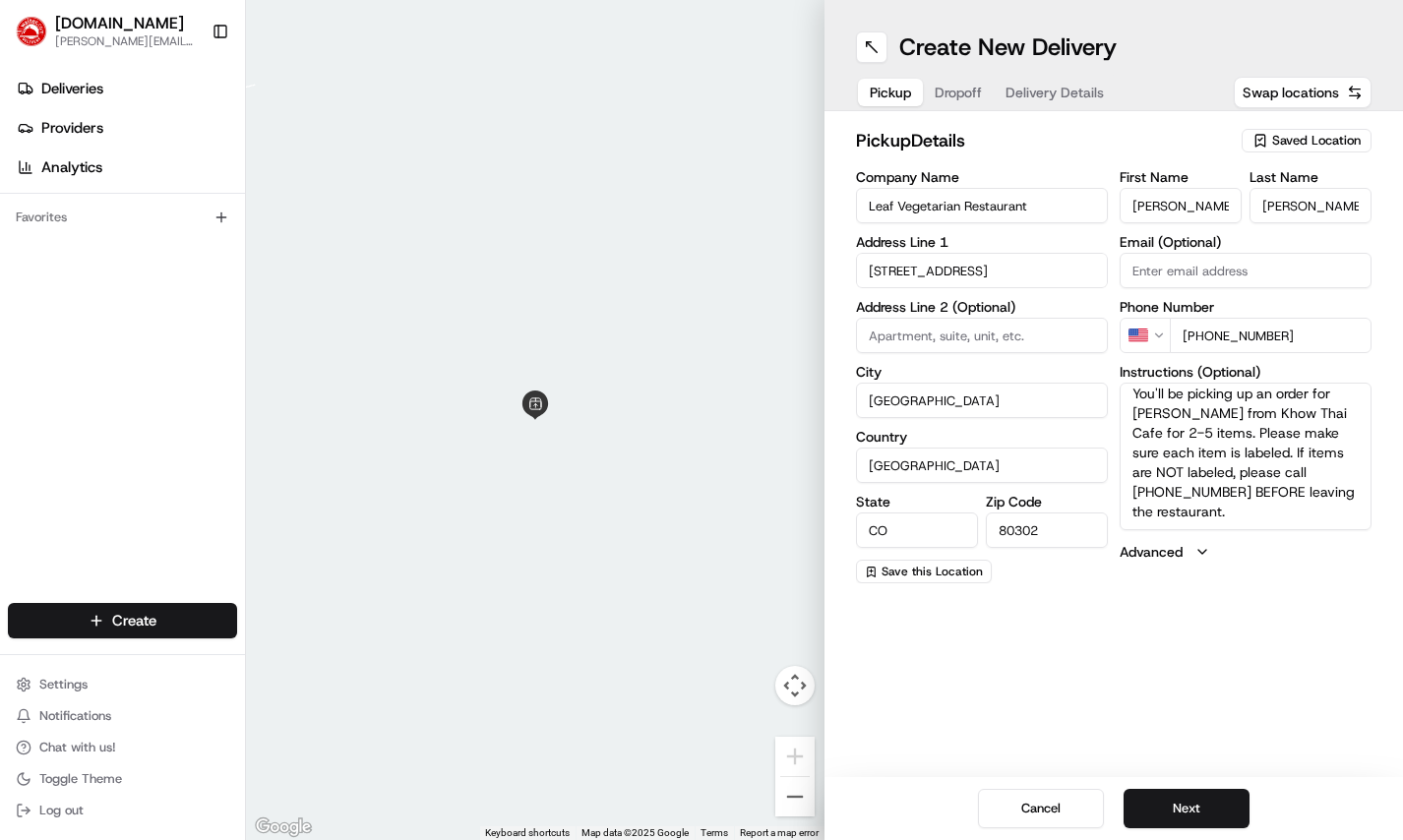 drag, startPoint x: 1226, startPoint y: 406, endPoint x: 1244, endPoint y: 397, distance: 20.12461 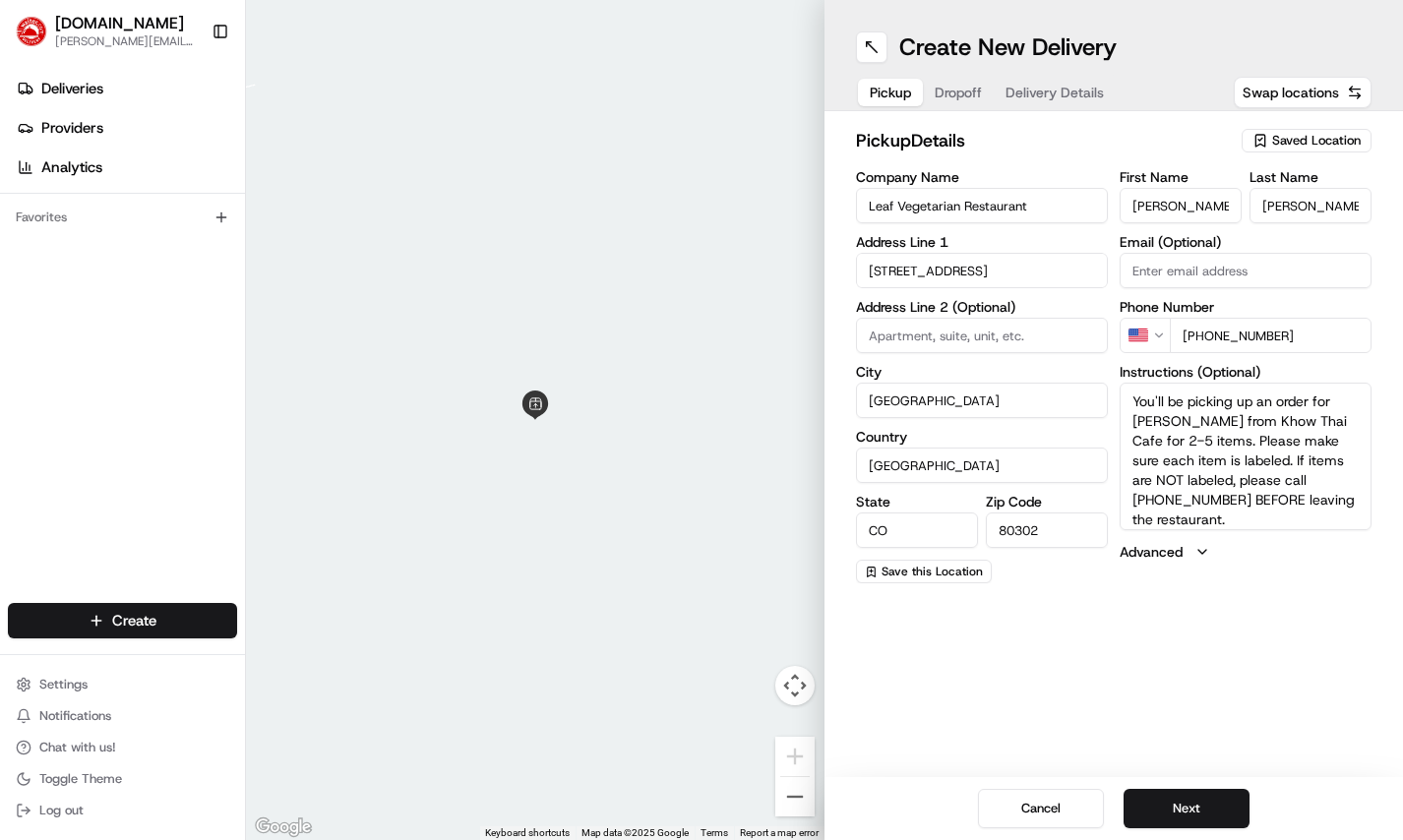 click on "You'll be picking up an order for GILLIAN from Khow Thai Cafe for 2-5 items. Please make sure each item is labeled. If items are NOT labeled, please call 650-417-7844 BEFORE leaving the restaurant." at bounding box center [1246, 456] 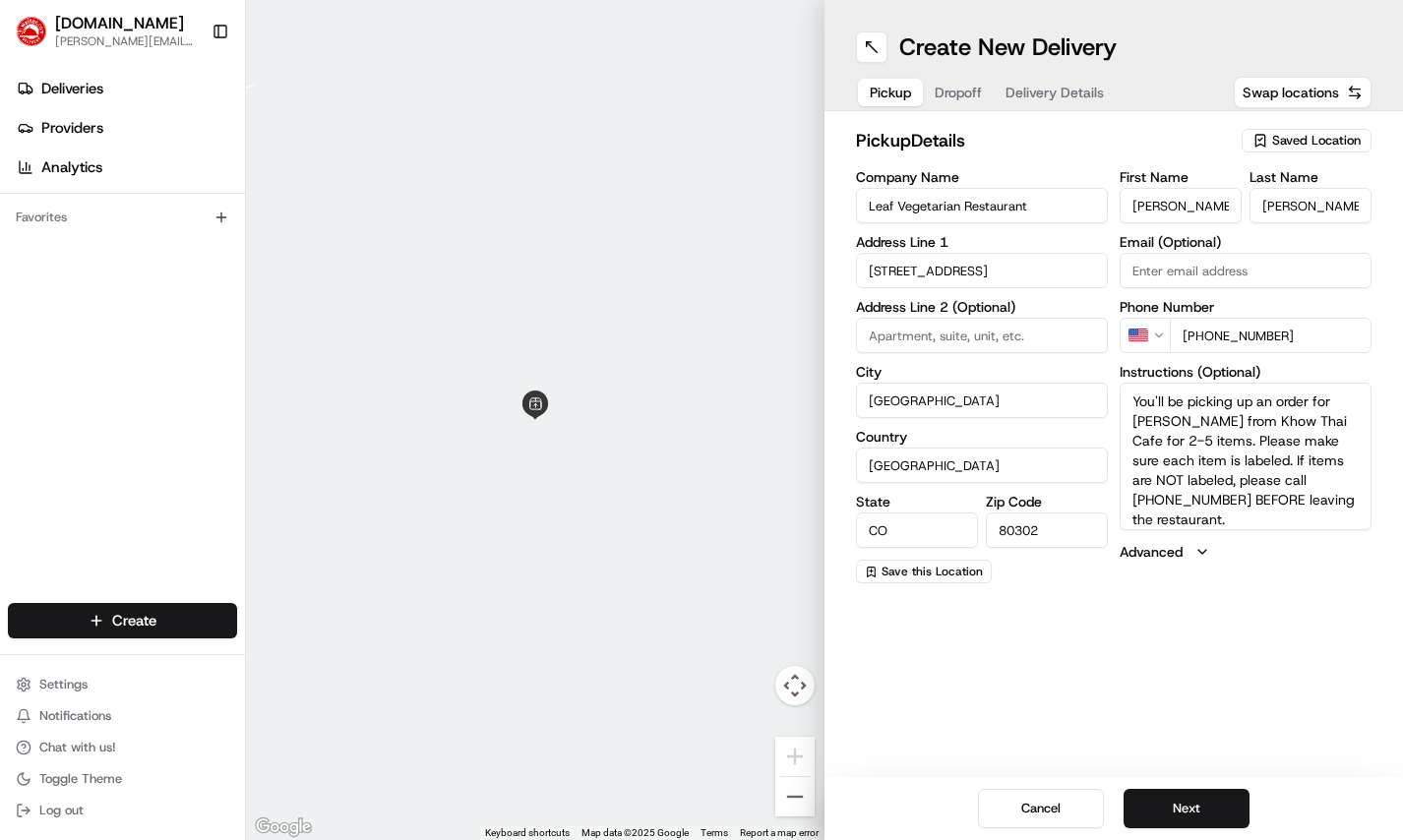 drag, startPoint x: 1220, startPoint y: 420, endPoint x: 1316, endPoint y: 423, distance: 96.046864 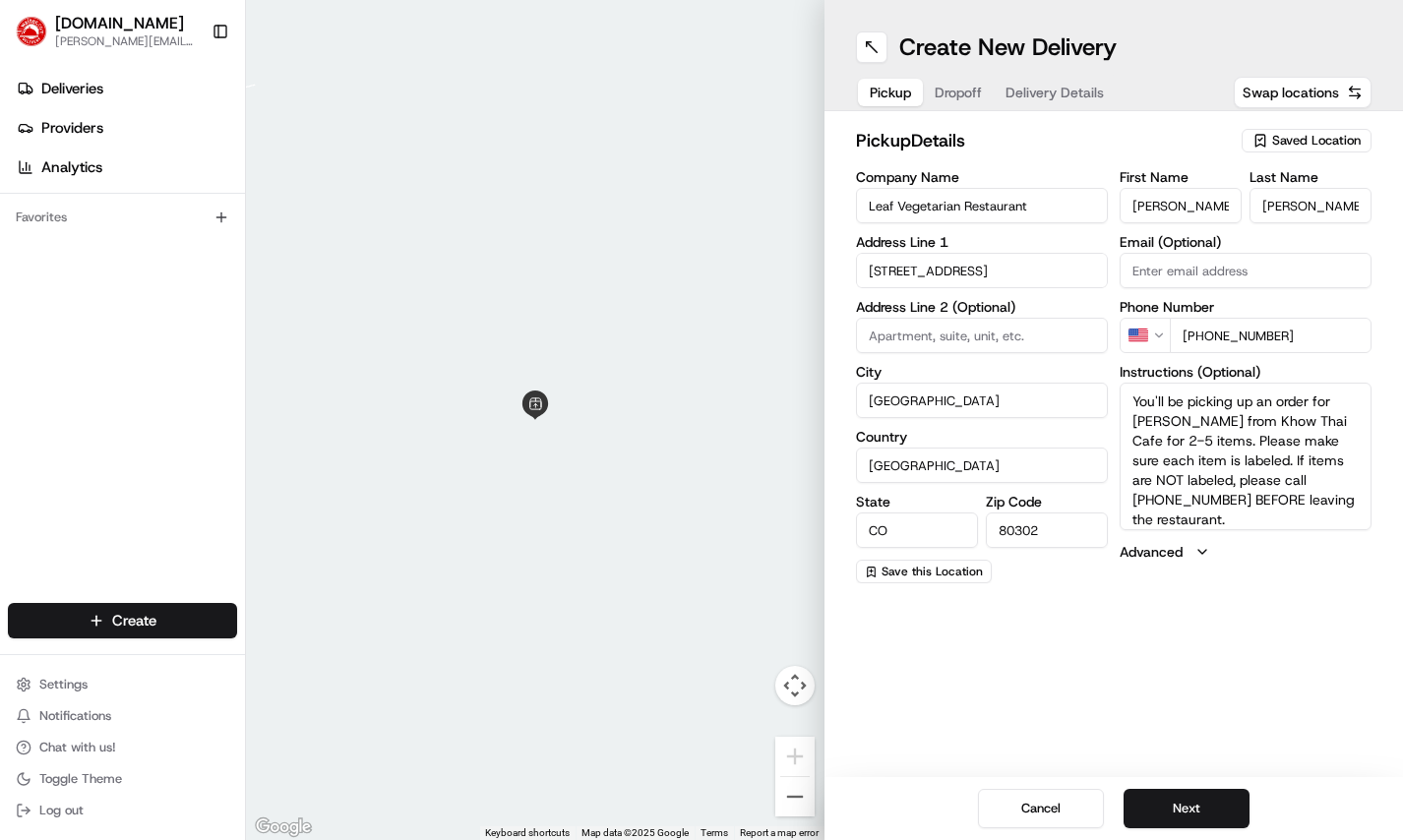 click on "You'll be picking up an order for GILLIAN from Khow Thai Cafe for 2-5 items. Please make sure each item is labeled. If items are NOT labeled, please call 650-417-7844 BEFORE leaving the restaurant." at bounding box center (1246, 456) 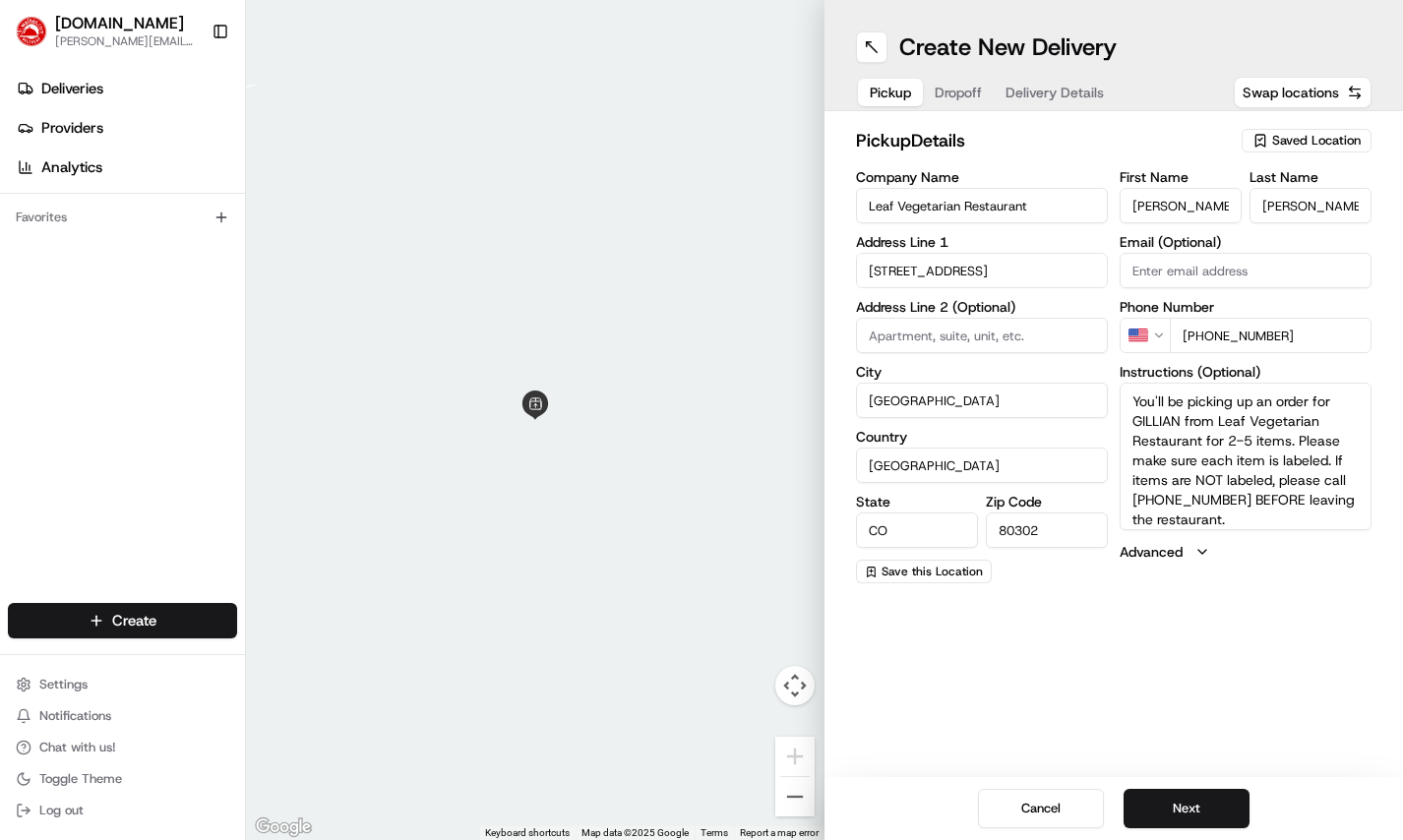click on "You'll be picking up an order for GILLIAN from Leaf Vegetarian Restaurant for 2-5 items. Please make sure each item is labeled. If items are NOT labeled, please call 650-417-7844 BEFORE leaving the restaurant." at bounding box center [1246, 456] 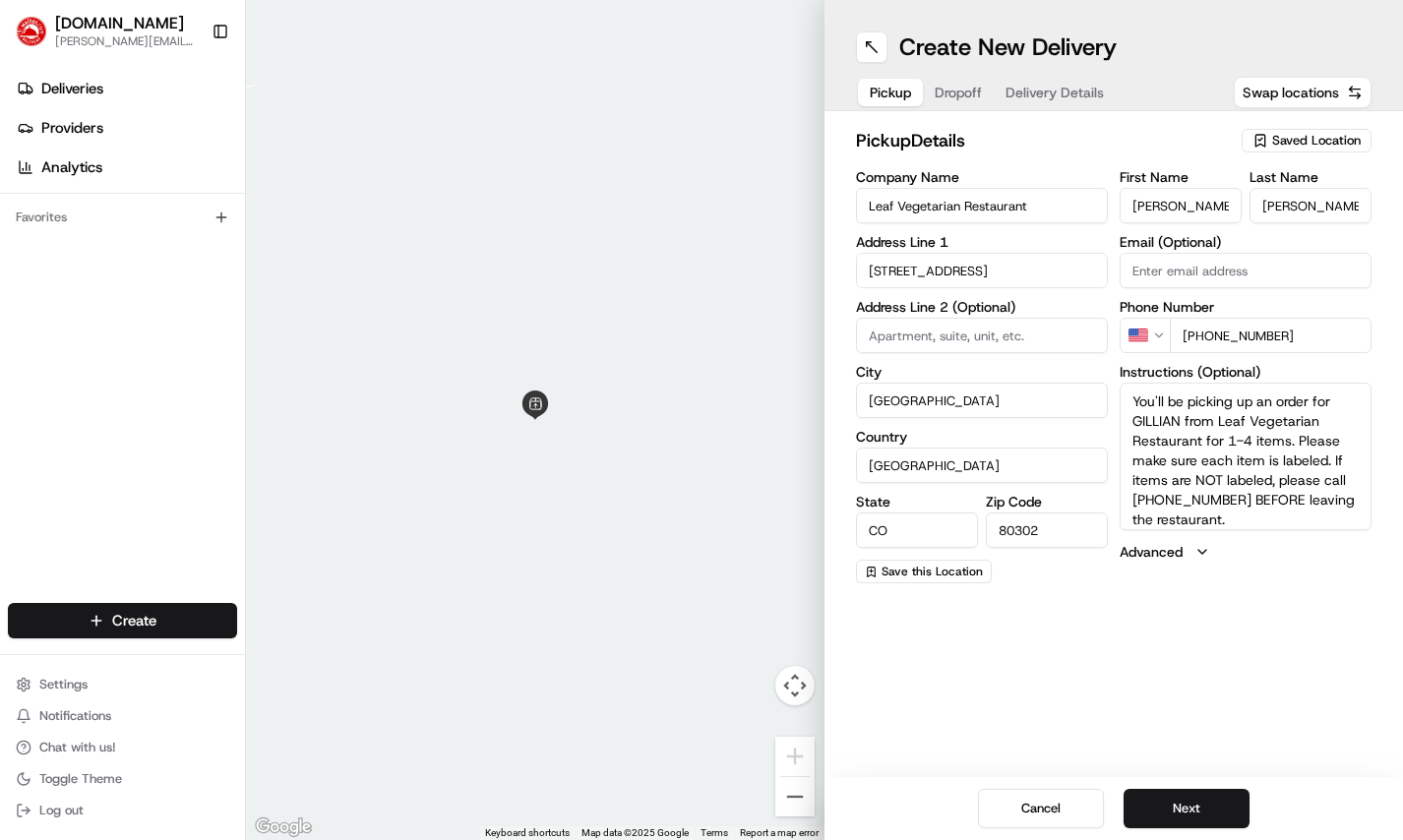 click on "You'll be picking up an order for GILLIAN from Leaf Vegetarian Restaurant for 1-4 items. Please make sure each item is labeled. If items are NOT labeled, please call 650-417-7844 BEFORE leaving the restaurant." at bounding box center [1246, 456] 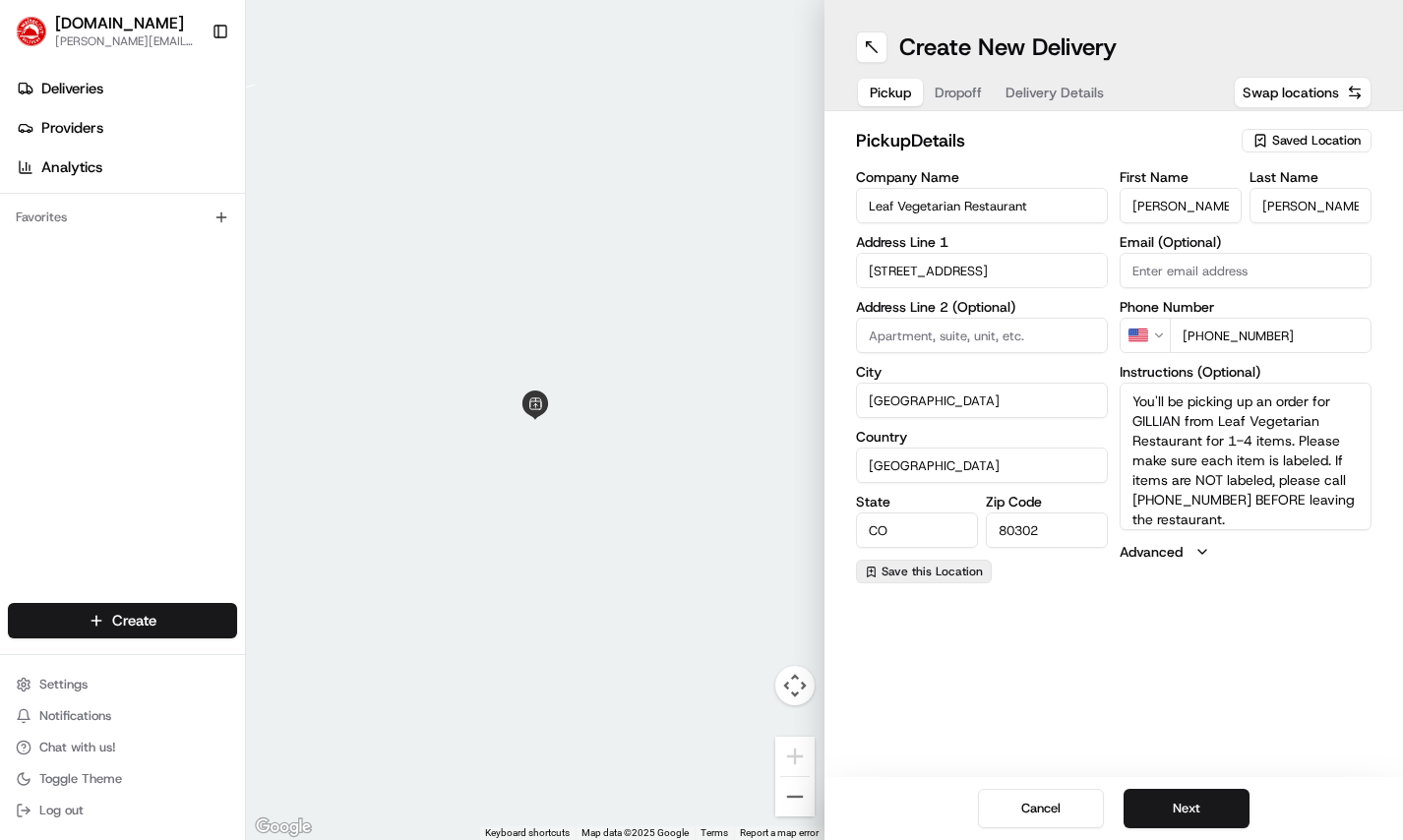 type on "You'll be picking up an order for GILLIAN from Leaf Vegetarian Restaurant for 1-4 items. Please make sure each item is labeled. If items are NOT labeled, please call 650-417-7844 BEFORE leaving the restaurant." 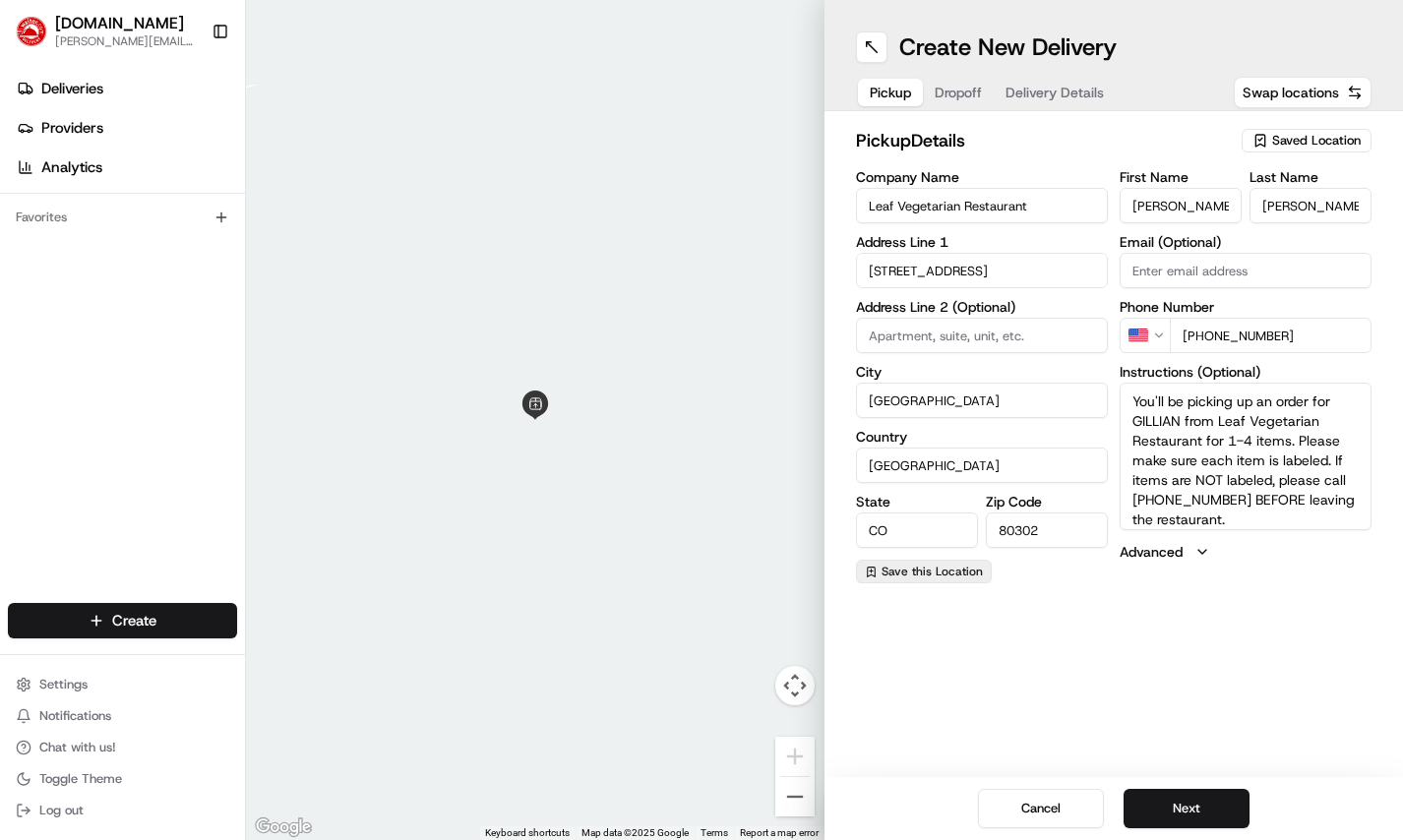 click on "Save this Location" at bounding box center (932, 571) 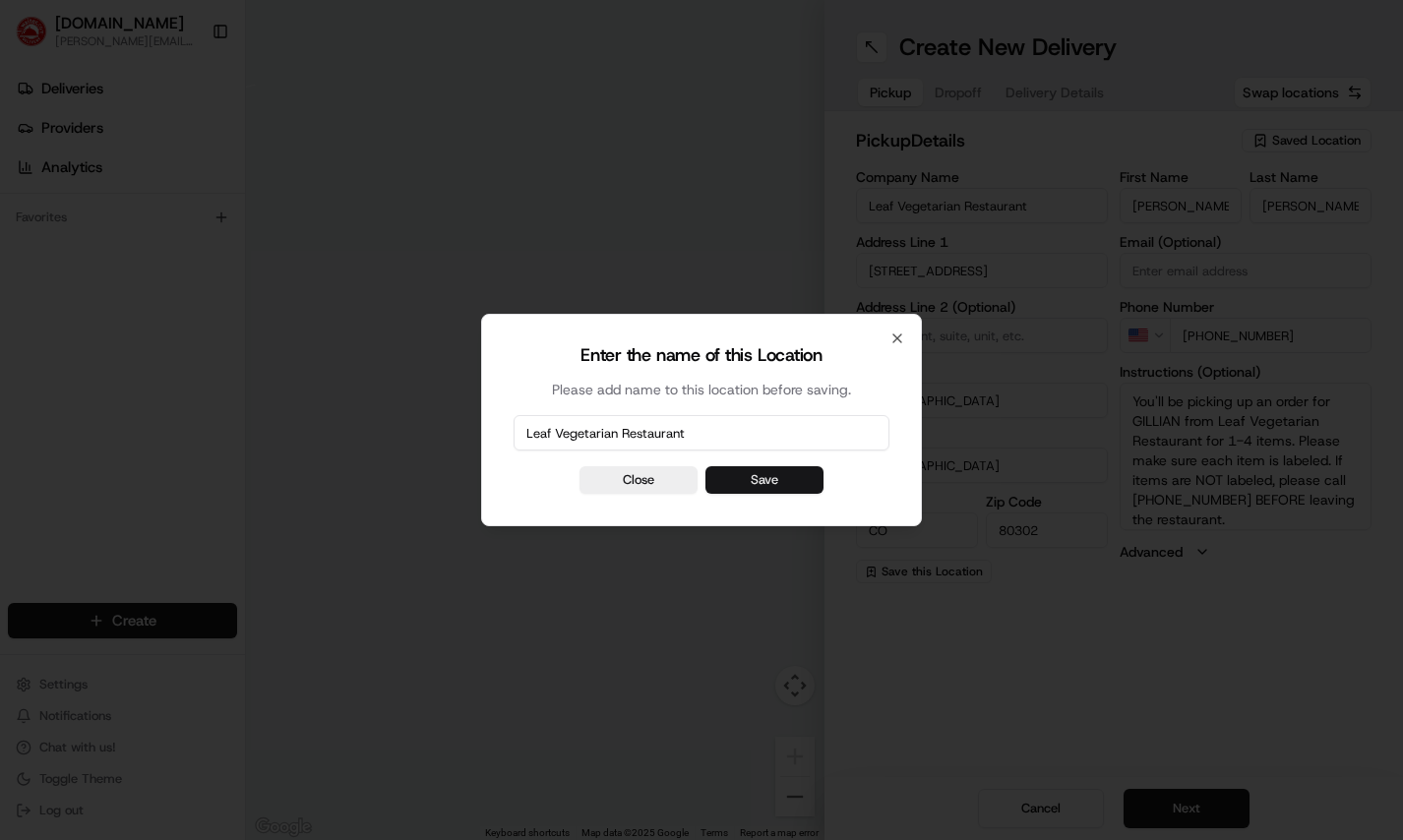 click on "Save" at bounding box center [764, 480] 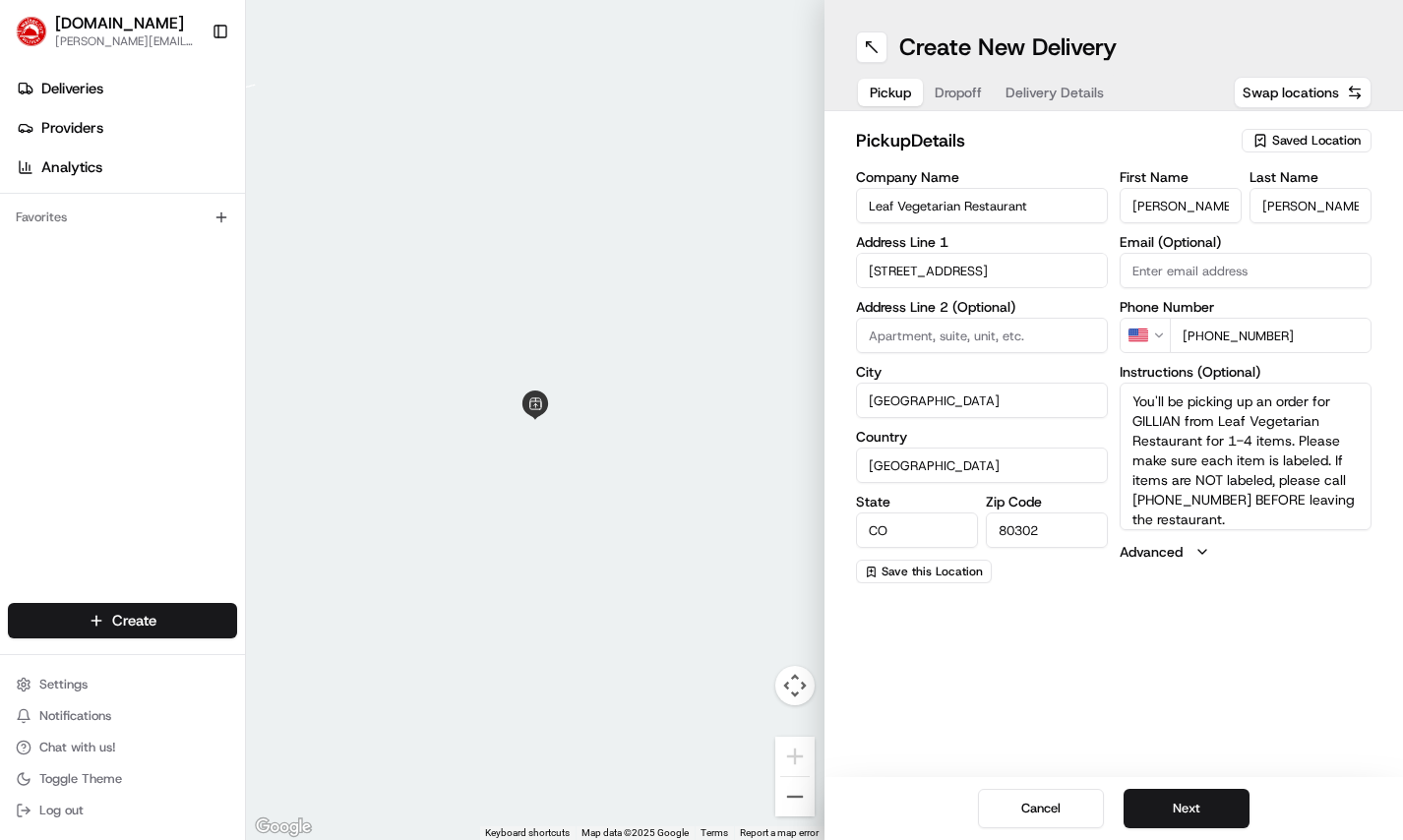 drag, startPoint x: 1293, startPoint y: 512, endPoint x: 1102, endPoint y: 361, distance: 243.47895 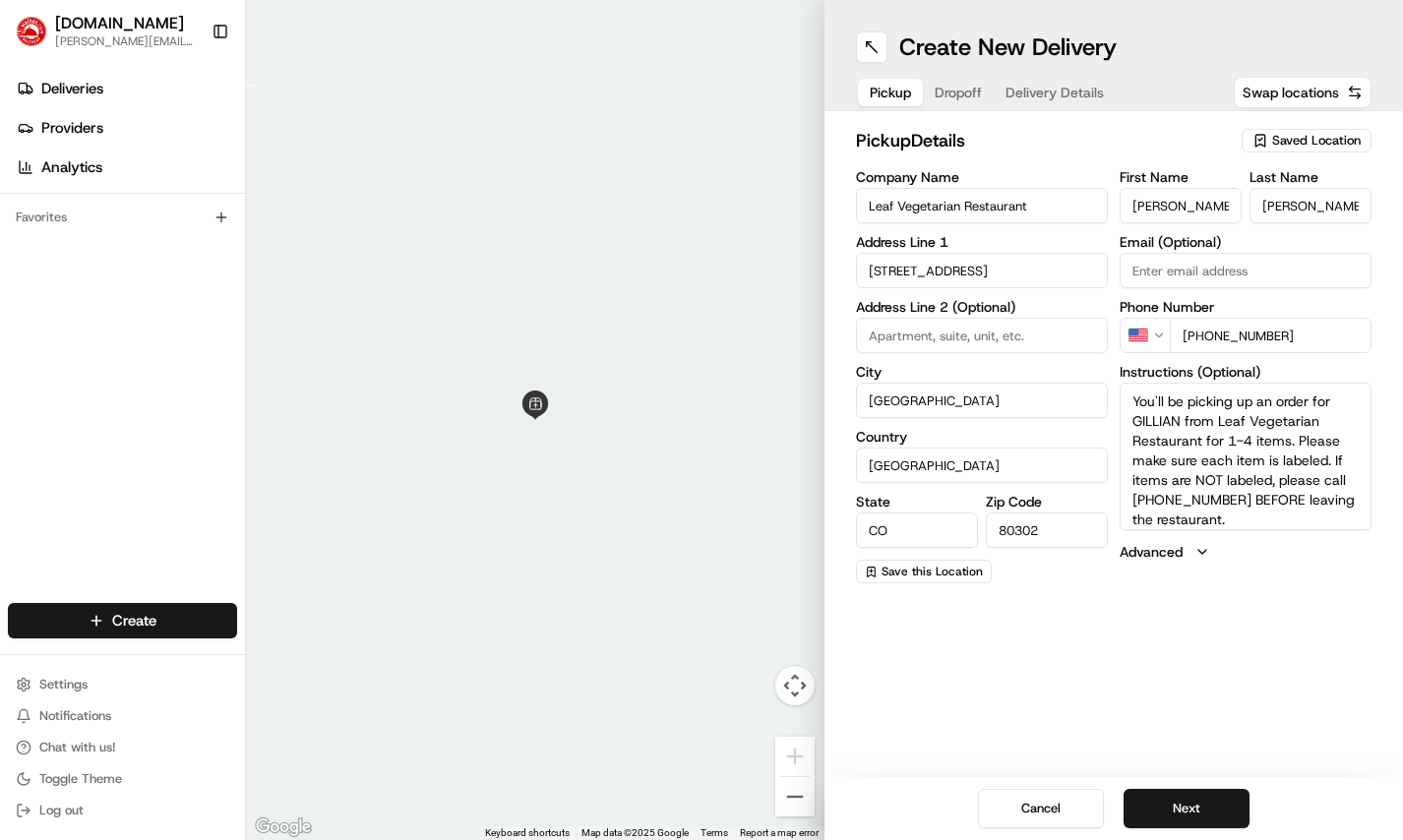 click on "Company Name Leaf Vegetarian Restaurant Address Line 1 1710 Pearl Street Address Line 2 (Optional) City Boulder Country United States State CO Zip Code 80302 Save this Location First Name Evan Last Name Reisbeck Email (Optional) Phone Number US +1 650 417 7844 Instructions (Optional) You'll be picking up an order for GILLIAN from Leaf Vegetarian Restaurant for 1-4 items. Please make sure each item is labeled. If items are NOT labeled, please call 650-417-7844 BEFORE leaving the restaurant.
Advanced" at bounding box center [1114, 377] 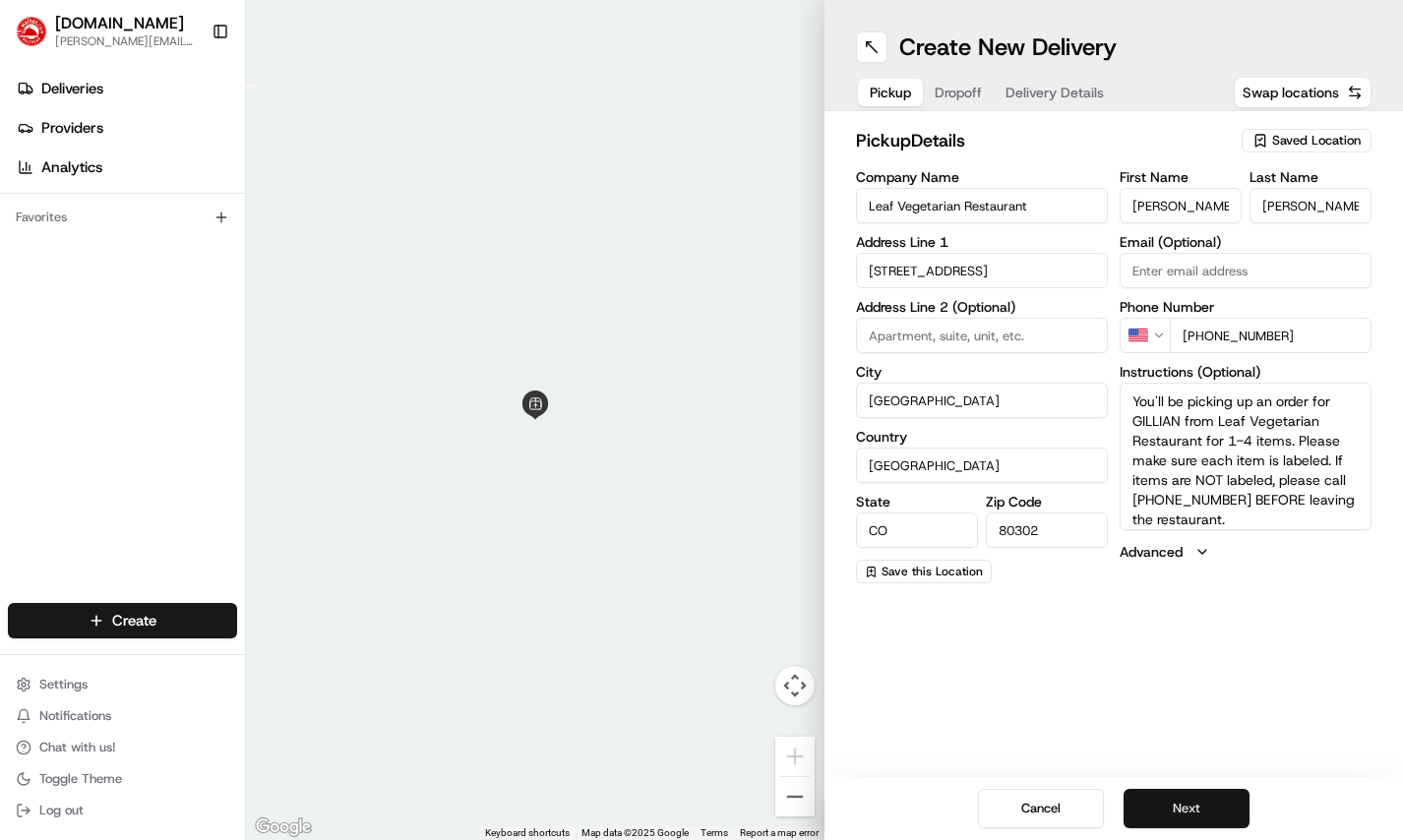 click on "Next" at bounding box center (1187, 809) 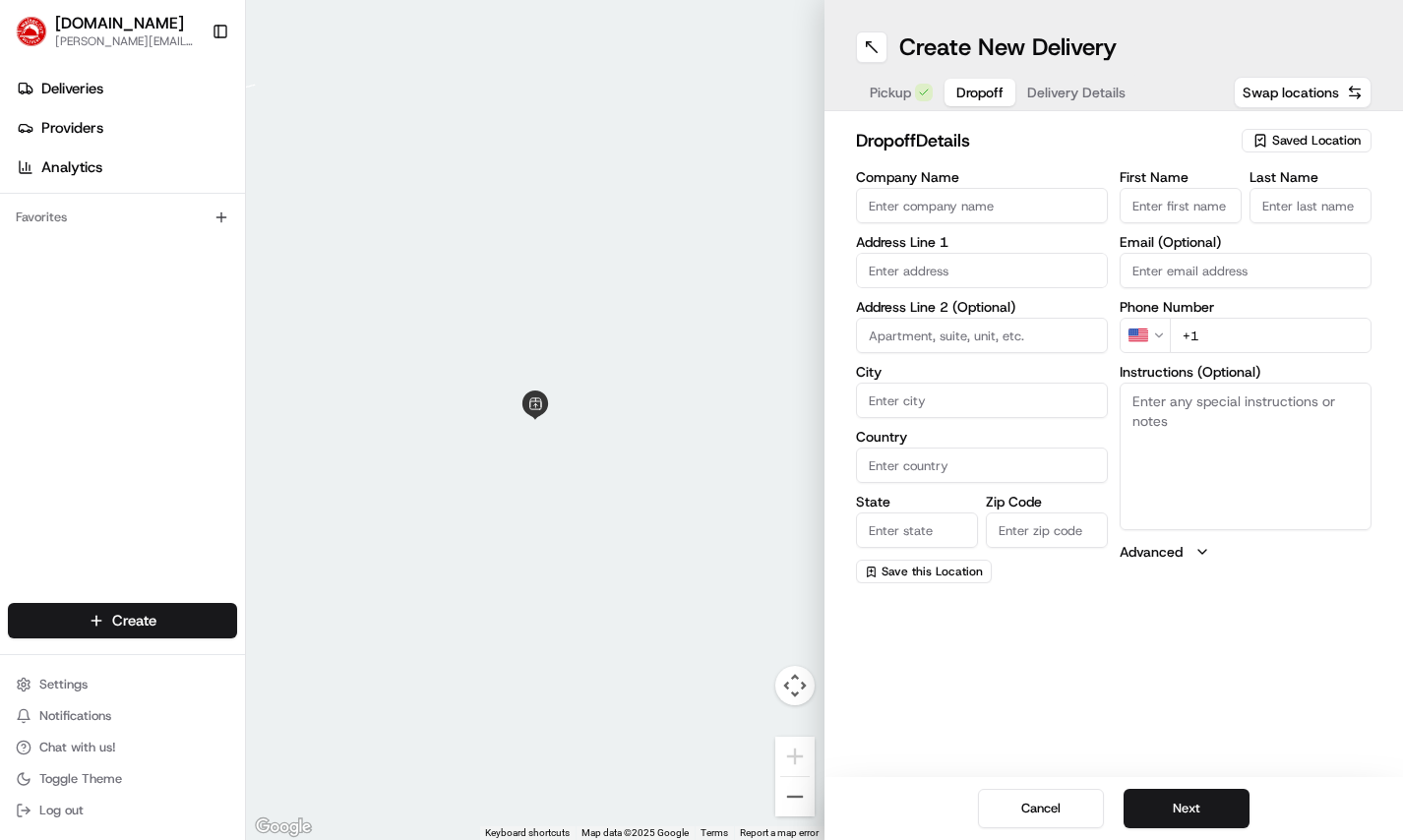 click on "Delivery Details" at bounding box center [1076, 92] 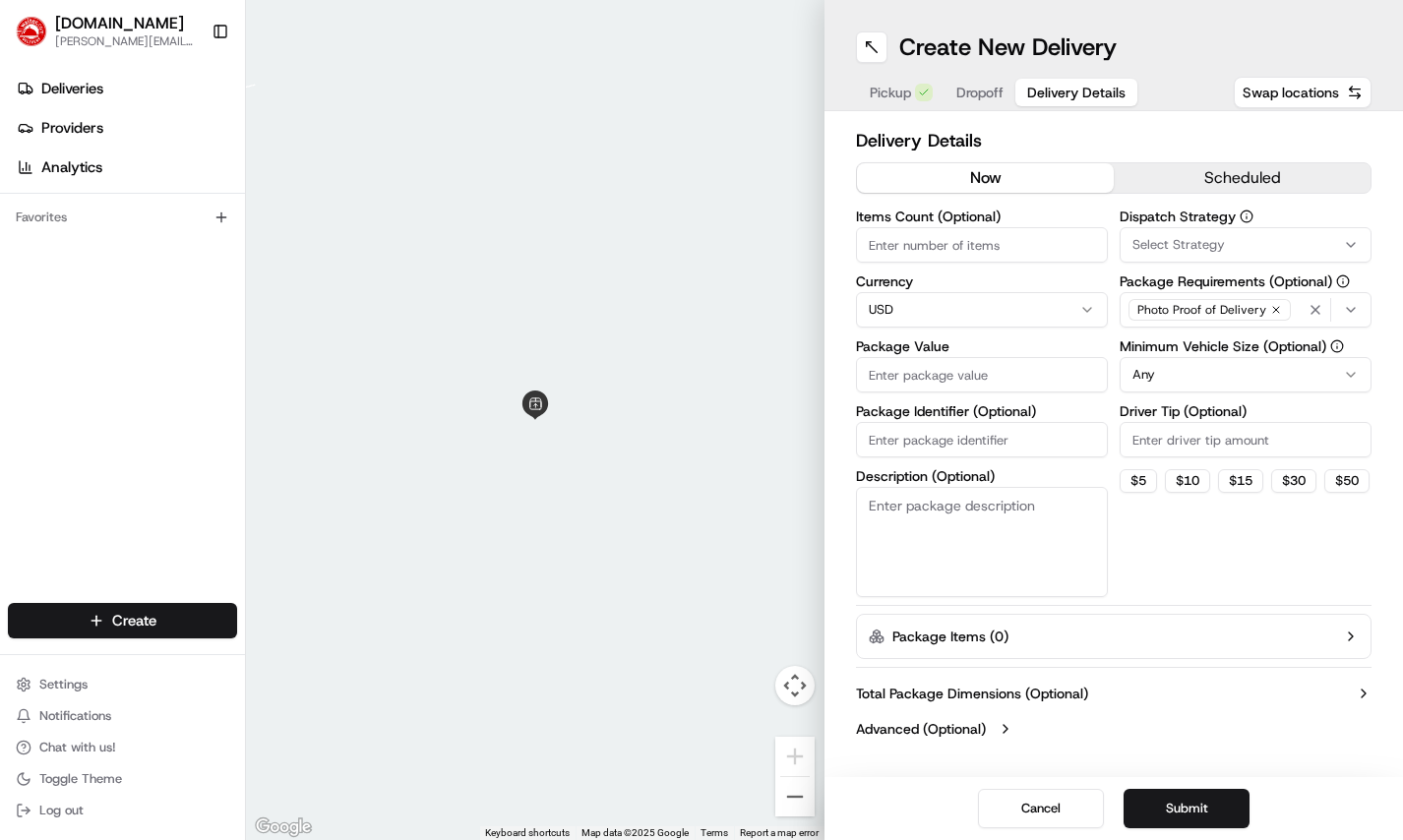 click on "scheduled" at bounding box center (1242, 178) 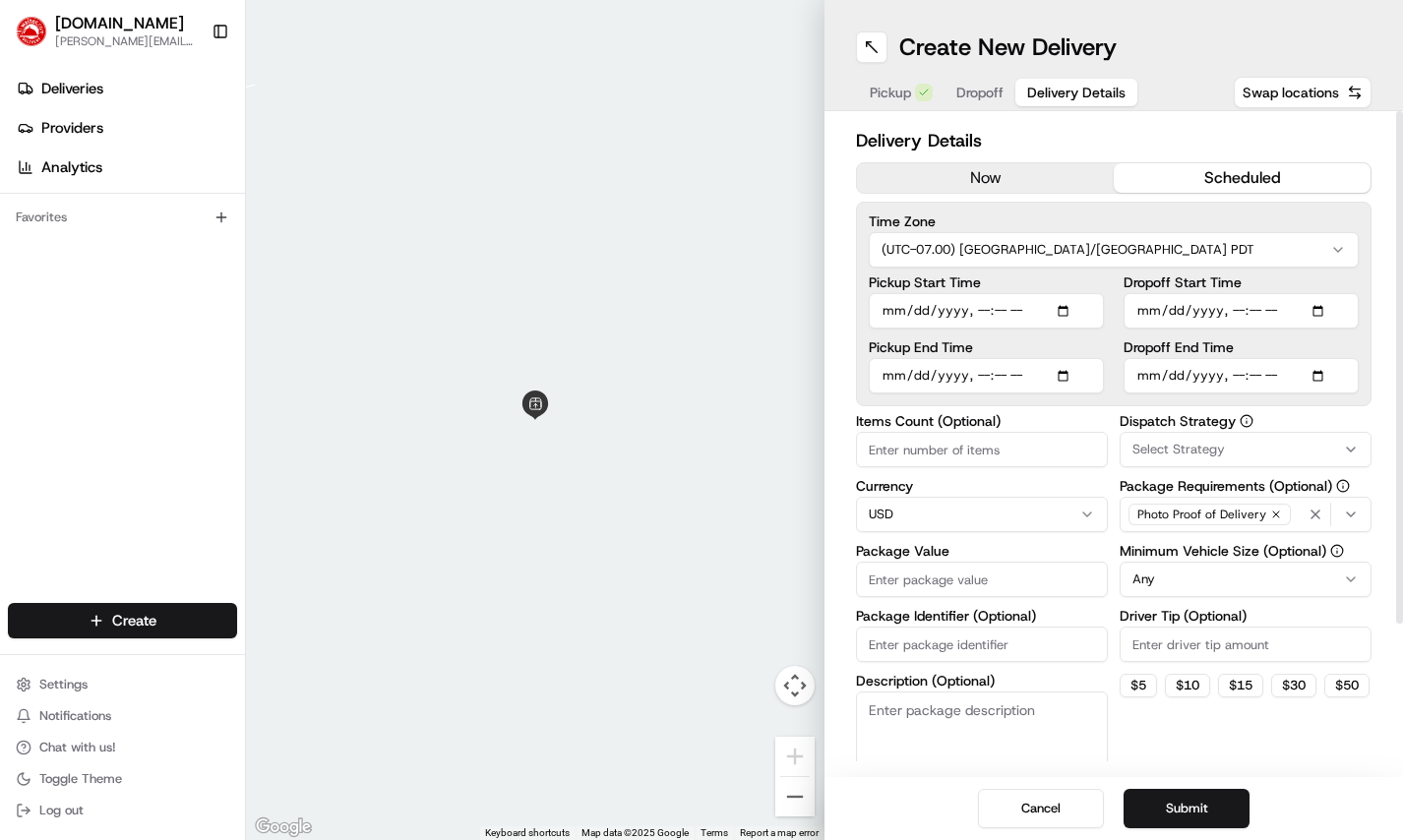 click on "Description (Optional)" at bounding box center (982, 747) 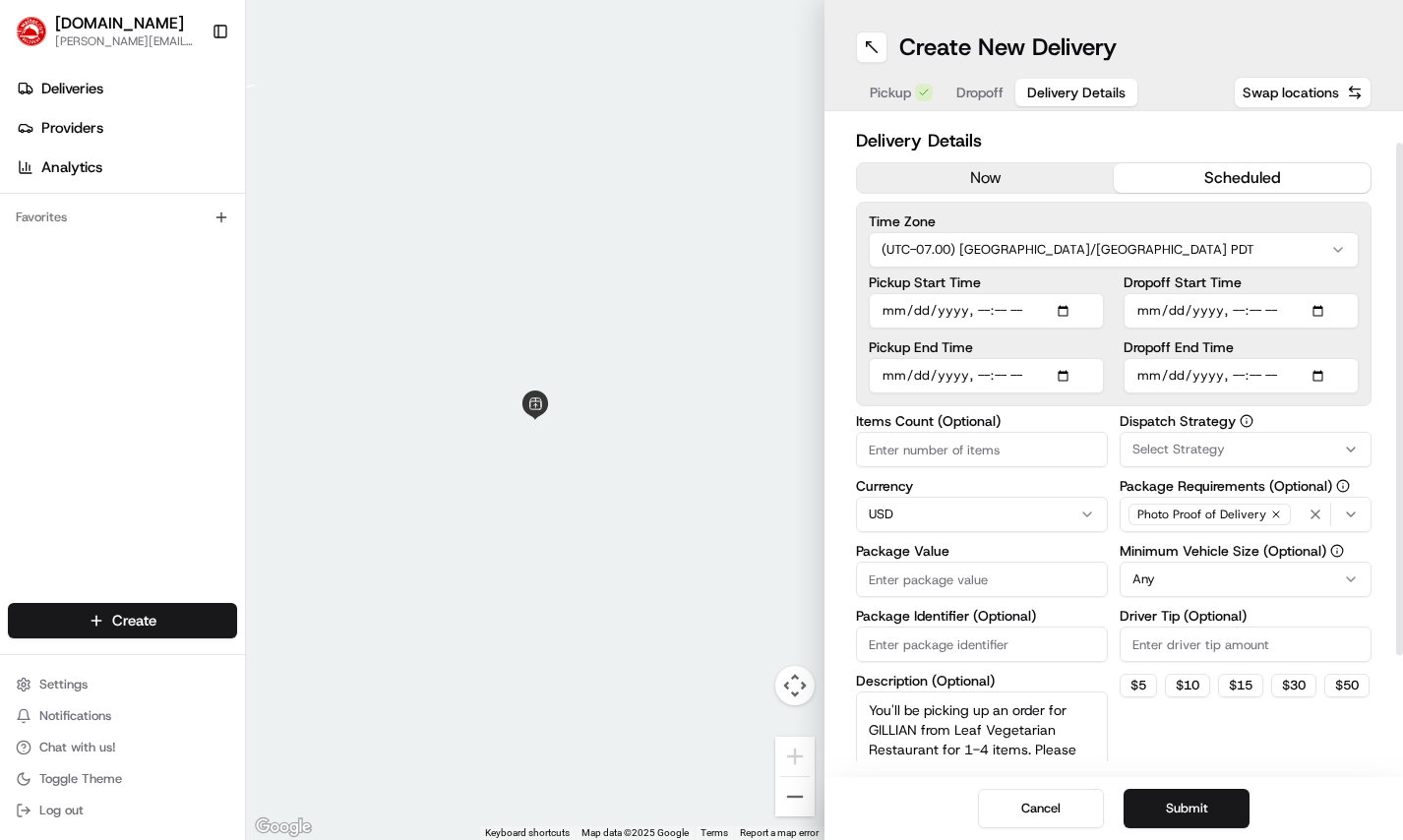 scroll, scrollTop: 36, scrollLeft: 0, axis: vertical 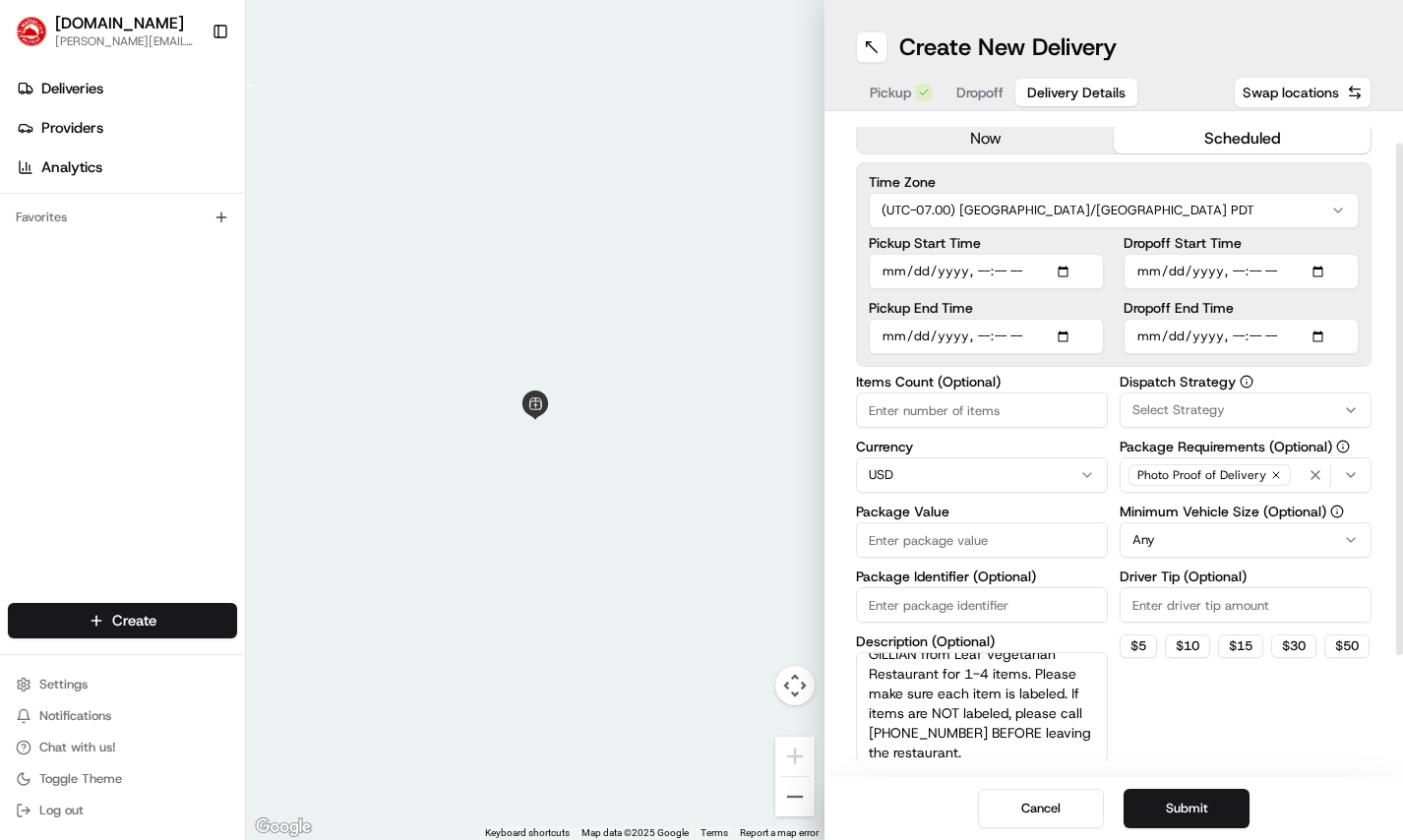 type on "You'll be picking up an order for GILLIAN from Leaf Vegetarian Restaurant for 1-4 items. Please make sure each item is labeled. If items are NOT labeled, please call 650-417-7844 BEFORE leaving the restaurant." 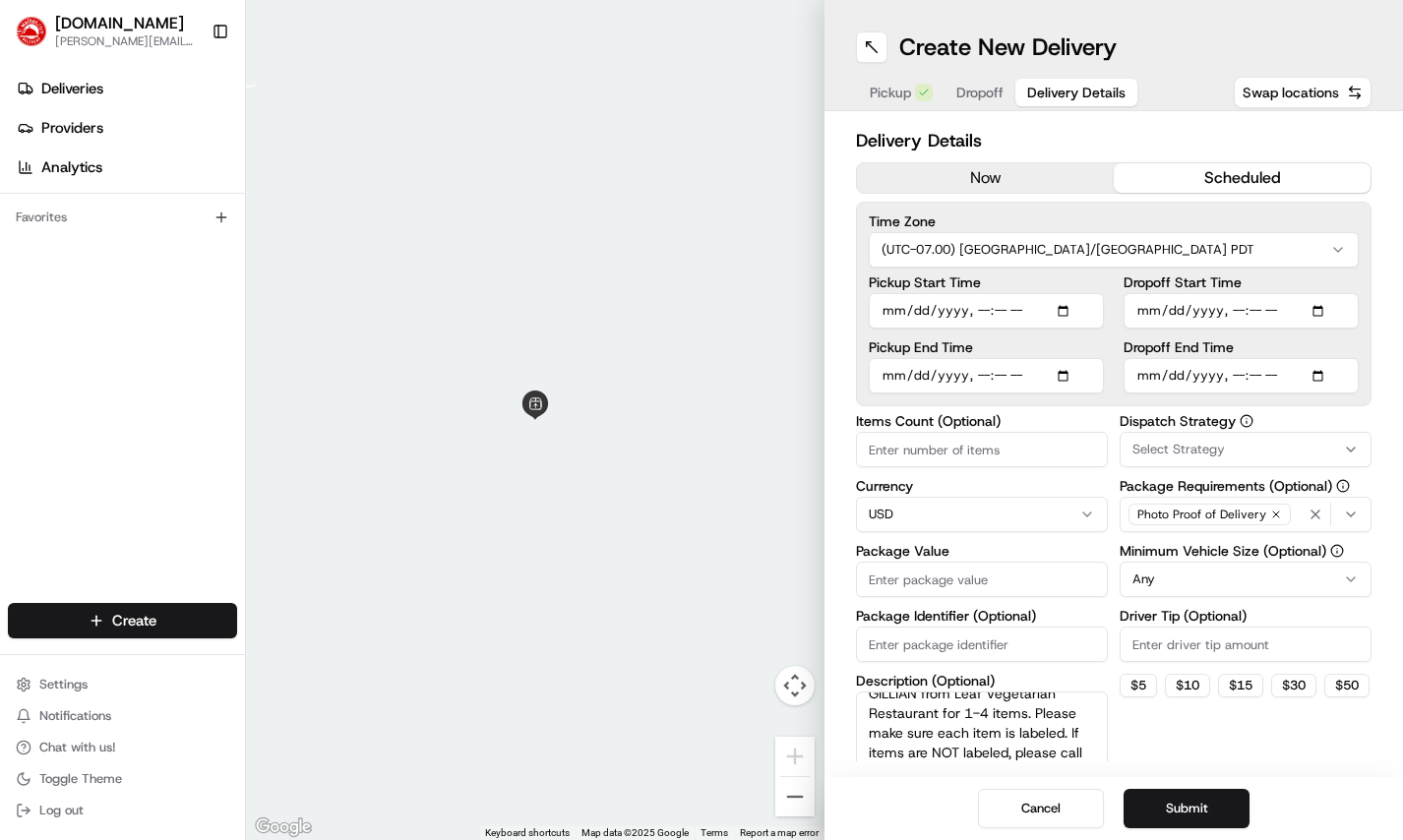 click on "scheduled" at bounding box center (1242, 178) 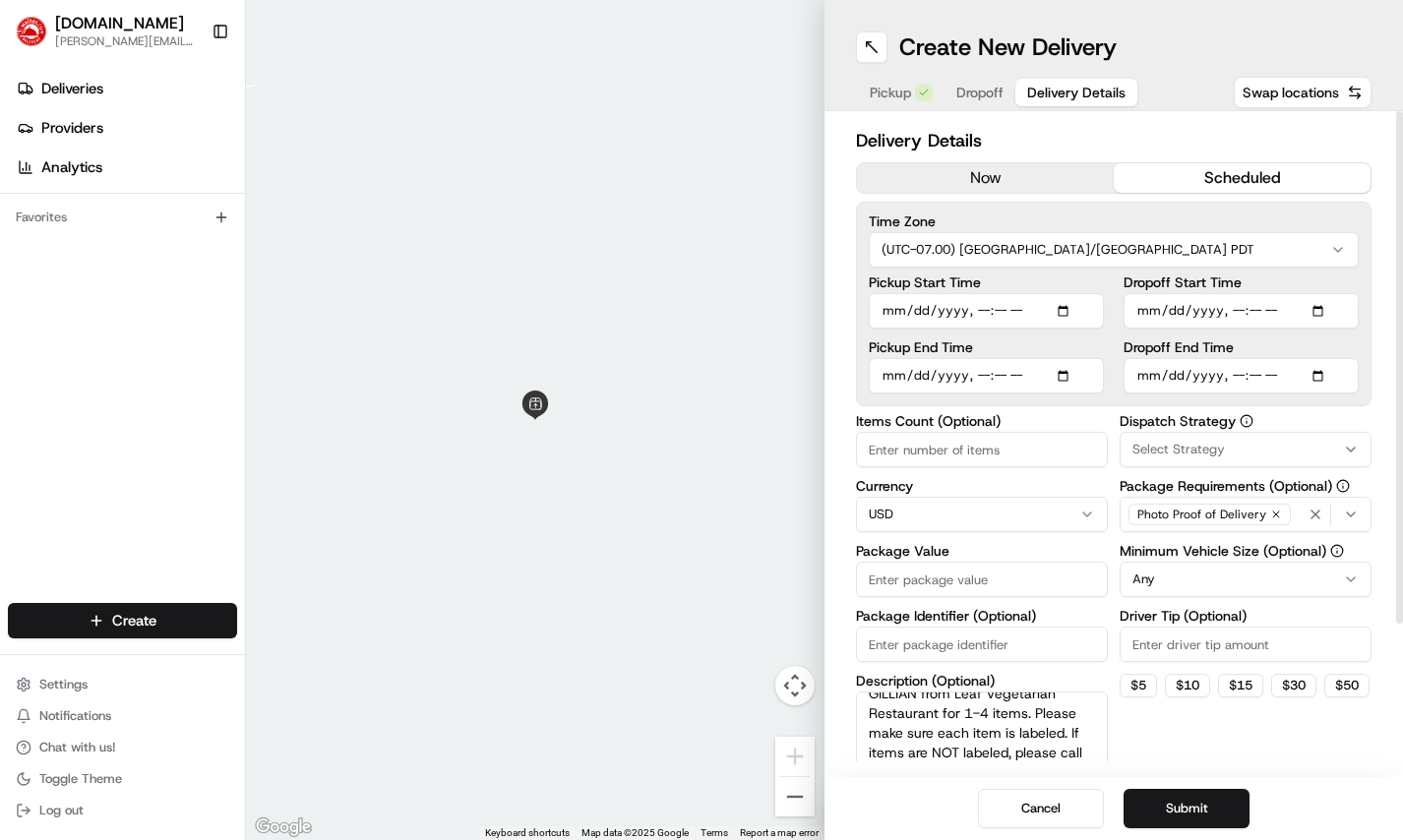 click on "Dropoff" at bounding box center [980, 92] 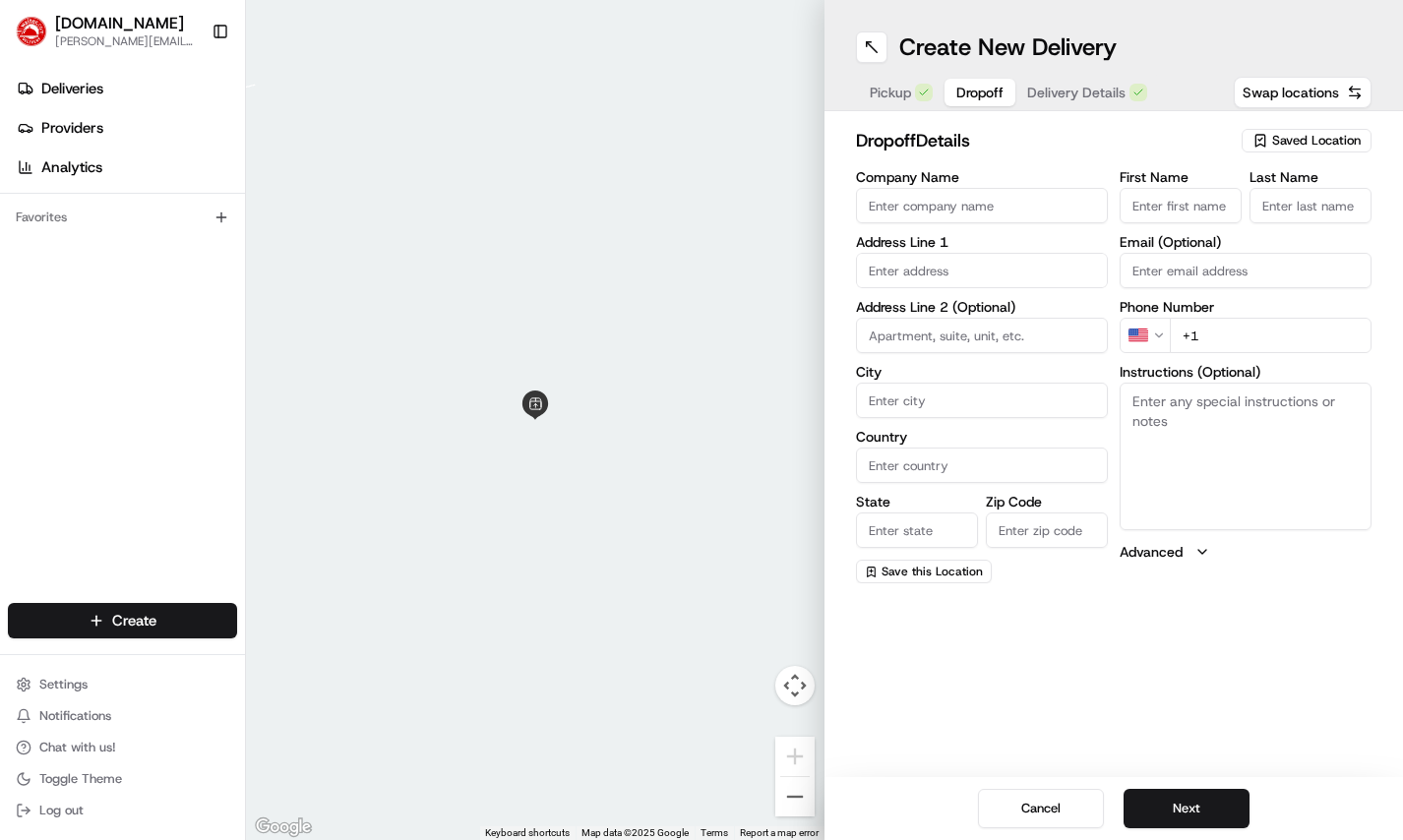 click on "Saved Location" at bounding box center [1316, 141] 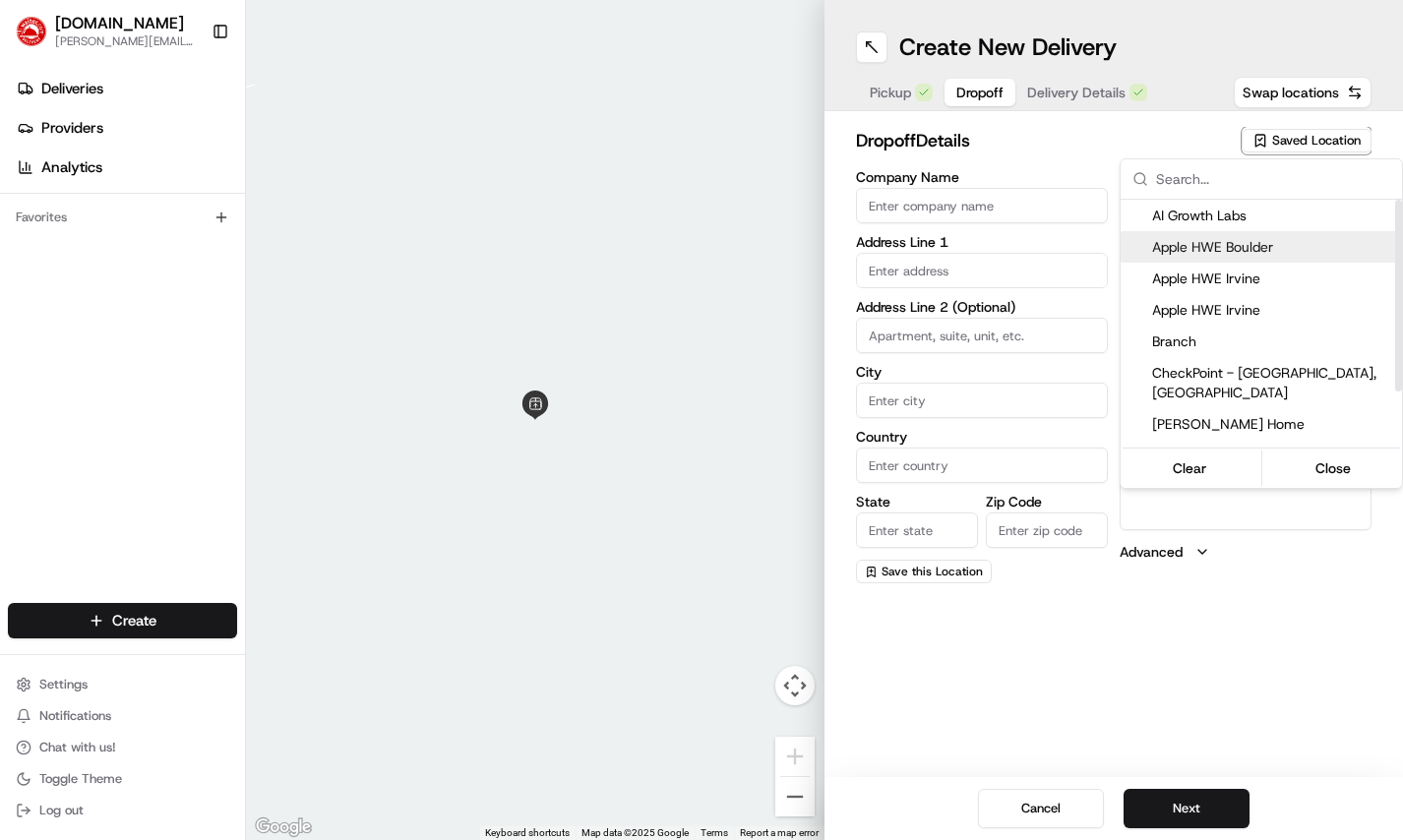 click on "Apple HWE Boulder" at bounding box center [1273, 247] 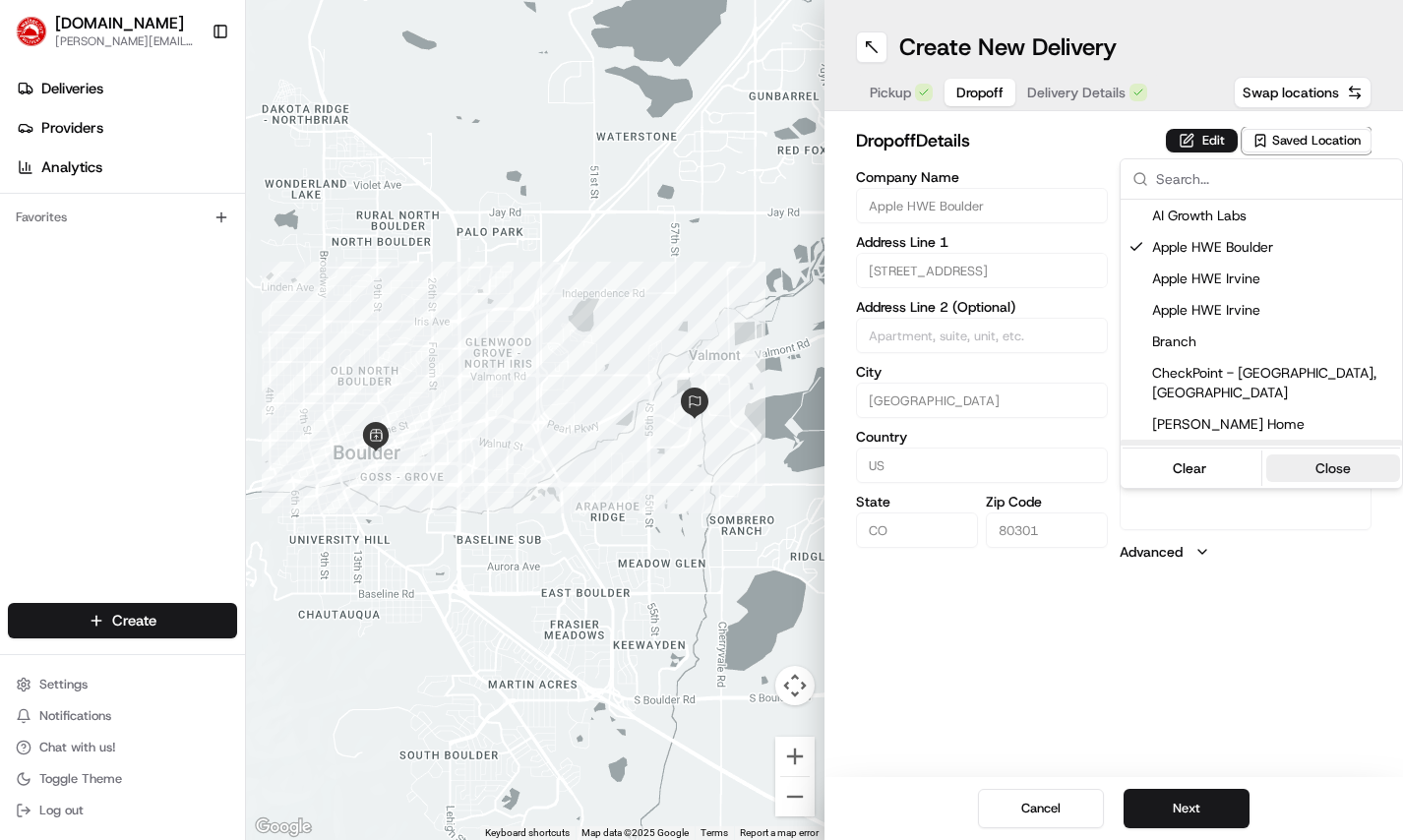 click on "Close" at bounding box center [1333, 468] 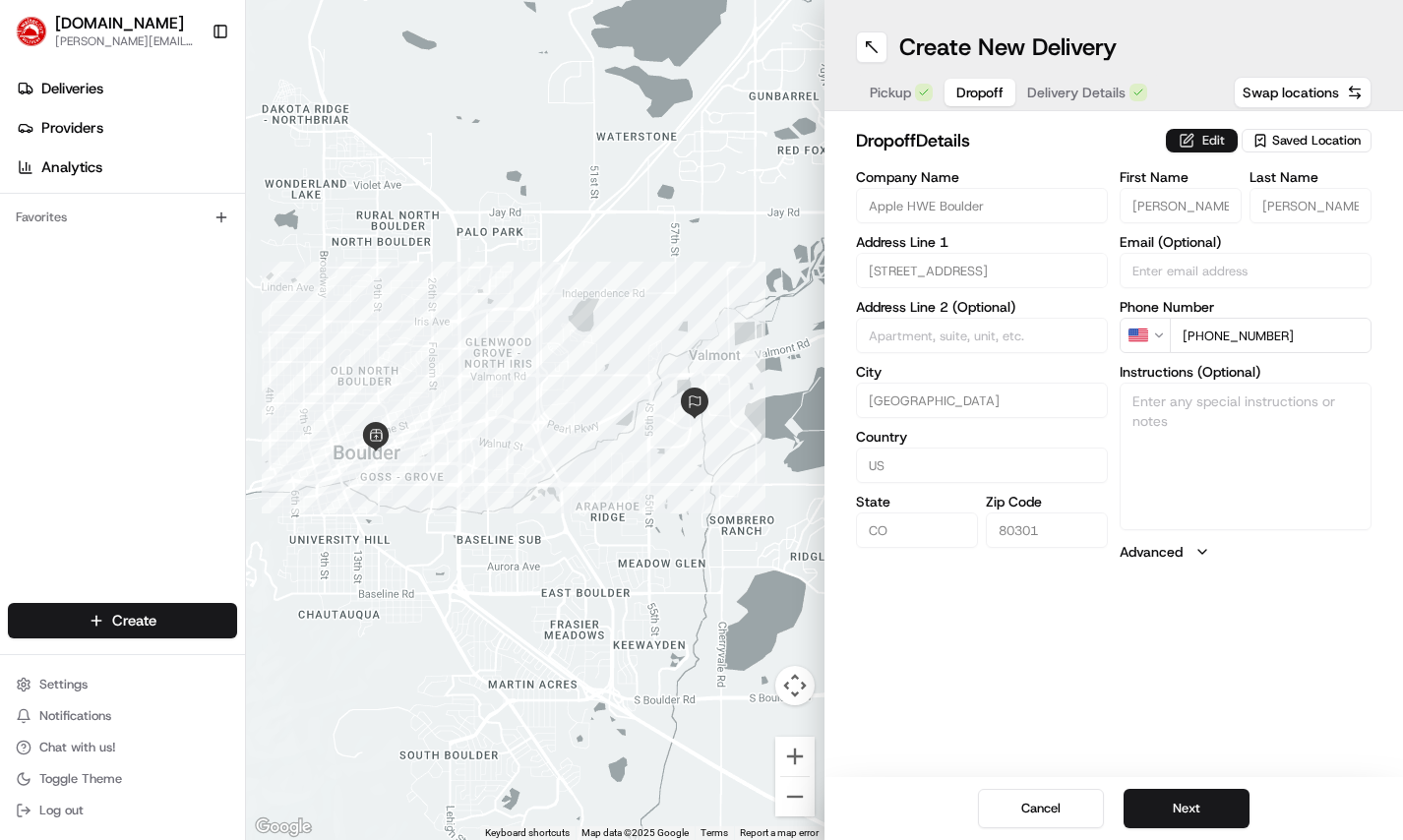 click on "Edit" at bounding box center [1201, 141] 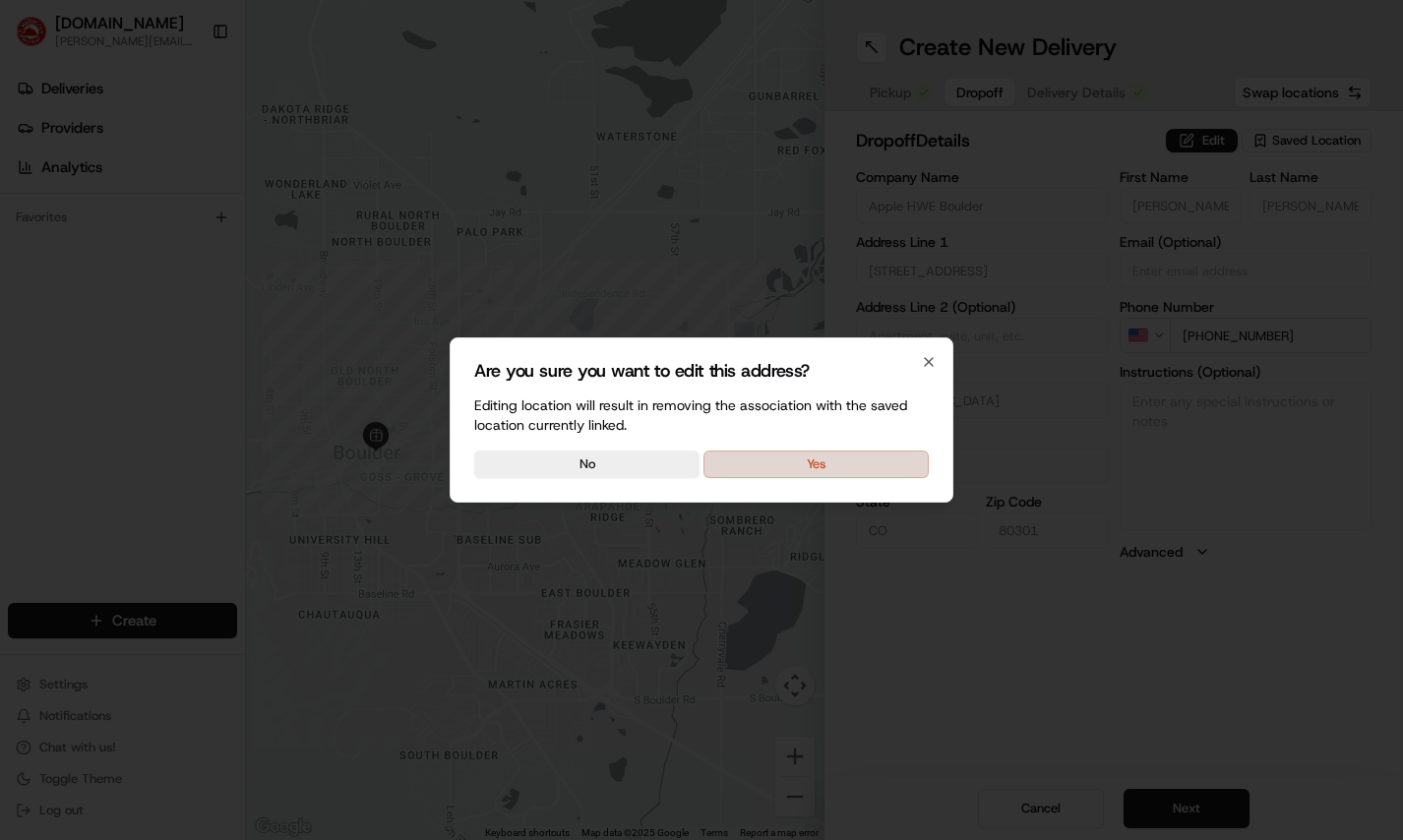 click on "Yes" at bounding box center [816, 464] 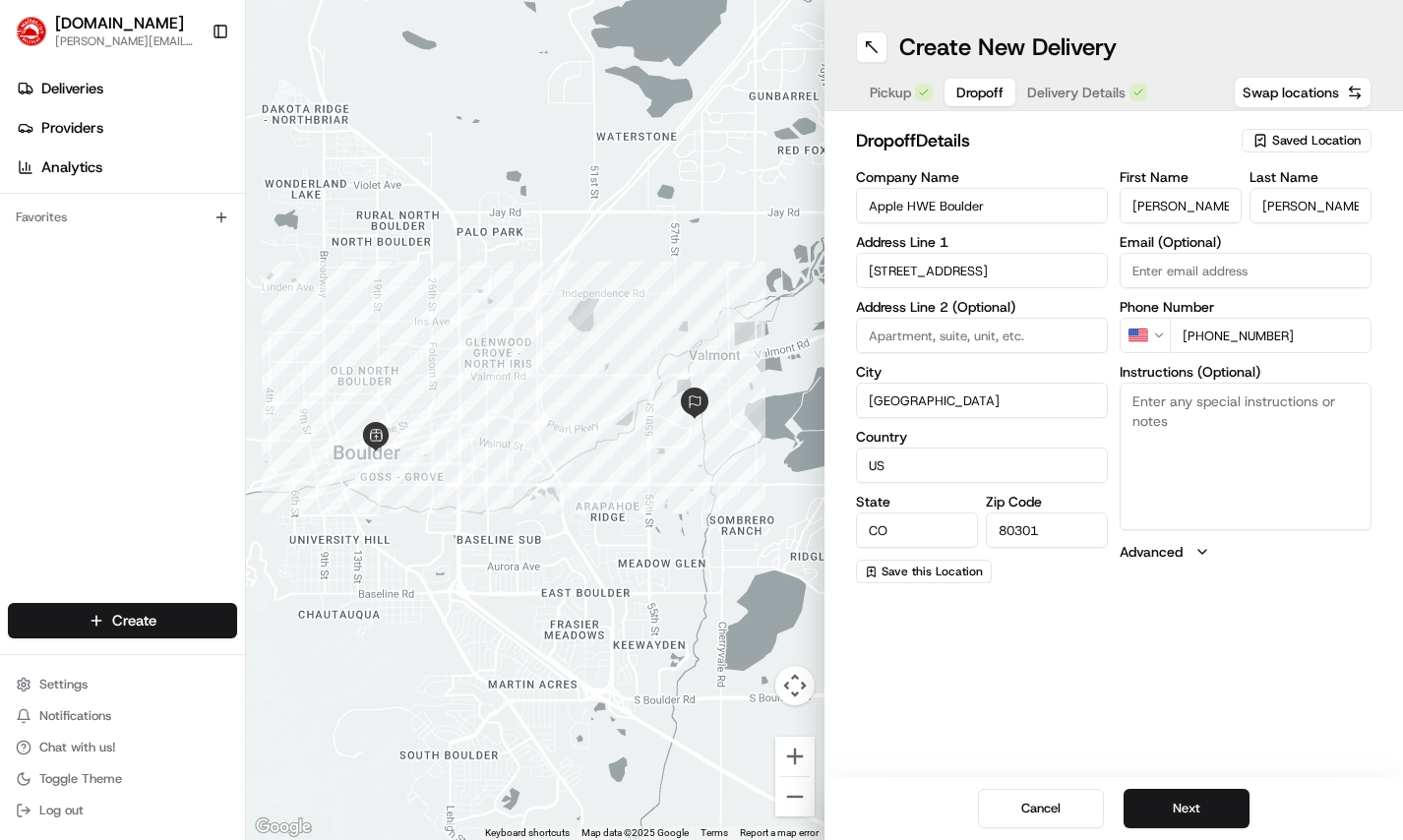 click on "Instructions (Optional)" at bounding box center [1246, 456] 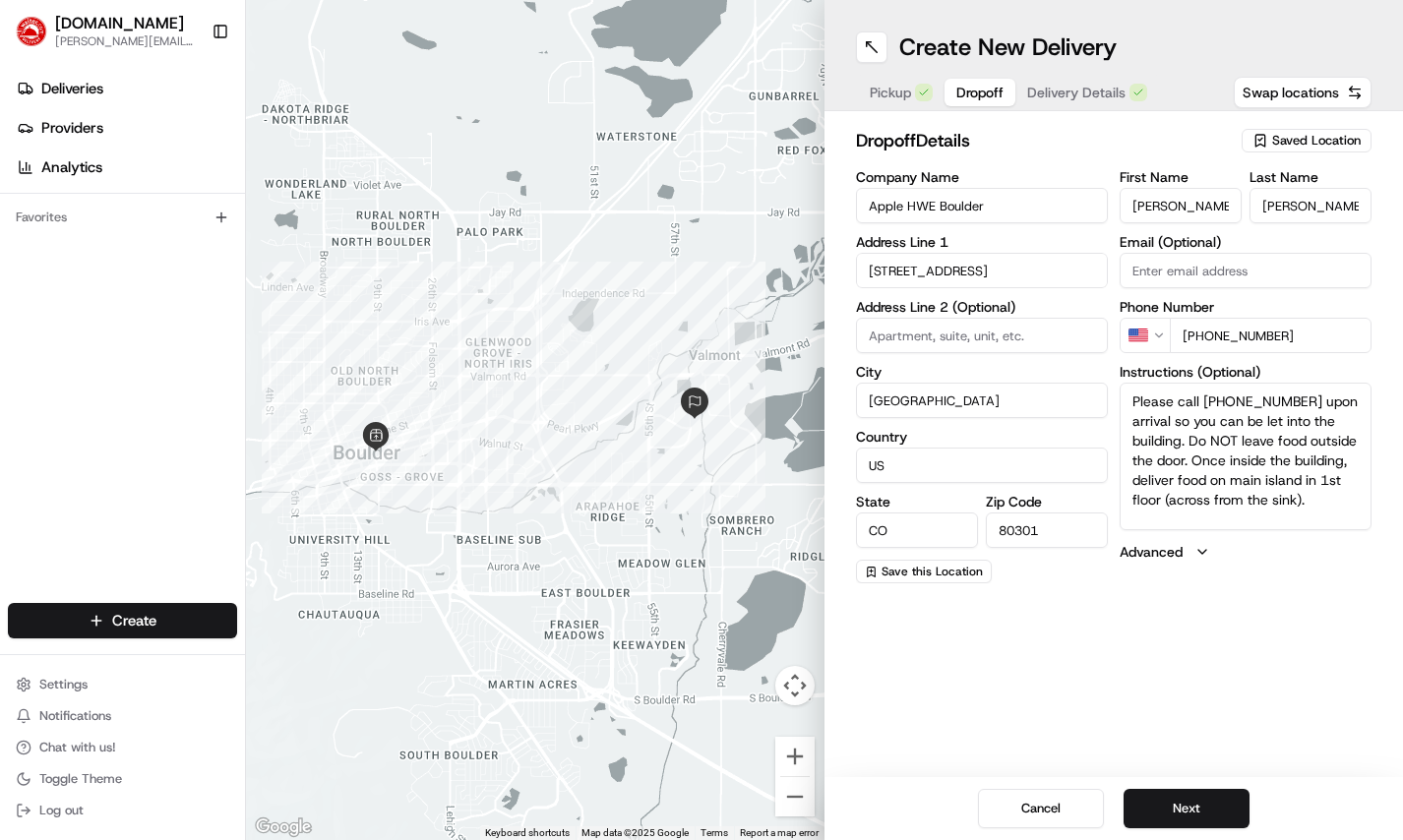 scroll, scrollTop: 8, scrollLeft: 0, axis: vertical 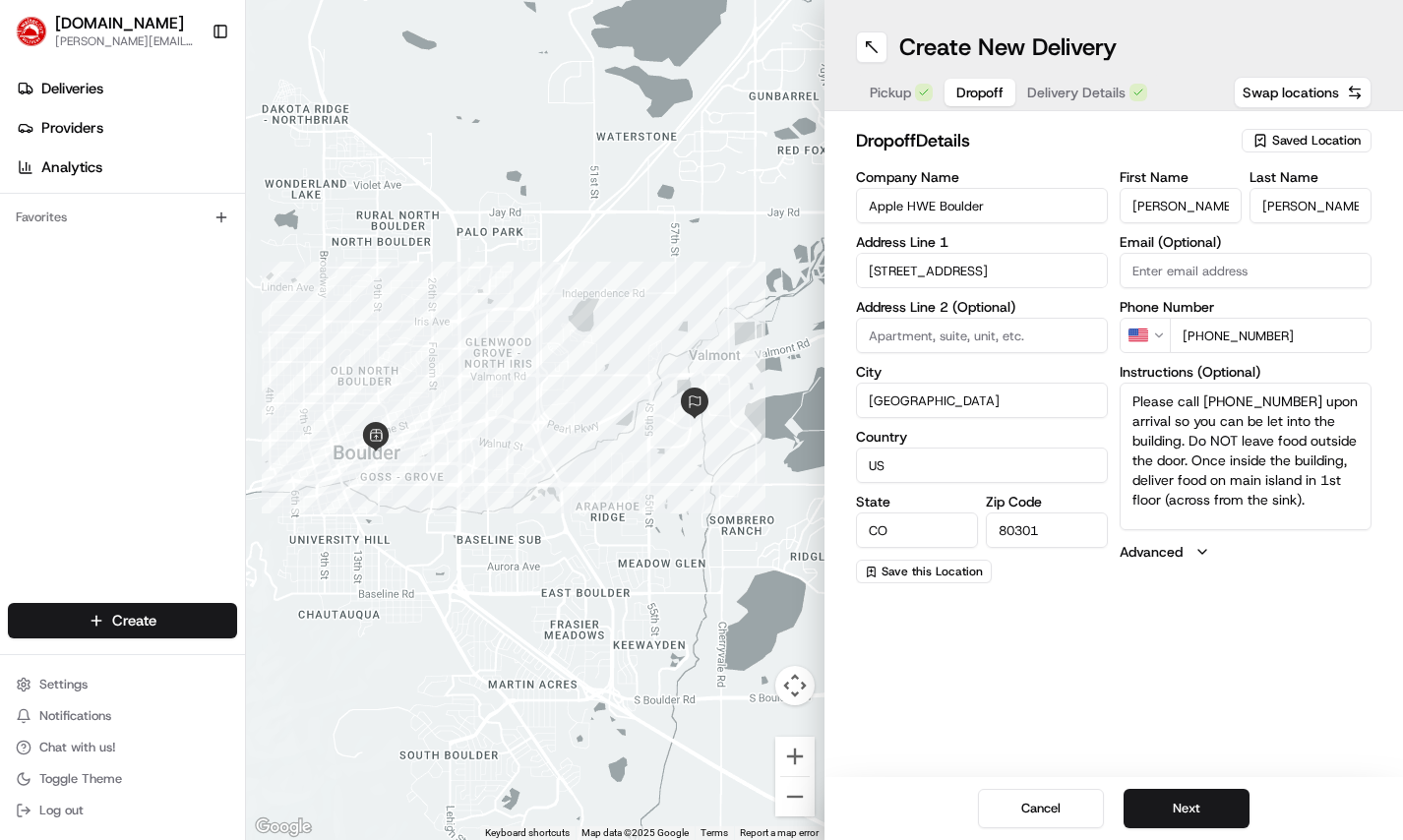 type on "Please call 650-417-7844 upon arrival so you can be let into the building. Do NOT leave food outside the door. Once inside the building, deliver food on main island in 1st floor (across from the sink)." 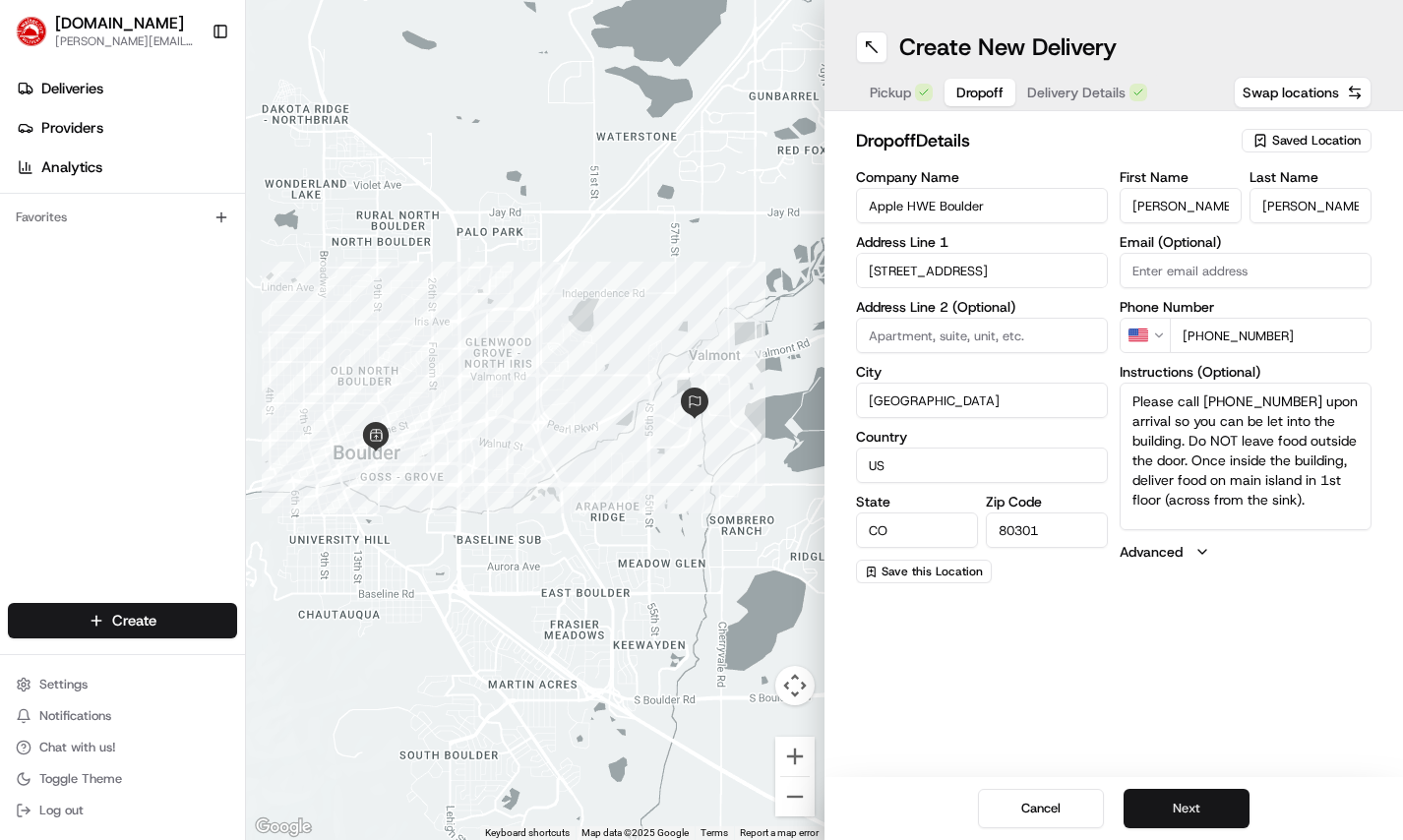 click on "Next" at bounding box center [1187, 809] 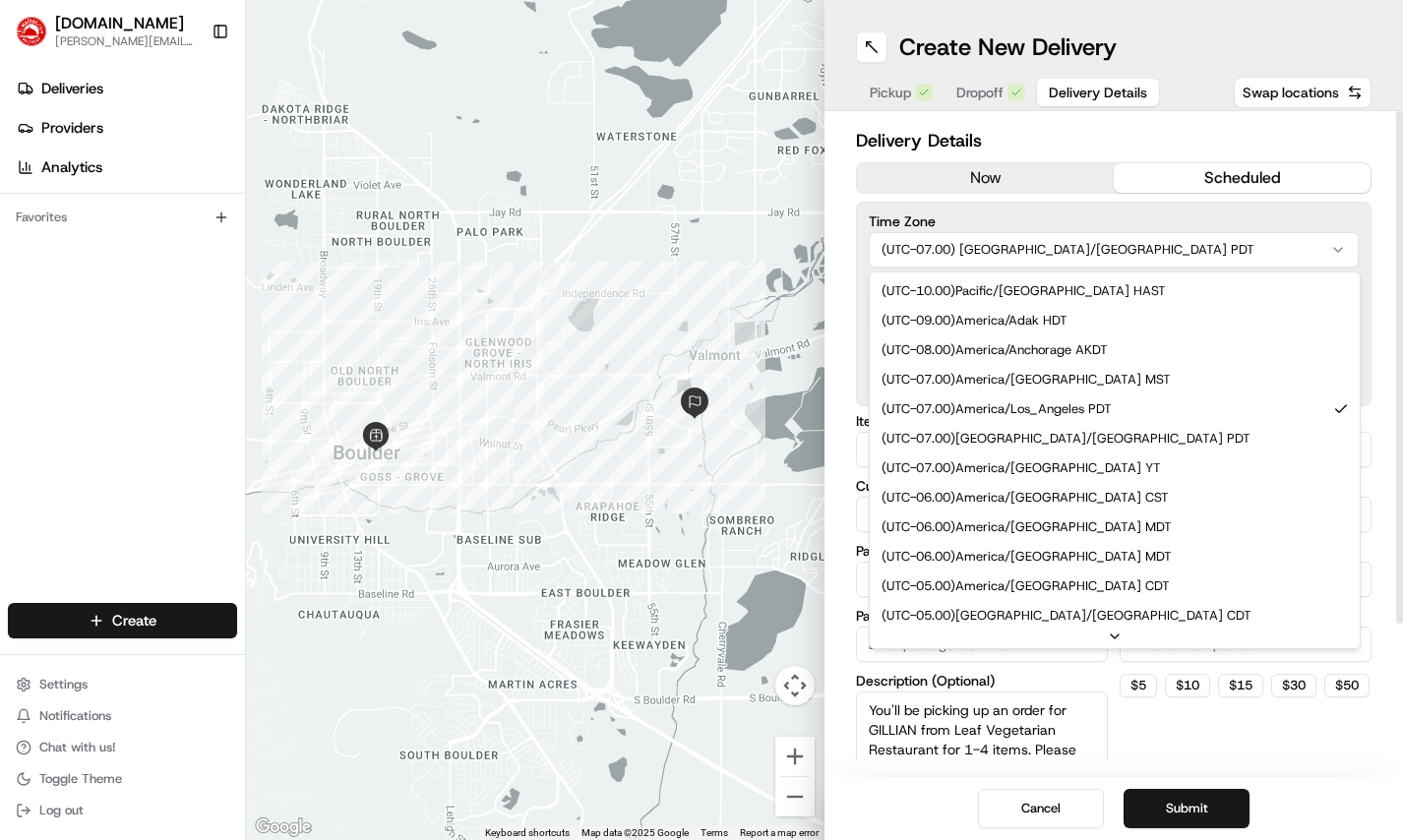 click on "Waiter.com jenna.phillips@waiter.com Toggle Sidebar Deliveries Providers Analytics Favorites Main Menu Members & Organization Organization Users Roles Preferences Customization Tracking Orchestration Automations Locations Pickup Locations Dropoff Locations Billing Billing Refund Requests Integrations Notification Triggers Webhooks API Keys Request Logs Create Settings Notifications Chat with us! Toggle Theme Log out ← Move left → Move right ↑ Move up ↓ Move down + Zoom in - Zoom out Home Jump left by 75% End Jump right by 75% Page Up Jump up by 75% Page Down Jump down by 75% Keyboard shortcuts Map Data Map data ©2025 Google Map data ©2025 Google 1 km  Click to toggle between metric and imperial units Terms Report a map error Create New Delivery Pickup Dropoff Delivery Details Swap locations Delivery Details now scheduled Time Zone (UTC-07.00) America/Los Angeles PDT ( UTC-10.00 )  Pacific/Honolulu   HAST ( UTC-09.00 )  America/Adak   HDT ( UTC-08.00 )  America/Anchorage   AKDT ( )" at bounding box center [702, 420] 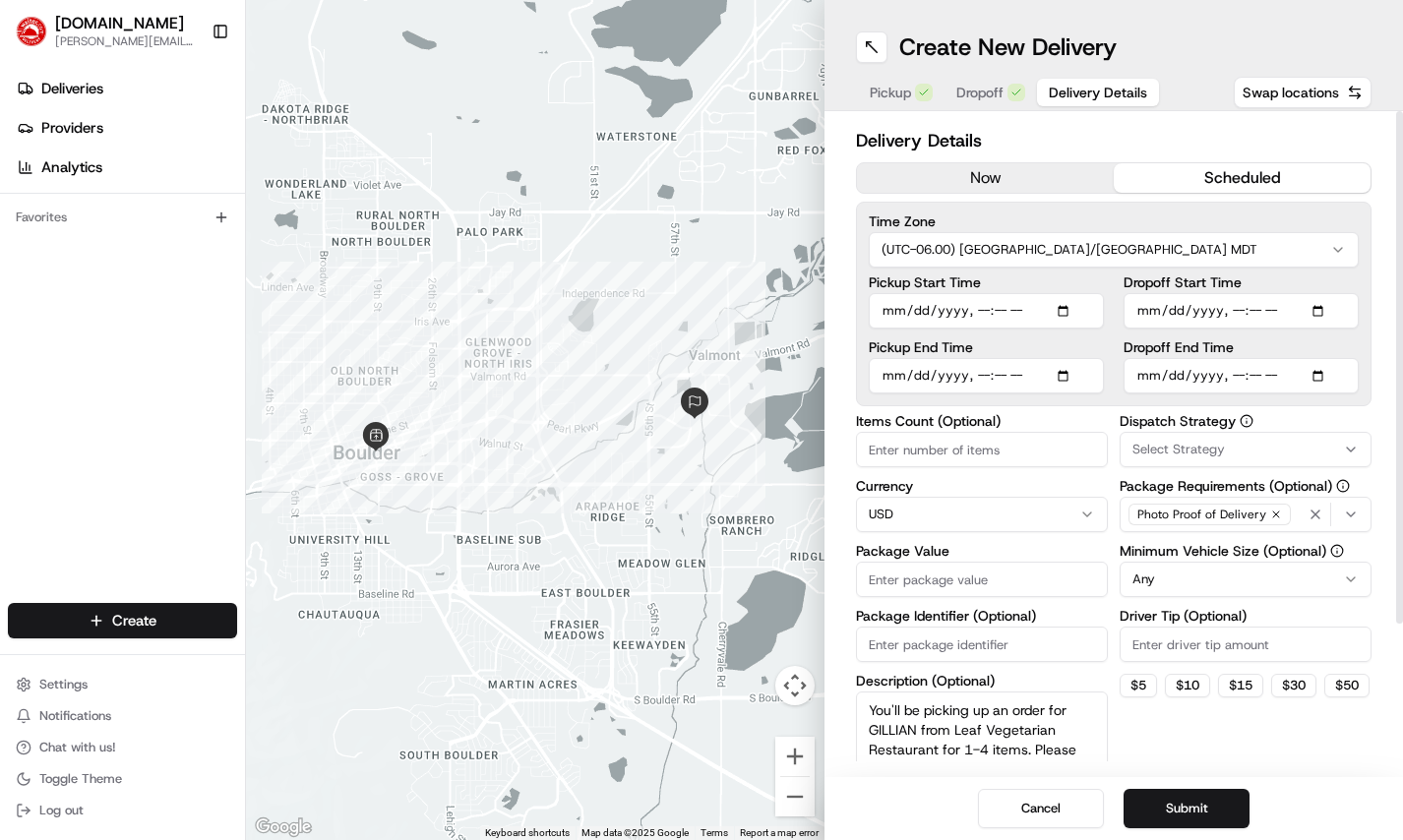 click on "Pickup Start Time" at bounding box center (986, 311) 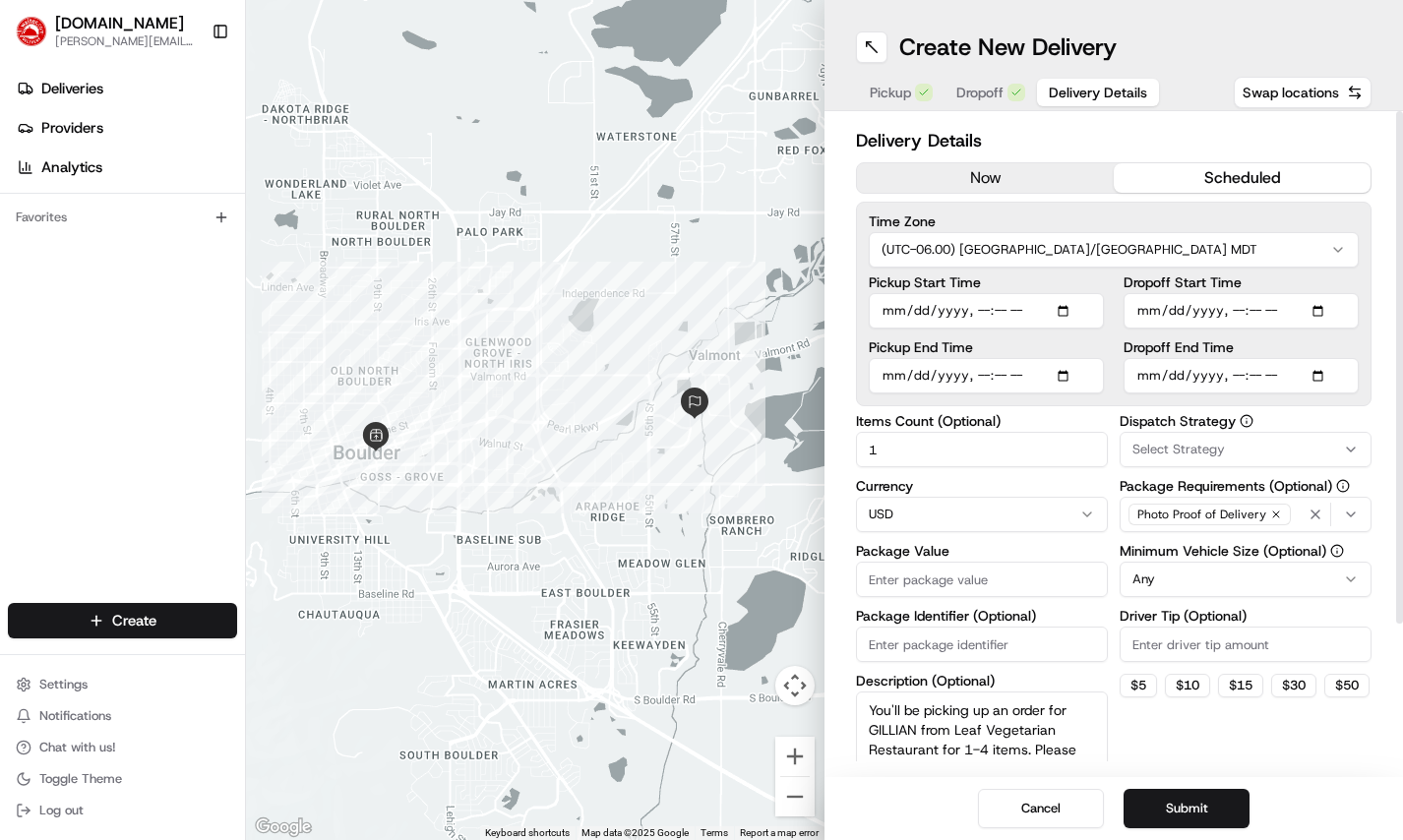type on "1" 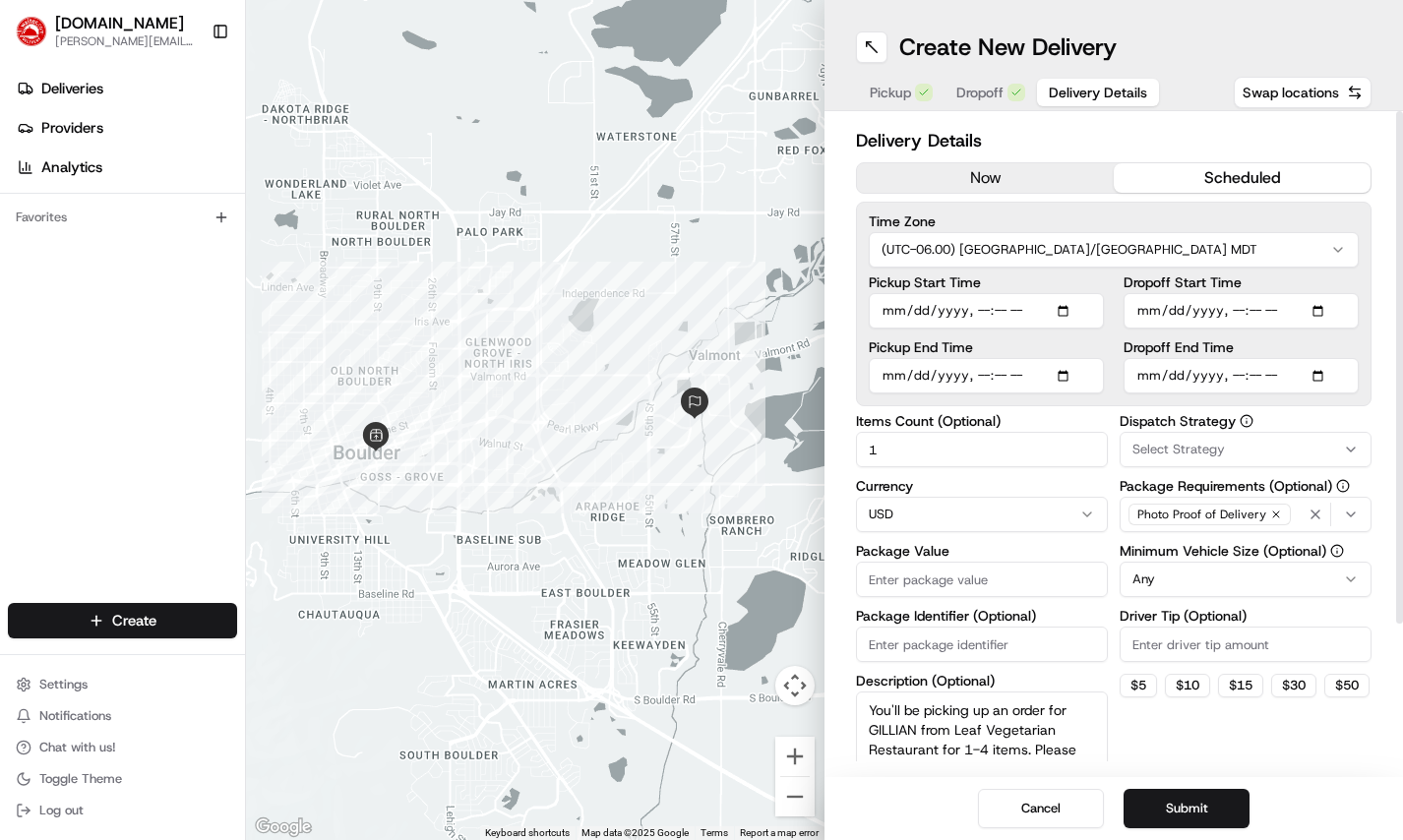 click on "Select Strategy" at bounding box center (1179, 450) 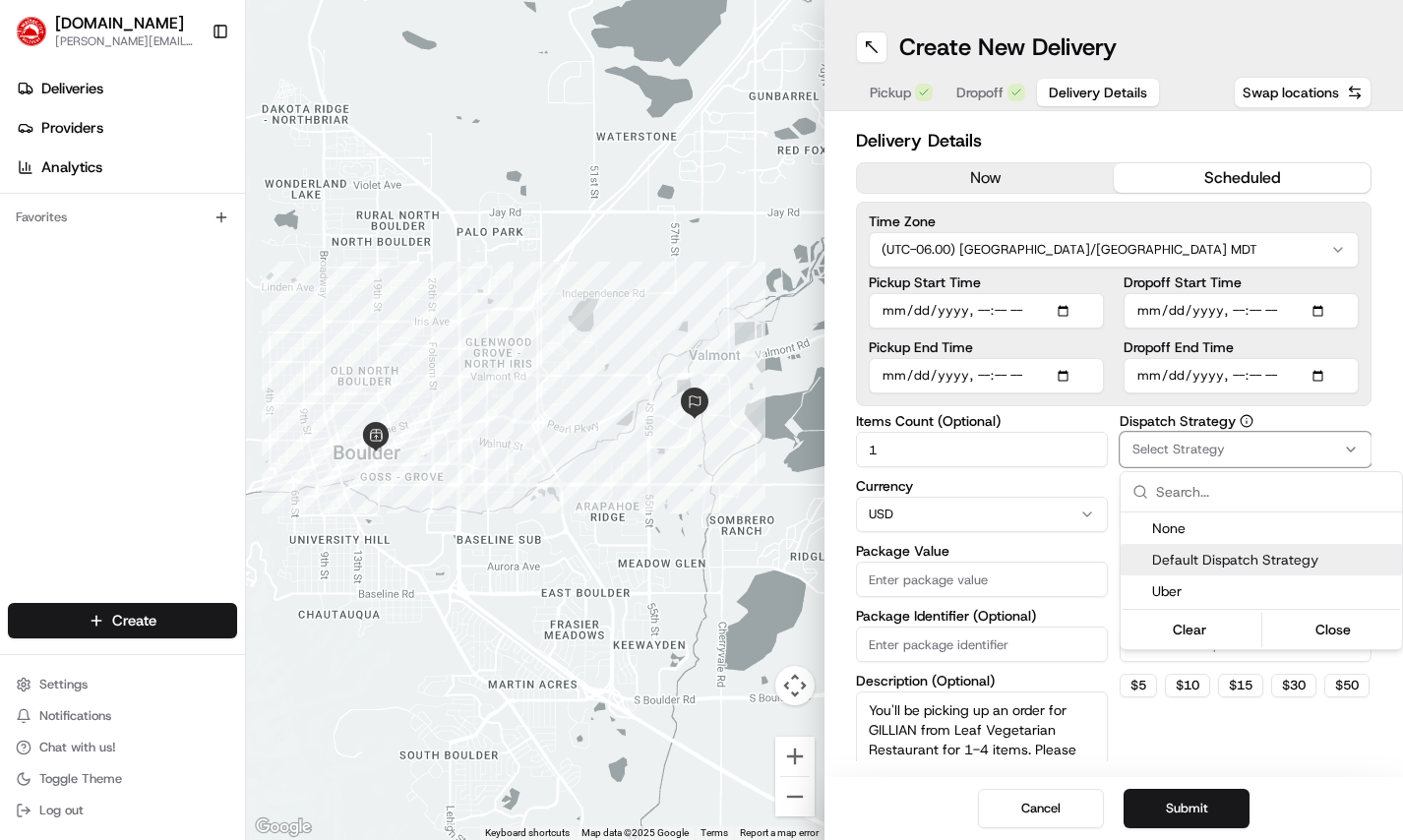 click on "Default Dispatch Strategy" at bounding box center (1273, 560) 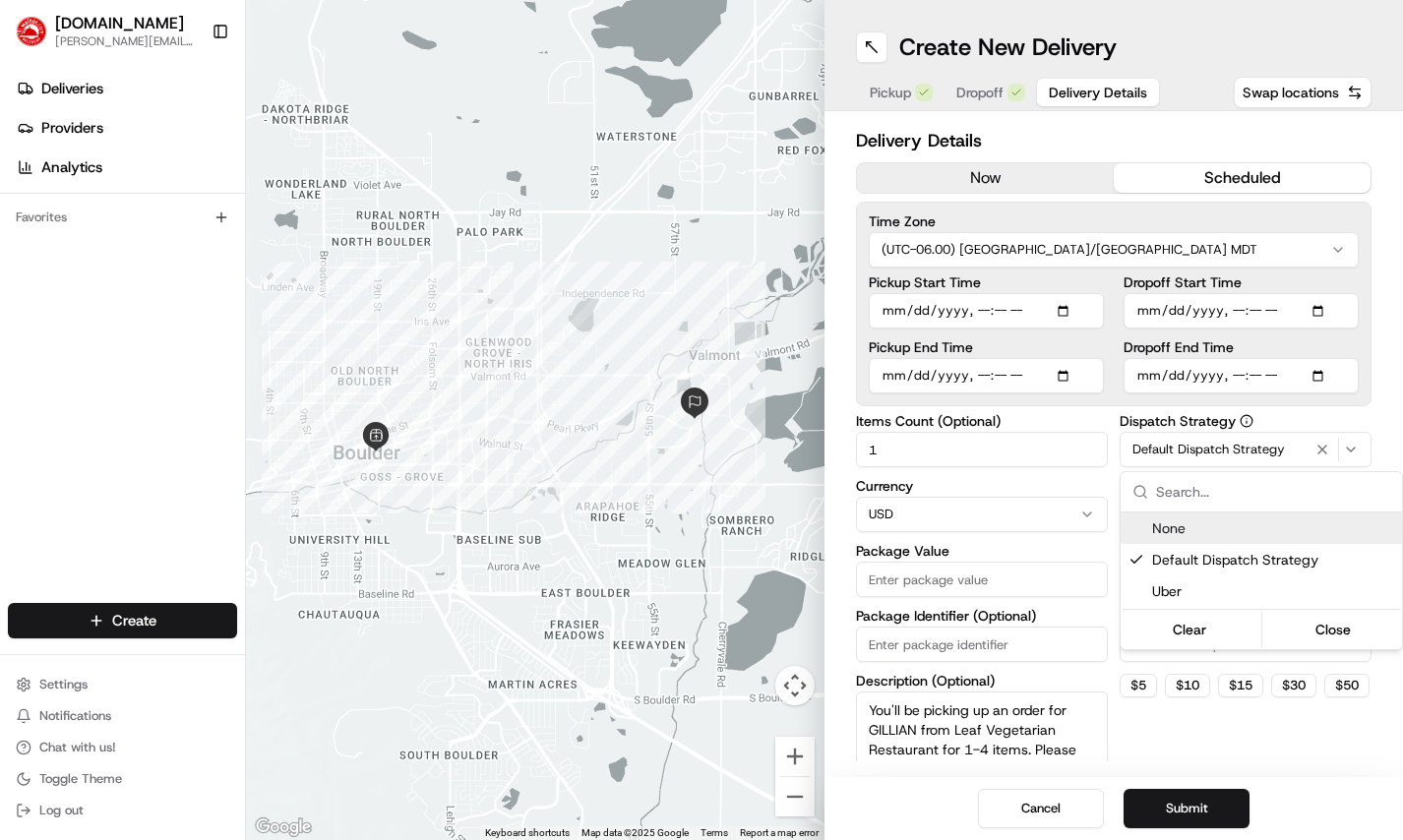 click on "Waiter.com jenna.phillips@waiter.com Toggle Sidebar Deliveries Providers Analytics Favorites Main Menu Members & Organization Organization Users Roles Preferences Customization Tracking Orchestration Automations Locations Pickup Locations Dropoff Locations Billing Billing Refund Requests Integrations Notification Triggers Webhooks API Keys Request Logs Create Settings Notifications Chat with us! Toggle Theme Log out ← Move left → Move right ↑ Move up ↓ Move down + Zoom in - Zoom out Home Jump left by 75% End Jump right by 75% Page Up Jump up by 75% Page Down Jump down by 75% Keyboard shortcuts Map Data Map data ©2025 Google Map data ©2025 Google 1 km  Click to toggle between metric and imperial units Terms Report a map error Create New Delivery Pickup Dropoff Delivery Details Swap locations Delivery Details now scheduled Time Zone (UTC-06.00) America/Denver MDT Pickup Start Time Pickup End Time Dropoff Start Time Dropoff End Time Items Count (Optional) 1 Currency USD Package Value $" at bounding box center (702, 420) 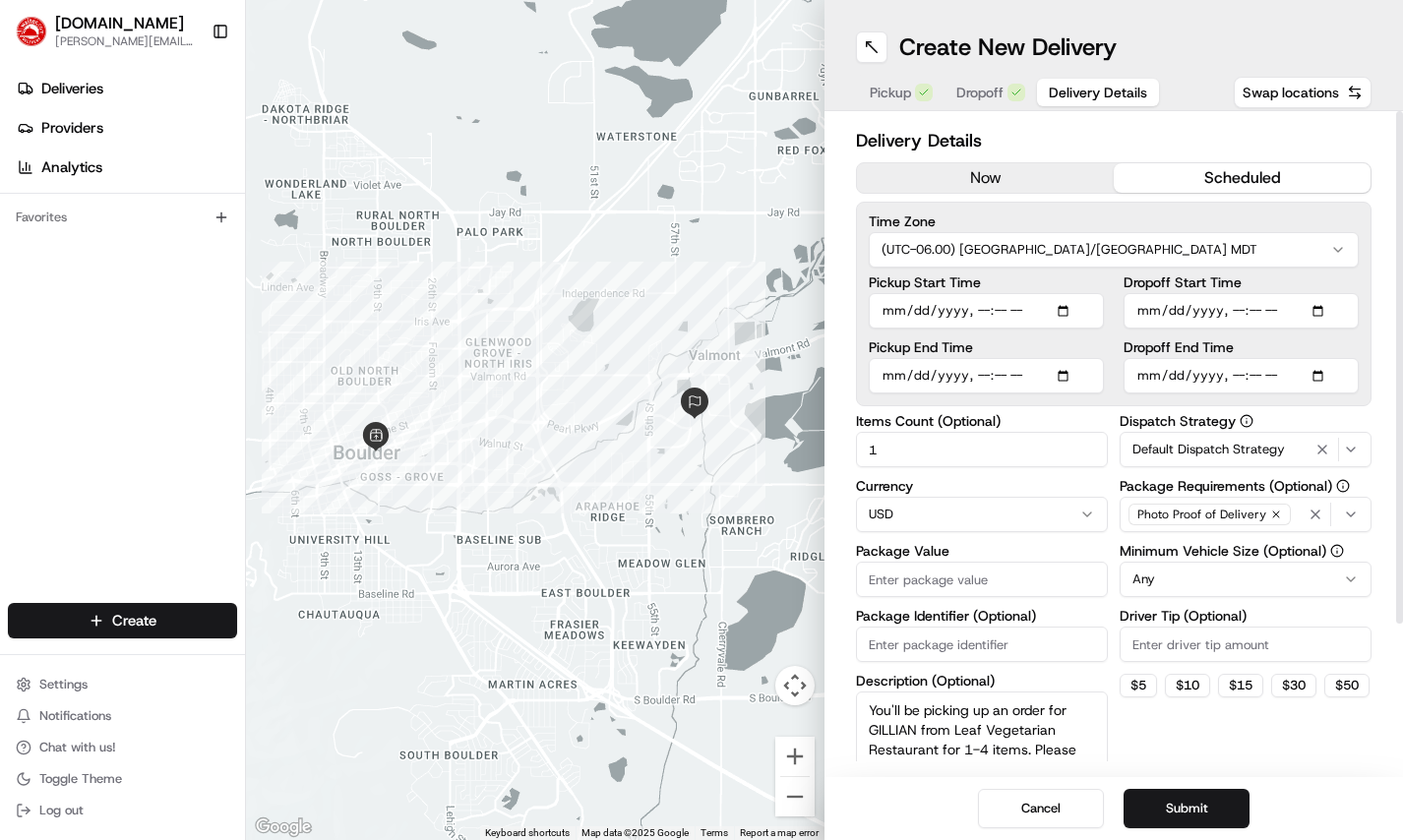 click on "Package Value" at bounding box center [982, 579] 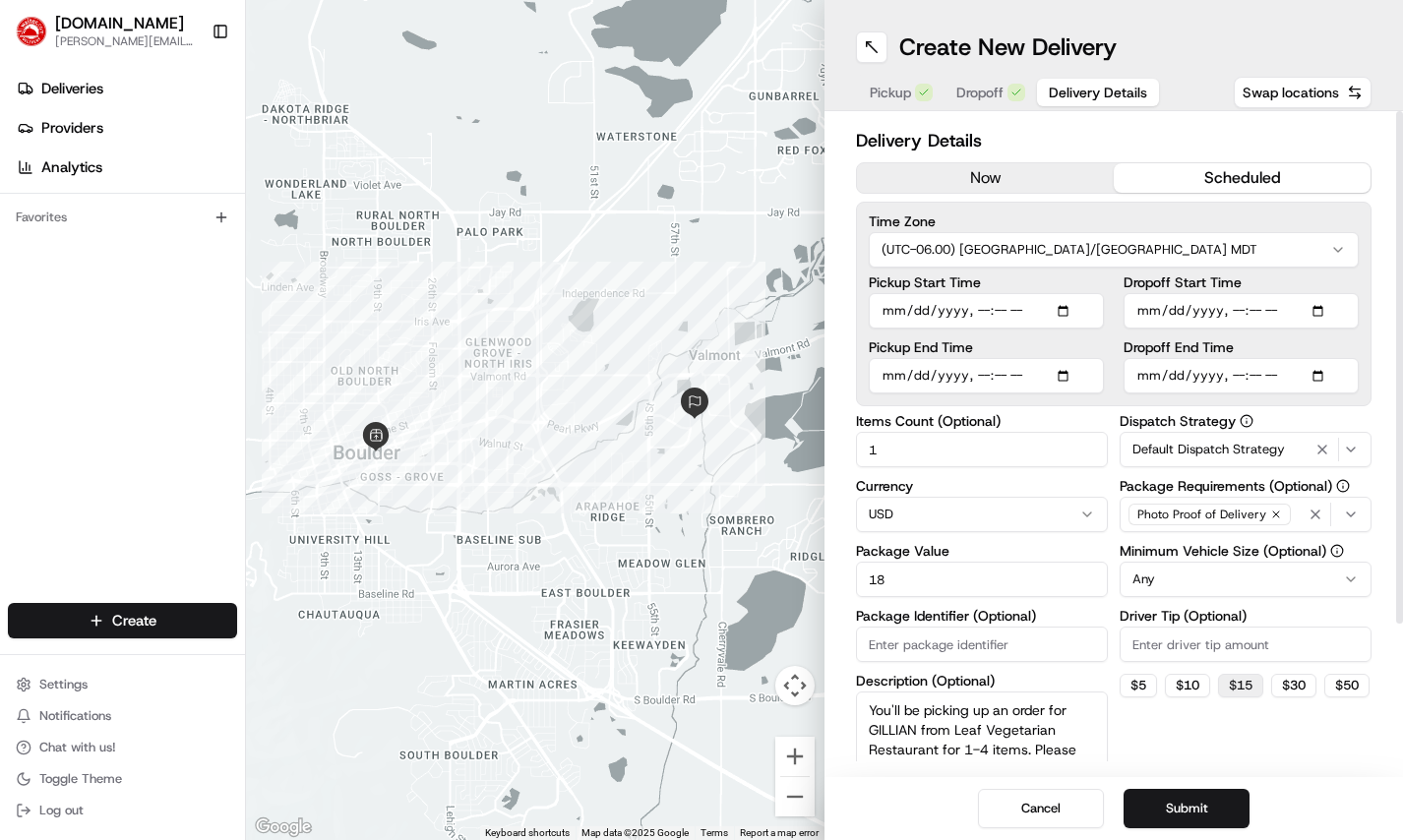 type on "18" 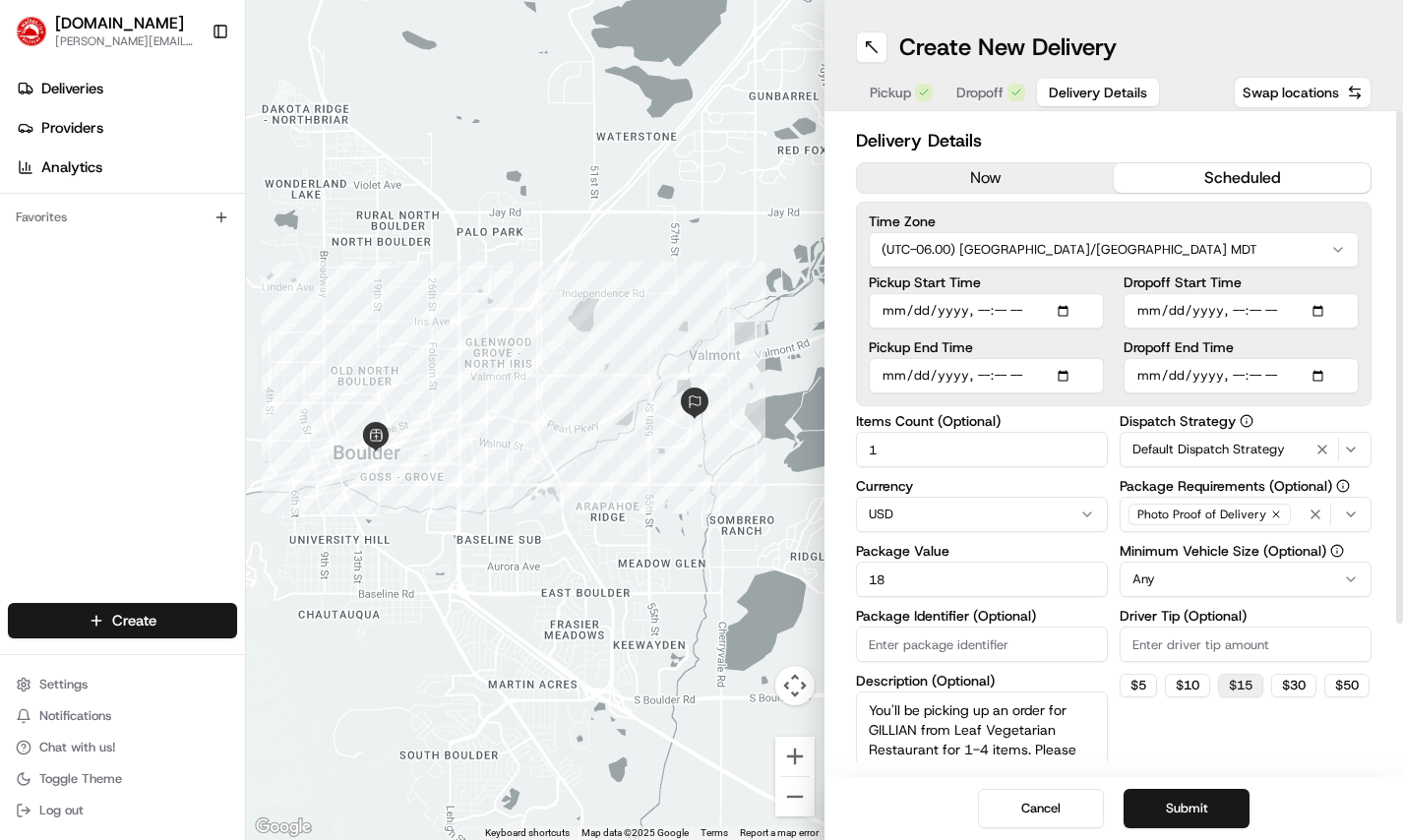 click on "$ 15" at bounding box center [1241, 686] 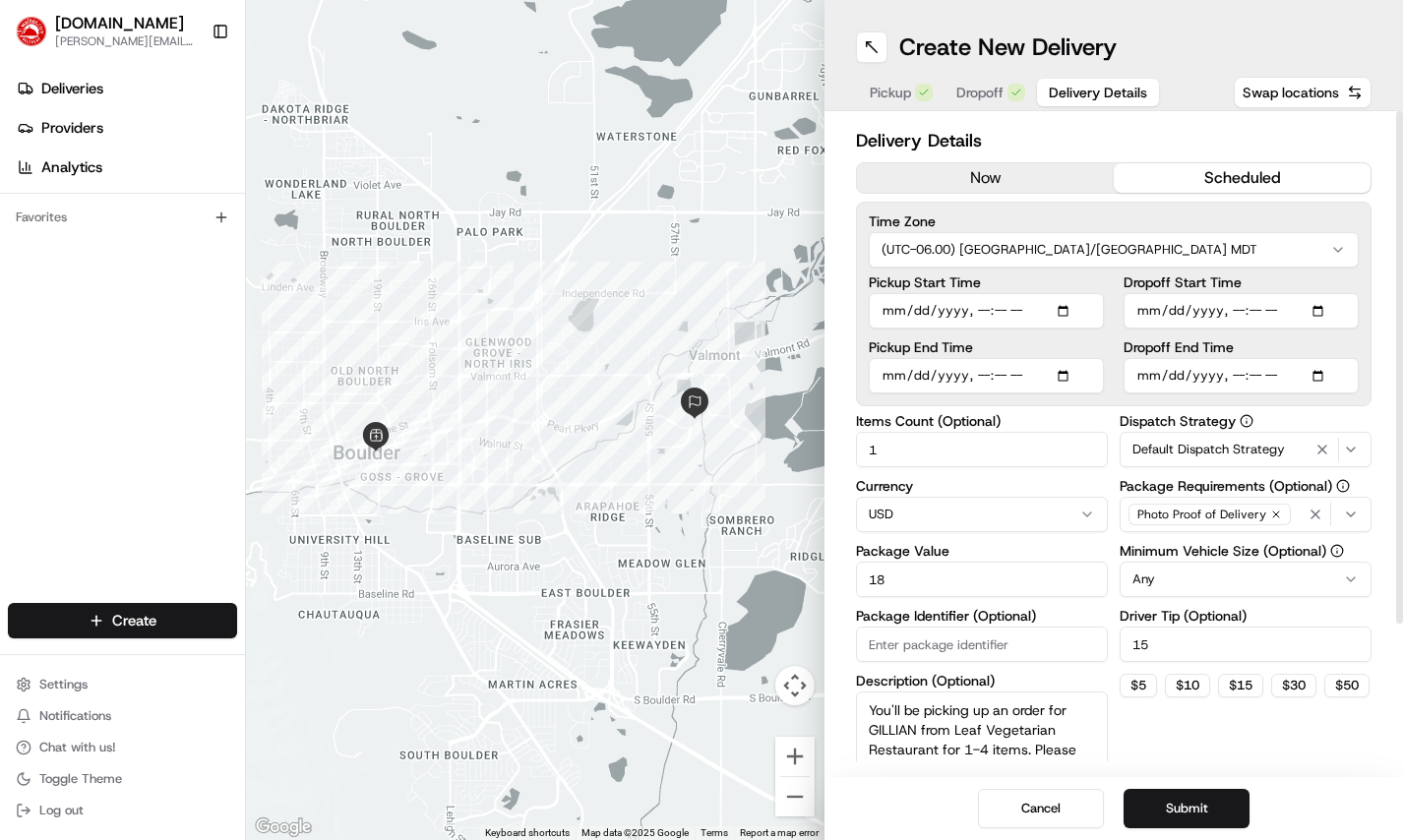 click on "Dispatch Strategy Default Dispatch Strategy Package Requirements (Optional) Photo Proof of Delivery Minimum Vehicle Size (Optional) Any Driver Tip (Optional) 15 $ 5 $ 10 $ 15 $ 30 $ 50" at bounding box center [1246, 608] 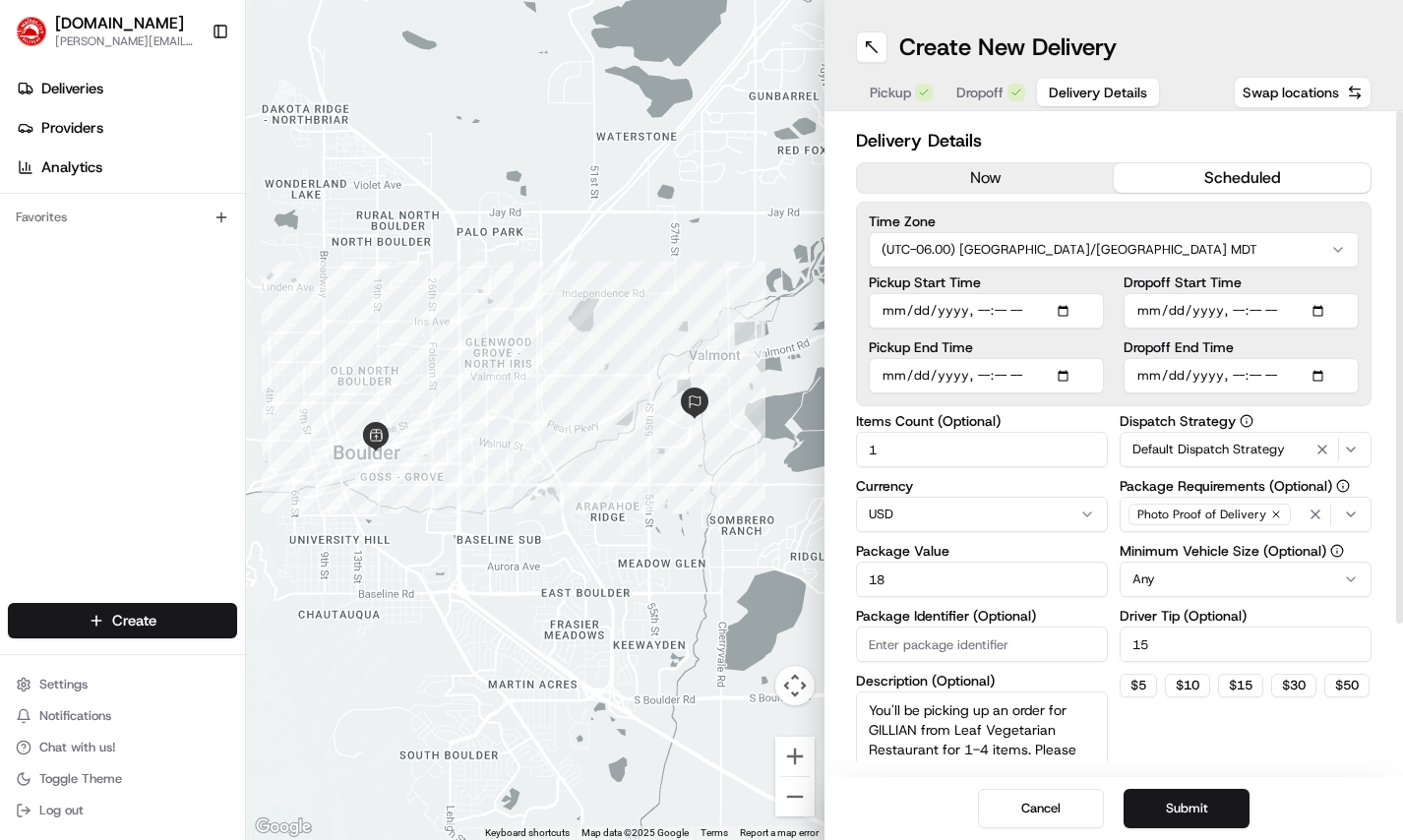 scroll, scrollTop: 190, scrollLeft: 0, axis: vertical 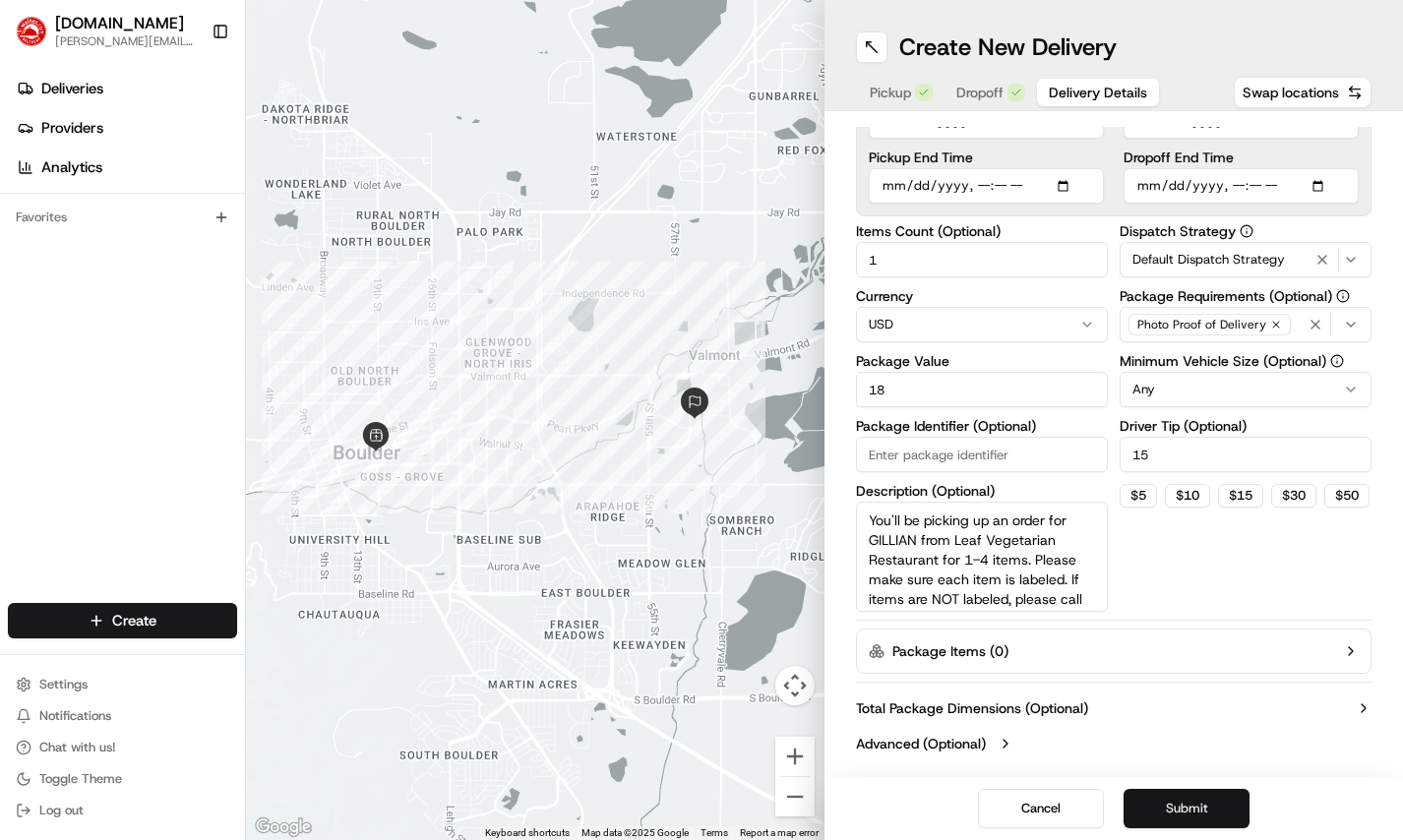 click on "Submit" at bounding box center [1187, 809] 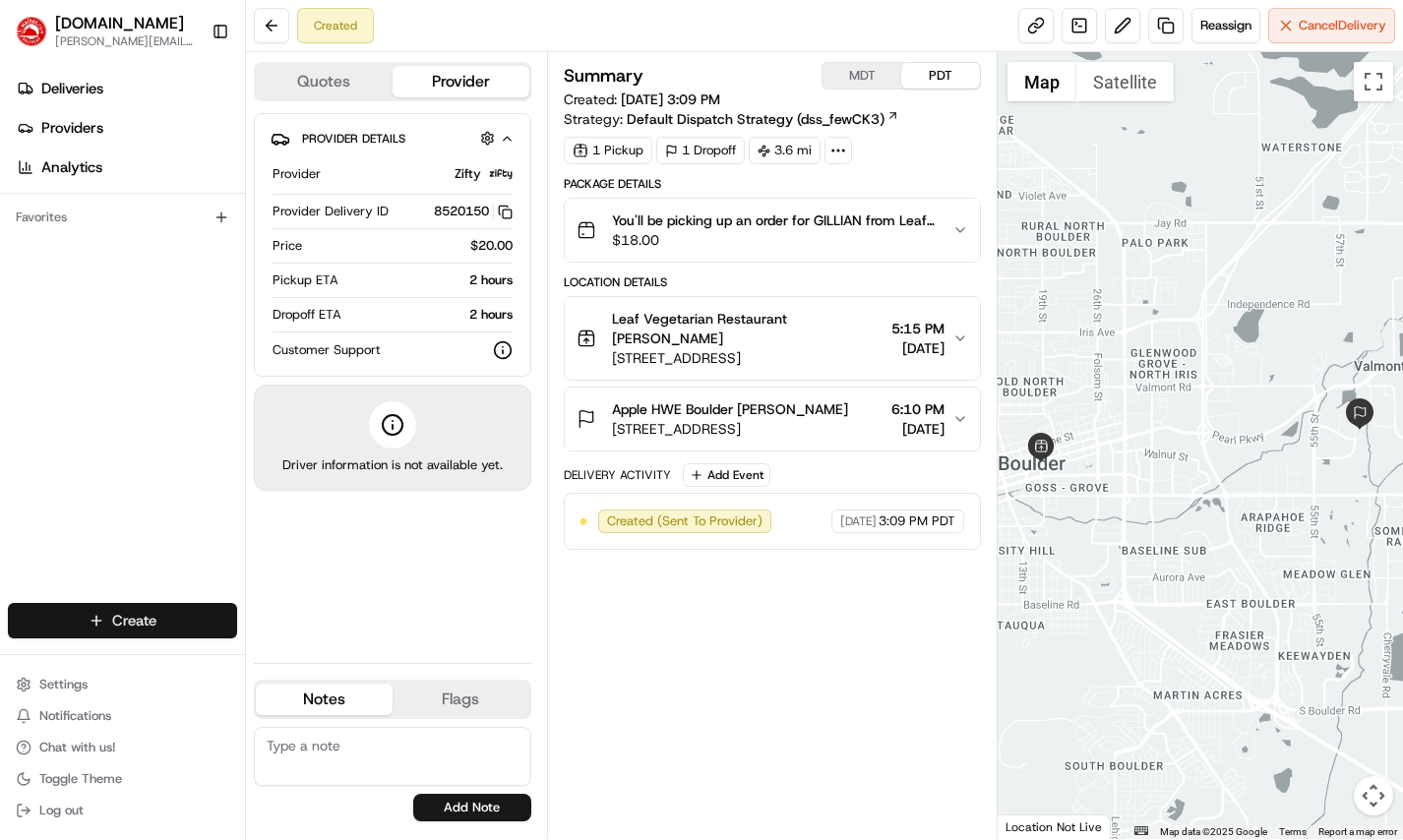 click on "Waiter.com jenna.phillips@waiter.com Toggle Sidebar Deliveries Providers Analytics Favorites Main Menu Members & Organization Organization Users Roles Preferences Customization Tracking Orchestration Automations Locations Pickup Locations Dropoff Locations Billing Billing Refund Requests Integrations Notification Triggers Webhooks API Keys Request Logs Create Settings Notifications Chat with us! Toggle Theme Log out Created Reassign Cancel  Delivery Quotes Provider Provider Details Hidden ( 1 ) Provider Zifty   Provider Delivery ID 8520150 Copy  8520150 Price $20.00 Pickup ETA 2 hours Dropoff ETA 2 hours Customer Support Driver information is not available yet. Notes Flags No results found Add Note No results found Add Flag Summary MDT PDT Created:   07/10/2025 3:09 PM Strategy:   Default Dispatch Strategy (dss_fewCK3) 1   Pickup 1   Dropoff 3.6 mi Package Details $ 18.00 Location Details Leaf Vegetarian Restaurant Evan Reisbeck 1710 Pearl St, Boulder, CO 80302, USA 5:15 PM 07/10/2025 6:10 PM" at bounding box center [702, 420] 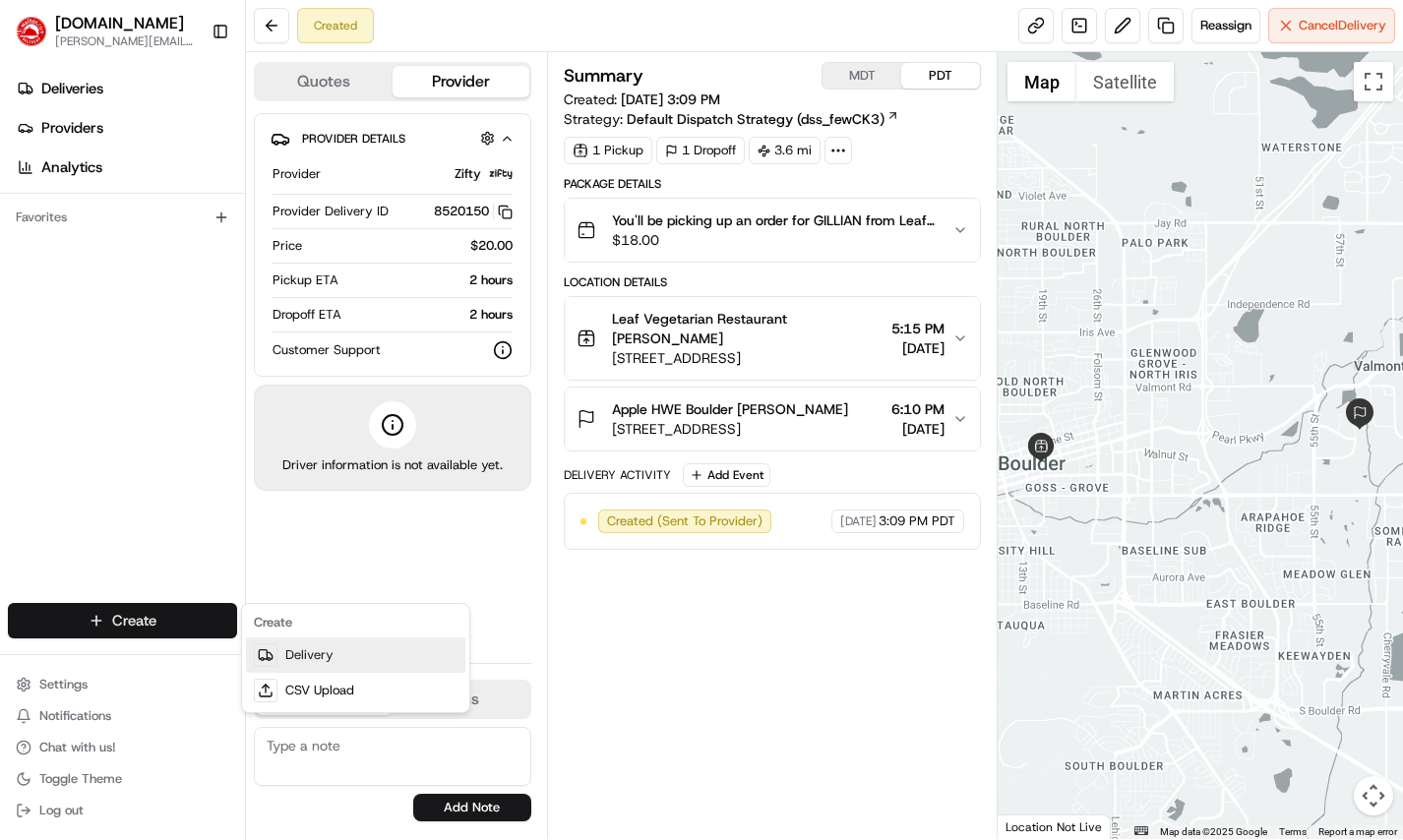 click on "Delivery" at bounding box center [355, 655] 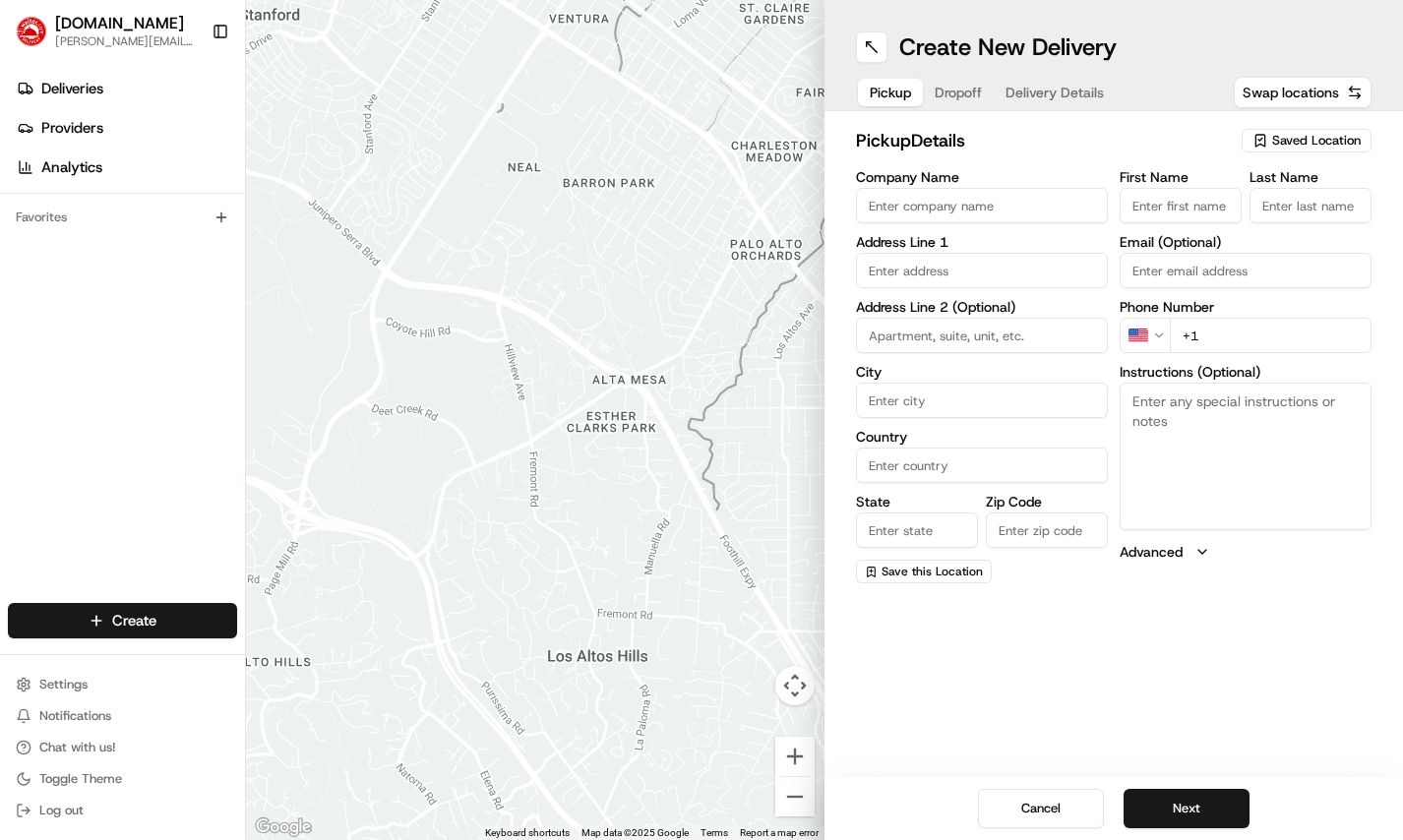 click on "Saved Location" at bounding box center (1316, 141) 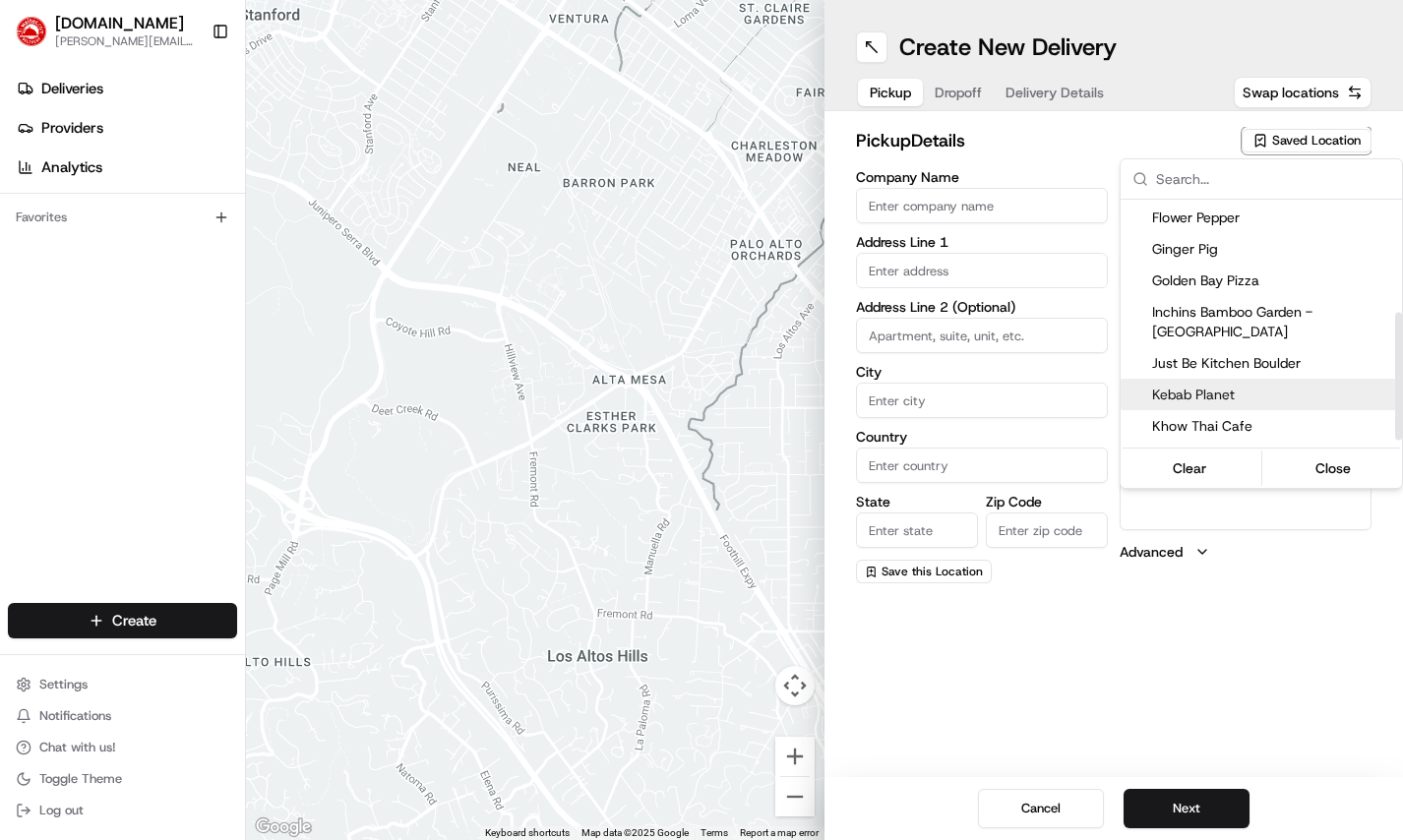 scroll, scrollTop: 0, scrollLeft: 0, axis: both 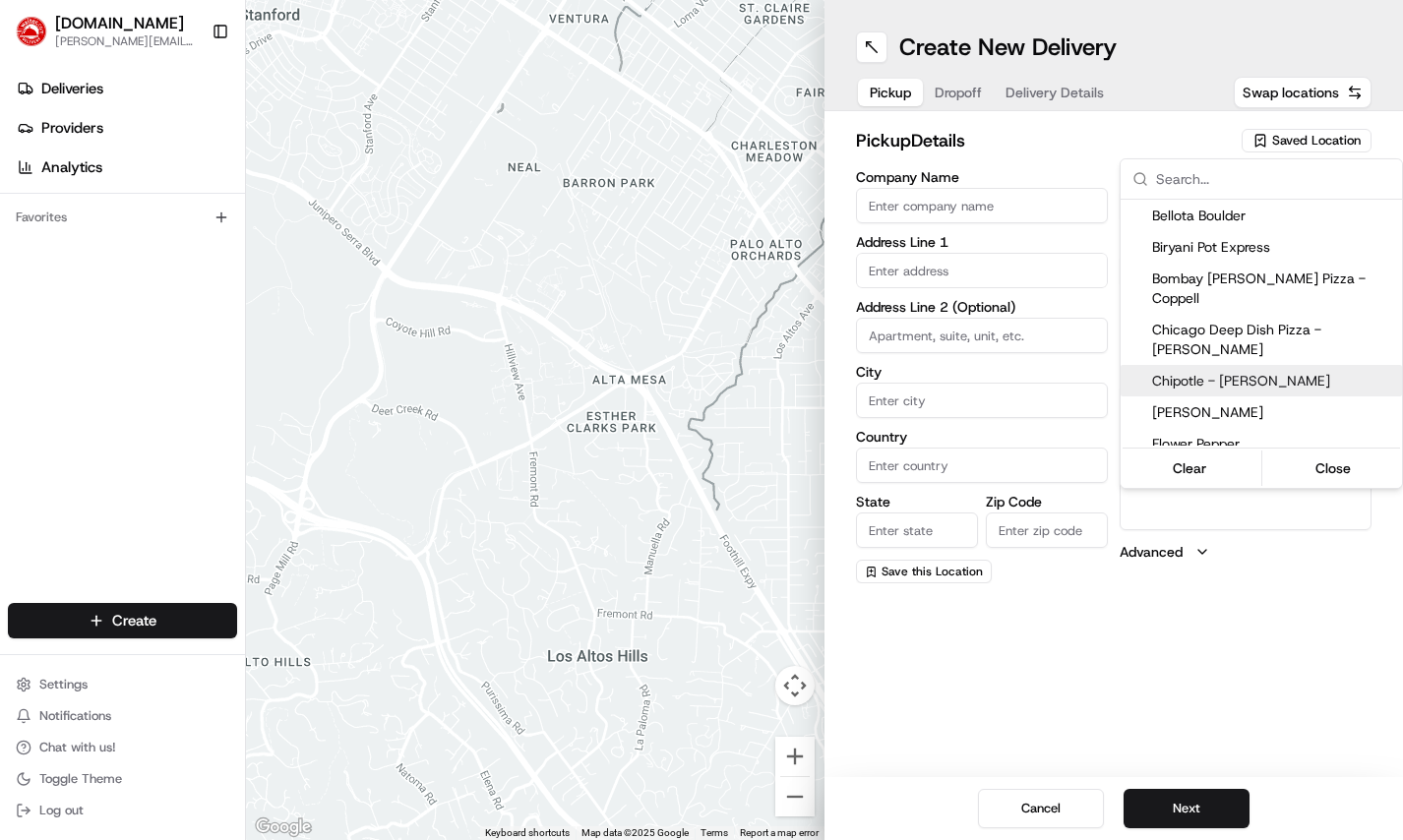 click on "Waiter.com jenna.phillips@waiter.com Toggle Sidebar Deliveries Providers Analytics Favorites Main Menu Members & Organization Organization Users Roles Preferences Customization Tracking Orchestration Automations Locations Pickup Locations Dropoff Locations Billing Billing Refund Requests Integrations Notification Triggers Webhooks API Keys Request Logs Create Settings Notifications Chat with us! Toggle Theme Log out ← Move left → Move right ↑ Move up ↓ Move down + Zoom in - Zoom out Home Jump left by 75% End Jump right by 75% Page Up Jump up by 75% Page Down Jump down by 75% Keyboard shortcuts Map Data Map data ©2025 Google Map data ©2025 Google 500 m  Click to toggle between metric and imperial units Terms Report a map error Create New Delivery Pickup Dropoff Delivery Details Swap locations pickup  Details Saved Location Company Name Address Line 1 Address Line 2 (Optional) City Country State Zip Code Save this Location First Name Last Name Email (Optional) Phone Number US +1 Next" at bounding box center (702, 420) 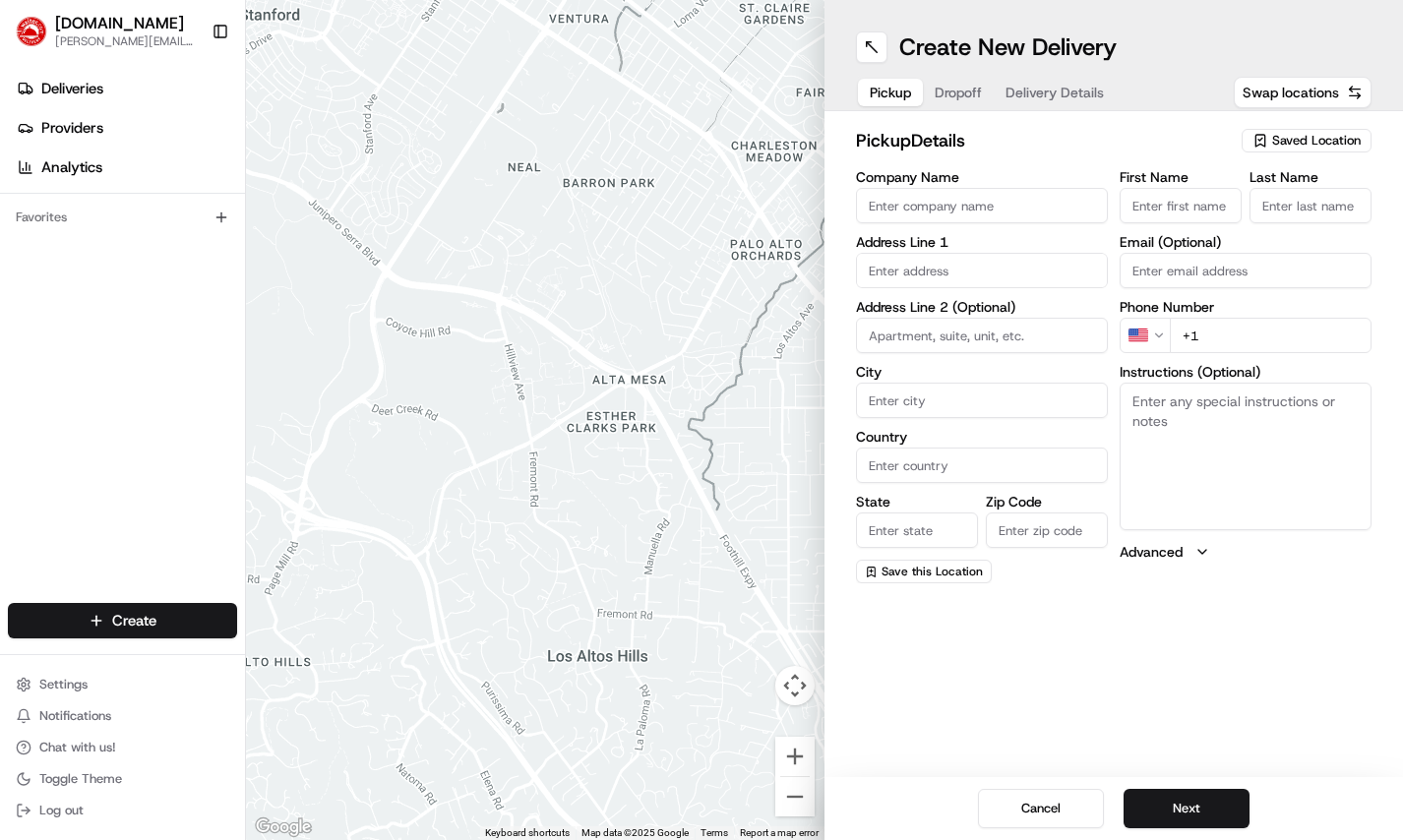 click on "Company Name" at bounding box center (982, 206) 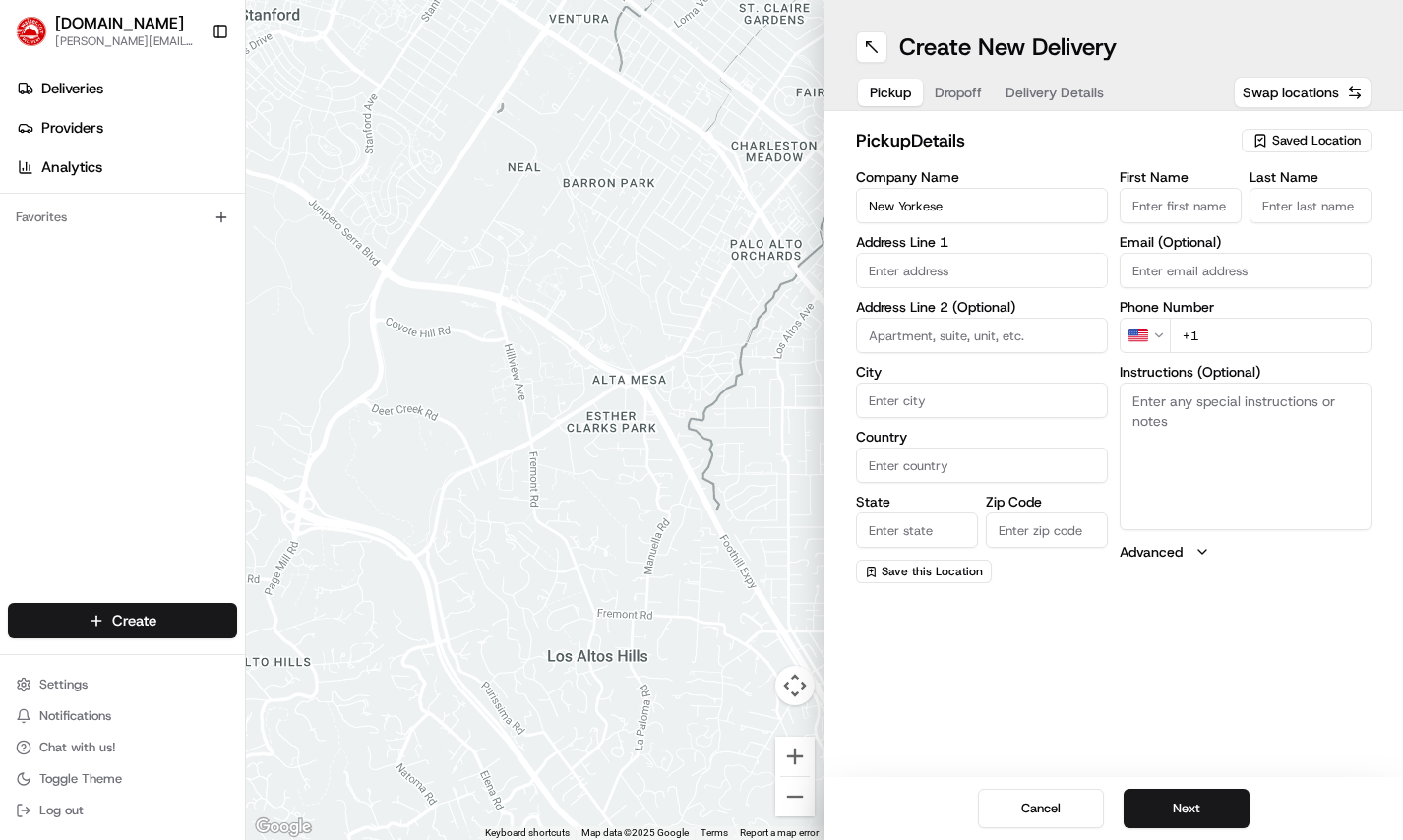 type on "New Yorkese" 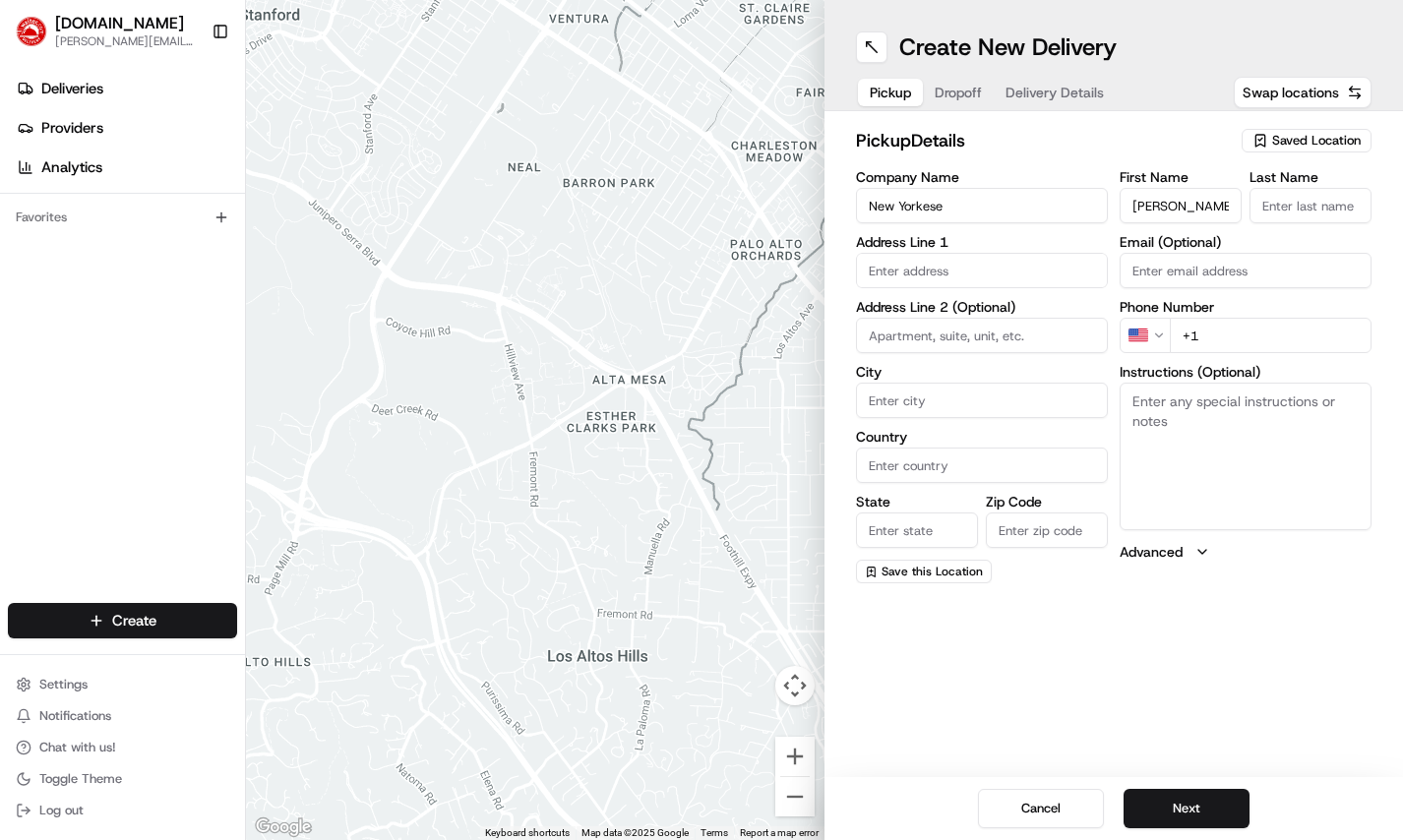 click on "Last Name" at bounding box center [1311, 206] 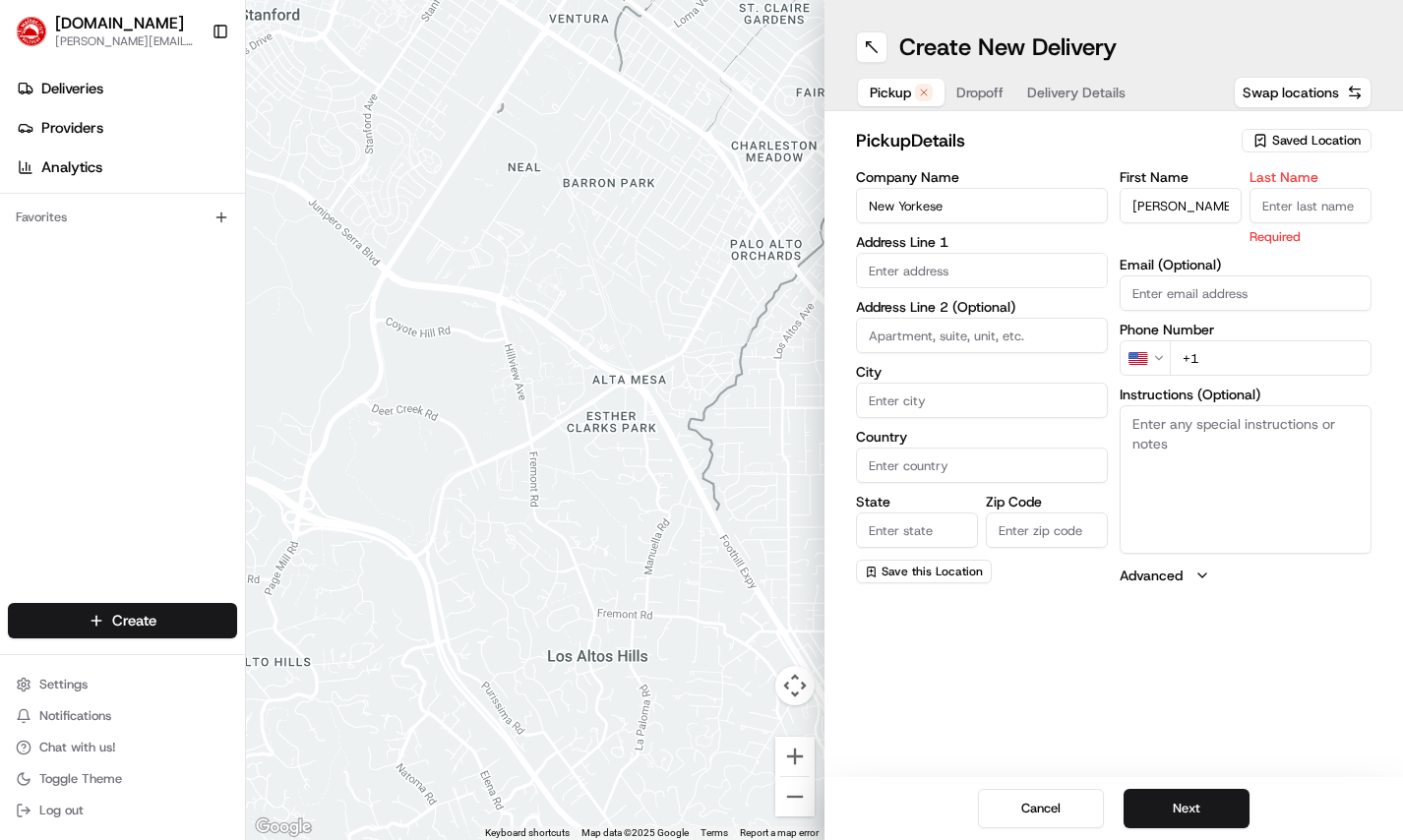 type on "Reisbeck" 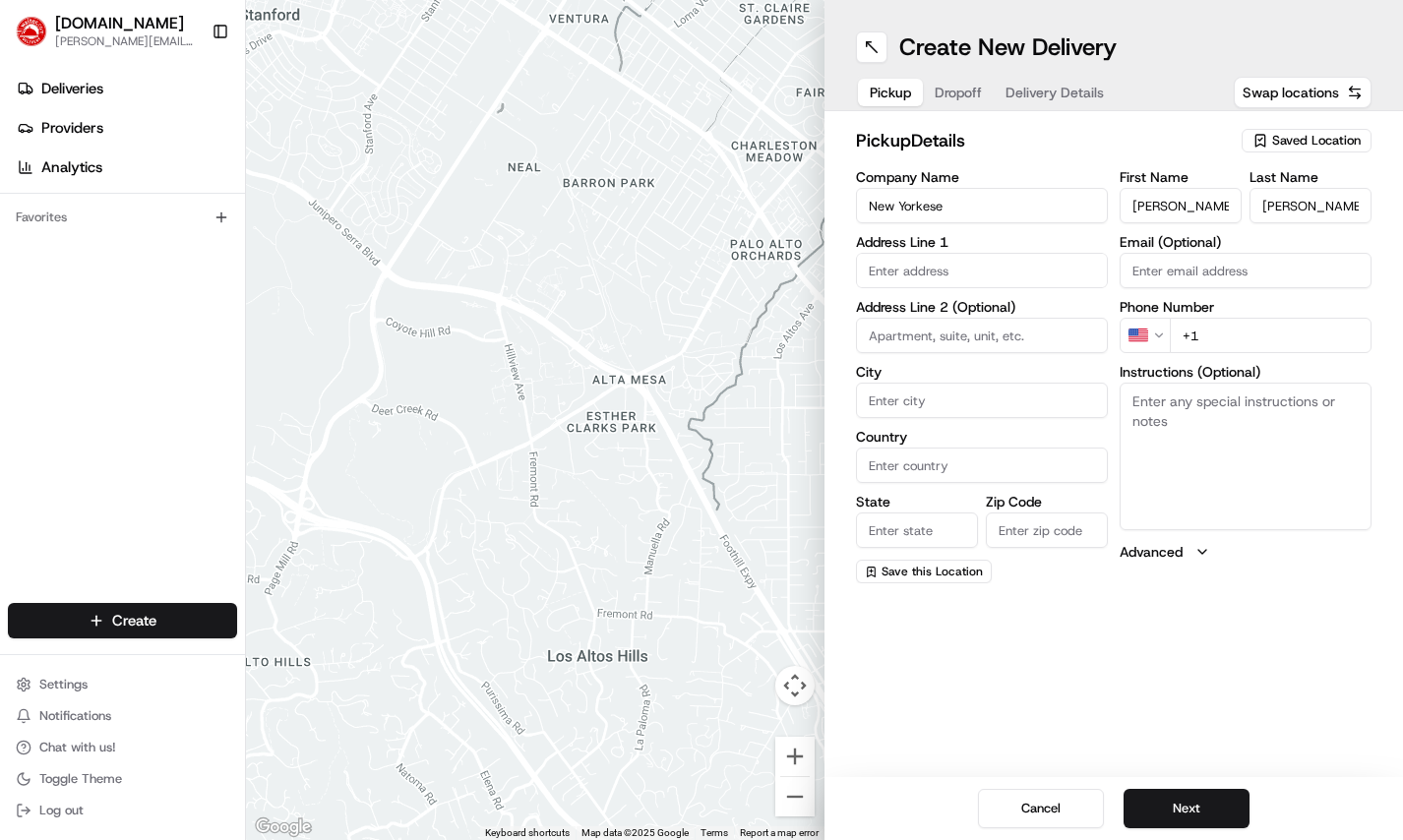 click at bounding box center [982, 270] 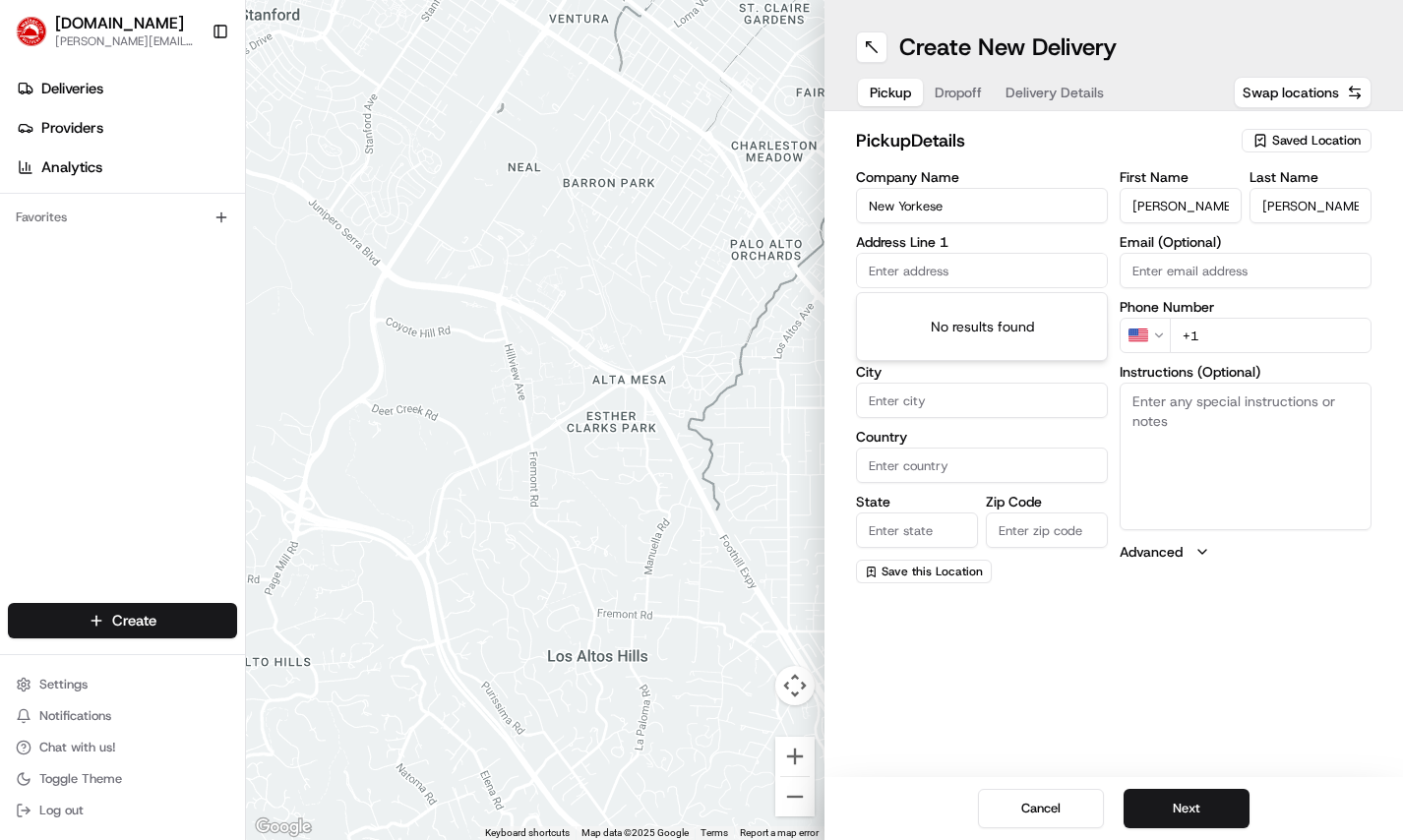 paste on "1401 Pearl Street" 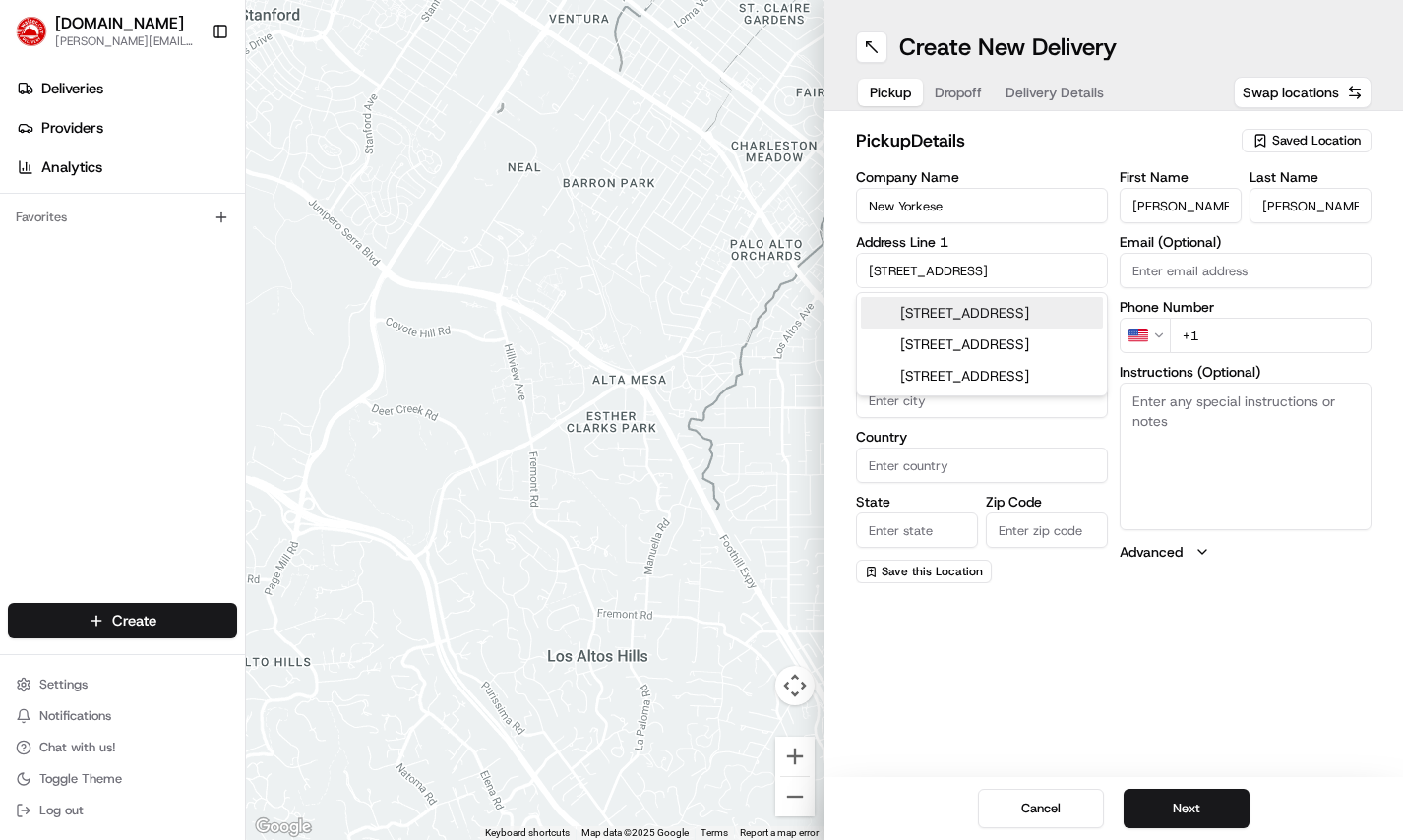 click on "1401 Pearl Street, Boulder, CO" at bounding box center [982, 313] 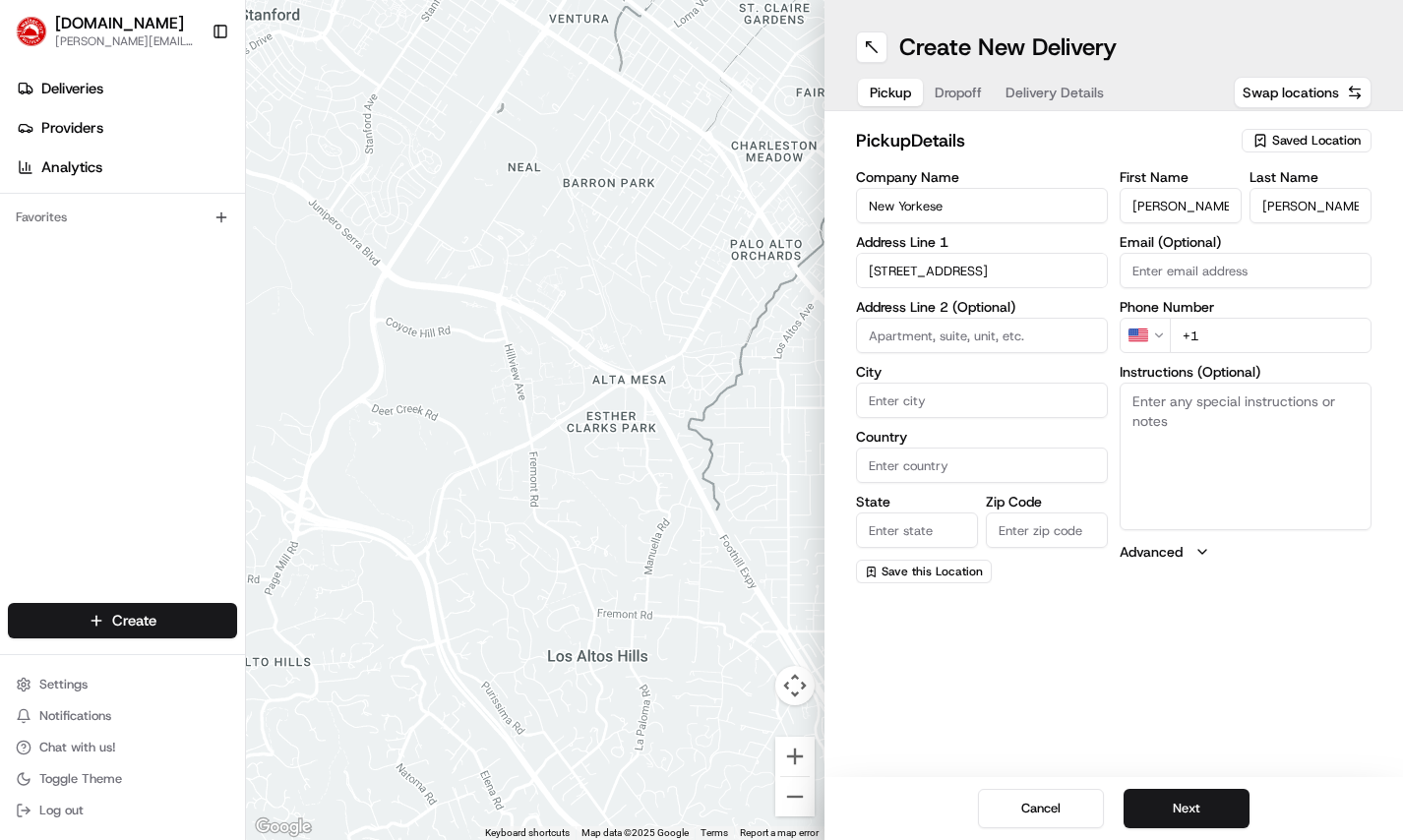 type on "[STREET_ADDRESS]" 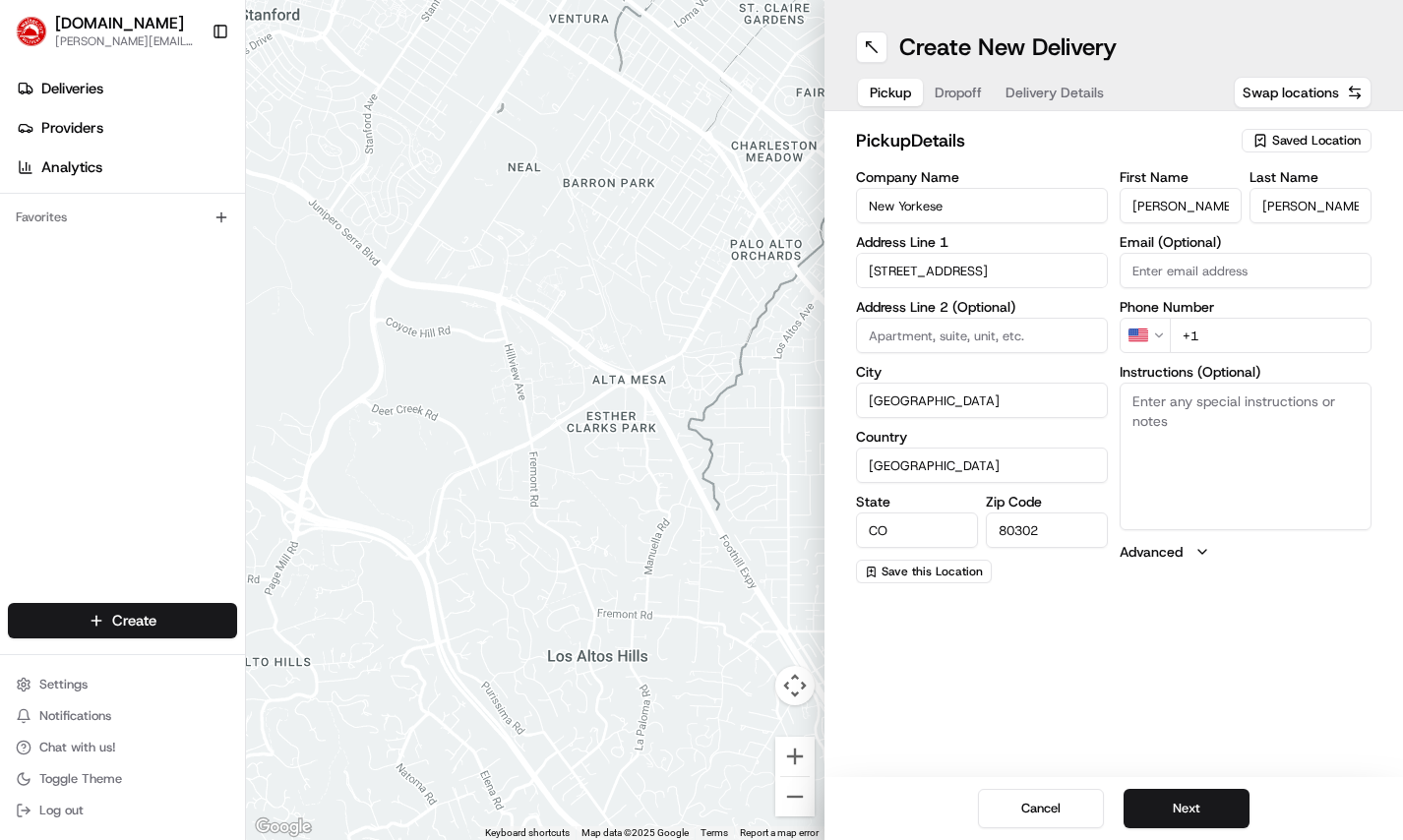 type on "1401 Pearl Street" 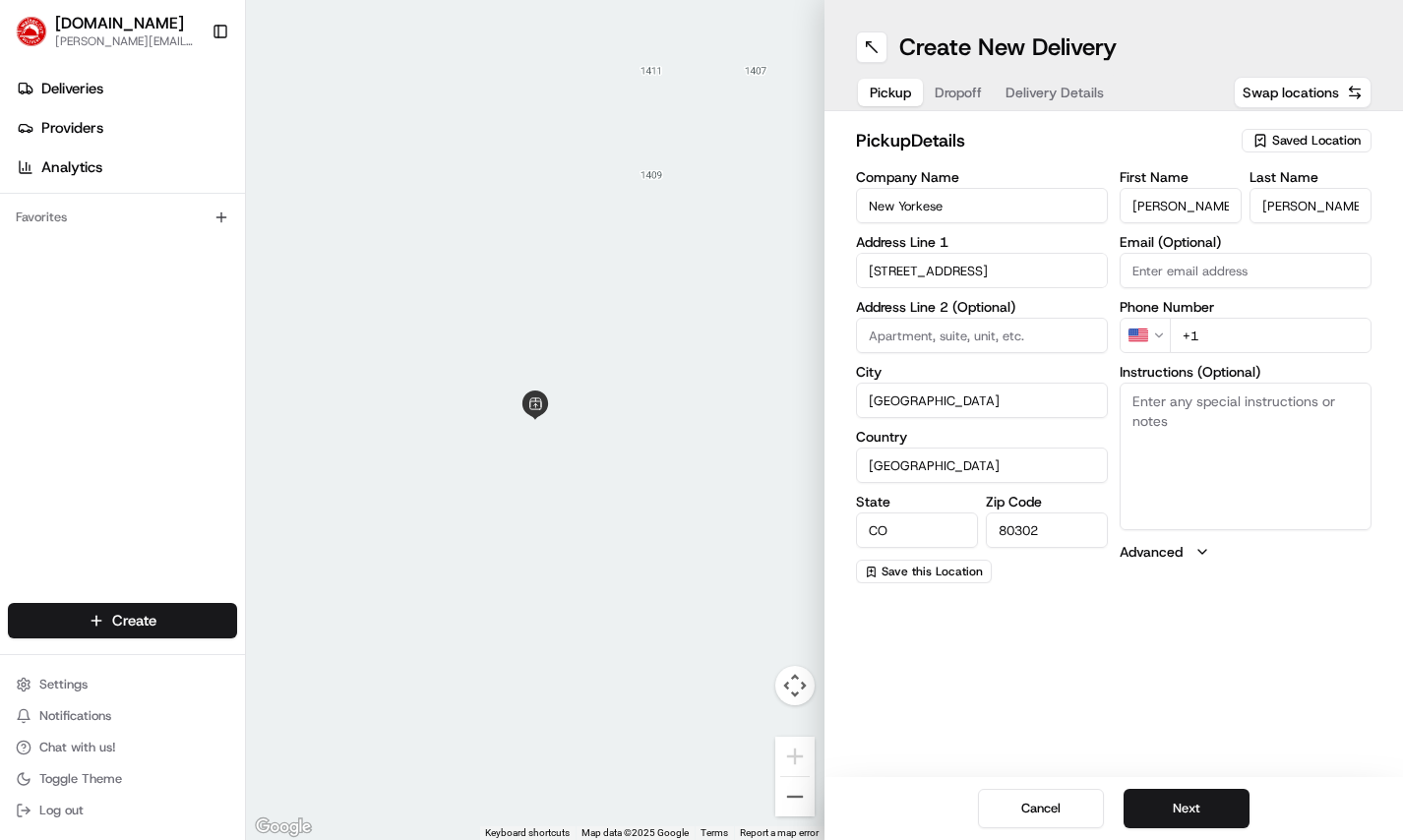 click on "+1" at bounding box center (1270, 335) 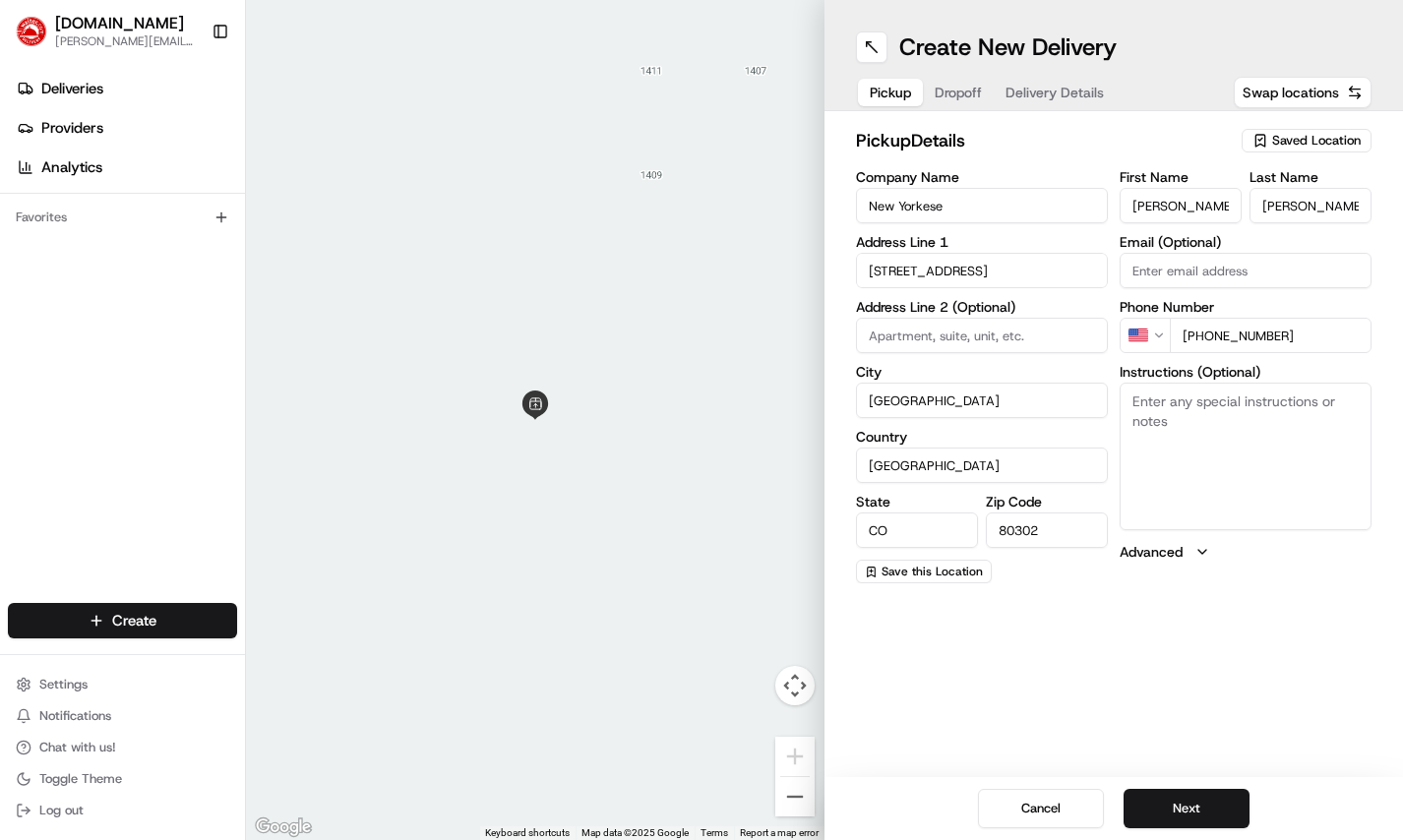 type on "+1 650 417 7844" 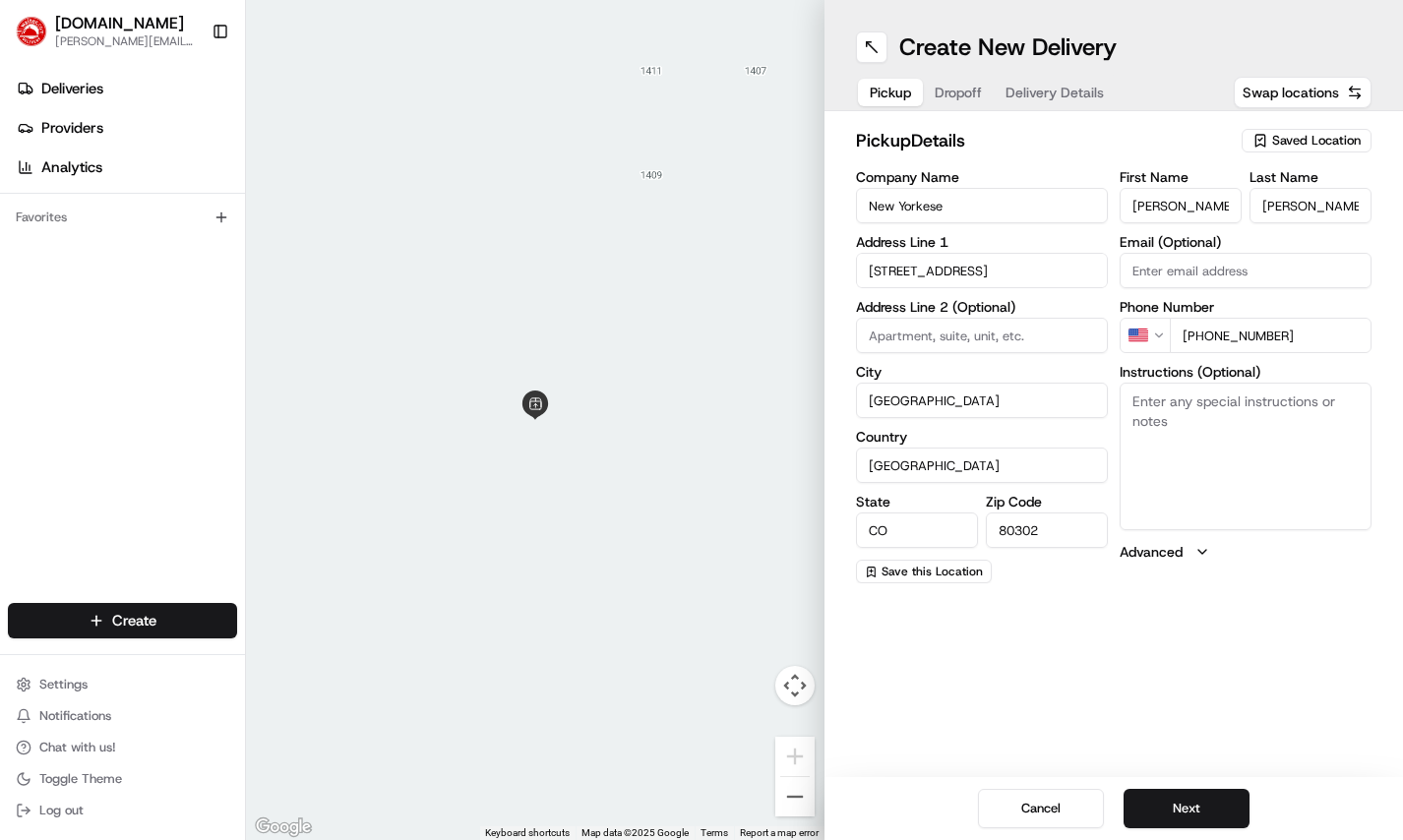 click on "Instructions (Optional)" at bounding box center [1246, 456] 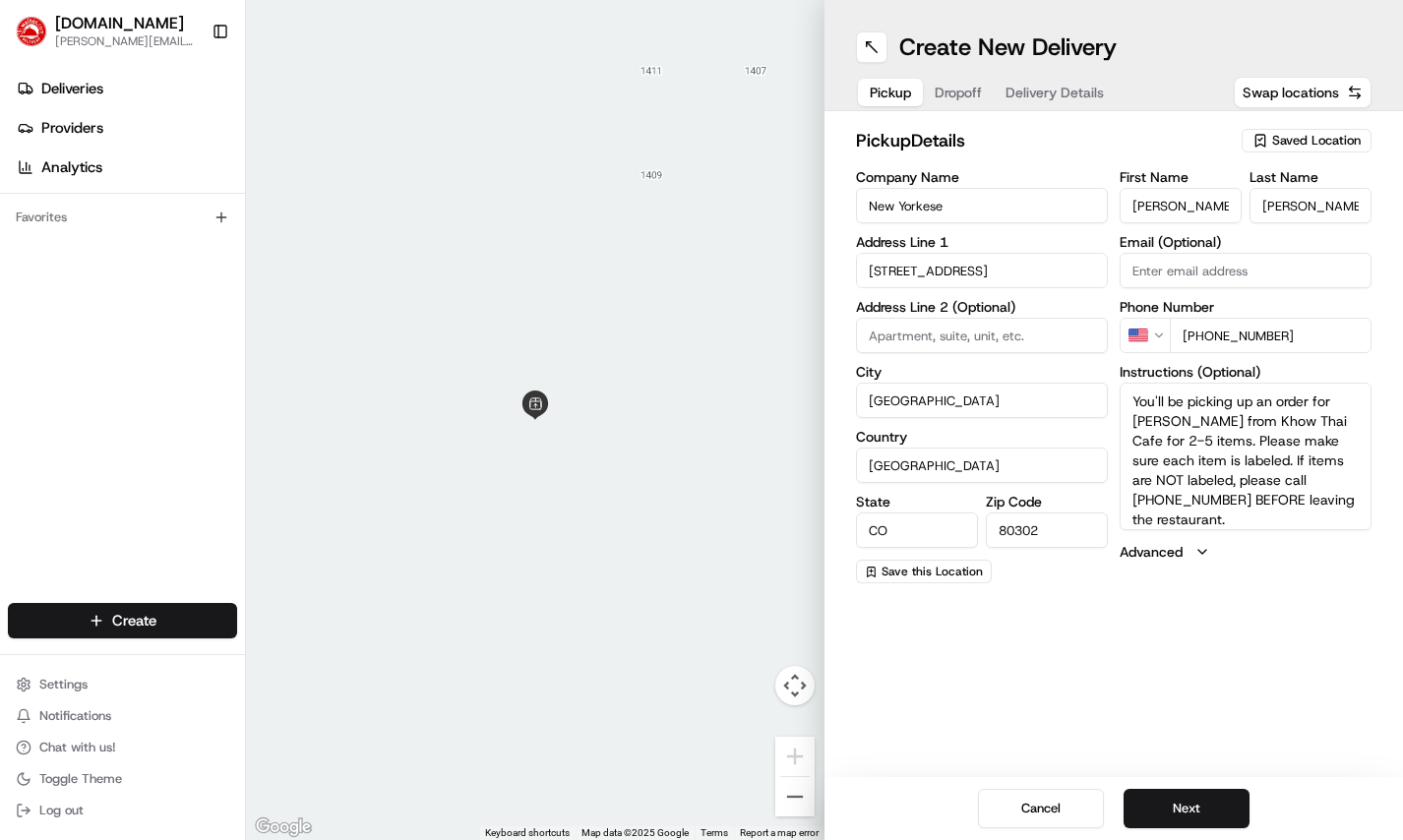 drag, startPoint x: 1223, startPoint y: 420, endPoint x: 1317, endPoint y: 422, distance: 94.02127 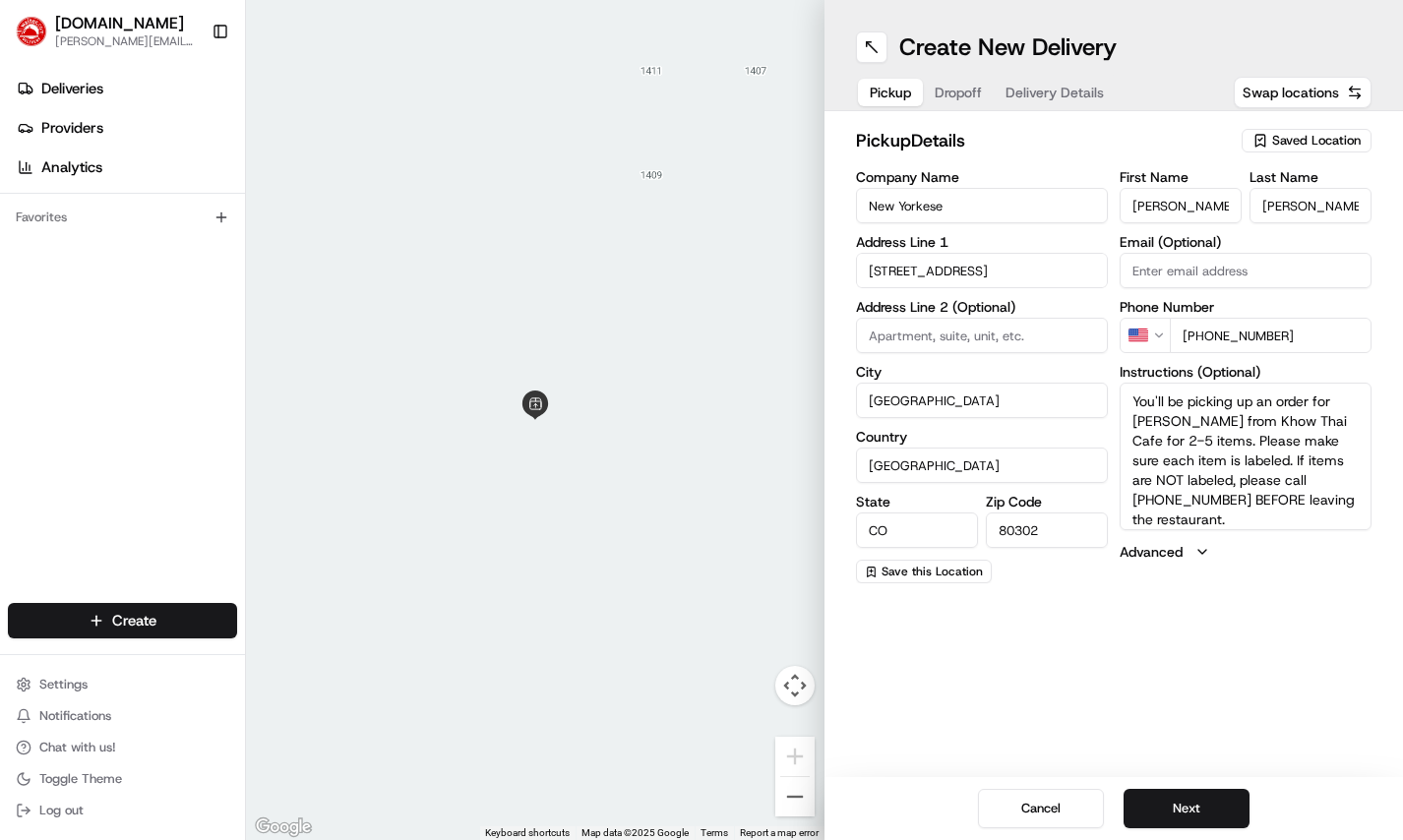 click on "You'll be picking up an order for GILLIAN from Khow Thai Cafe for 2-5 items. Please make sure each item is labeled. If items are NOT labeled, please call 650-417-7844 BEFORE leaving the restaurant." at bounding box center [1246, 456] 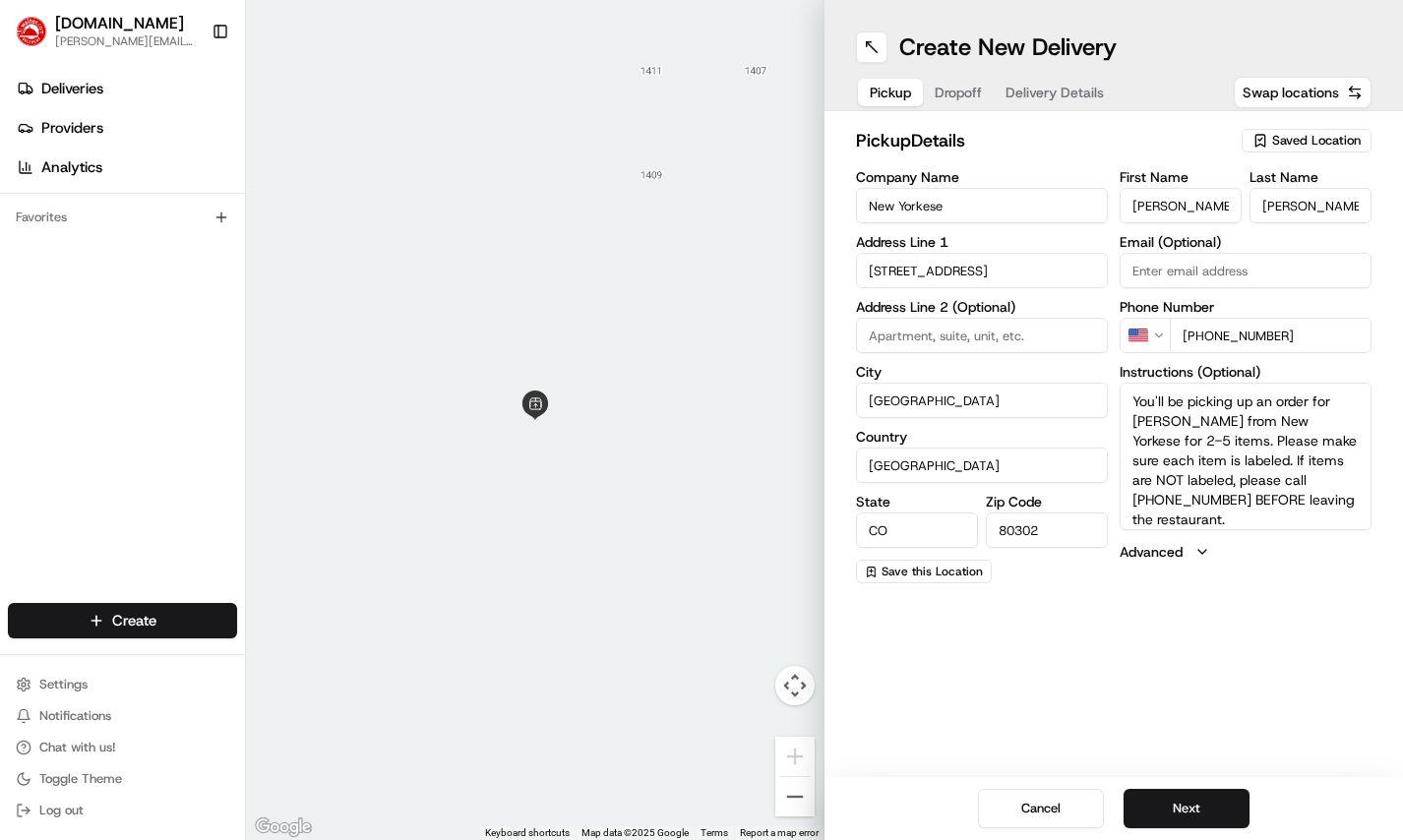 type on "You'll be picking up an order for GILLIAN from New Yorkese for 2-5 items. Please make sure each item is labeled. If items are NOT labeled, please call 650-417-7844 BEFORE leaving the restaurant." 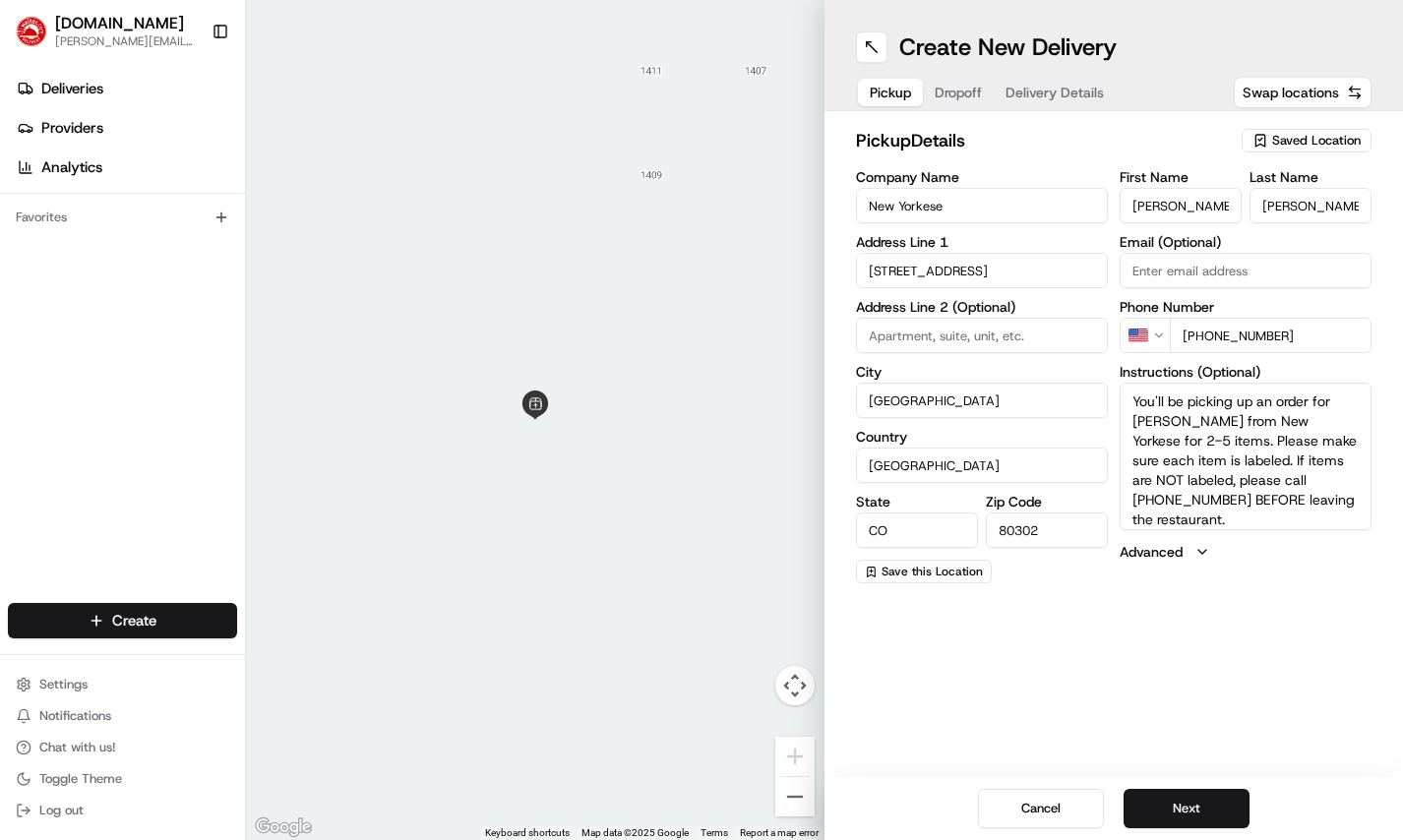 click on "You'll be picking up an order for GILLIAN from New Yorkese for 2-5 items. Please make sure each item is labeled. If items are NOT labeled, please call 650-417-7844 BEFORE leaving the restaurant." at bounding box center [1246, 456] 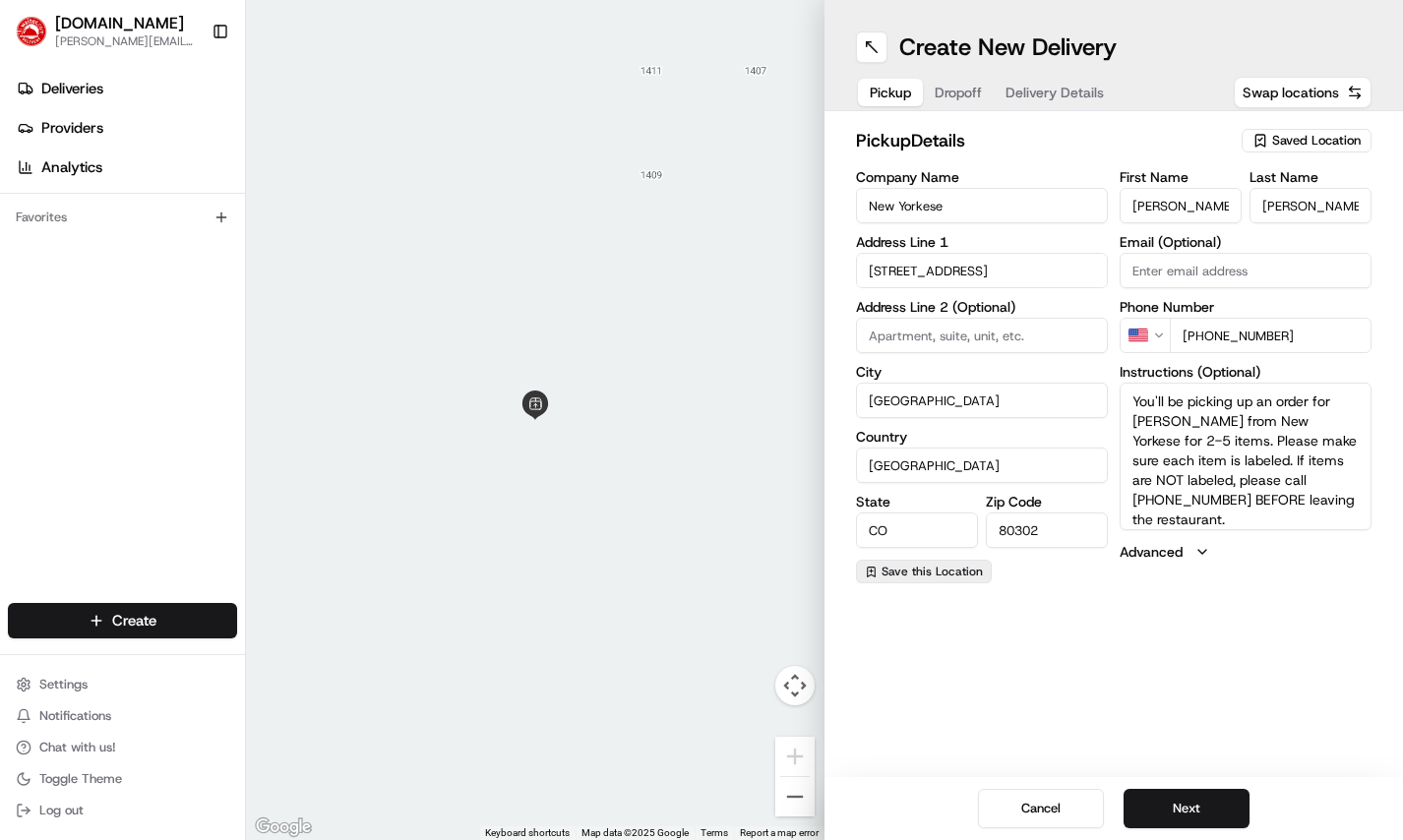 click on "Save this Location" at bounding box center [932, 571] 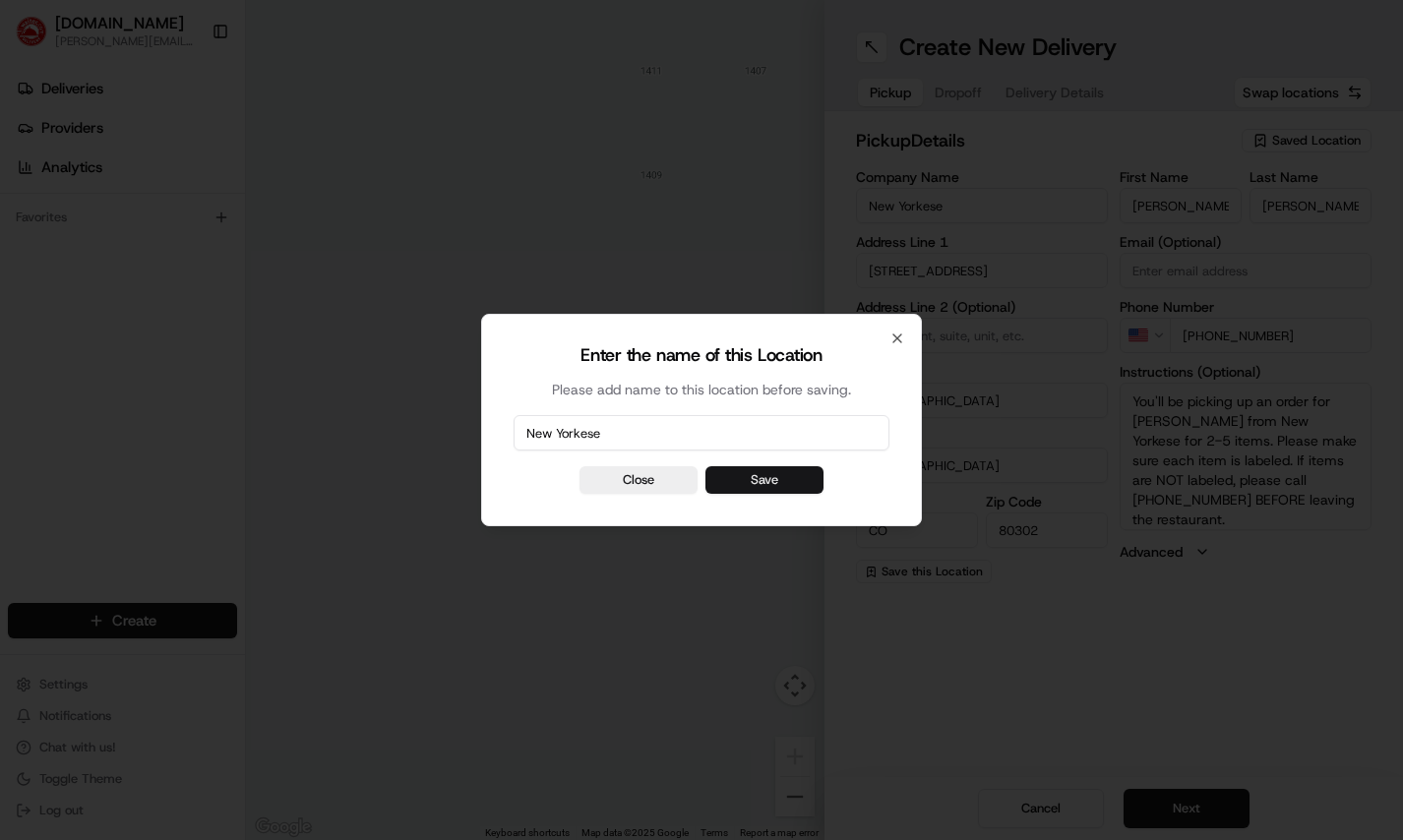 click on "Save" at bounding box center [764, 480] 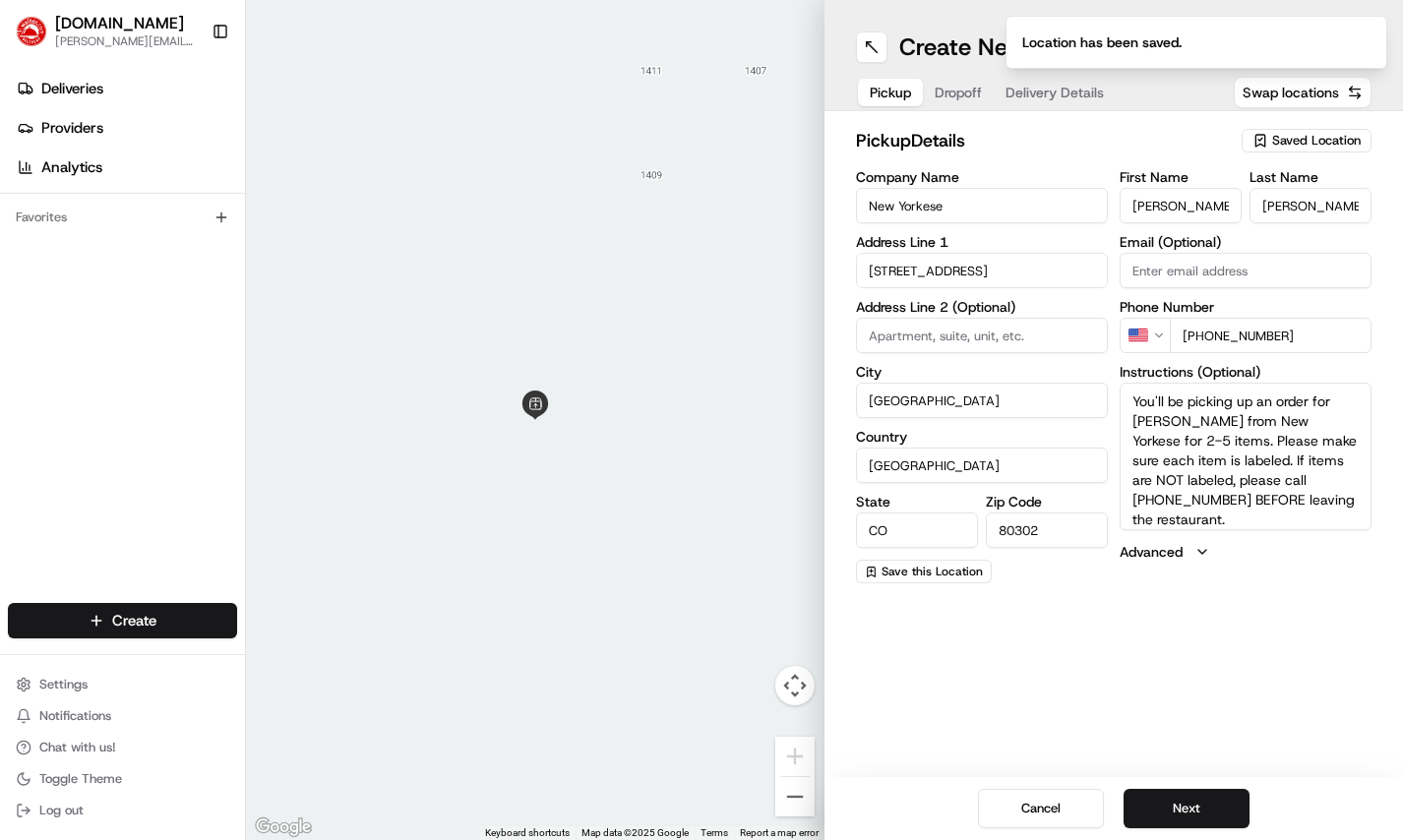 click on "Create New Delivery Pickup Dropoff Delivery Details Swap locations pickup  Details Saved Location Company Name New Yorkese Address Line 1 1401 Pearl Street Address Line 2 (Optional) City Boulder Country United States State CO Zip Code 80302 Save this Location First Name Evan Last Name Reisbeck Email (Optional) Phone Number US +1 650 417 7844 Instructions (Optional) You'll be picking up an order for GILLIAN from New Yorkese for 2-5 items. Please make sure each item is labeled. If items are NOT labeled, please call 650-417-7844 BEFORE leaving the restaurant. Advanced Cancel Next" at bounding box center (1114, 420) 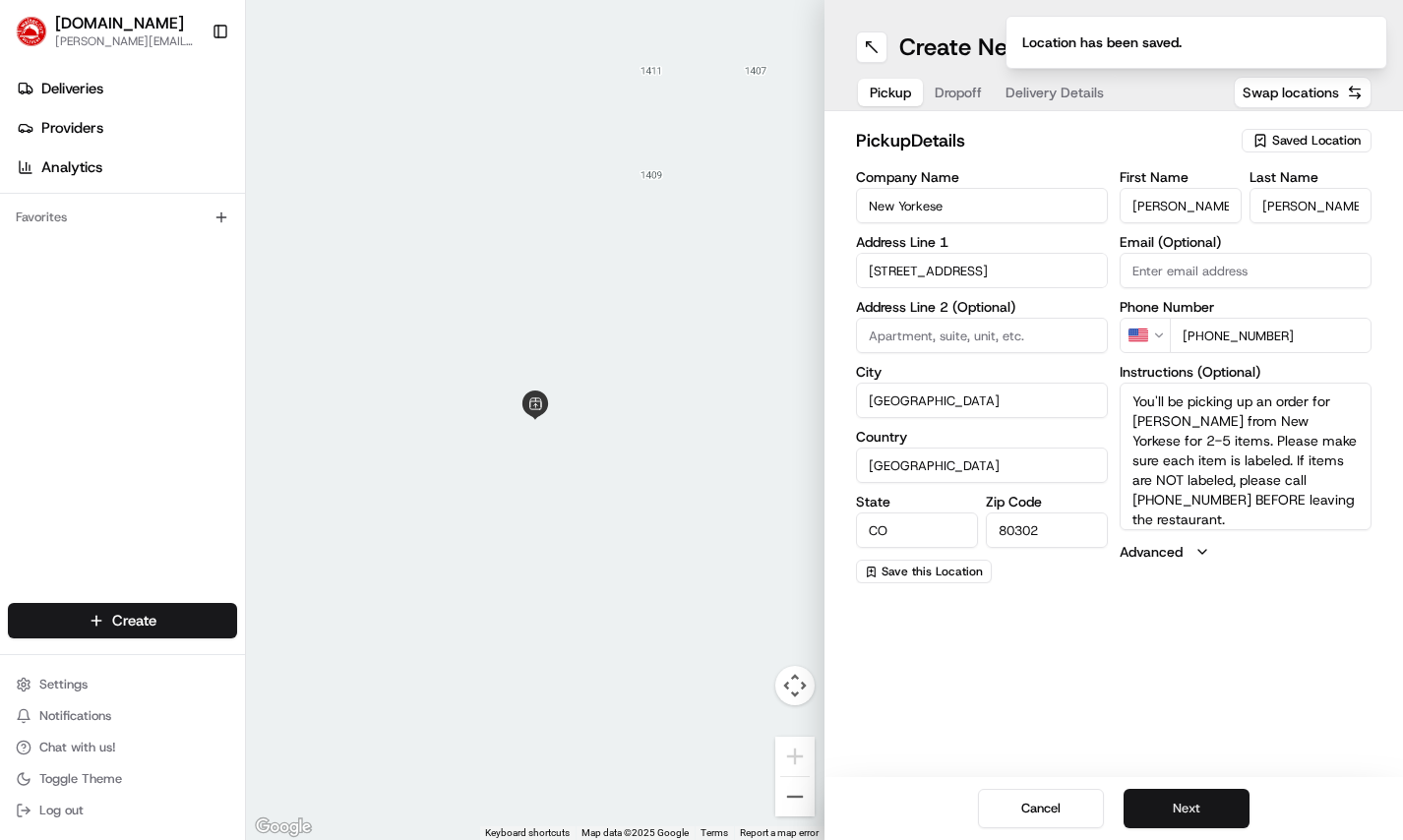 click on "Next" at bounding box center (1187, 809) 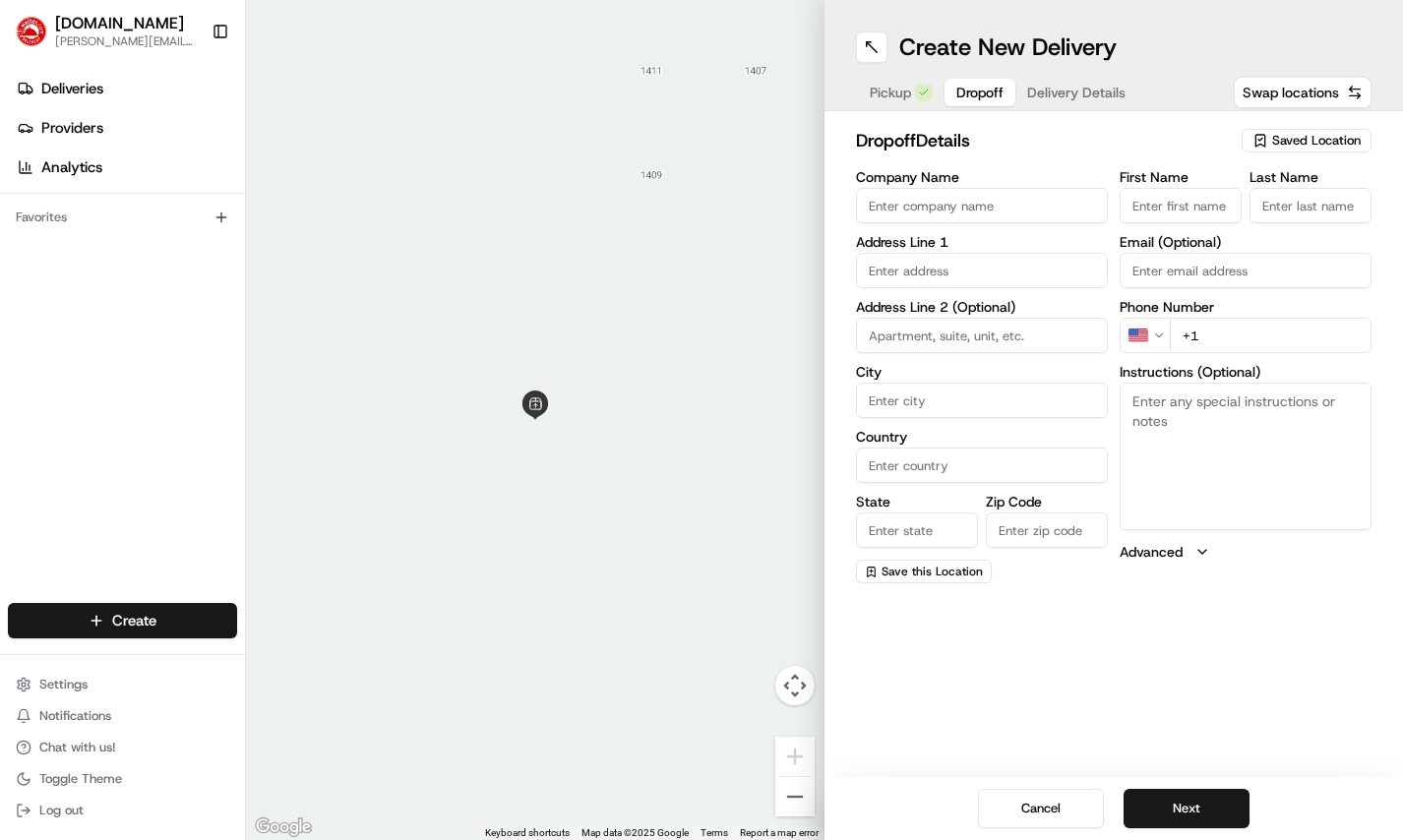 click on "Saved Location" at bounding box center (1307, 141) 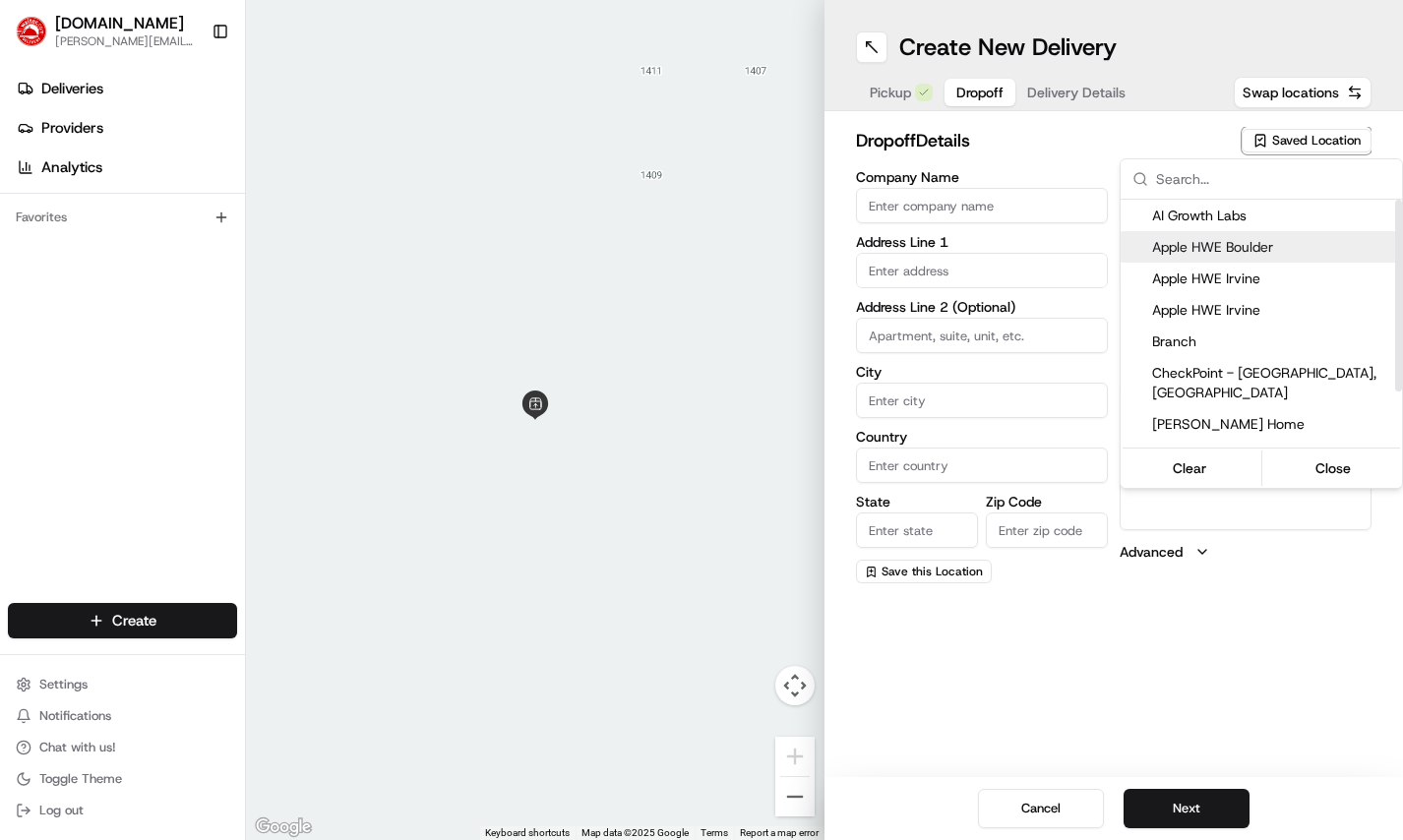 click on "Apple HWE Boulder" at bounding box center [1261, 247] 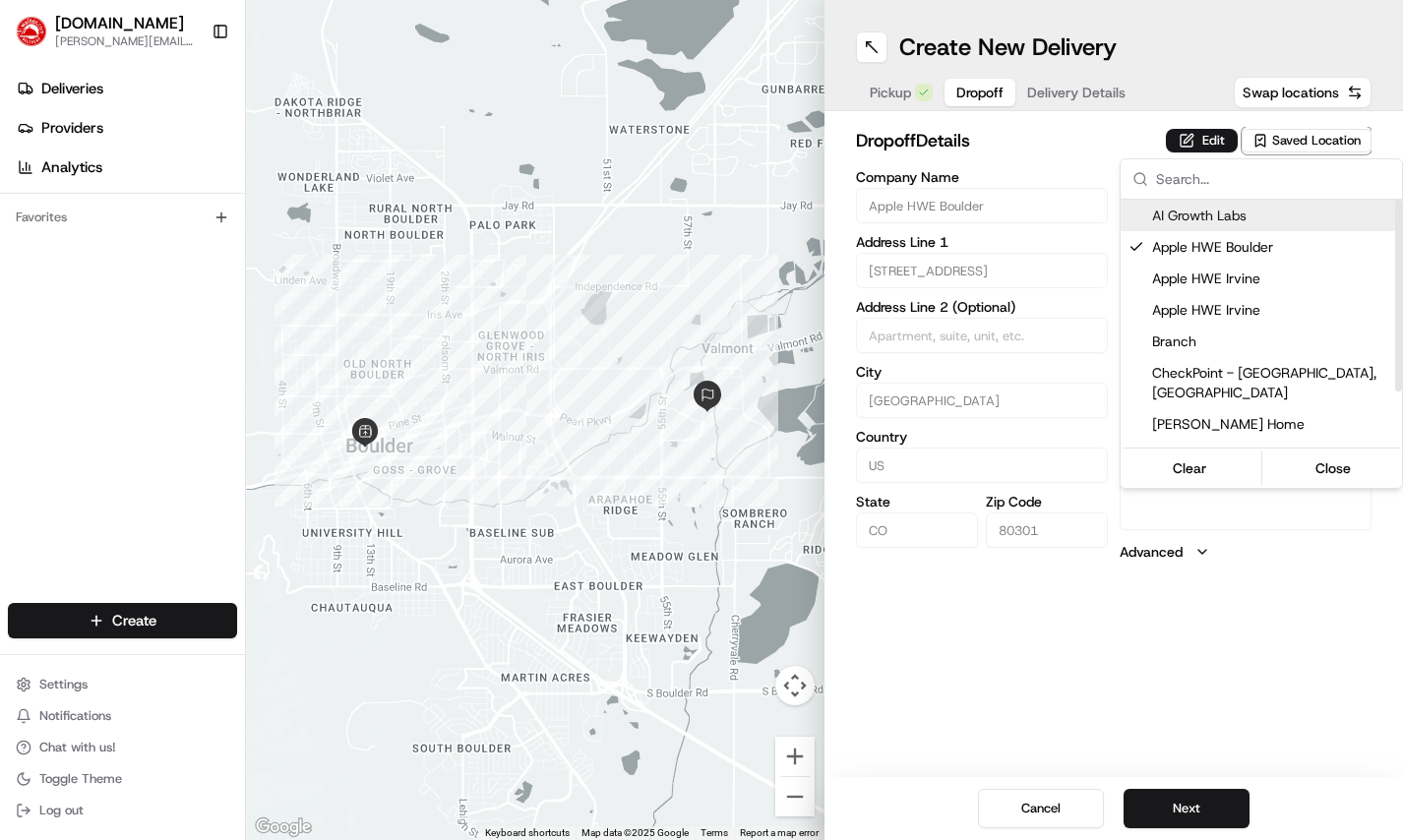 click on "Waiter.com jenna.phillips@waiter.com Toggle Sidebar Deliveries Providers Analytics Favorites Main Menu Members & Organization Organization Users Roles Preferences Customization Tracking Orchestration Automations Locations Pickup Locations Dropoff Locations Billing Billing Refund Requests Integrations Notification Triggers Webhooks API Keys Request Logs Create Settings Notifications Chat with us! Toggle Theme Log out ← Move left → Move right ↑ Move up ↓ Move down + Zoom in - Zoom out Home Jump left by 75% End Jump right by 75% Page Up Jump up by 75% Page Down Jump down by 75% Keyboard shortcuts Map Data Map data ©2025 Google Map data ©2025 Google 1 km  Click to toggle between metric and imperial units Terms Report a map error Create New Delivery Pickup Dropoff Delivery Details Swap locations dropoff  Details  Edit Saved Location Company Name Apple HWE Boulder Address Line 1 2400 Central Ave Address Line 2 (Optional) City Boulder Country US State CO Zip Code 80301 First Name Evan US" at bounding box center [702, 420] 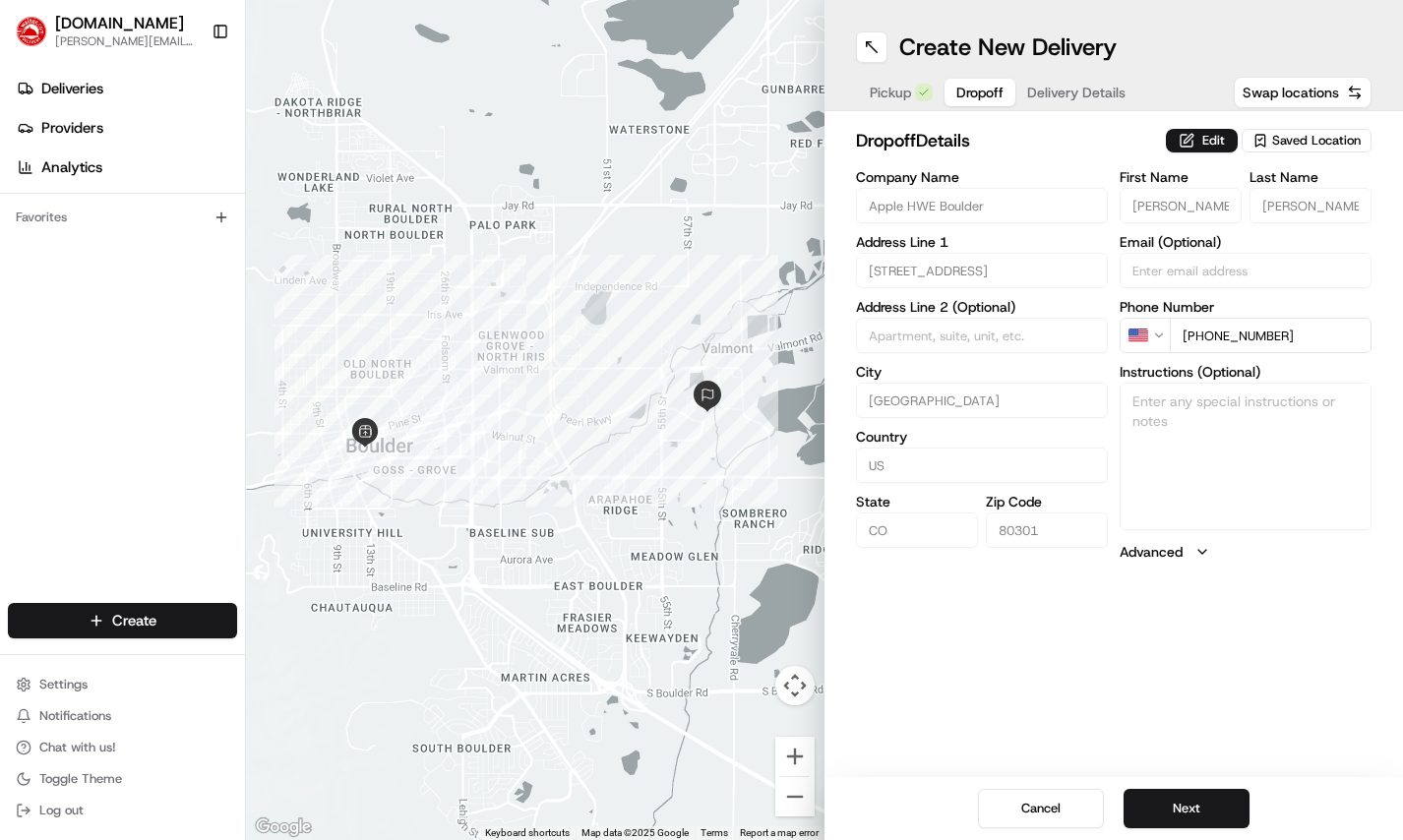 click on "Delivery Details" at bounding box center [1076, 92] 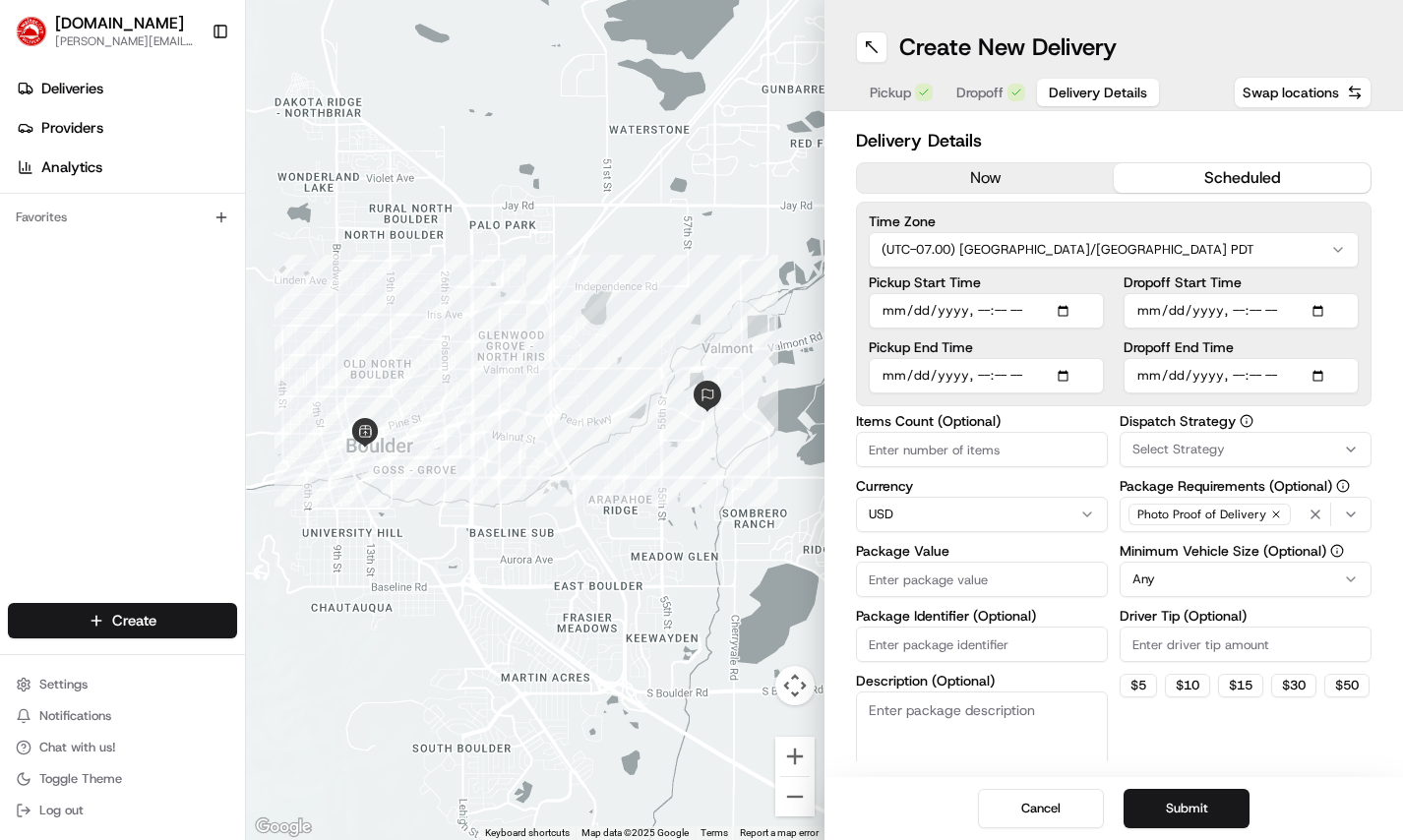 click on "scheduled" at bounding box center (1242, 178) 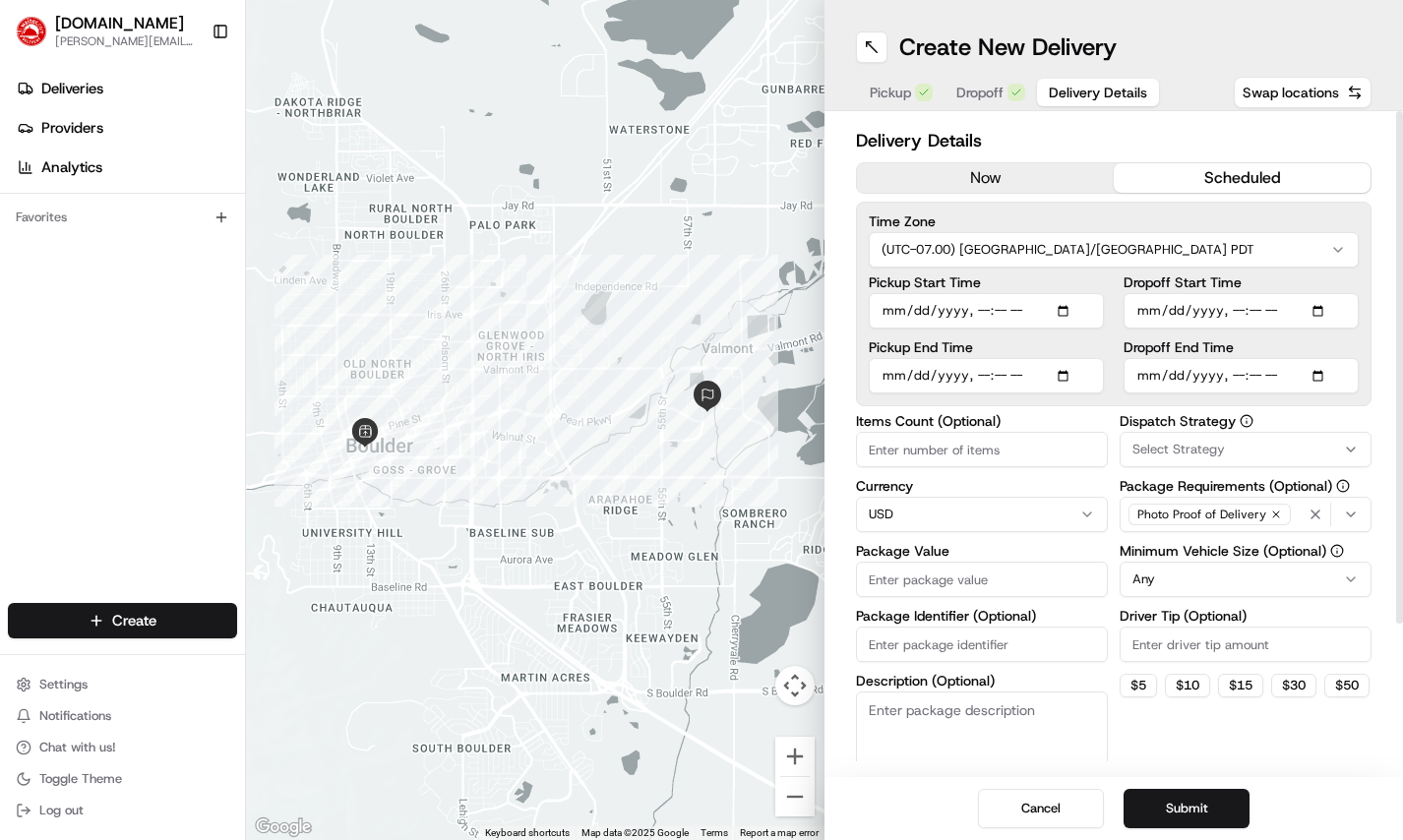 click on "Description (Optional)" at bounding box center [982, 747] 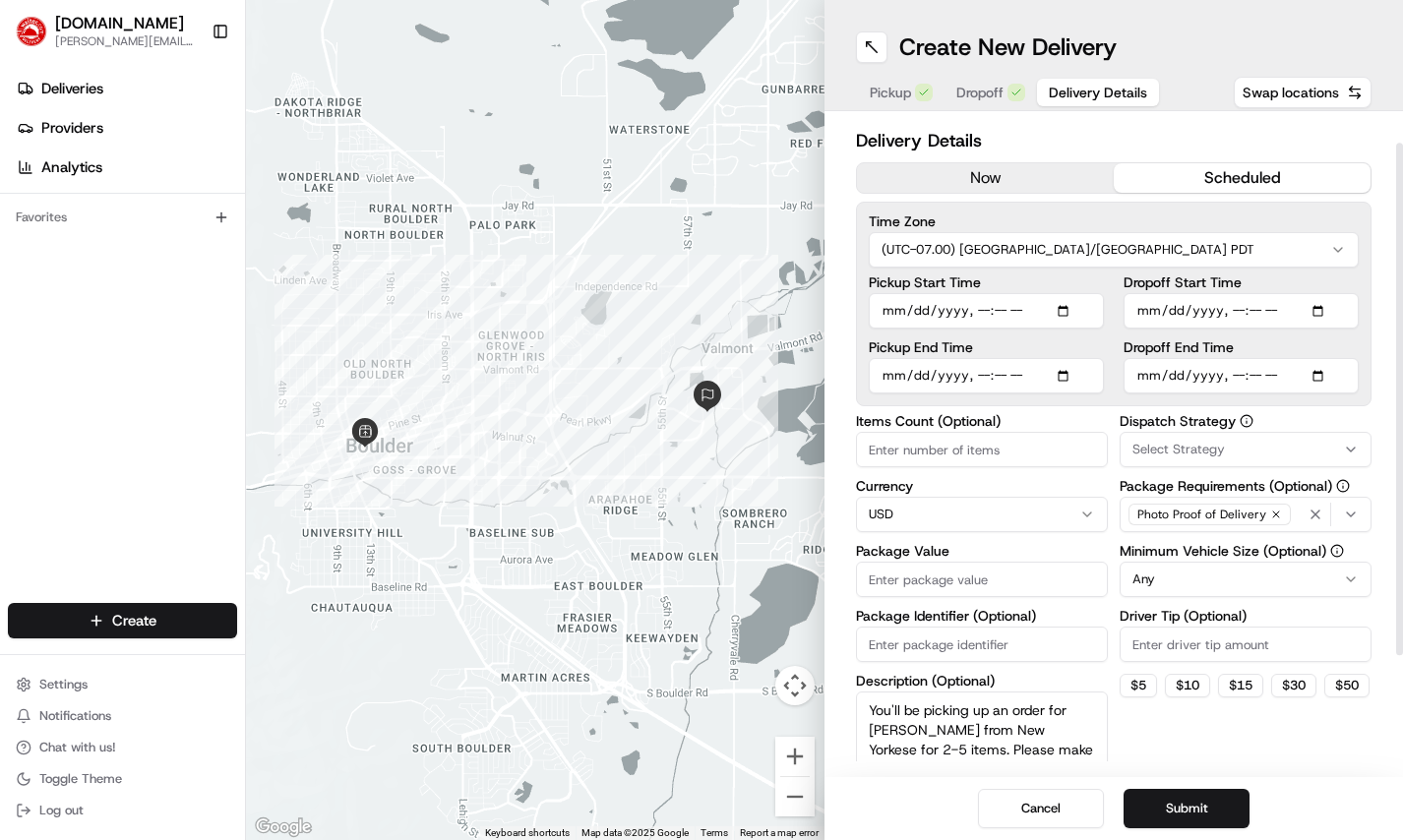 scroll, scrollTop: 36, scrollLeft: 0, axis: vertical 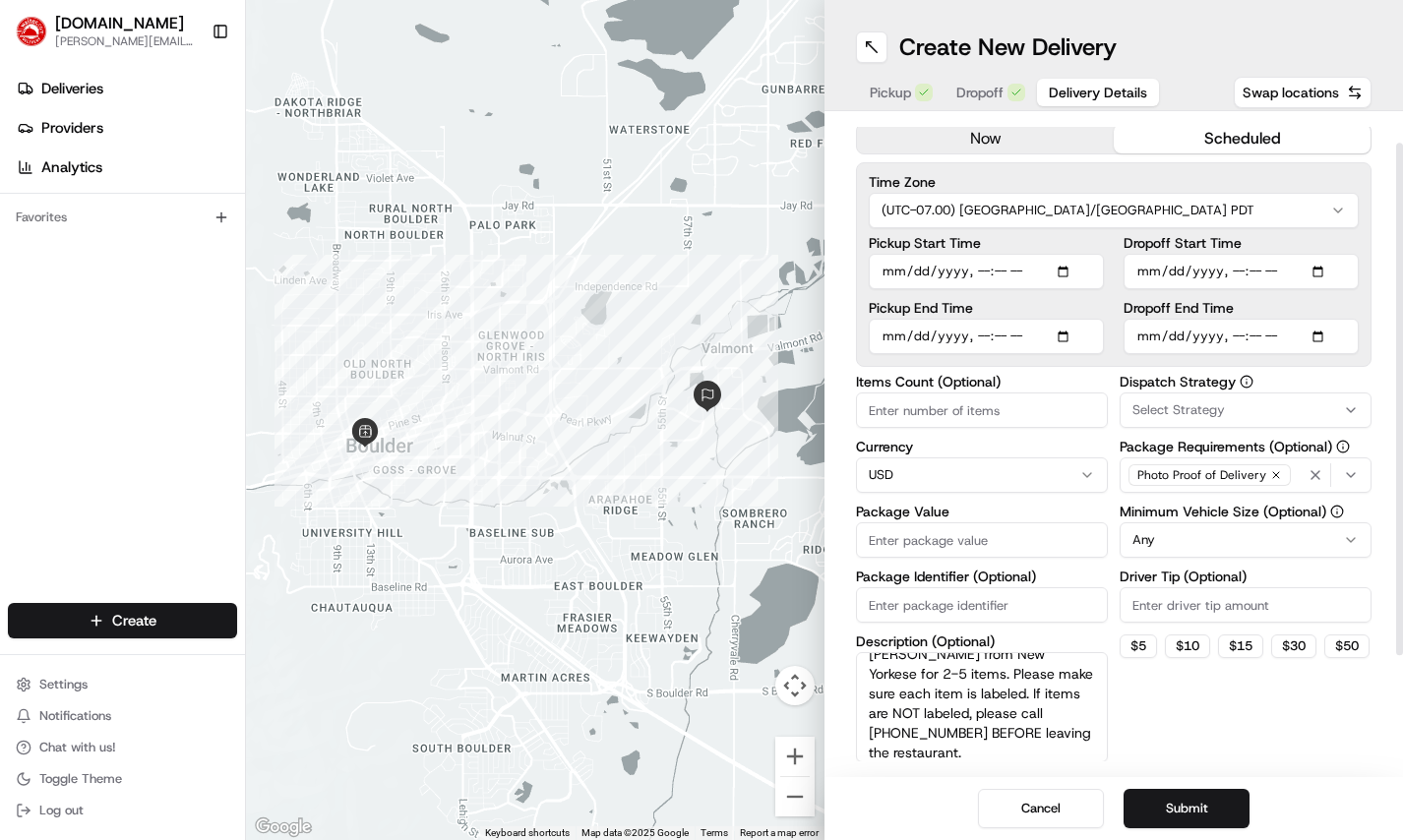 type on "You'll be picking up an order for GILLIAN from New Yorkese for 2-5 items. Please make sure each item is labeled. If items are NOT labeled, please call 650-417-7844 BEFORE leaving the restaurant." 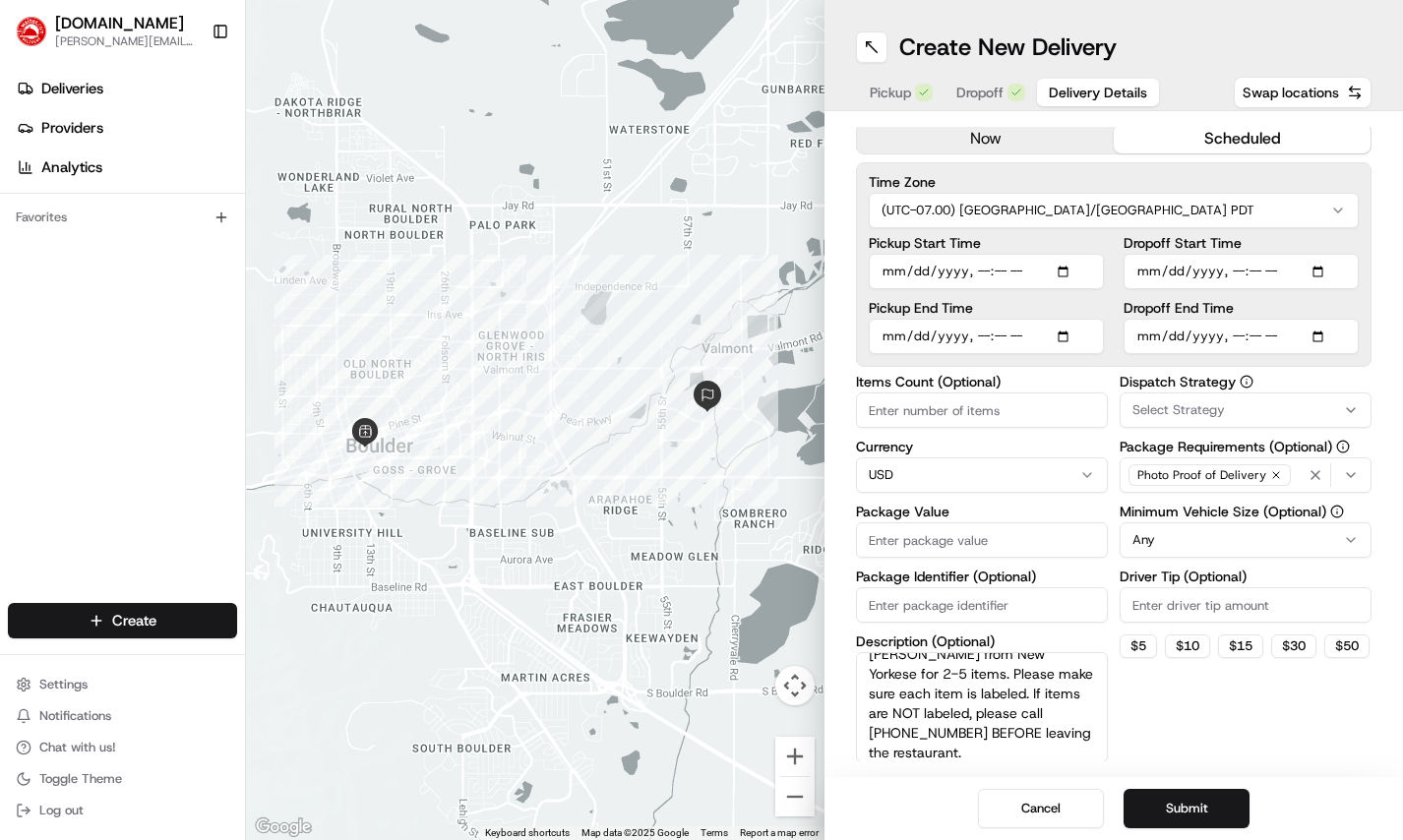 click on "Dropoff" at bounding box center (980, 92) 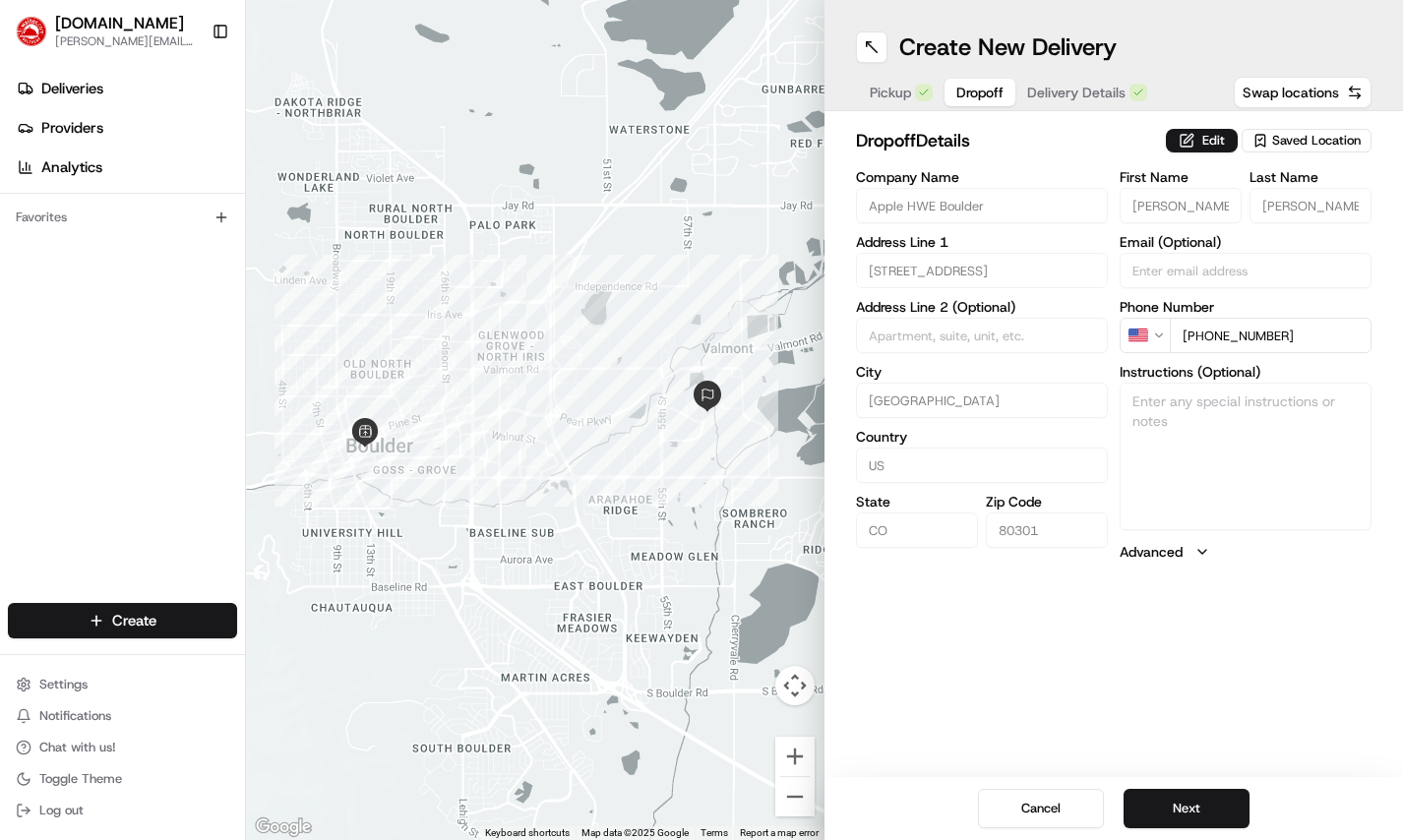 scroll, scrollTop: 0, scrollLeft: 0, axis: both 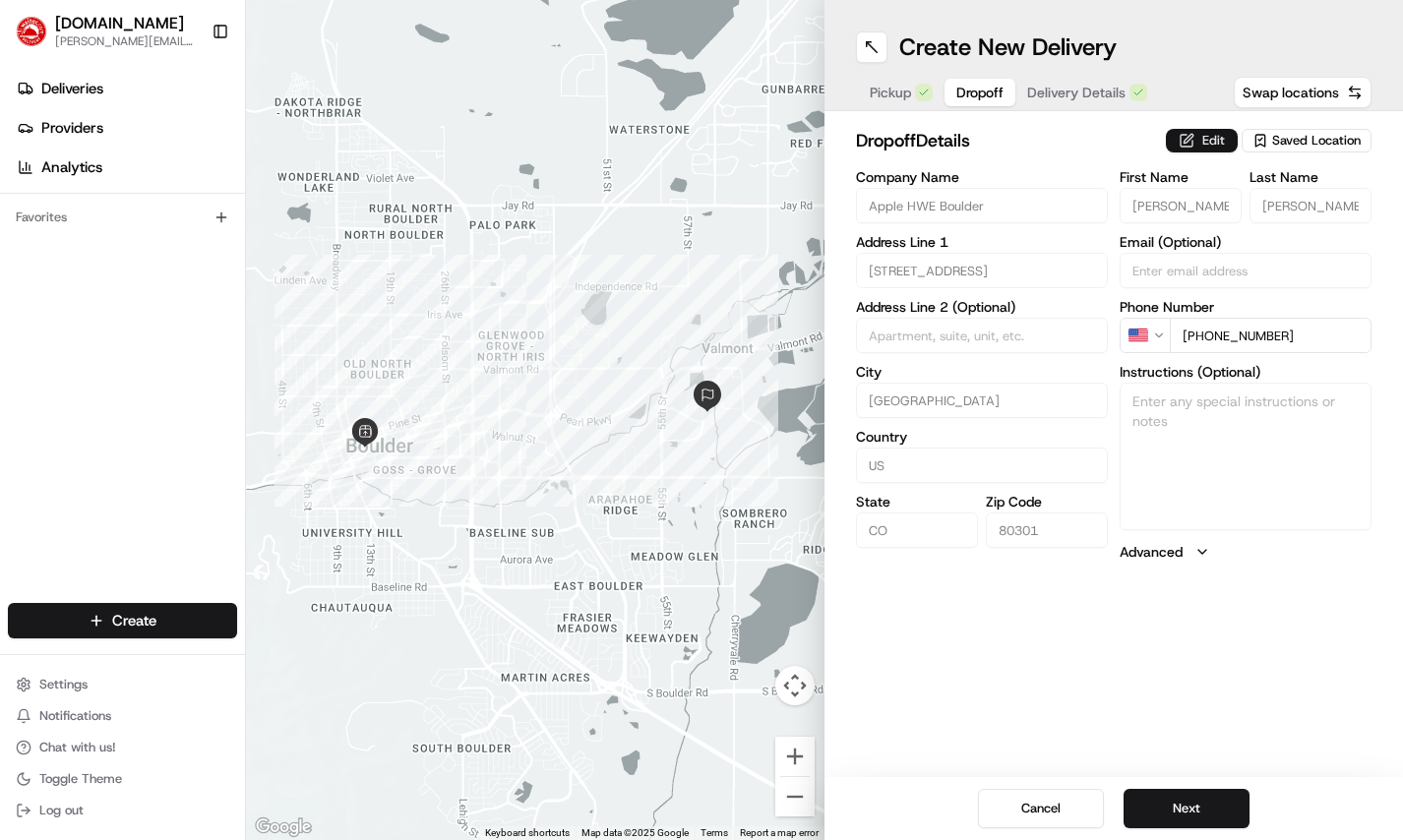 click on "Edit" at bounding box center (1201, 141) 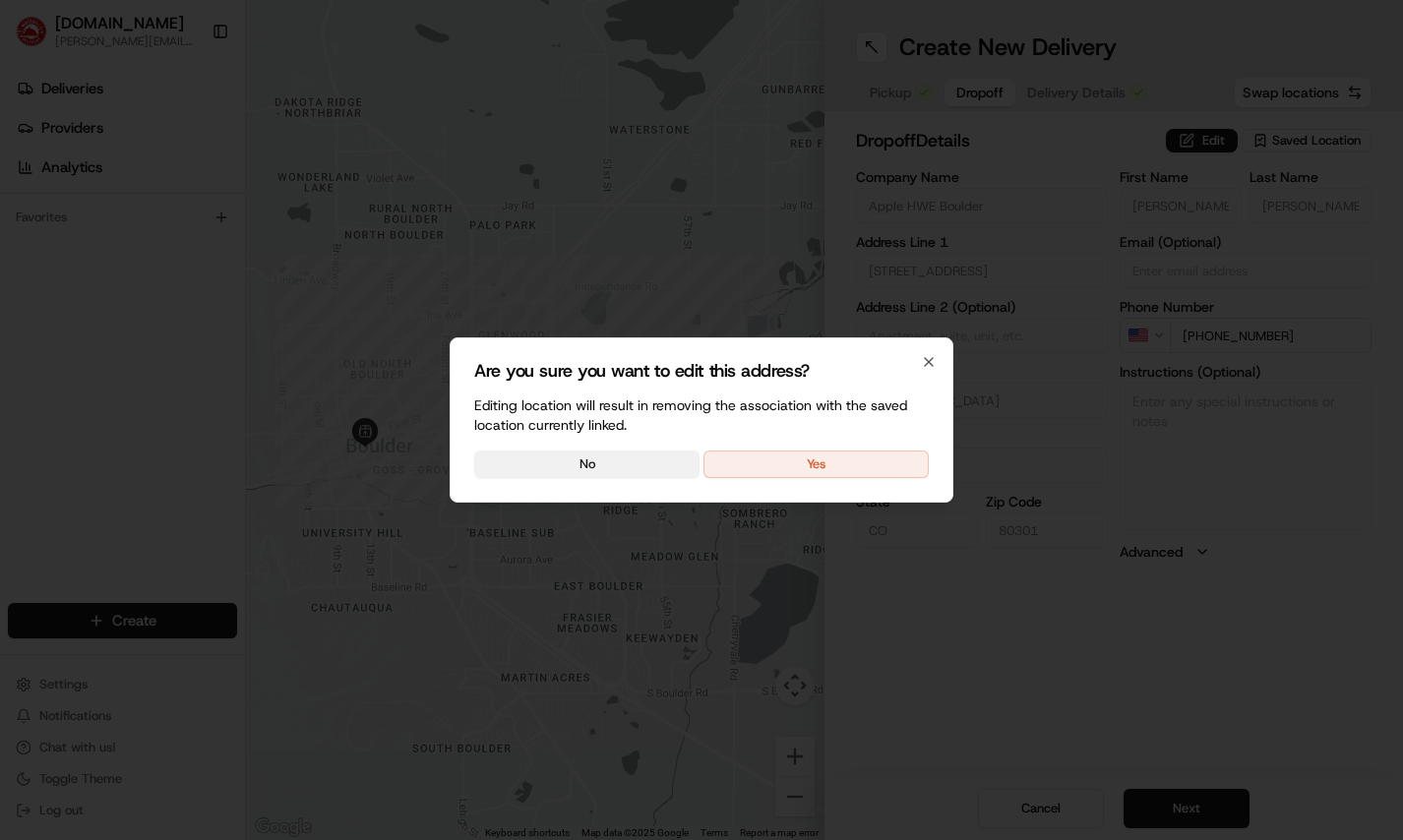 click on "No" at bounding box center (586, 464) 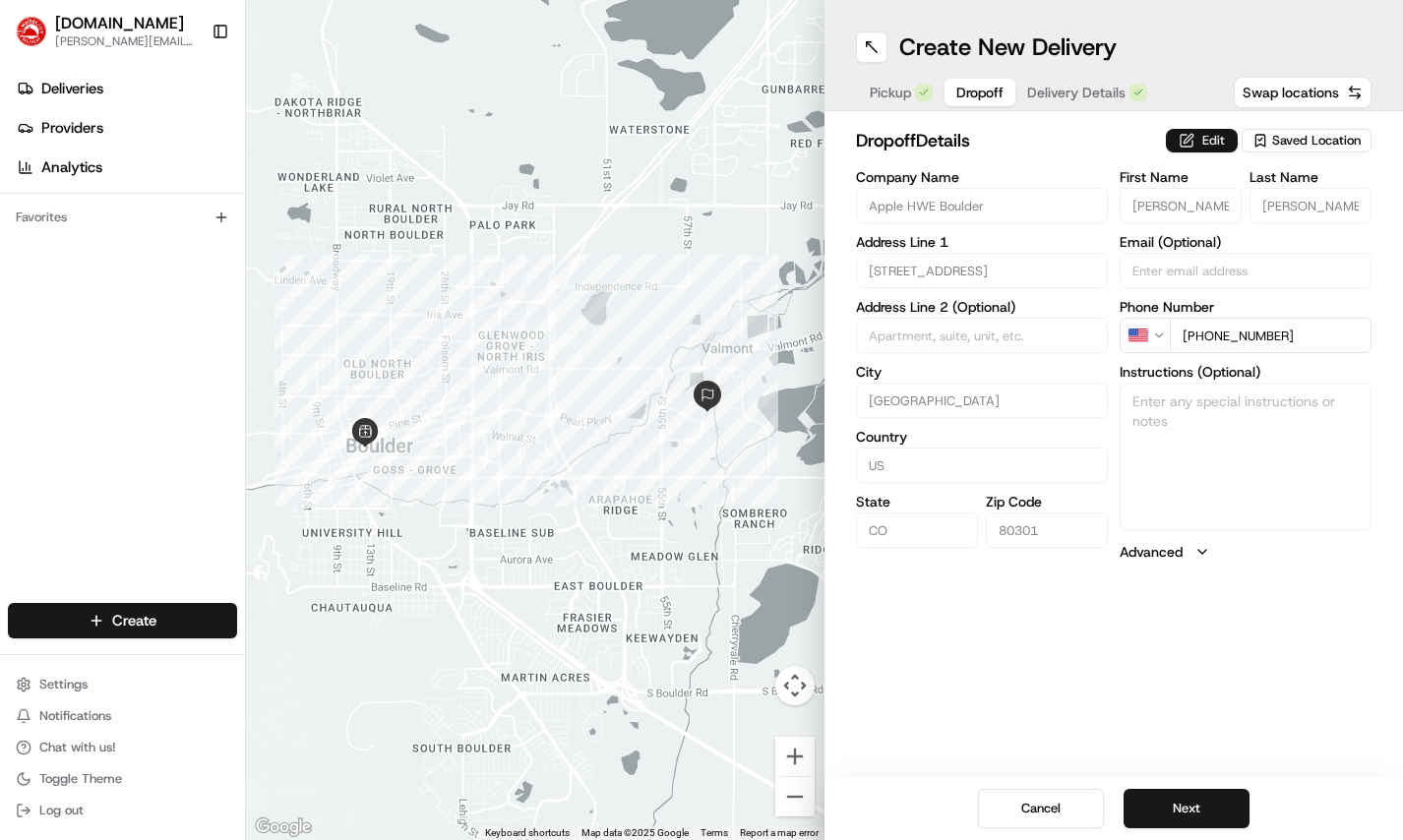 click on "Edit" at bounding box center (1201, 141) 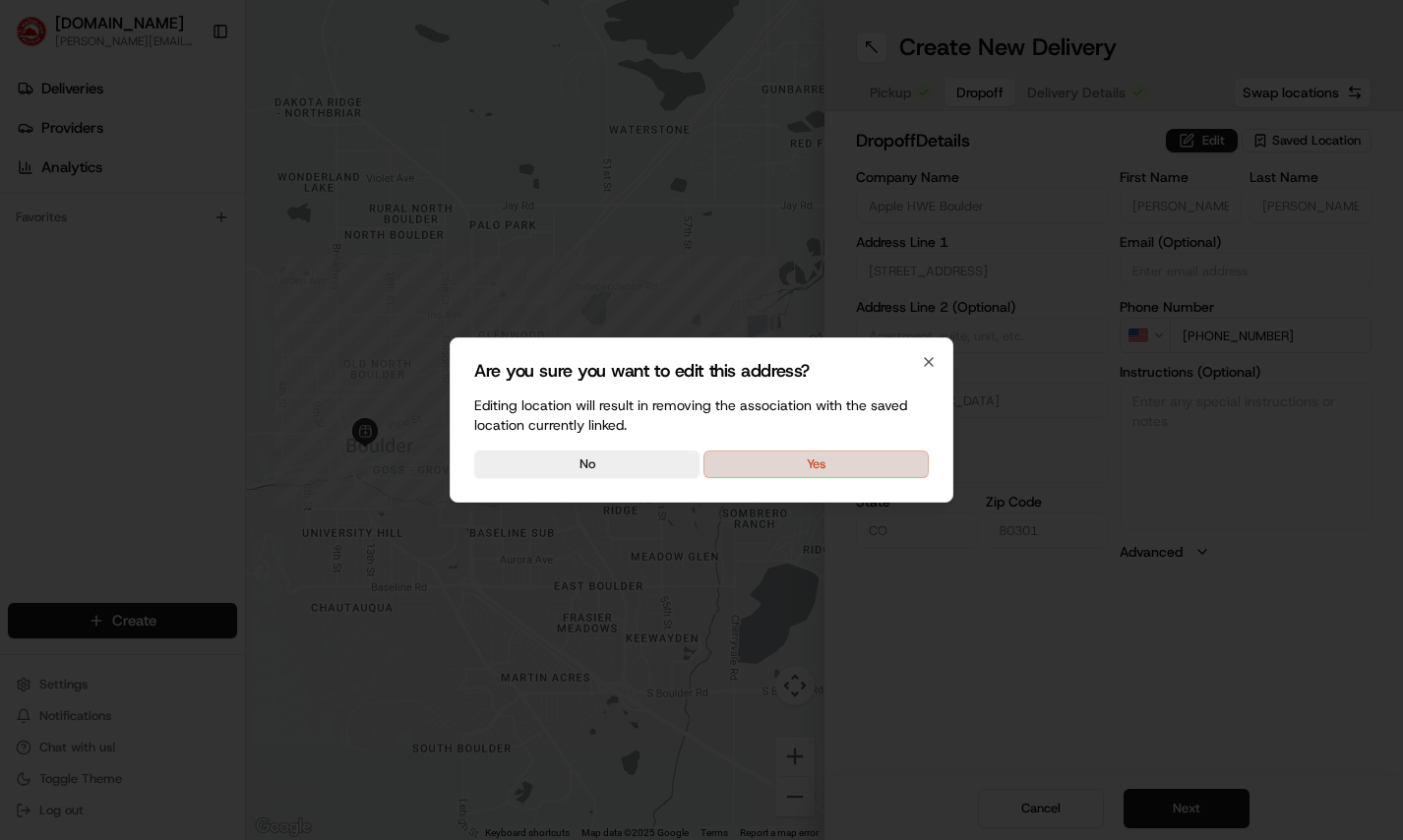 click on "Yes" at bounding box center [816, 464] 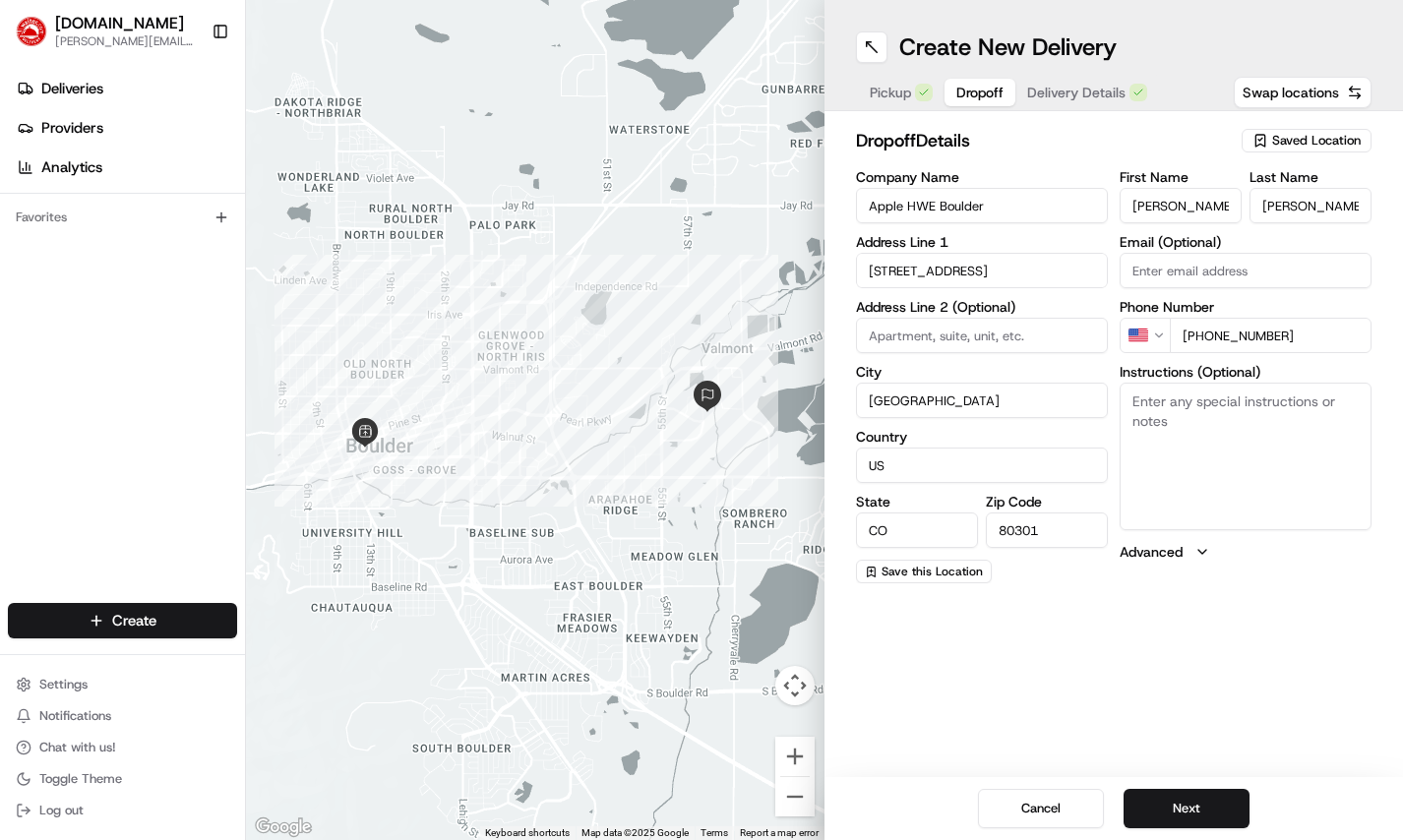 click on "Instructions (Optional)" at bounding box center (1246, 456) 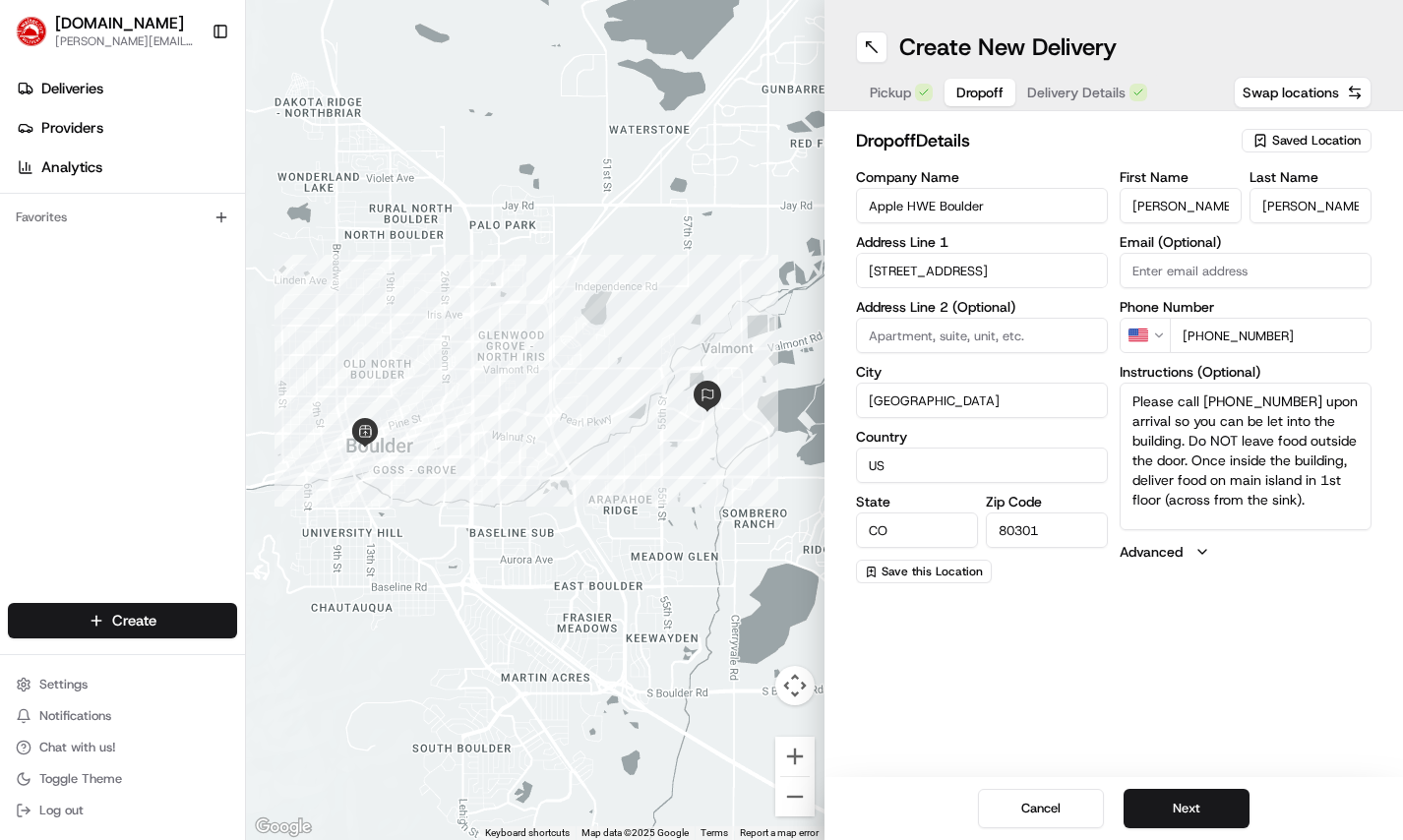 scroll, scrollTop: 8, scrollLeft: 0, axis: vertical 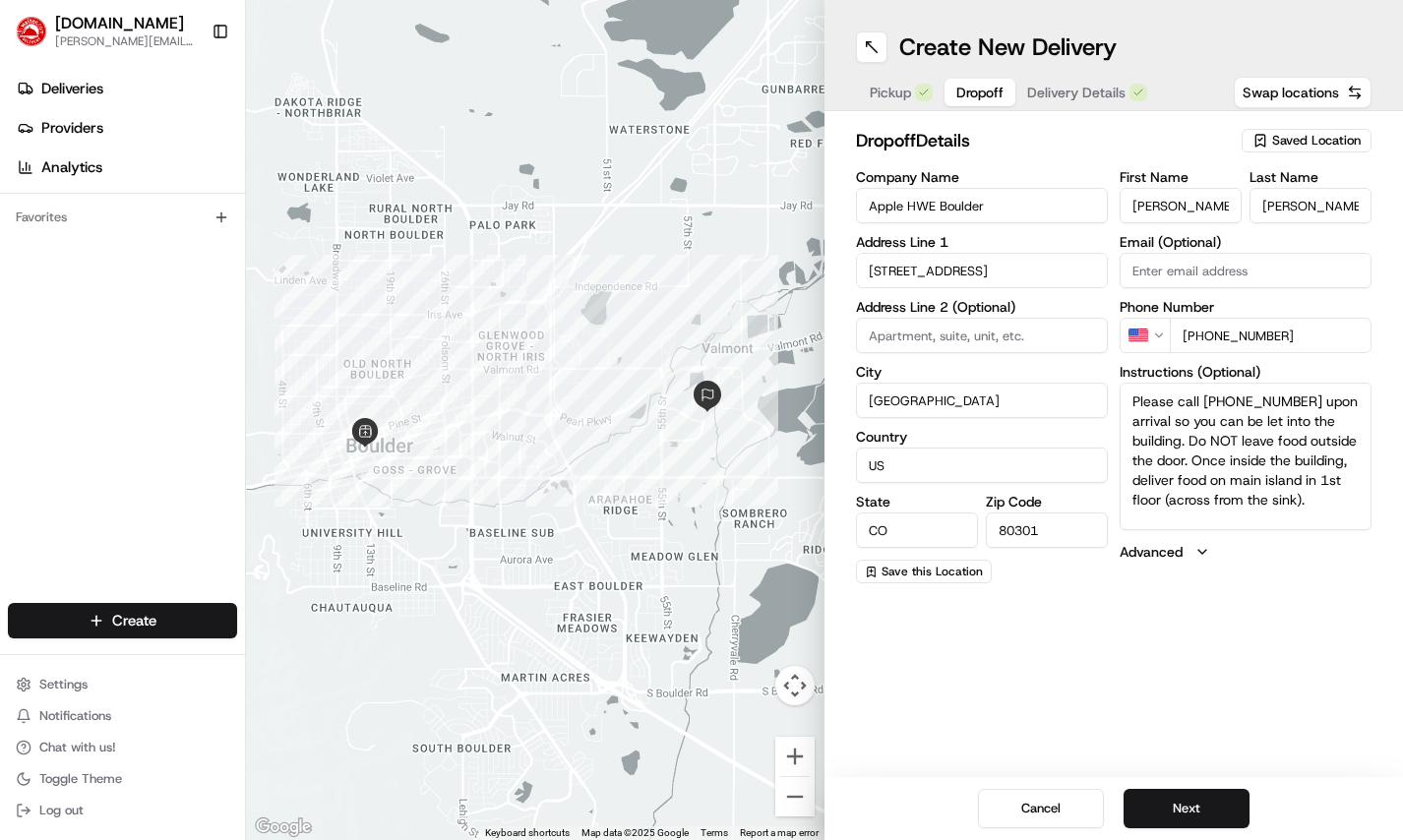 type on "Please call 650-417-7844 upon arrival so you can be let into the building. Do NOT leave food outside the door. Once inside the building, deliver food on main island in 1st floor (across from the sink)." 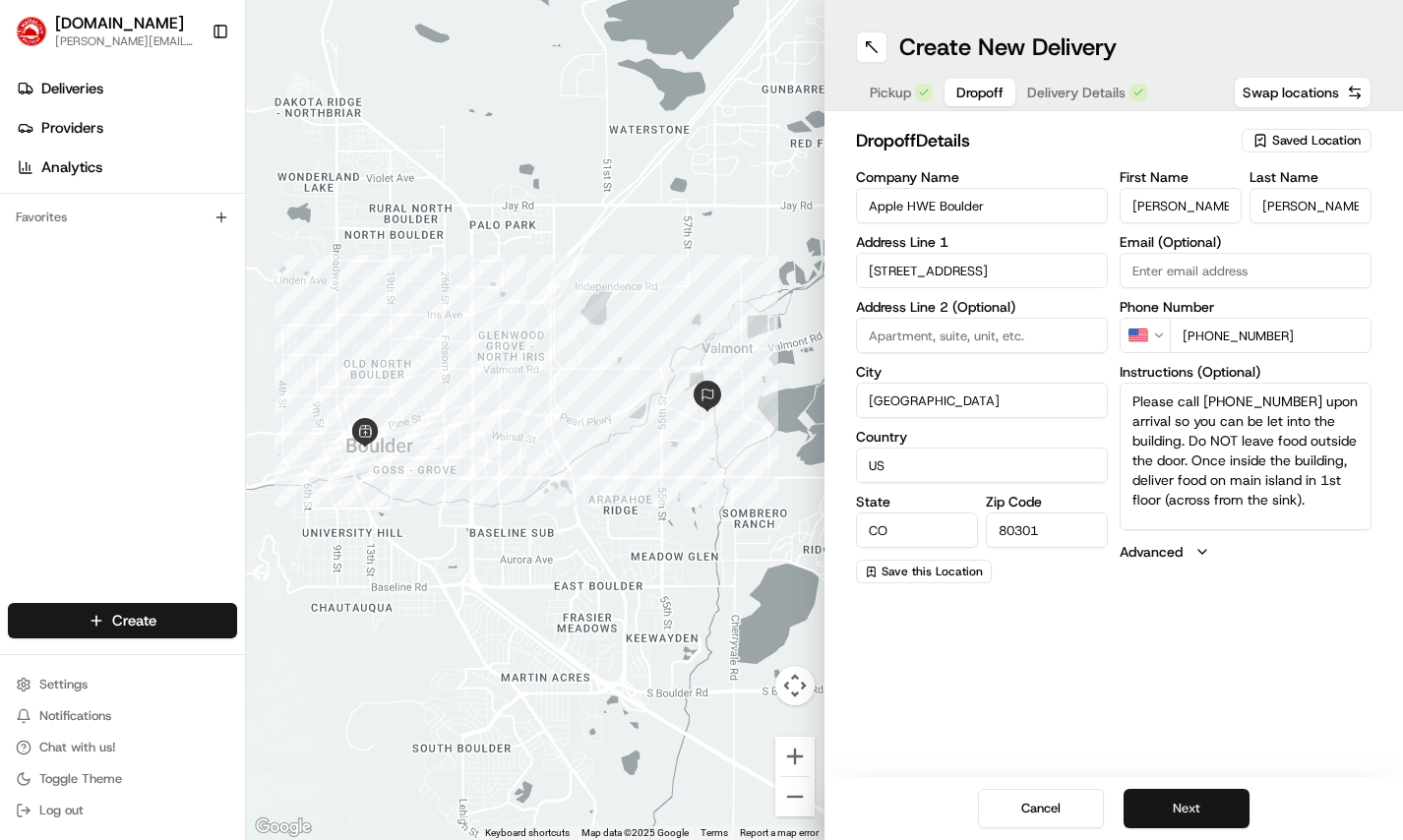 click on "Next" at bounding box center (1187, 809) 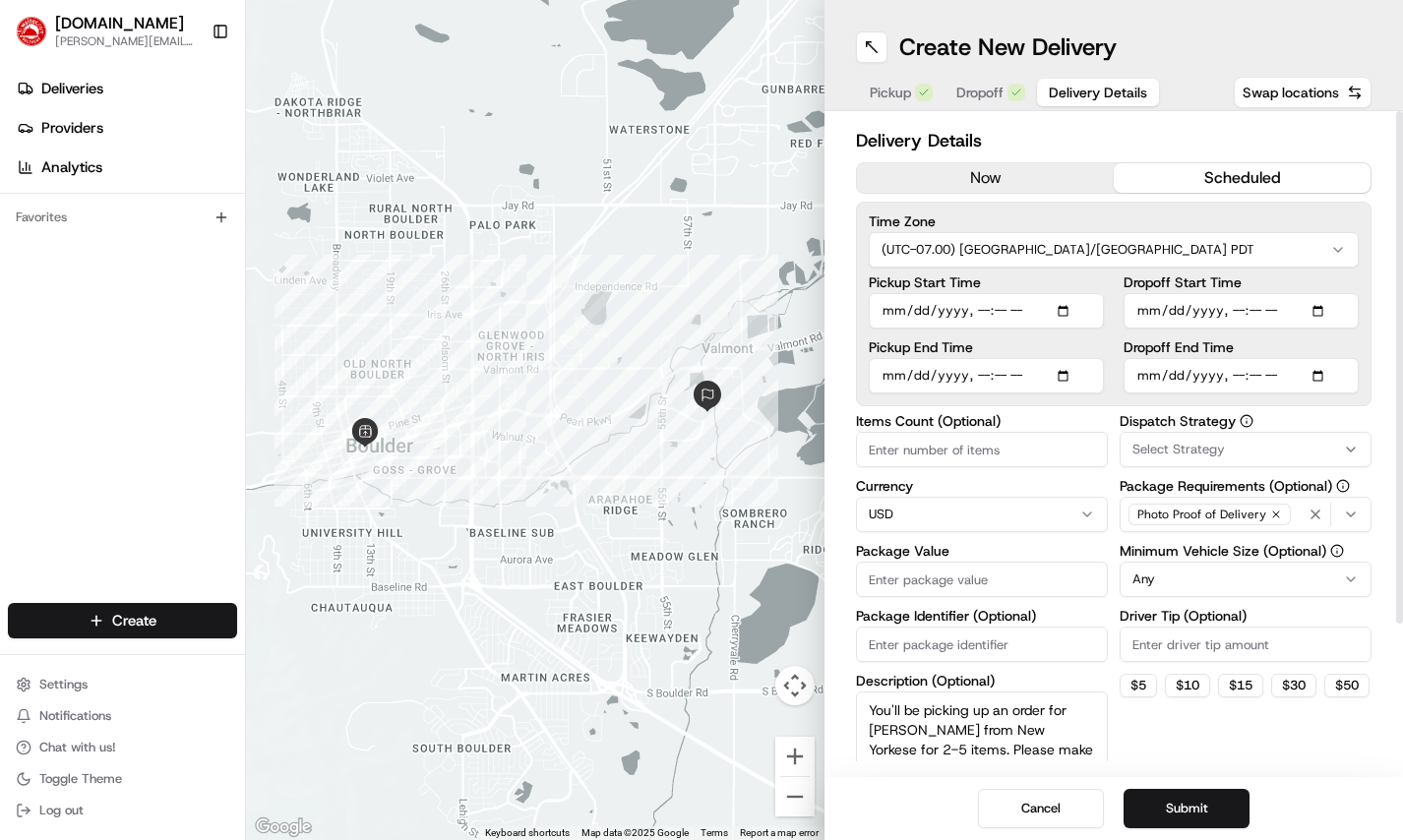 click on "Waiter.com jenna.phillips@waiter.com Toggle Sidebar Deliveries Providers Analytics Favorites Main Menu Members & Organization Organization Users Roles Preferences Customization Tracking Orchestration Automations Locations Pickup Locations Dropoff Locations Billing Billing Refund Requests Integrations Notification Triggers Webhooks API Keys Request Logs Create Settings Notifications Chat with us! Toggle Theme Log out ← Move left → Move right ↑ Move up ↓ Move down + Zoom in - Zoom out Home Jump left by 75% End Jump right by 75% Page Up Jump up by 75% Page Down Jump down by 75% Keyboard shortcuts Map Data Map data ©2025 Google Map data ©2025 Google 1 km  Click to toggle between metric and imperial units Terms Report a map error Create New Delivery Pickup Dropoff Delivery Details Swap locations Delivery Details now scheduled Time Zone (UTC-07.00) America/Los Angeles PDT Pickup Start Time Pickup End Time Dropoff Start Time Dropoff End Time Items Count (Optional) Currency USD Any $ 5 $ 10" at bounding box center (702, 420) 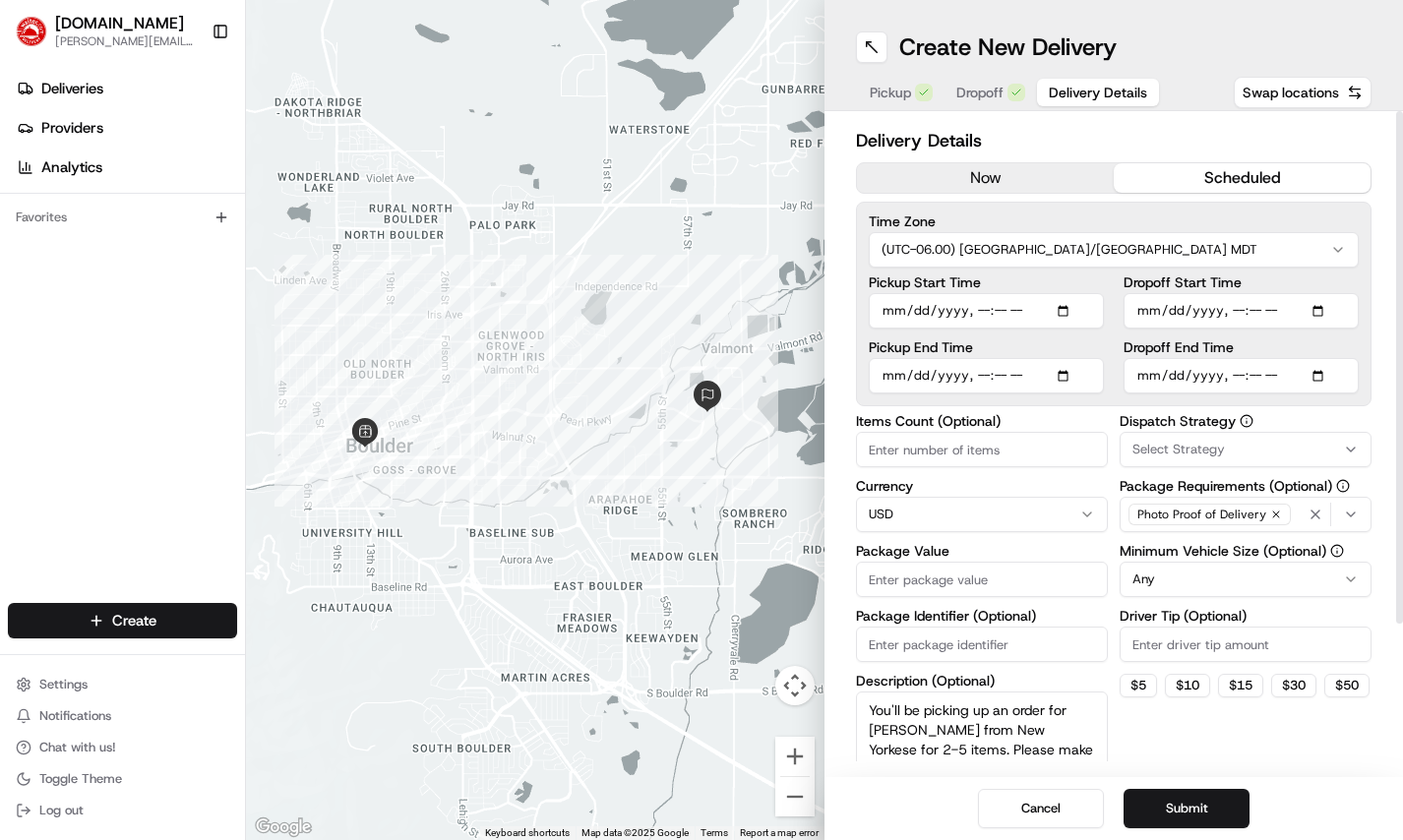 click on "Pickup Start Time" at bounding box center (986, 311) 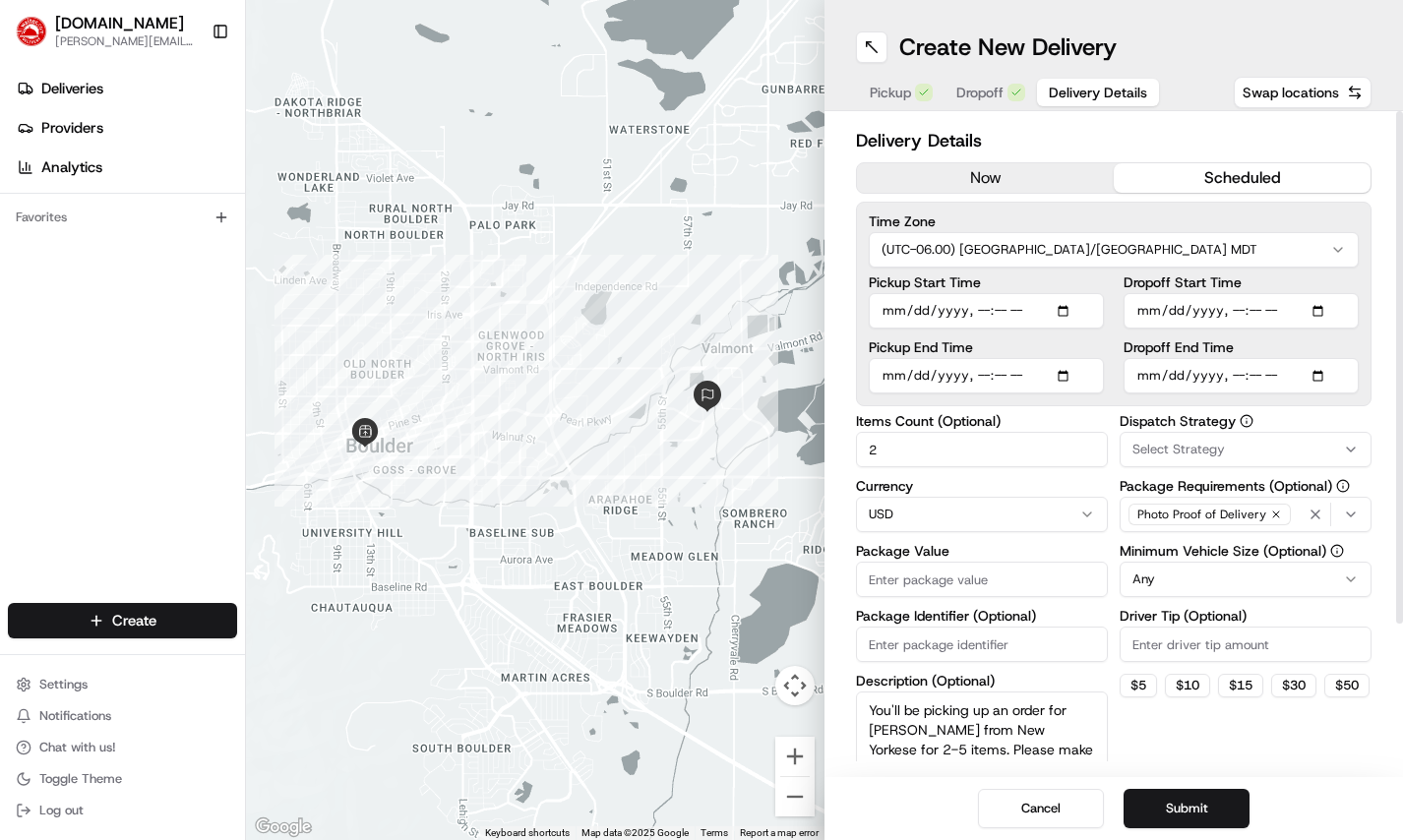 type on "2" 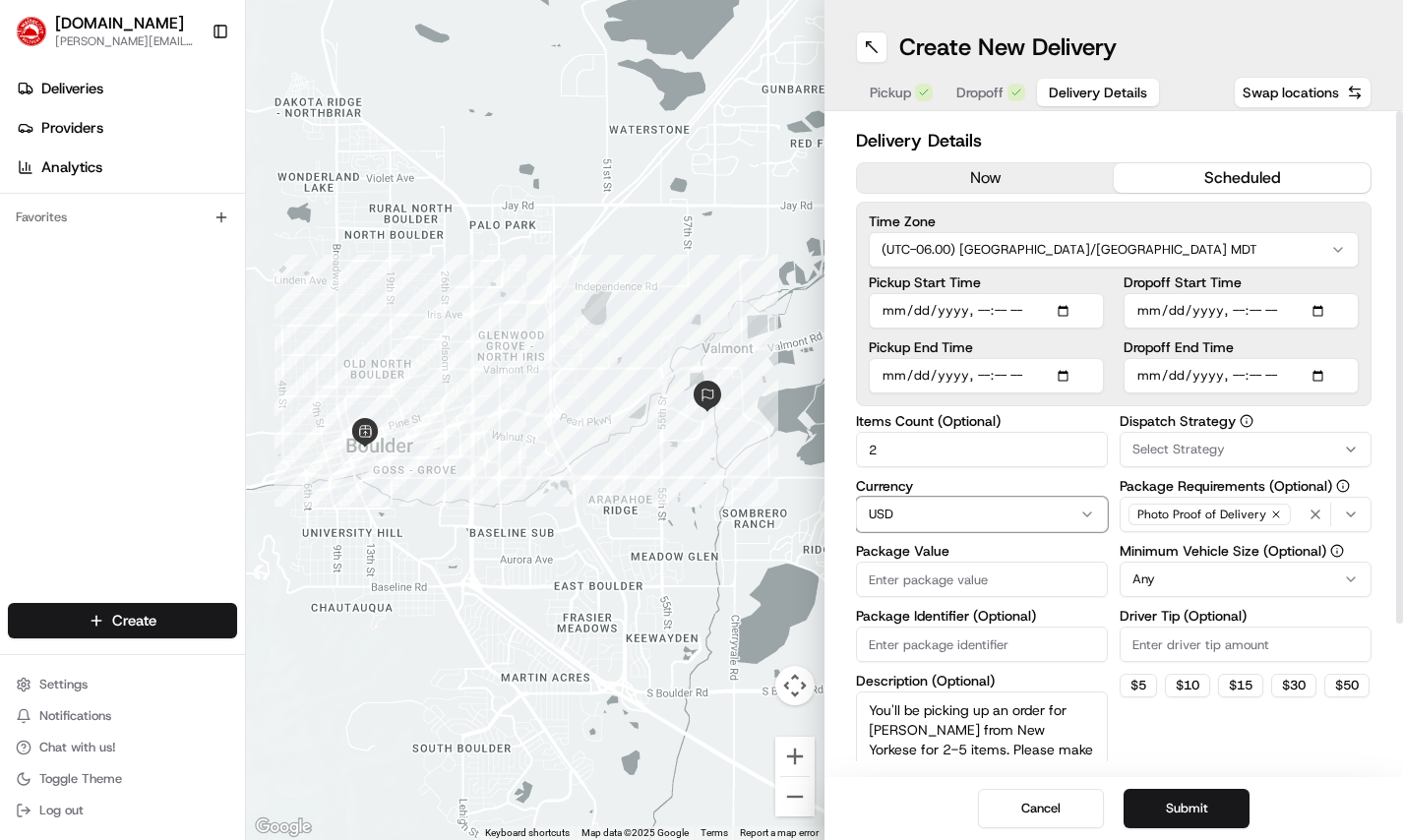type 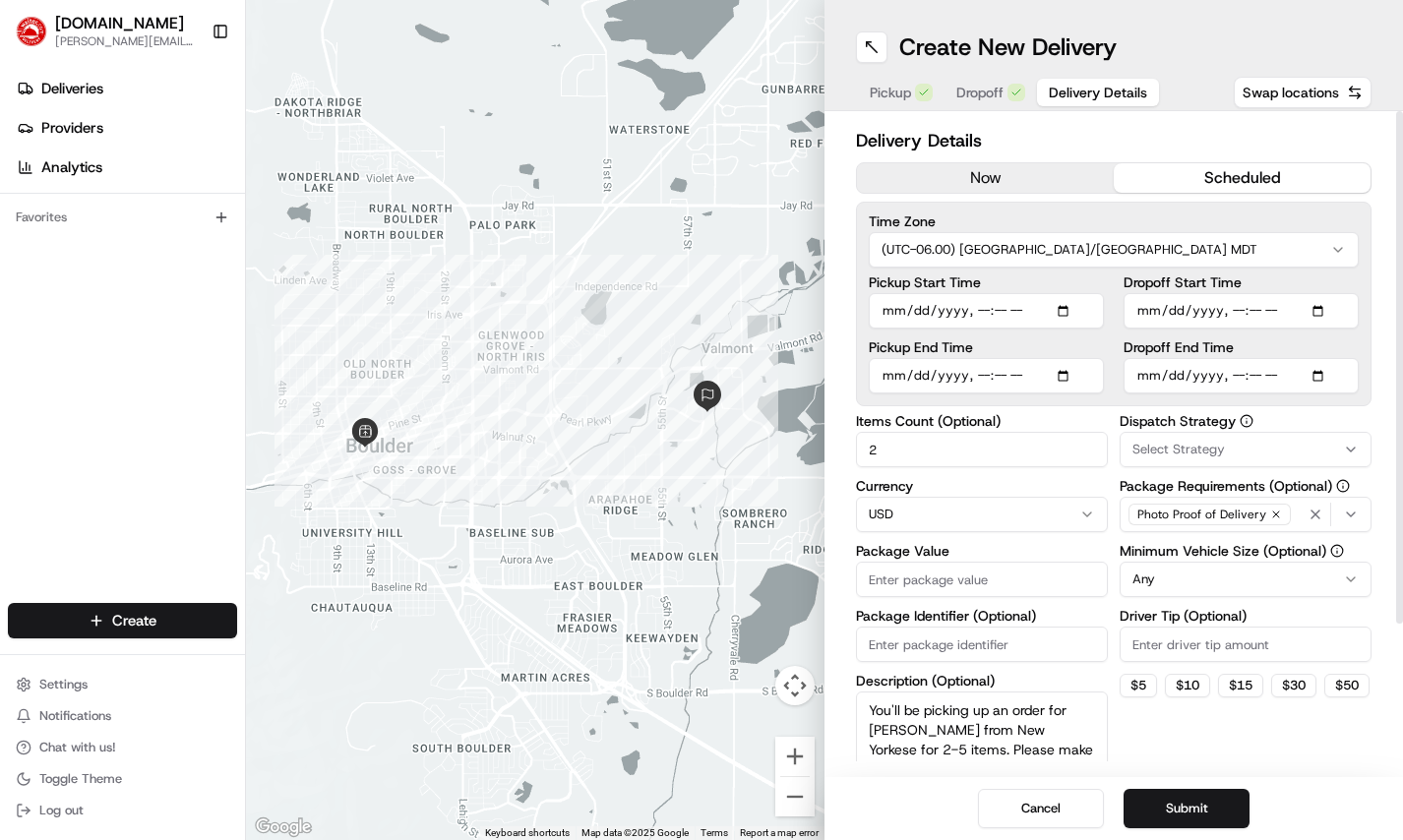 click on "Select Strategy" at bounding box center [1179, 450] 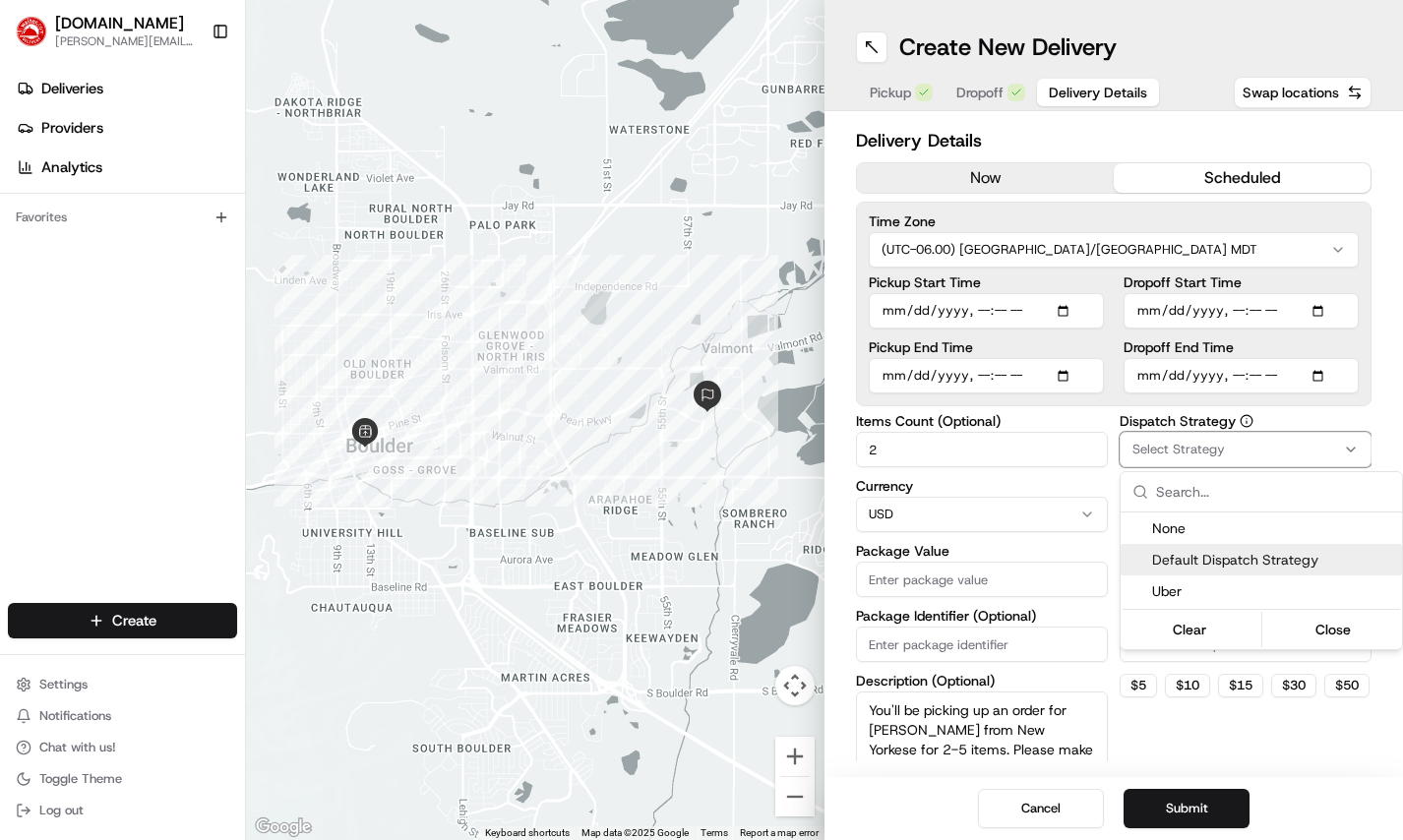 click on "Default Dispatch Strategy" at bounding box center [1273, 560] 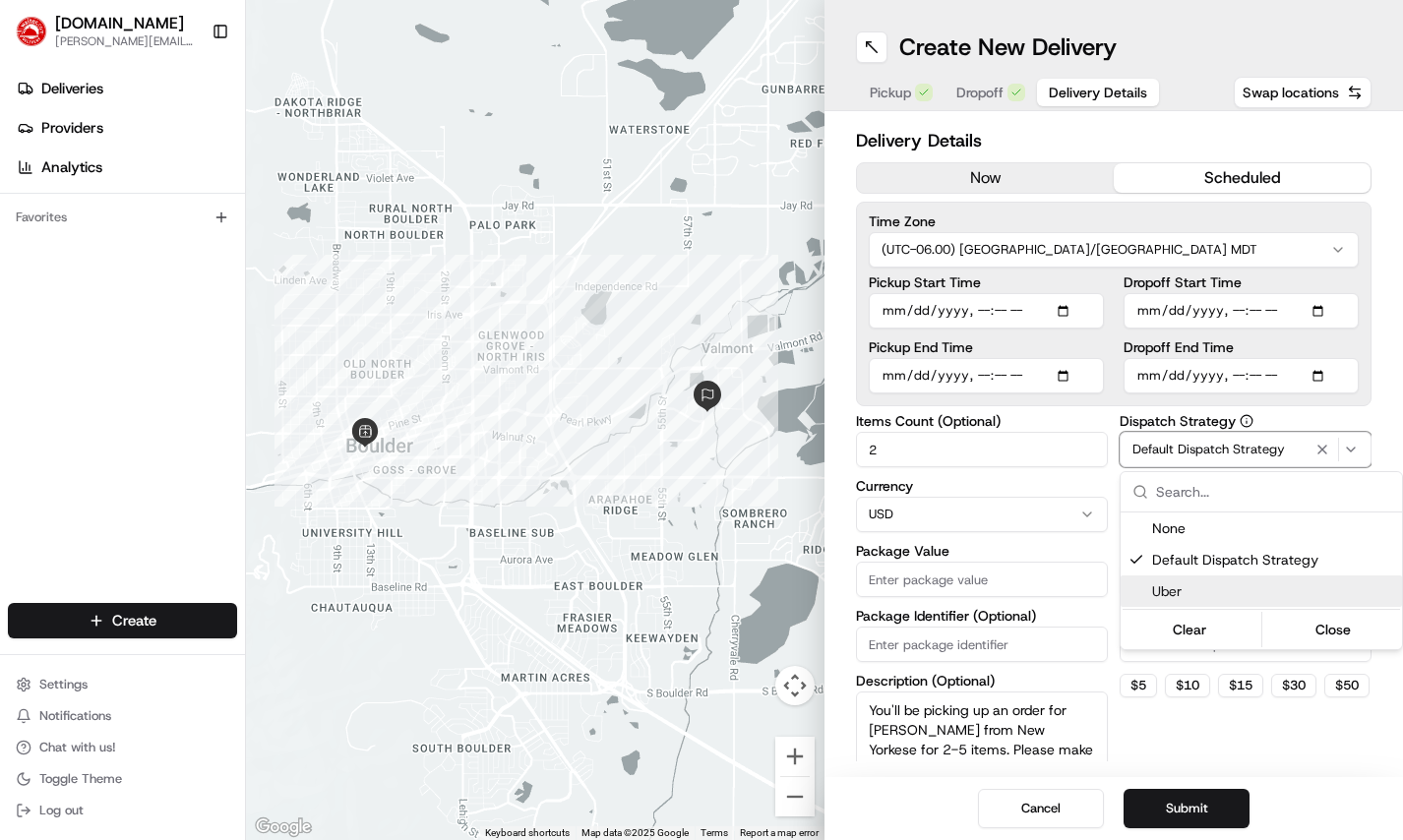 click on "Waiter.com jenna.phillips@waiter.com Toggle Sidebar Deliveries Providers Analytics Favorites Main Menu Members & Organization Organization Users Roles Preferences Customization Tracking Orchestration Automations Locations Pickup Locations Dropoff Locations Billing Billing Refund Requests Integrations Notification Triggers Webhooks API Keys Request Logs Create Settings Notifications Chat with us! Toggle Theme Log out ← Move left → Move right ↑ Move up ↓ Move down + Zoom in - Zoom out Home Jump left by 75% End Jump right by 75% Page Up Jump up by 75% Page Down Jump down by 75% Keyboard shortcuts Map Data Map data ©2025 Google Map data ©2025 Google 1 km  Click to toggle between metric and imperial units Terms Report a map error Create New Delivery Pickup Dropoff Delivery Details Swap locations Delivery Details now scheduled Time Zone (UTC-06.00) America/Denver MDT Pickup Start Time Pickup End Time Dropoff Start Time Dropoff End Time Items Count (Optional) 2 Currency USD Package Value $" at bounding box center (702, 420) 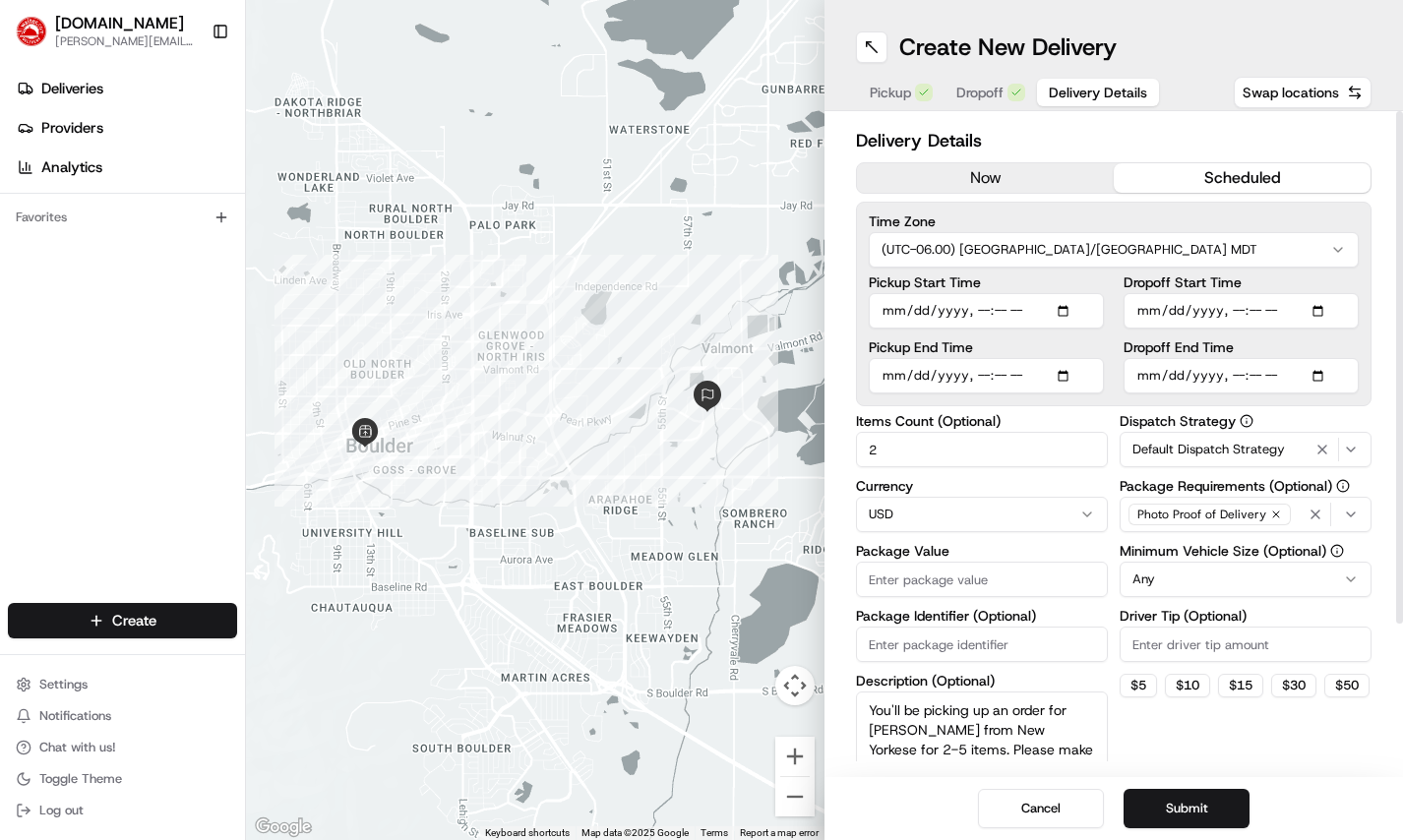 click on "Package Value" at bounding box center (982, 579) 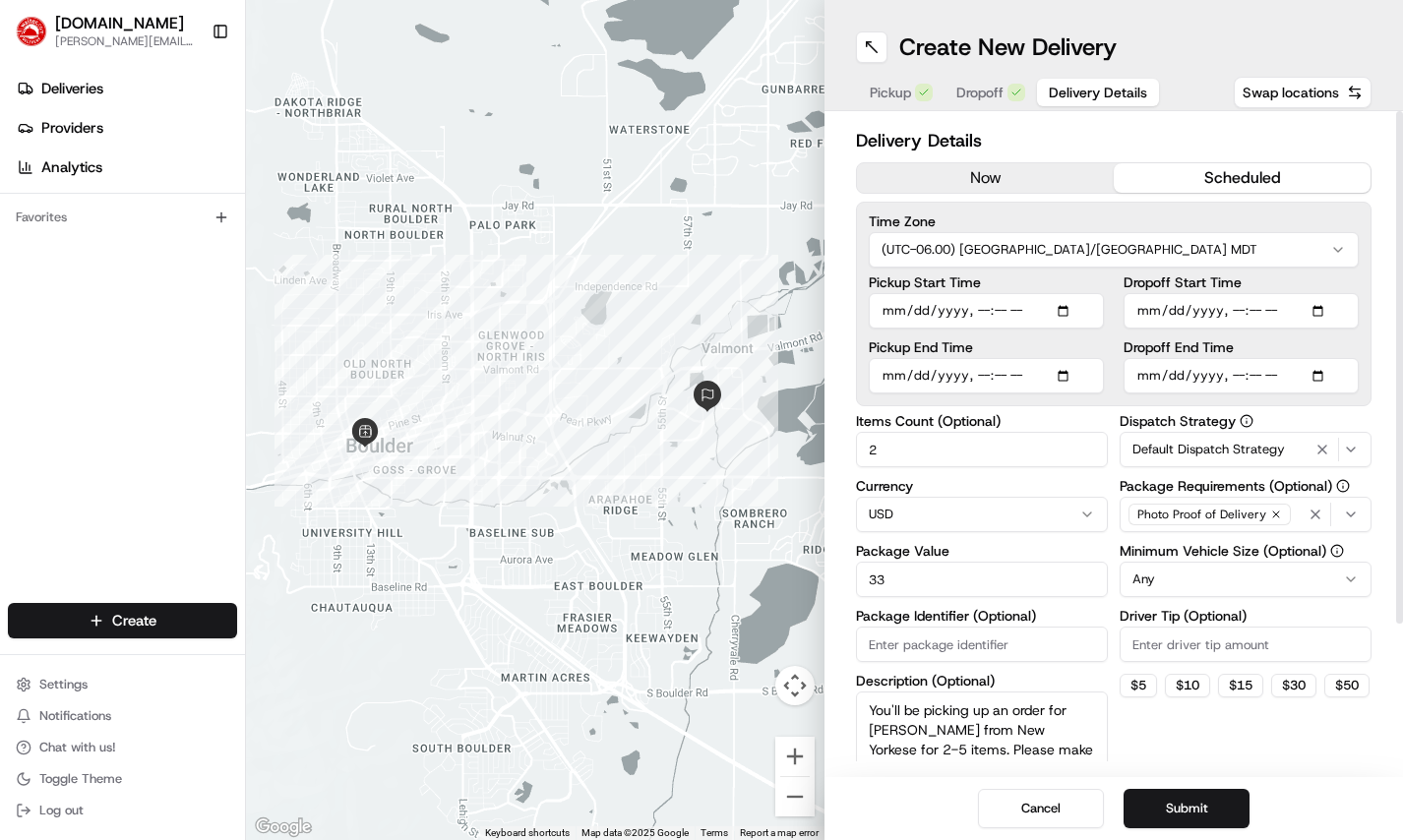 type on "33" 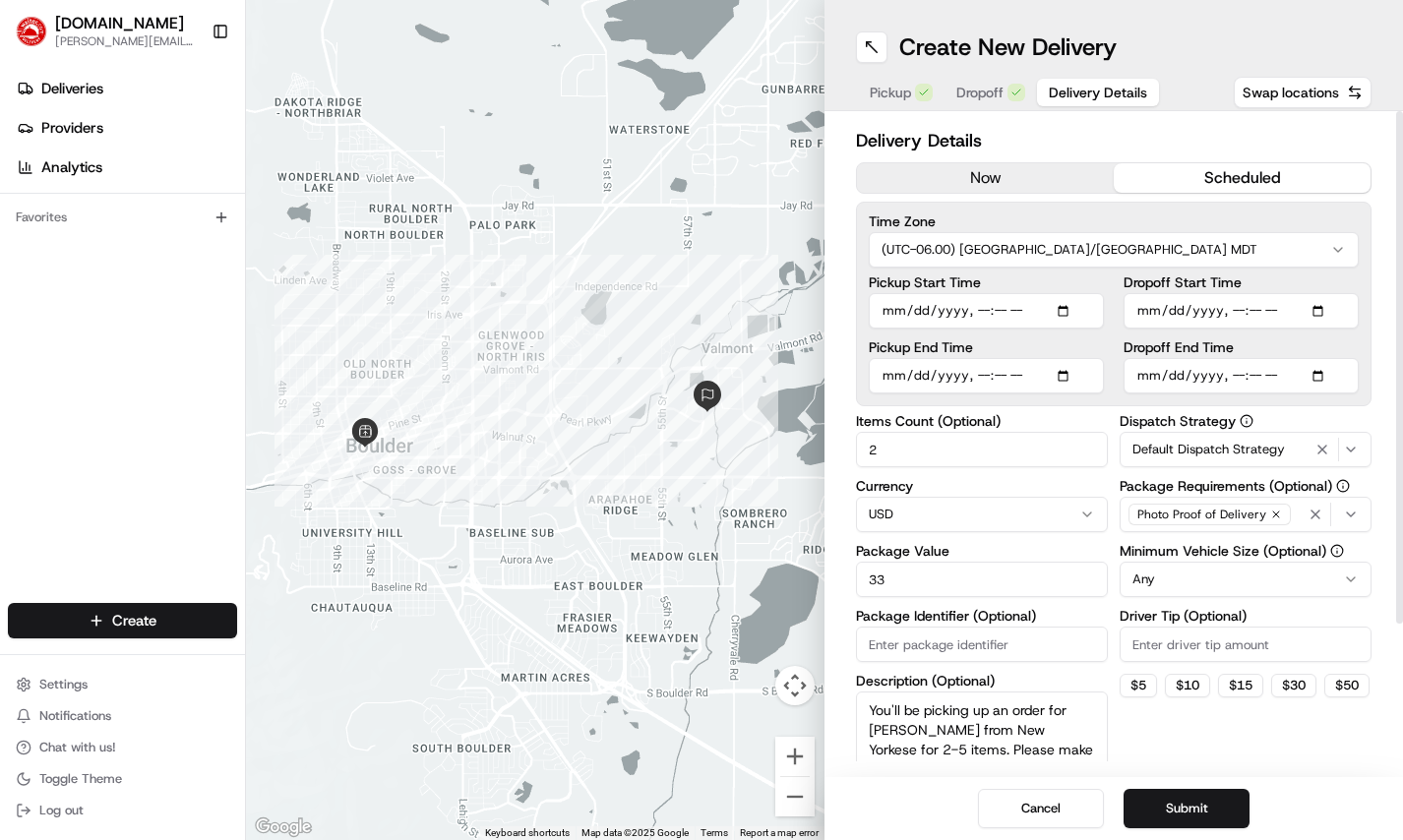 click on "Items Count (Optional) 2 Currency USD Package Value 33 Package Identifier (Optional) Description (Optional) You'll be picking up an order for GILLIAN from New Yorkese for 2-5 items. Please make sure each item is labeled. If items are NOT labeled, please call 650-417-7844 BEFORE leaving the restaurant. Dispatch Strategy Default Dispatch Strategy Package Requirements (Optional) Photo Proof of Delivery Minimum Vehicle Size (Optional) Any Driver Tip (Optional) $ 5 $ 10 $ 15 $ 30 $ 50" at bounding box center [1114, 608] 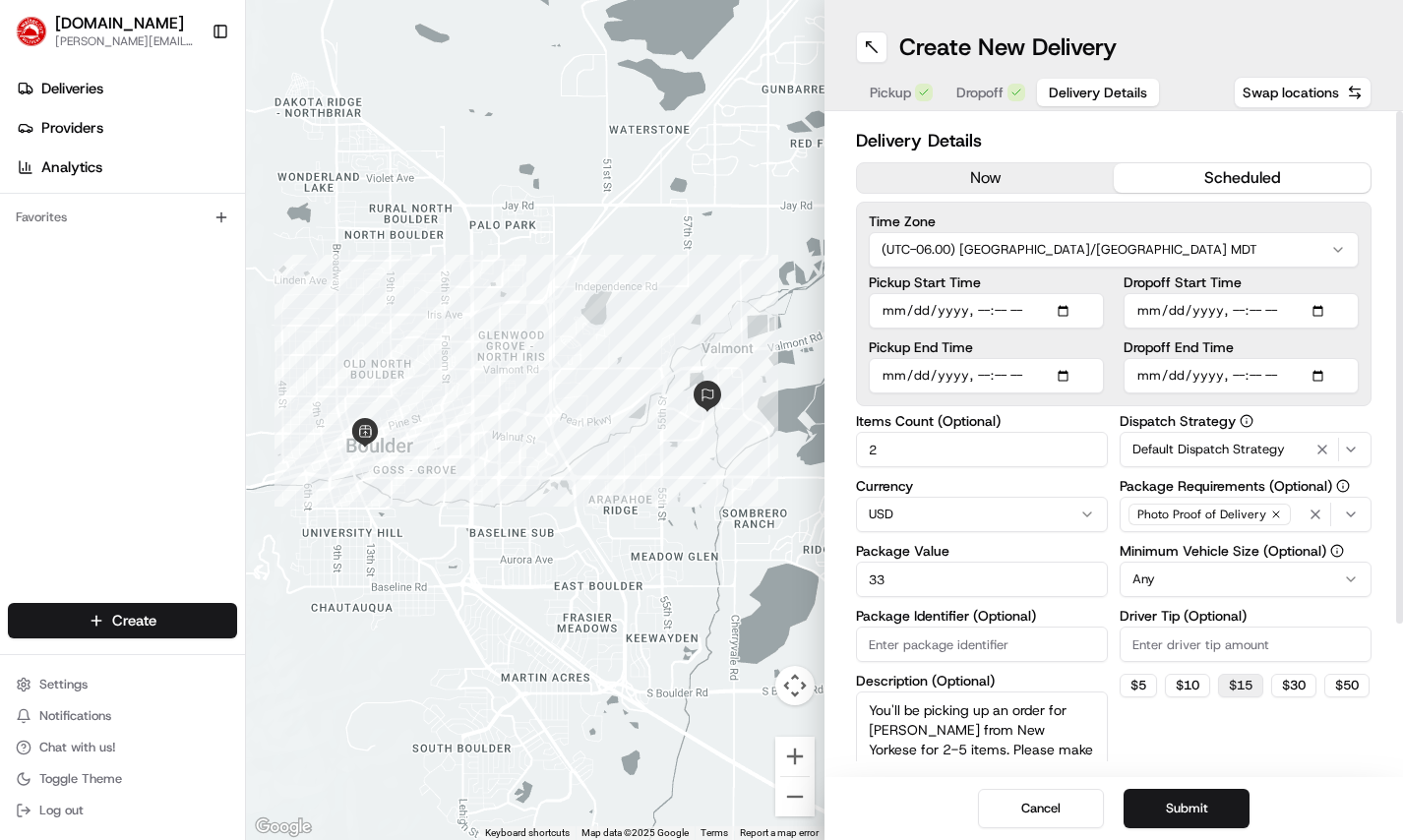 click on "$ 15" at bounding box center (1241, 686) 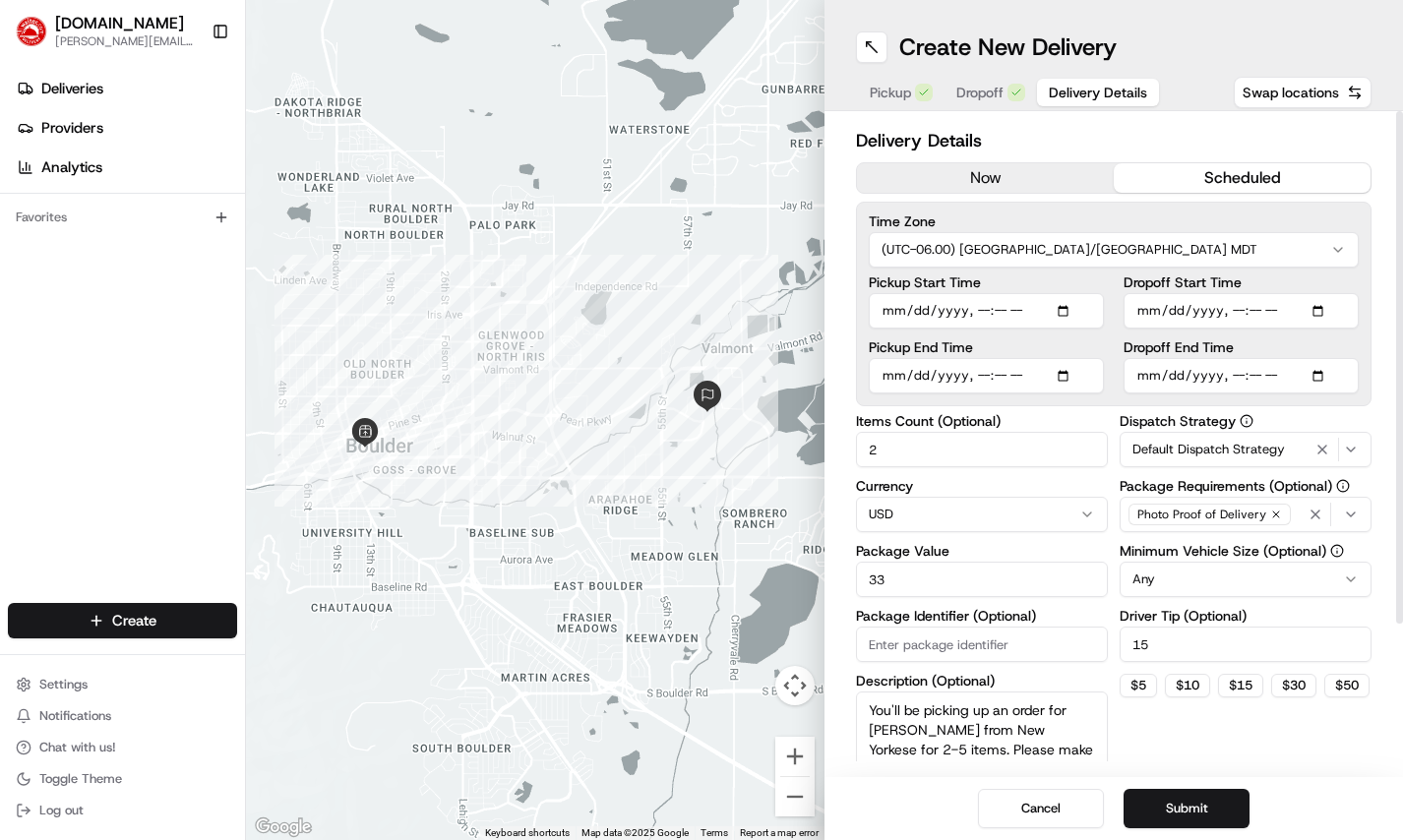 click on "$ 5 $ 10 $ 15 $ 30 $ 50" at bounding box center [1246, 686] 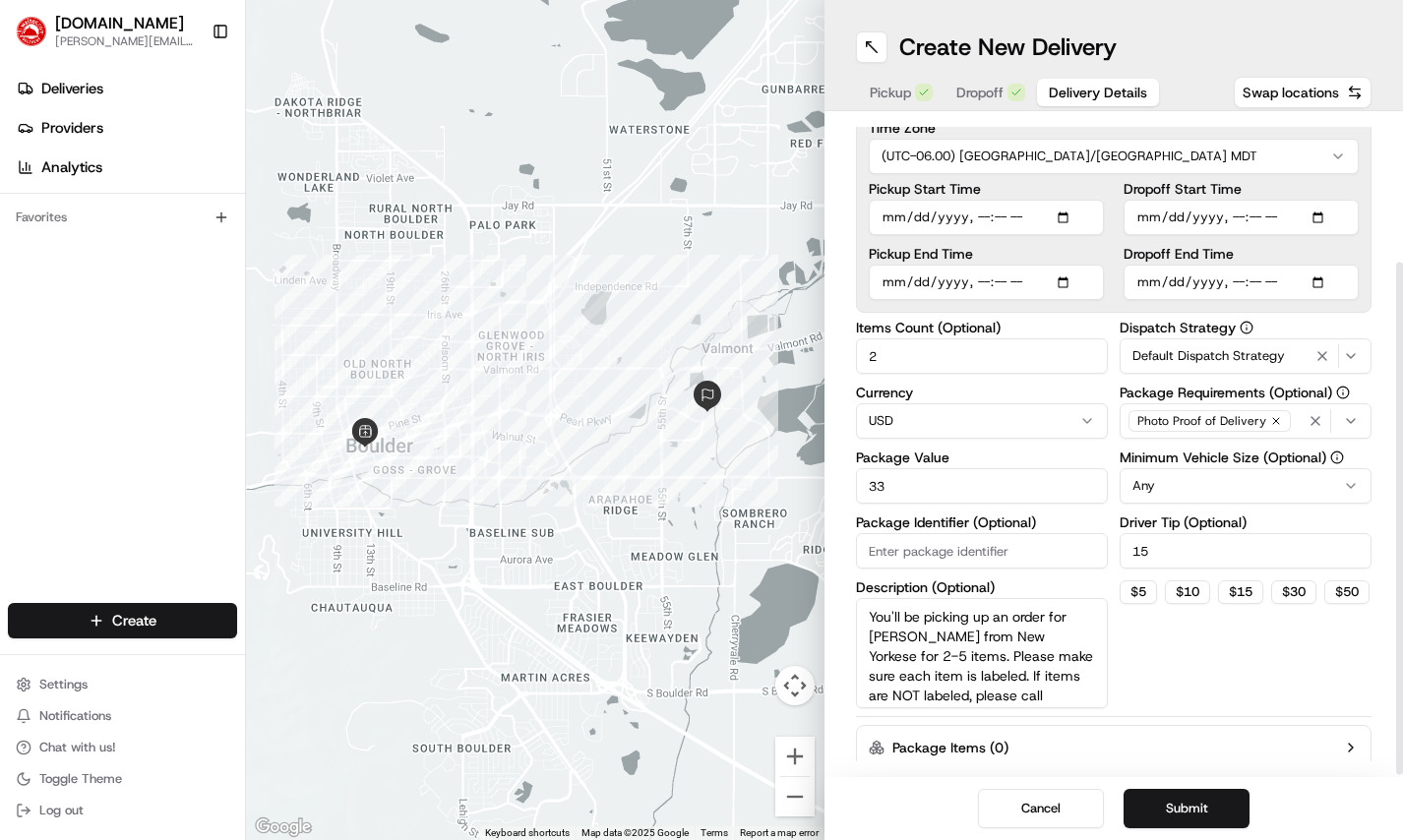 scroll, scrollTop: 190, scrollLeft: 0, axis: vertical 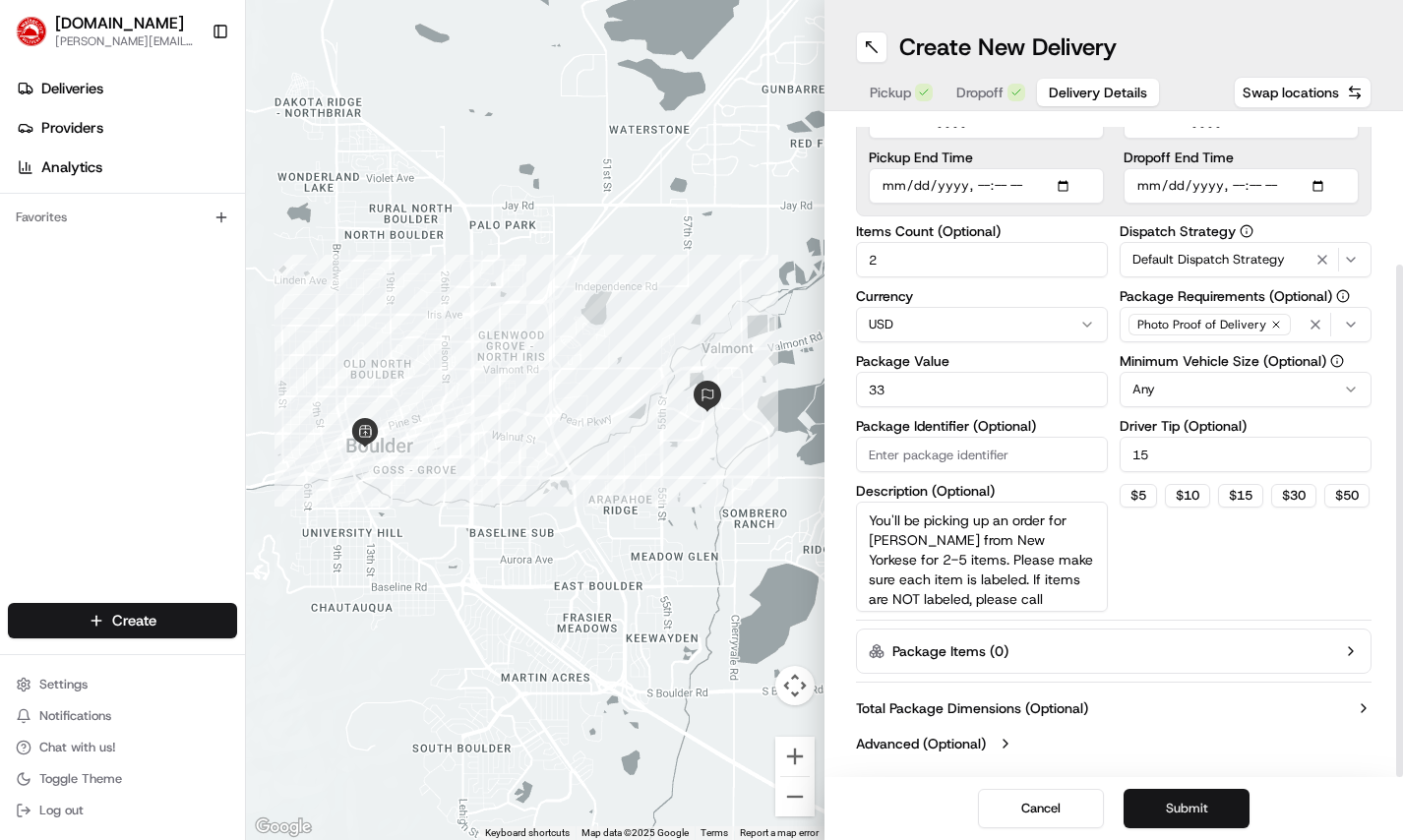 click on "Submit" at bounding box center [1187, 809] 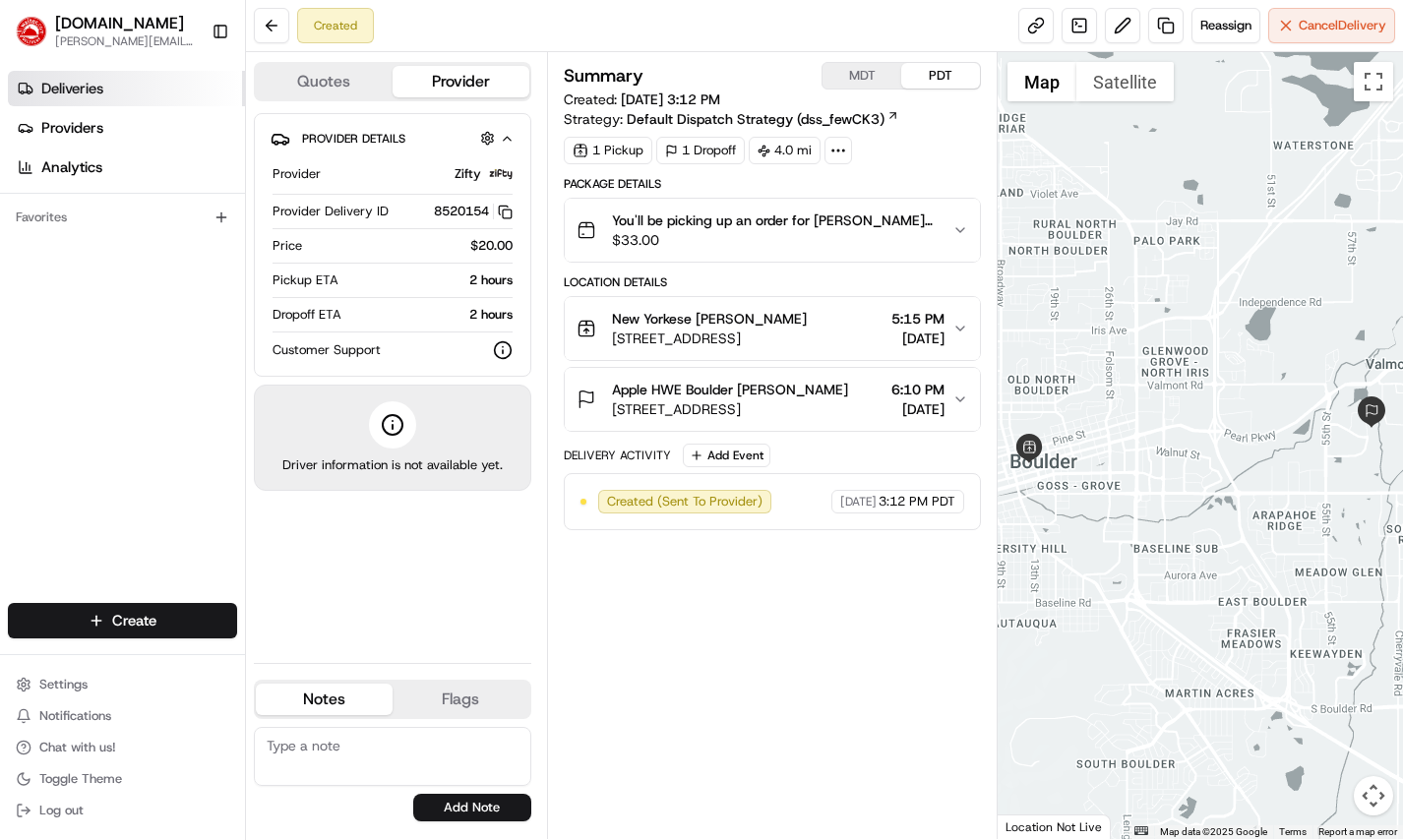 click on "Deliveries" at bounding box center (126, 89) 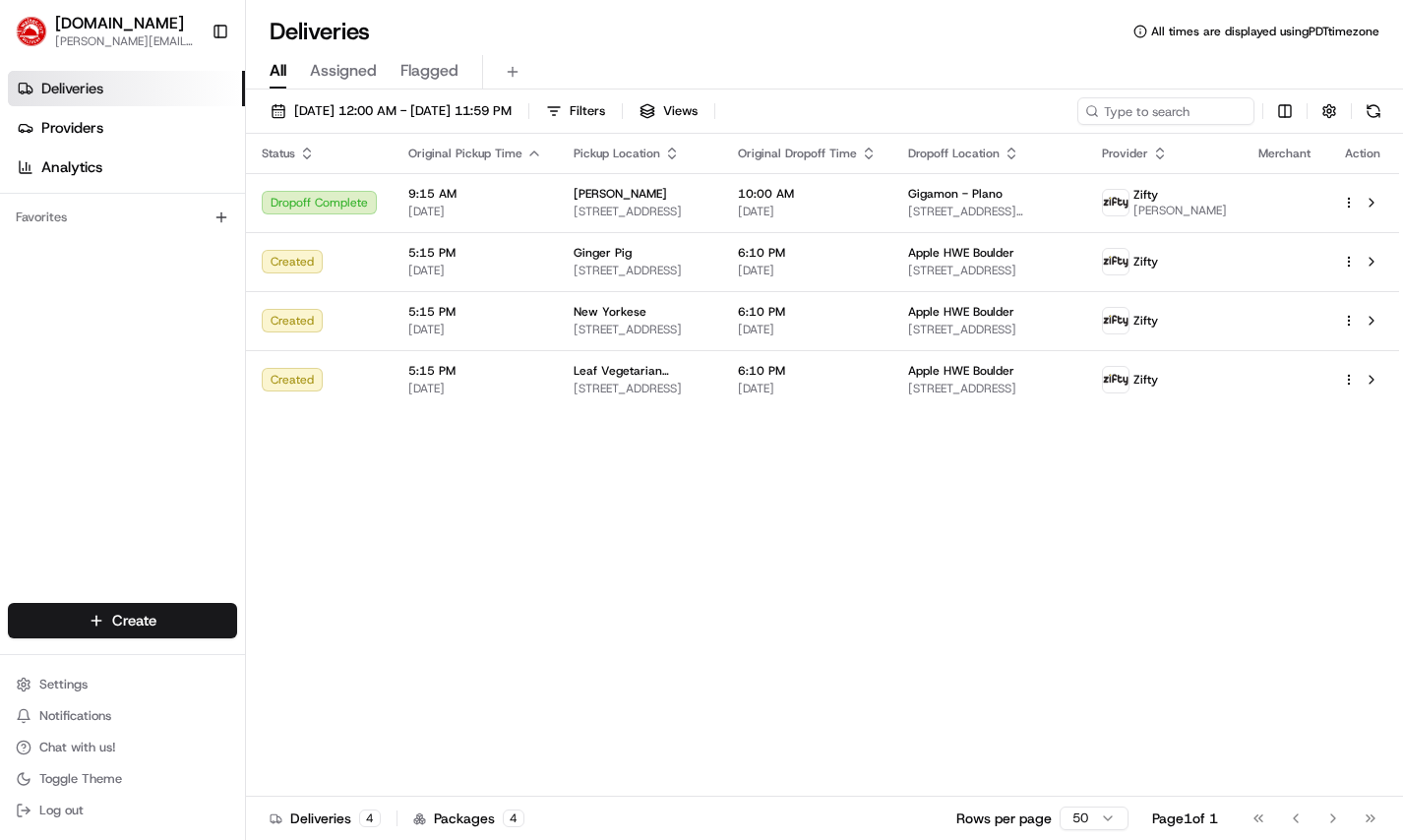 click on "Status Original Pickup Time Pickup Location Original Dropoff Time Dropoff Location Provider Merchant Action Dropoff Complete 9:15 AM 07/10/2025 Paris Croissant - Irving 1535 S Belt Line Rd, Coppell, TX 75019, USA 10:00 AM 07/10/2025 Gigamon - Plano 1400 Preston Rd 4th floor, Plano, TX 75093, USA Zifty Daniel Marquez Created 5:15 PM 07/10/2025 Ginger Pig 1203 13th St, Boulder, CO 80302, USA 6:10 PM 07/10/2025 Apple HWE Boulder 2400 Central Ave, Boulder, CO 80301, USA Zifty Created 5:15 PM 07/10/2025 New Yorkese 1401 Pearl St, Boulder, CO 80302, USA 6:10 PM 07/10/2025 Apple HWE Boulder 2400 Central Ave, Boulder, CO 80301, USA Zifty Created 5:15 PM 07/10/2025 Leaf Vegetarian Restaurant 1710 Pearl St, Boulder, CO 80302, USA 6:10 PM 07/10/2025 Apple HWE Boulder 2400 Central Ave, Boulder, CO 80301, USA Zifty" at bounding box center [823, 465] 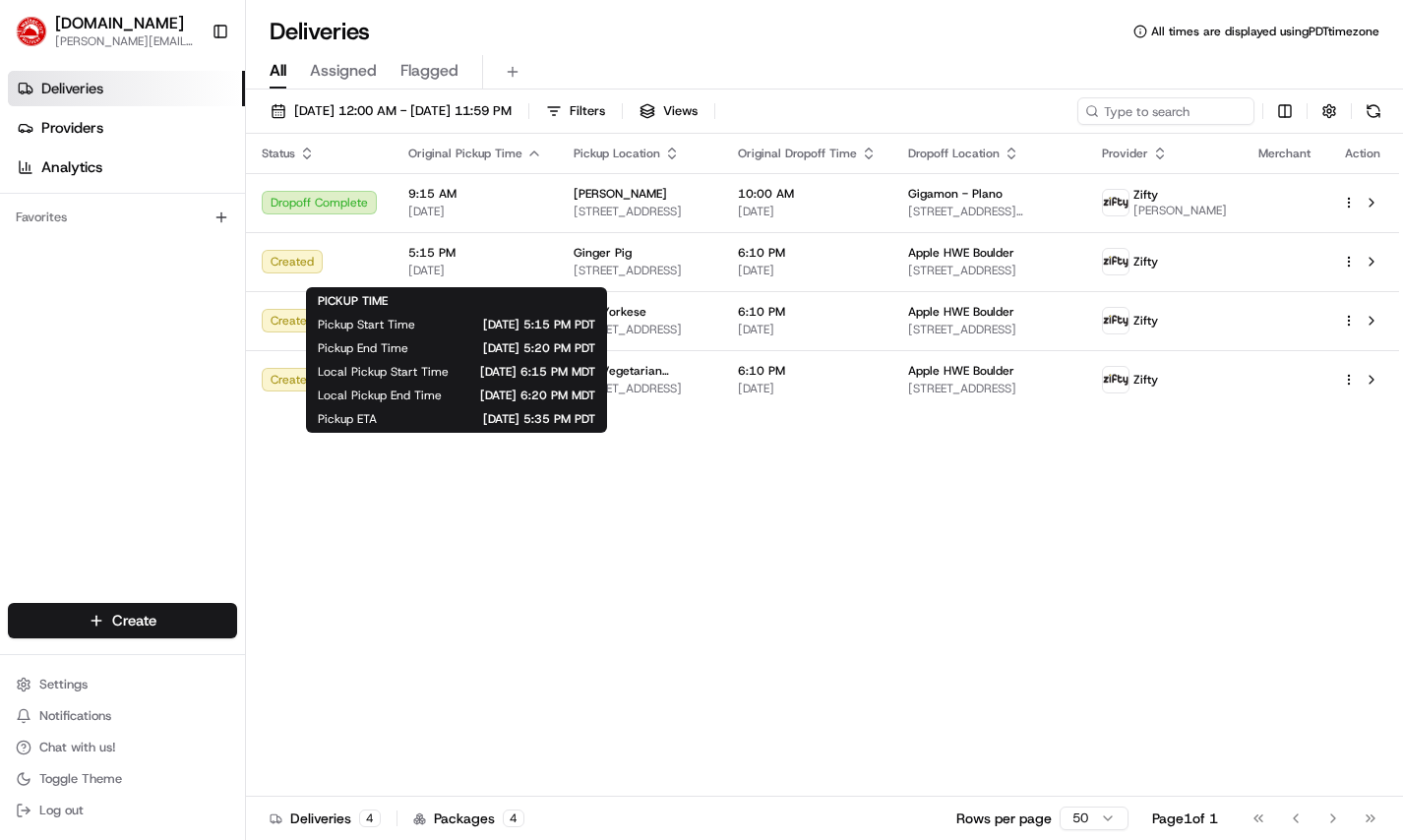 click on "Status Original Pickup Time Pickup Location Original Dropoff Time Dropoff Location Provider Merchant Action Dropoff Complete 9:15 AM 07/10/2025 Paris Croissant - Irving 1535 S Belt Line Rd, Coppell, TX 75019, USA 10:00 AM 07/10/2025 Gigamon - Plano 1400 Preston Rd 4th floor, Plano, TX 75093, USA Zifty Daniel Marquez Created 5:15 PM 07/10/2025 Ginger Pig 1203 13th St, Boulder, CO 80302, USA 6:10 PM 07/10/2025 Apple HWE Boulder 2400 Central Ave, Boulder, CO 80301, USA Zifty Created 5:15 PM 07/10/2025 New Yorkese 1401 Pearl St, Boulder, CO 80302, USA 6:10 PM 07/10/2025 Apple HWE Boulder 2400 Central Ave, Boulder, CO 80301, USA Zifty Created 5:15 PM 07/10/2025 Leaf Vegetarian Restaurant 1710 Pearl St, Boulder, CO 80302, USA 6:10 PM 07/10/2025 Apple HWE Boulder 2400 Central Ave, Boulder, CO 80301, USA Zifty" at bounding box center (823, 465) 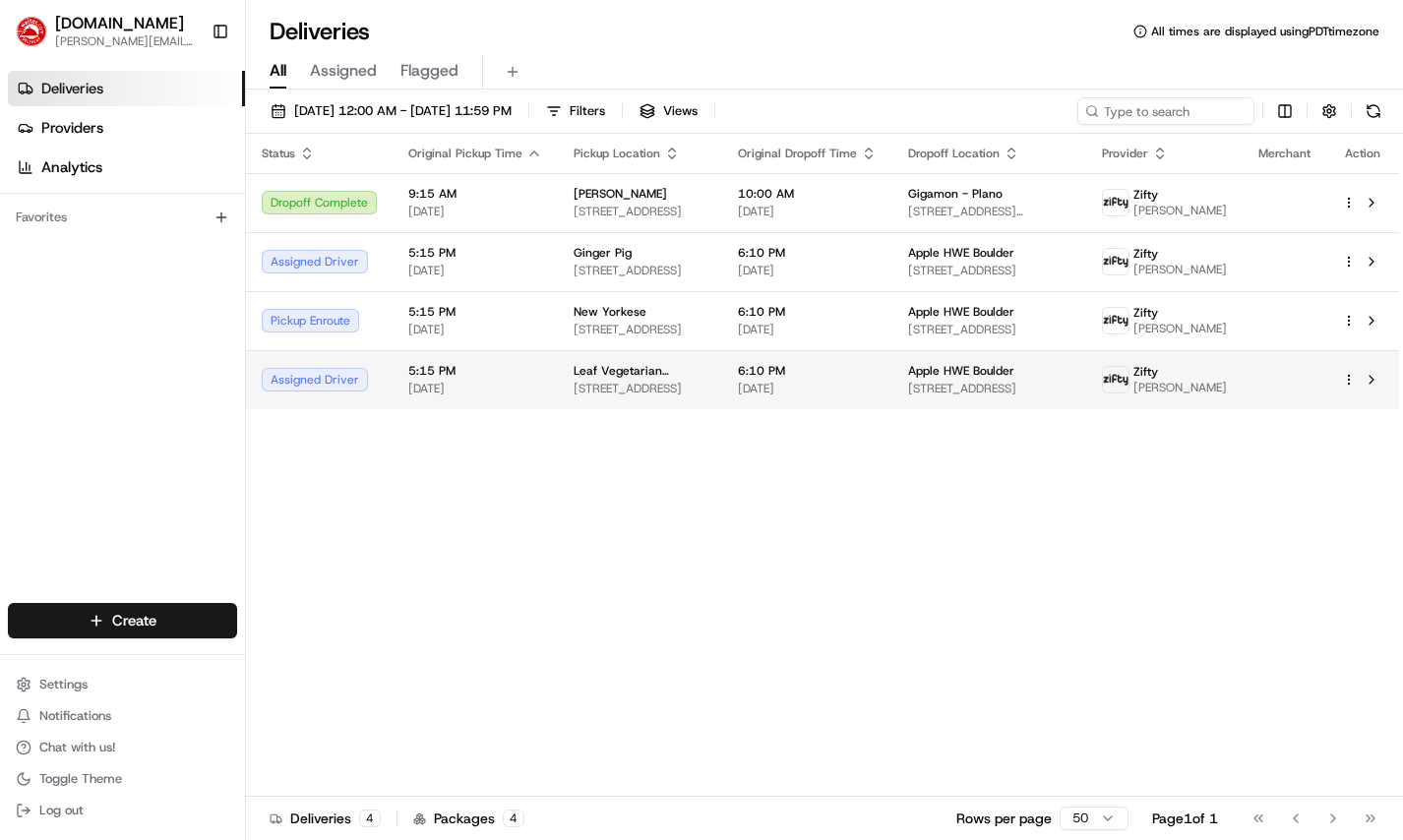click on "5:15 PM" at bounding box center (475, 371) 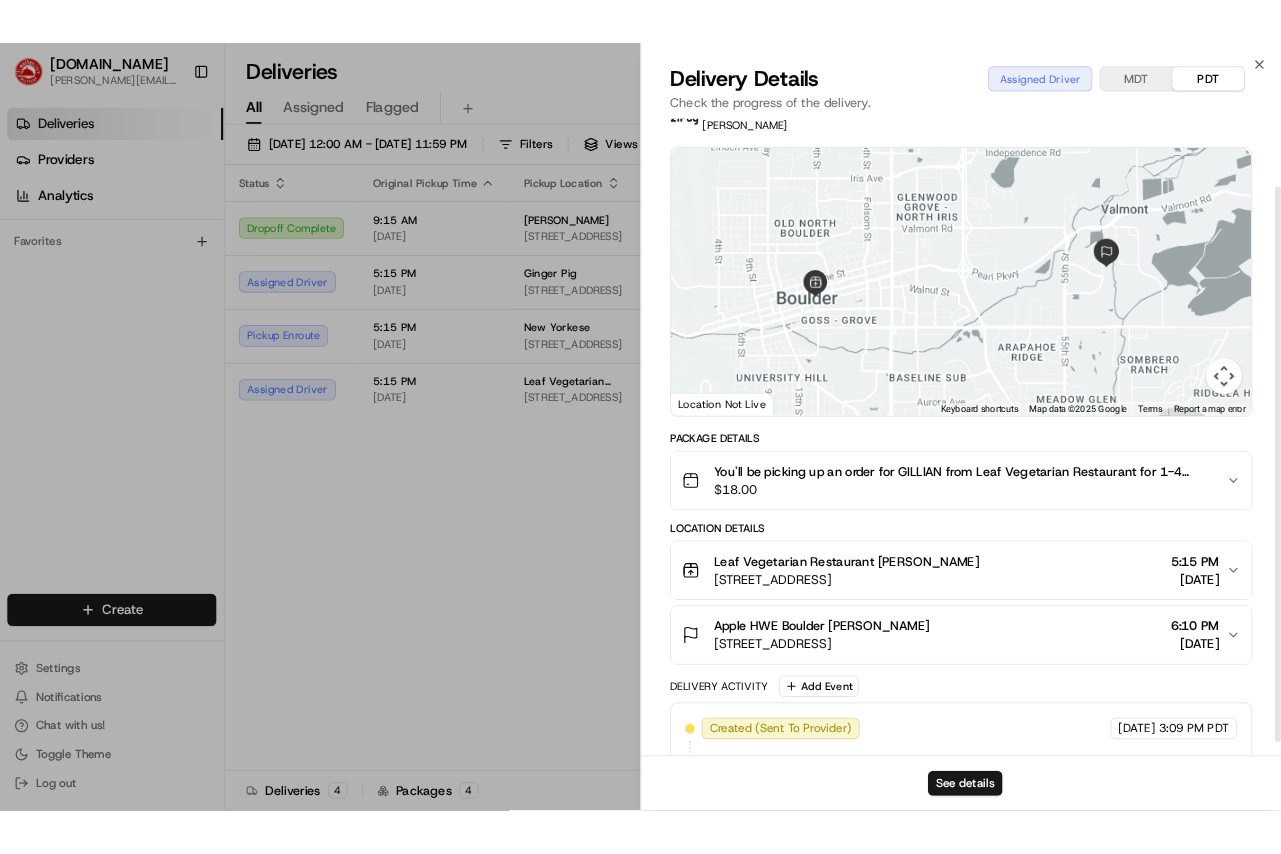 scroll, scrollTop: 105, scrollLeft: 0, axis: vertical 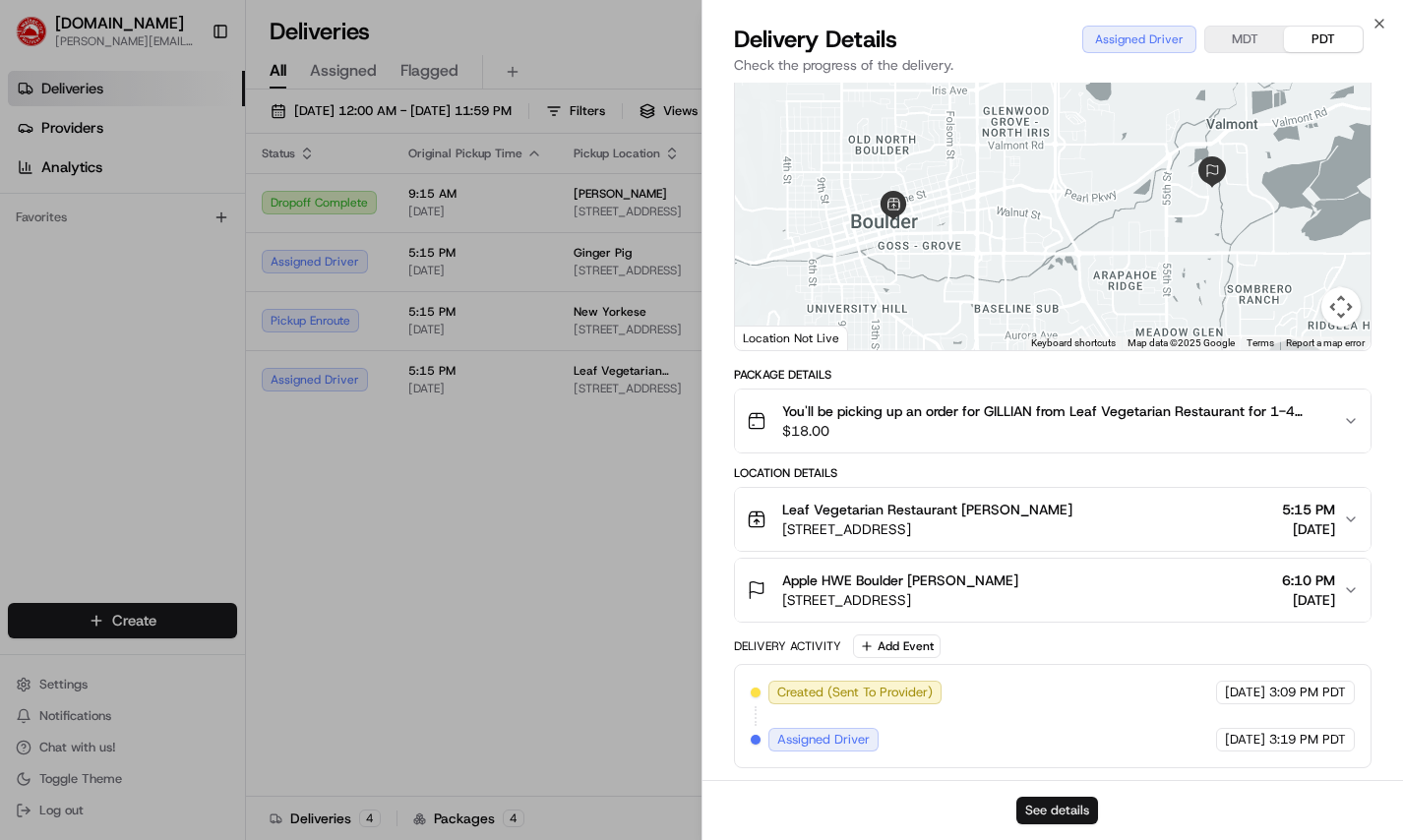 click on "See details" at bounding box center (1057, 810) 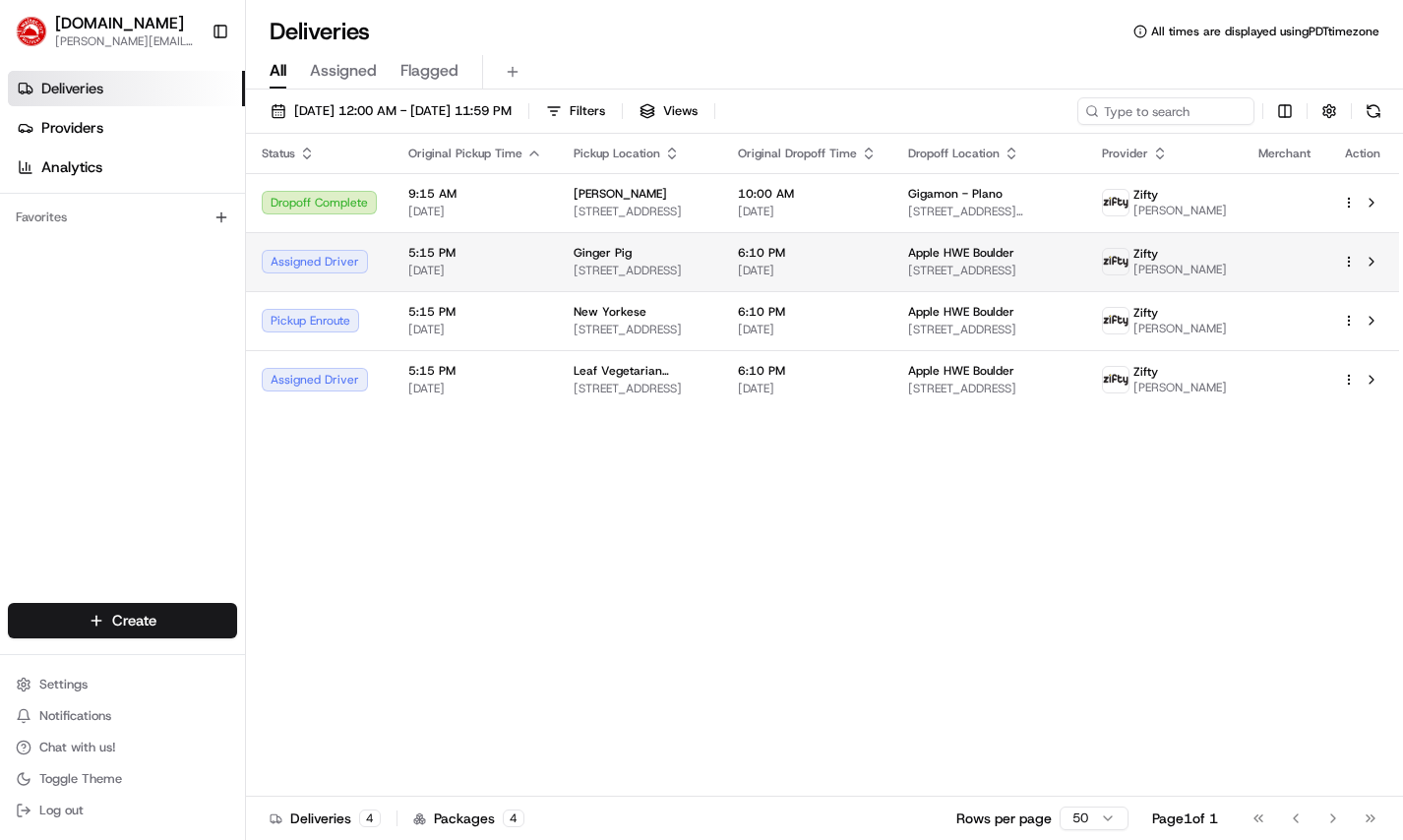 click on "[STREET_ADDRESS]" at bounding box center (640, 270) 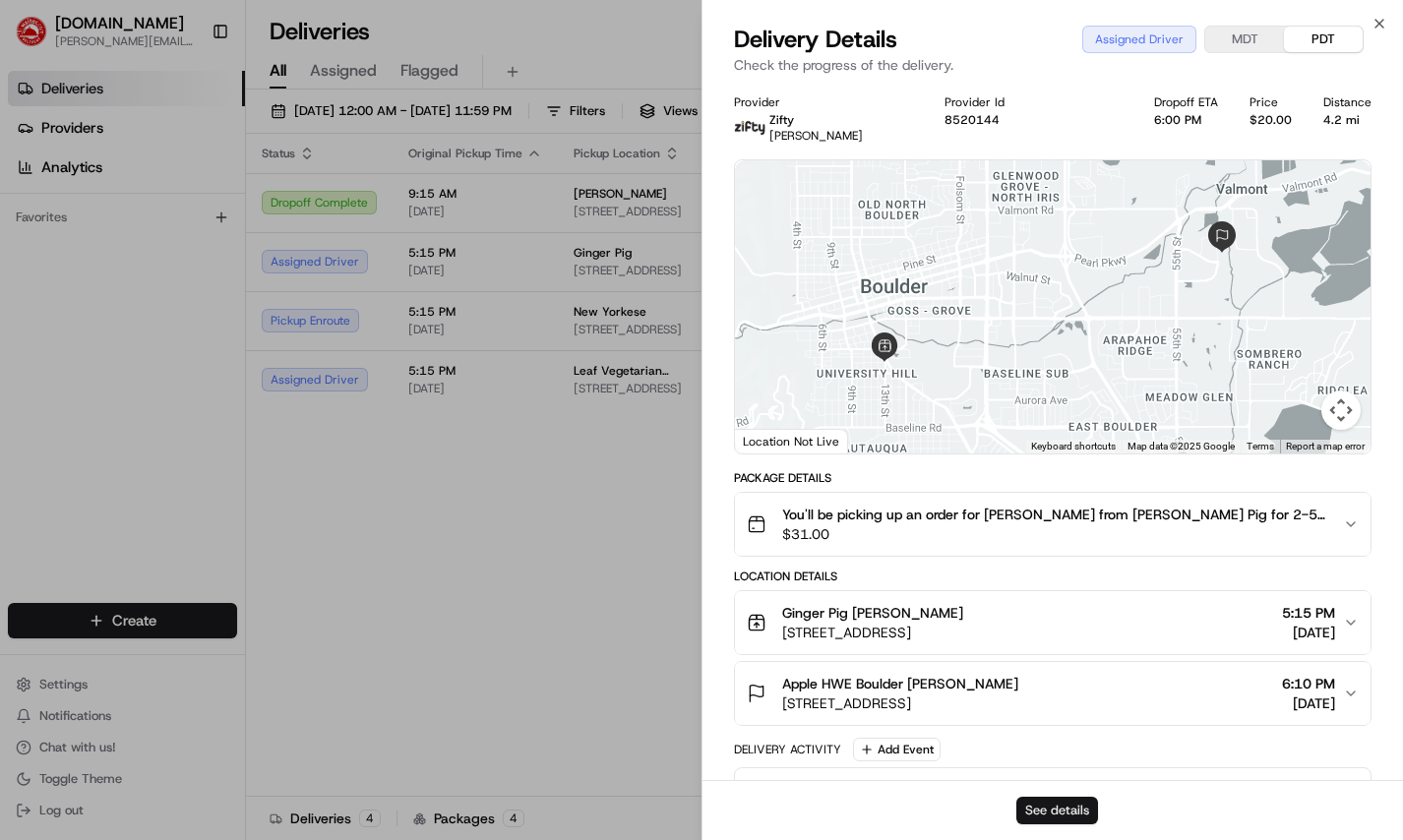 click on "See details" at bounding box center (1057, 810) 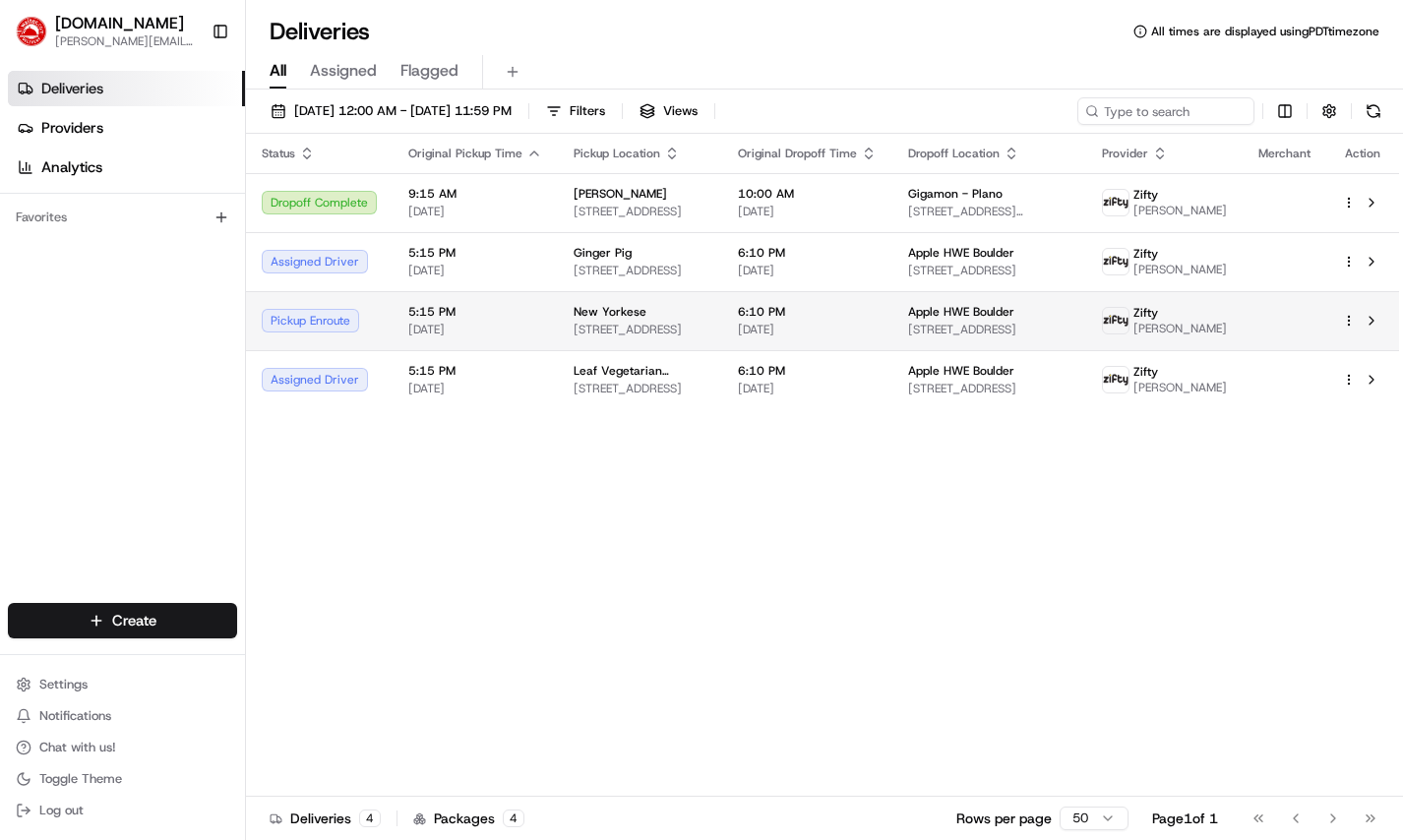 click on "5:15 PM" at bounding box center (475, 312) 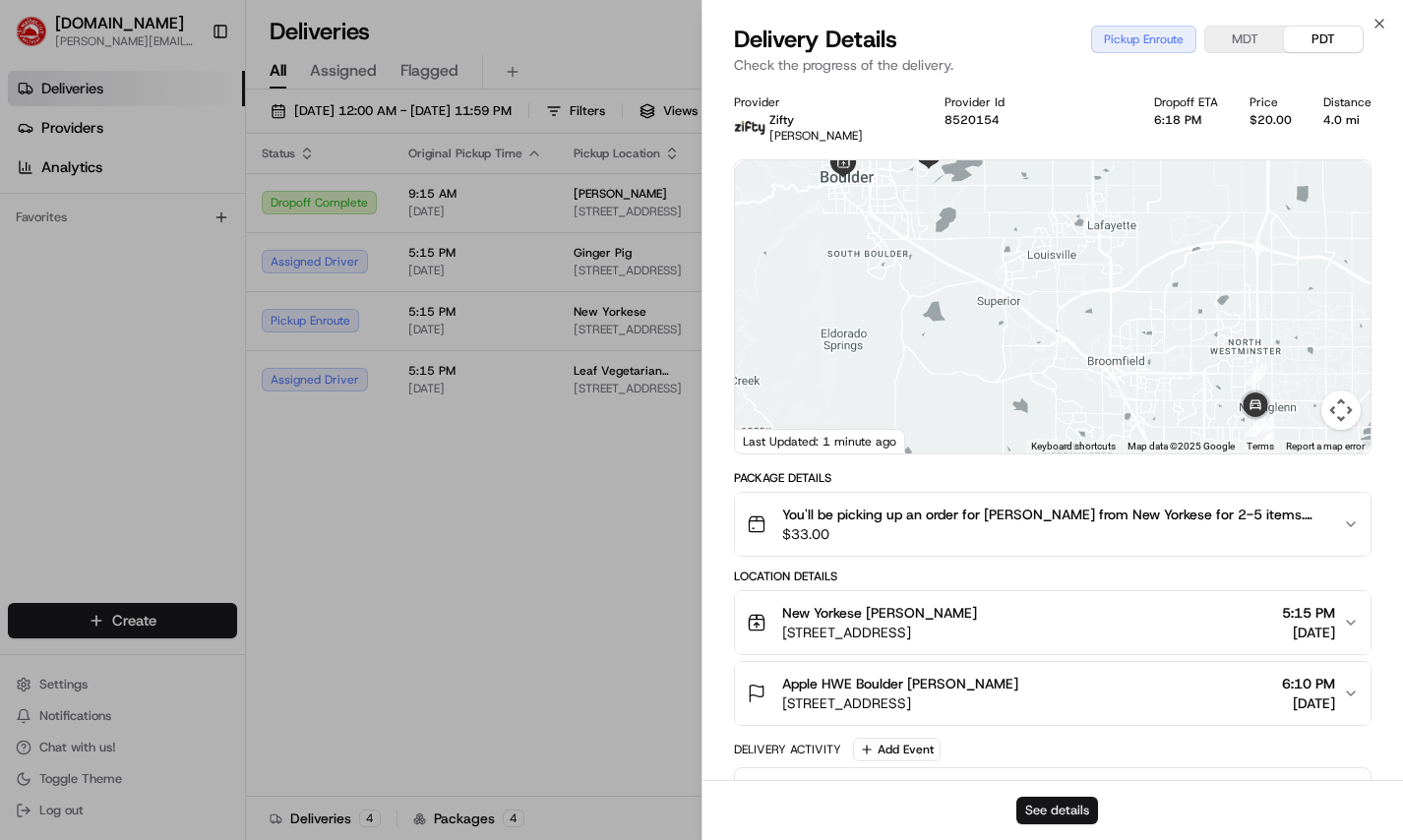 click on "See details" at bounding box center [1057, 810] 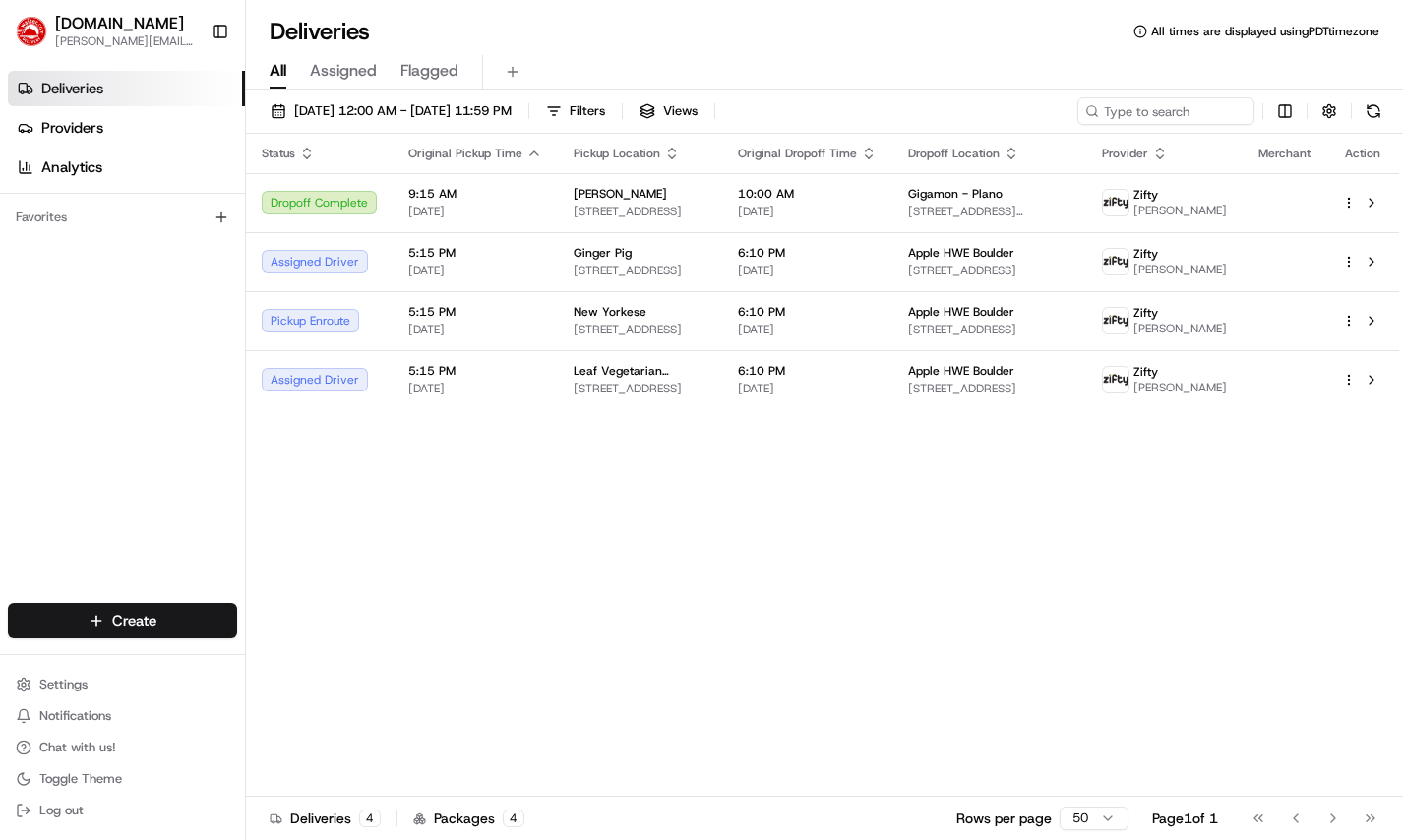 click on "Status Original Pickup Time Pickup Location Original Dropoff Time Dropoff Location Provider Merchant Action Dropoff Complete 9:15 AM 07/10/2025 Paris Croissant - Irving 1535 S Belt Line Rd, Coppell, TX 75019, USA 10:00 AM 07/10/2025 Gigamon - Plano 1400 Preston Rd 4th floor, Plano, TX 75093, USA Zifty Daniel Marquez Assigned Driver 5:15 PM 07/10/2025 Ginger Pig 1203 13th St, Boulder, CO 80302, USA 6:10 PM 07/10/2025 Apple HWE Boulder 2400 Central Ave, Boulder, CO 80301, USA Zifty Wilmery Lovera Pickup Enroute 5:15 PM 07/10/2025 New Yorkese 1401 Pearl St, Boulder, CO 80302, USA 6:10 PM 07/10/2025 Apple HWE Boulder 2400 Central Ave, Boulder, CO 80301, USA Zifty Junior Mansilla Assigned Driver 5:15 PM 07/10/2025 Leaf Vegetarian Restaurant 1710 Pearl St, Boulder, CO 80302, USA 6:10 PM 07/10/2025 Apple HWE Boulder 2400 Central Ave, Boulder, CO 80301, USA Zifty Akinyele Fadase" at bounding box center (823, 465) 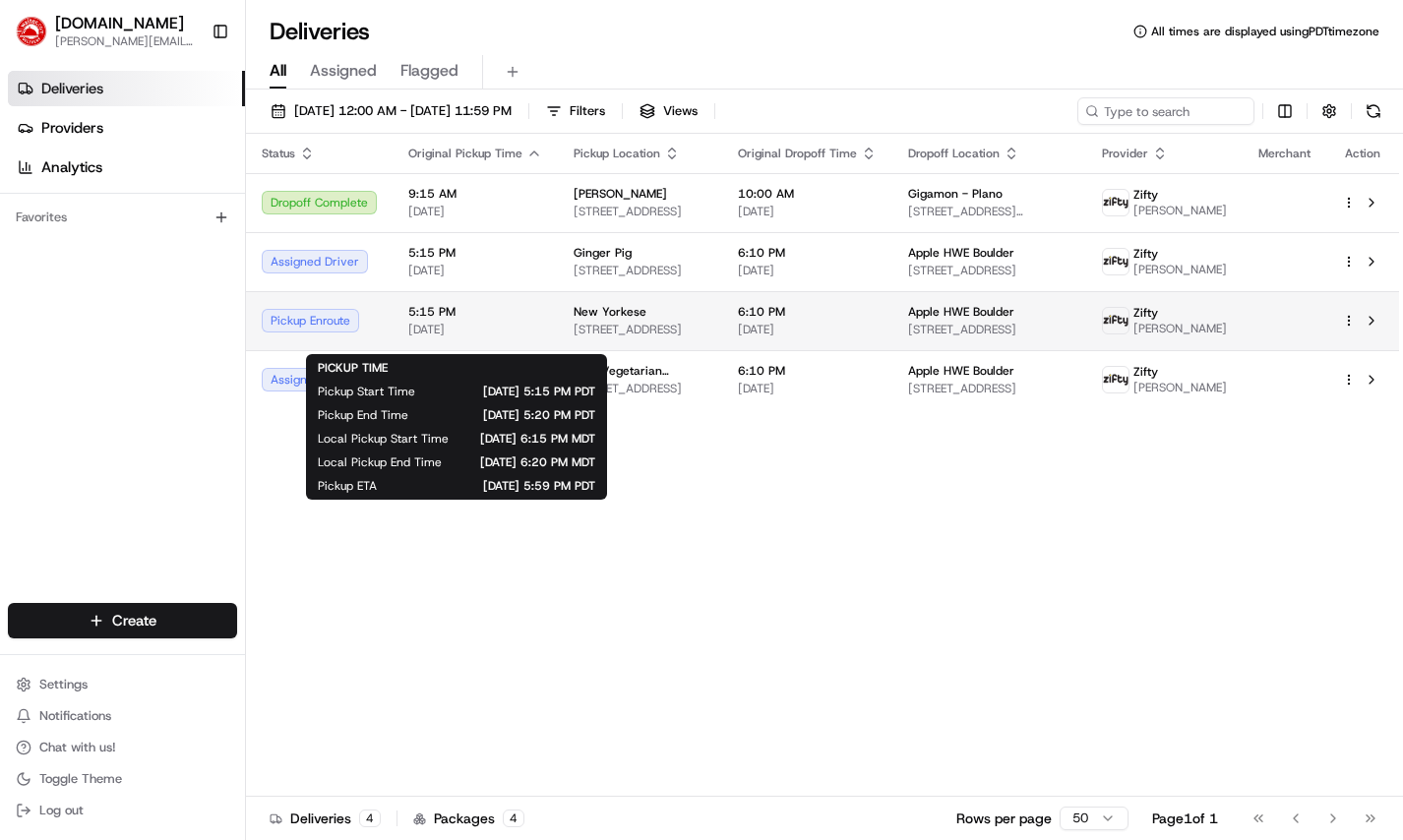 click on "5:15 PM" at bounding box center (475, 312) 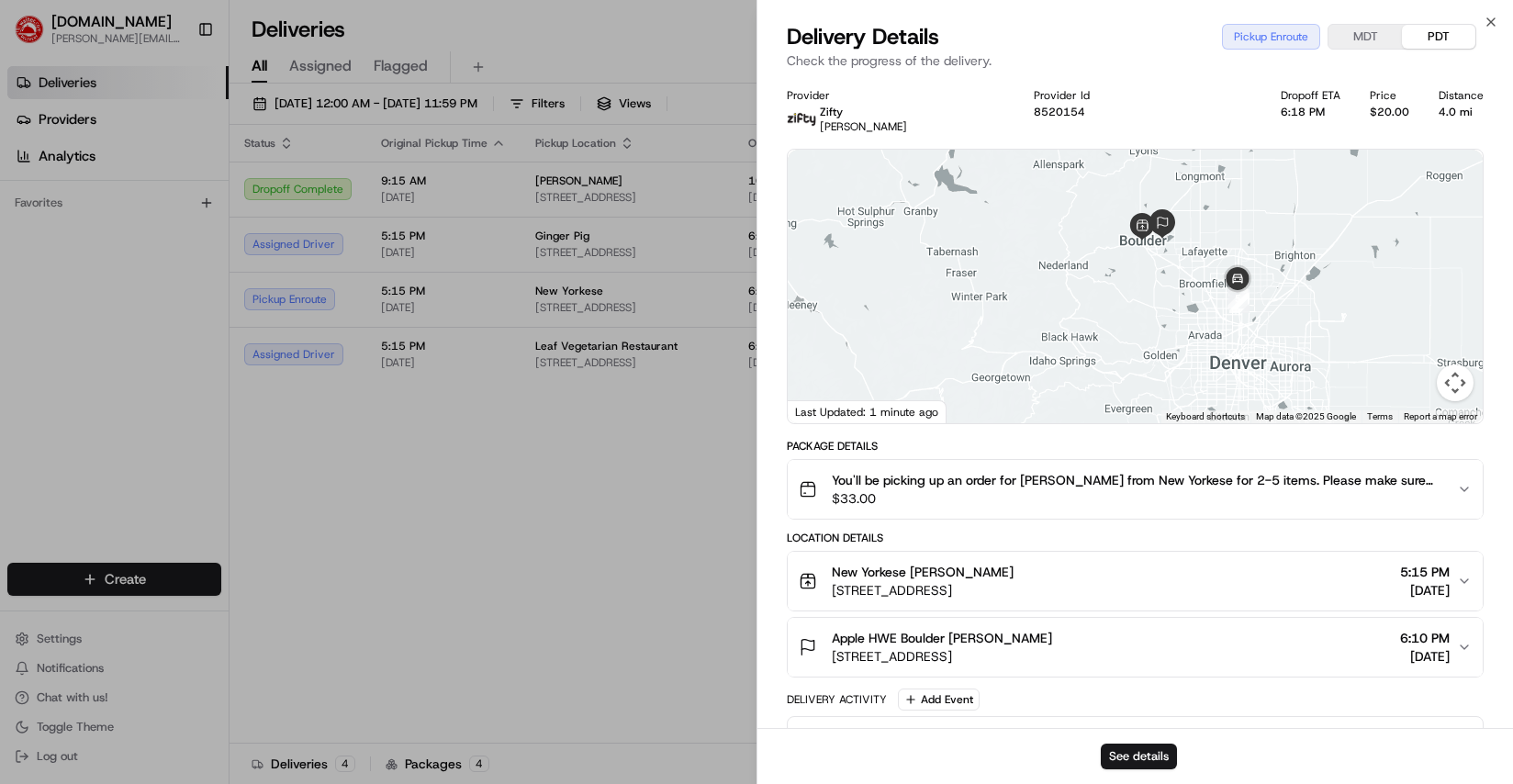 drag, startPoint x: 1214, startPoint y: 375, endPoint x: 1205, endPoint y: 321, distance: 54.744863 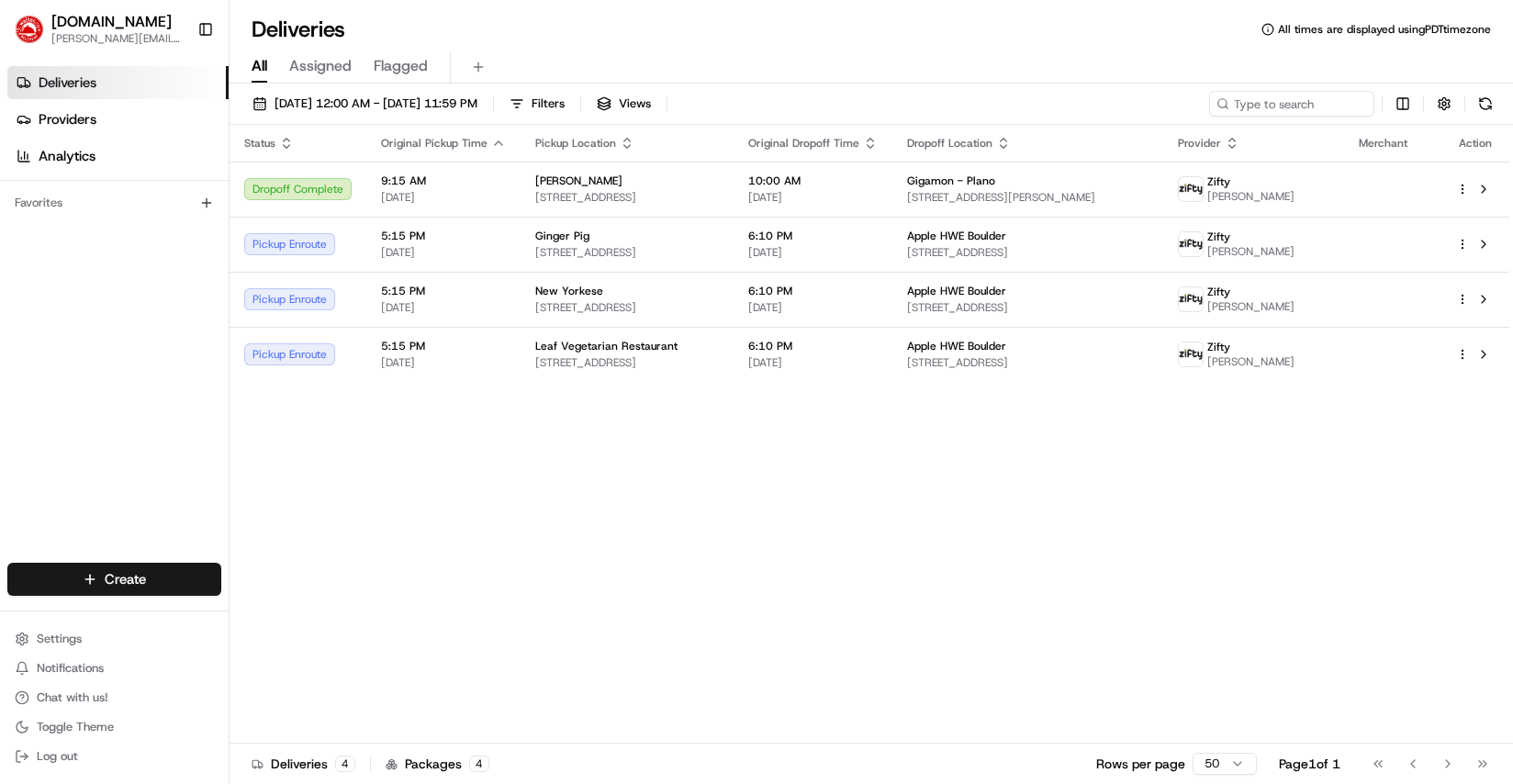 click on "Status Original Pickup Time Pickup Location Original Dropoff Time Dropoff Location Provider Merchant Action Dropoff Complete 9:15 AM 07/10/2025 Paris Croissant - Irving 1535 S Belt Line Rd, Coppell, TX 75019, USA 10:00 AM 07/10/2025 Gigamon - Plano 1400 Preston Rd 4th floor, Plano, TX 75093, USA Zifty Daniel Marquez Pickup Enroute 5:15 PM 07/10/2025 Ginger Pig 1203 13th St, Boulder, CO 80302, USA 6:10 PM 07/10/2025 Apple HWE Boulder 2400 Central Ave, Boulder, CO 80301, USA Zifty Wilmery Lovera Pickup Enroute 5:15 PM 07/10/2025 New Yorkese 1401 Pearl St, Boulder, CO 80302, USA 6:10 PM 07/10/2025 Apple HWE Boulder 2400 Central Ave, Boulder, CO 80301, USA Zifty Junior Mansilla Pickup Enroute 5:15 PM 07/10/2025 Leaf Vegetarian Restaurant 1710 Pearl St, Boulder, CO 80302, USA 6:10 PM 07/10/2025 Apple HWE Boulder 2400 Central Ave, Boulder, CO 80301, USA Zifty Akinyele Fadase" at bounding box center [869, 434] 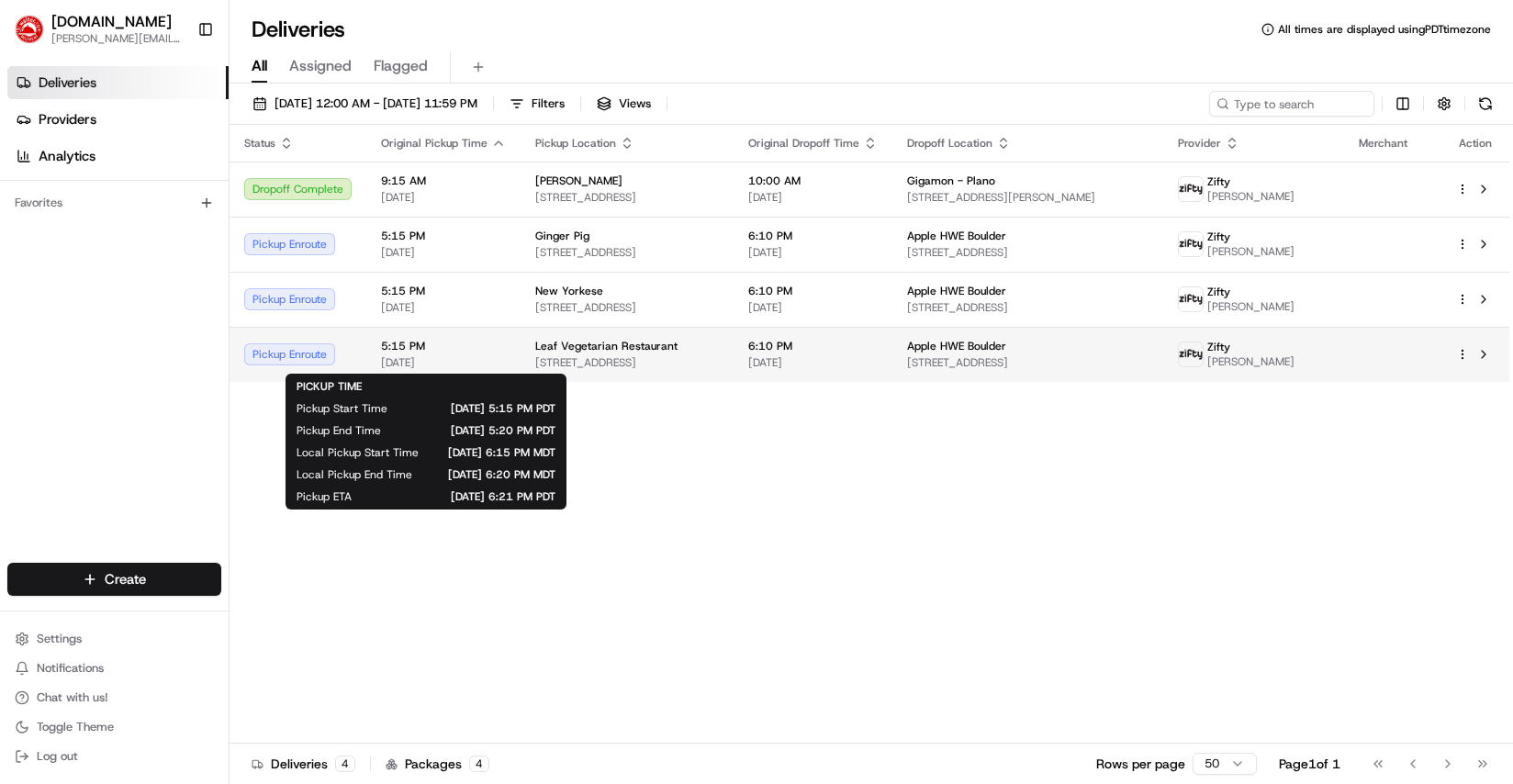 click on "5:15 PM" at bounding box center [443, 346] 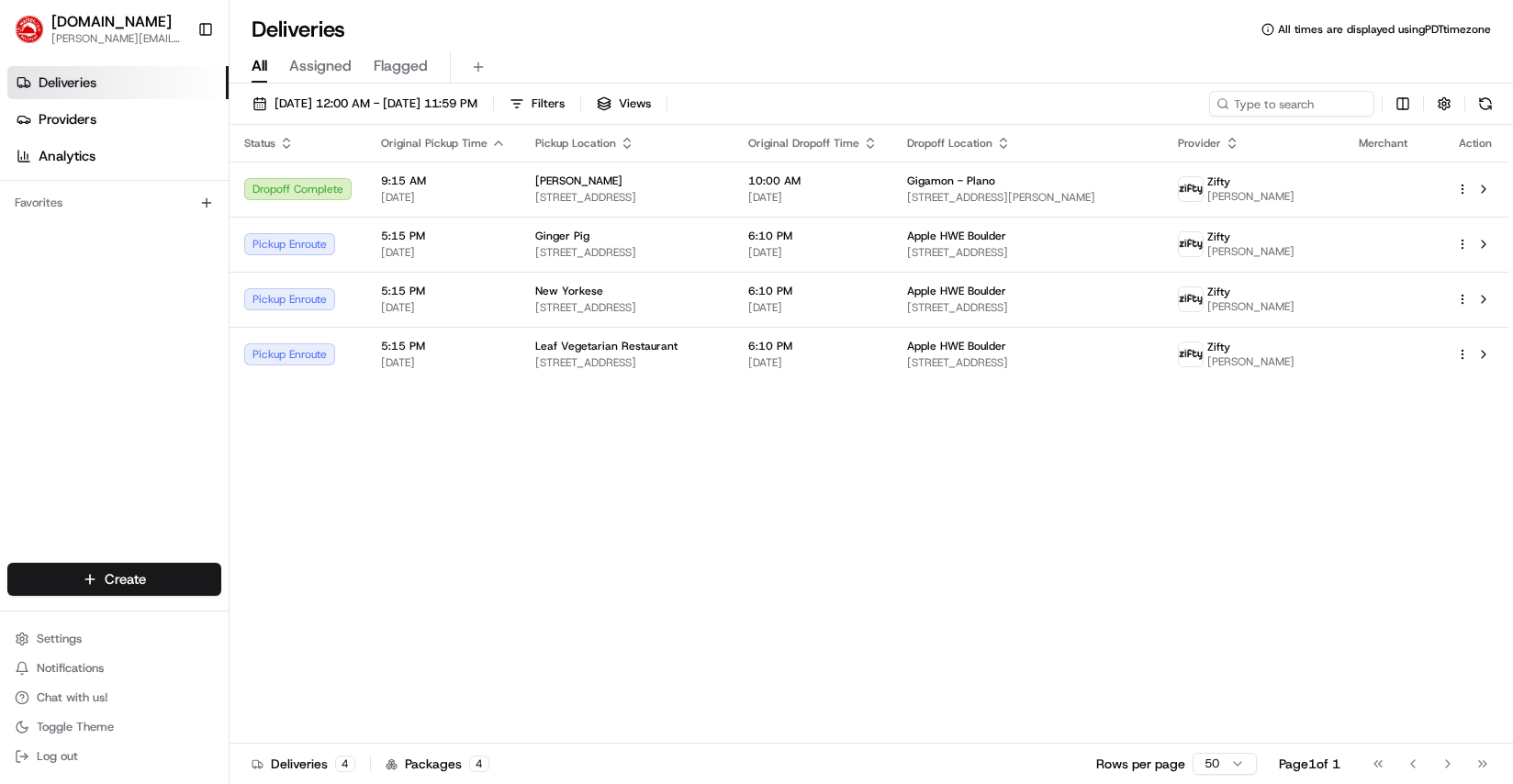 click on "Status Original Pickup Time Pickup Location Original Dropoff Time Dropoff Location Provider Merchant Action Dropoff Complete 9:15 AM 07/10/2025 Paris Croissant - Irving 1535 S Belt Line Rd, Coppell, TX 75019, USA 10:00 AM 07/10/2025 Gigamon - Plano 1400 Preston Rd 4th floor, Plano, TX 75093, USA Zifty Daniel Marquez Pickup Enroute 5:15 PM 07/10/2025 Ginger Pig 1203 13th St, Boulder, CO 80302, USA 6:10 PM 07/10/2025 Apple HWE Boulder 2400 Central Ave, Boulder, CO 80301, USA Zifty Wilmery Lovera Pickup Enroute 5:15 PM 07/10/2025 New Yorkese 1401 Pearl St, Boulder, CO 80302, USA 6:10 PM 07/10/2025 Apple HWE Boulder 2400 Central Ave, Boulder, CO 80301, USA Zifty Junior Mansilla Pickup Enroute 5:15 PM 07/10/2025 Leaf Vegetarian Restaurant 1710 Pearl St, Boulder, CO 80302, USA 6:10 PM 07/10/2025 Apple HWE Boulder 2400 Central Ave, Boulder, CO 80301, USA Zifty Akinyele Fadase" at bounding box center (869, 434) 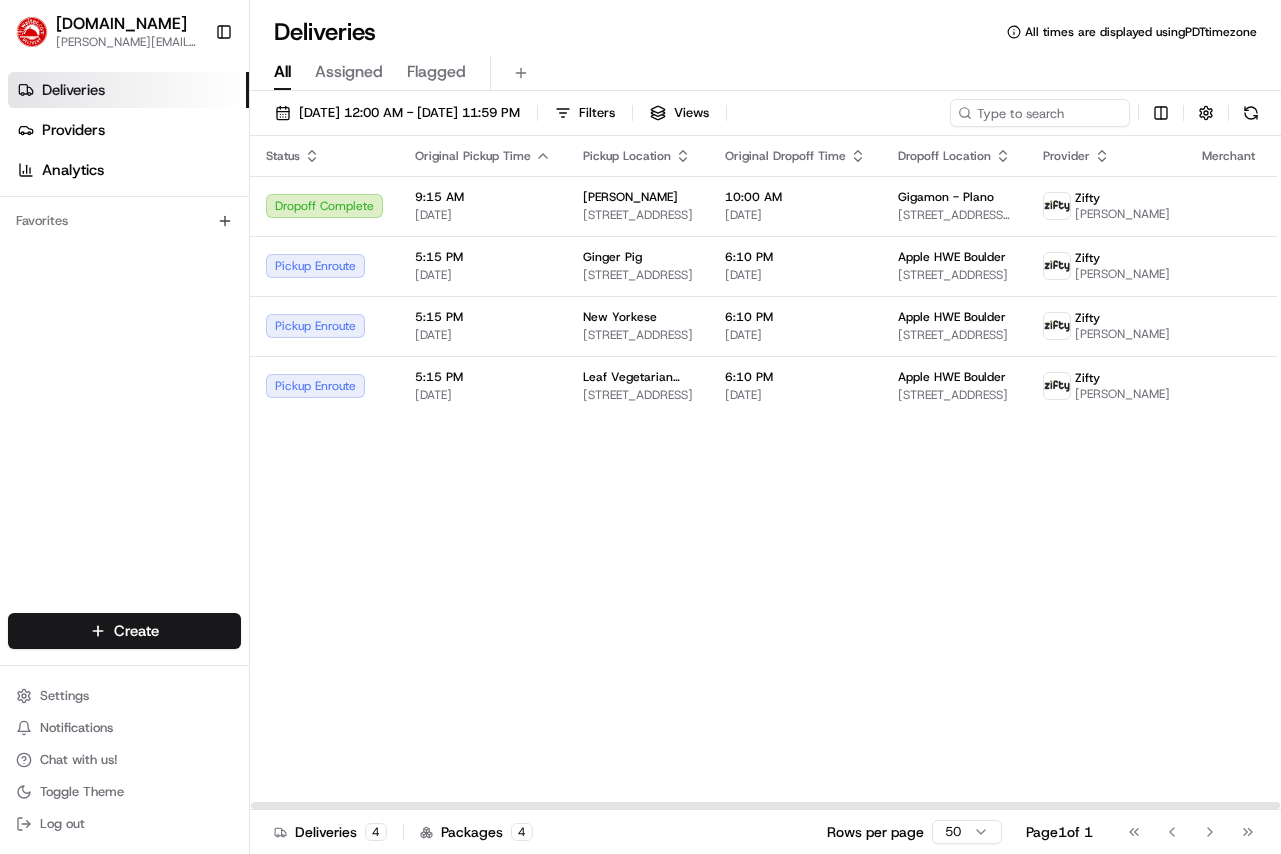 click on "Status Original Pickup Time Pickup Location Original Dropoff Time Dropoff Location Provider Merchant Action Dropoff Complete 9:15 AM 07/10/2025 Paris Croissant - Irving 1535 S Belt Line Rd, Coppell, TX 75019, USA 10:00 AM 07/10/2025 Gigamon - Plano 1400 Preston Rd 4th floor, Plano, TX 75093, USA Zifty Daniel Marquez Pickup Enroute 5:15 PM 07/10/2025 Ginger Pig 1203 13th St, Boulder, CO 80302, USA 6:10 PM 07/10/2025 Apple HWE Boulder 2400 Central Ave, Boulder, CO 80301, USA Zifty Wilmery Lovera Pickup Enroute 5:15 PM 07/10/2025 New Yorkese 1401 Pearl St, Boulder, CO 80302, USA 6:10 PM 07/10/2025 Apple HWE Boulder 2400 Central Ave, Boulder, CO 80301, USA Zifty Junior Mansilla Pickup Enroute 5:15 PM 07/10/2025 Leaf Vegetarian Restaurant 1710 Pearl St, Boulder, CO 80302, USA 6:10 PM 07/10/2025 Apple HWE Boulder 2400 Central Ave, Boulder, CO 80301, USA Zifty Akinyele Fadase" at bounding box center (797, 473) 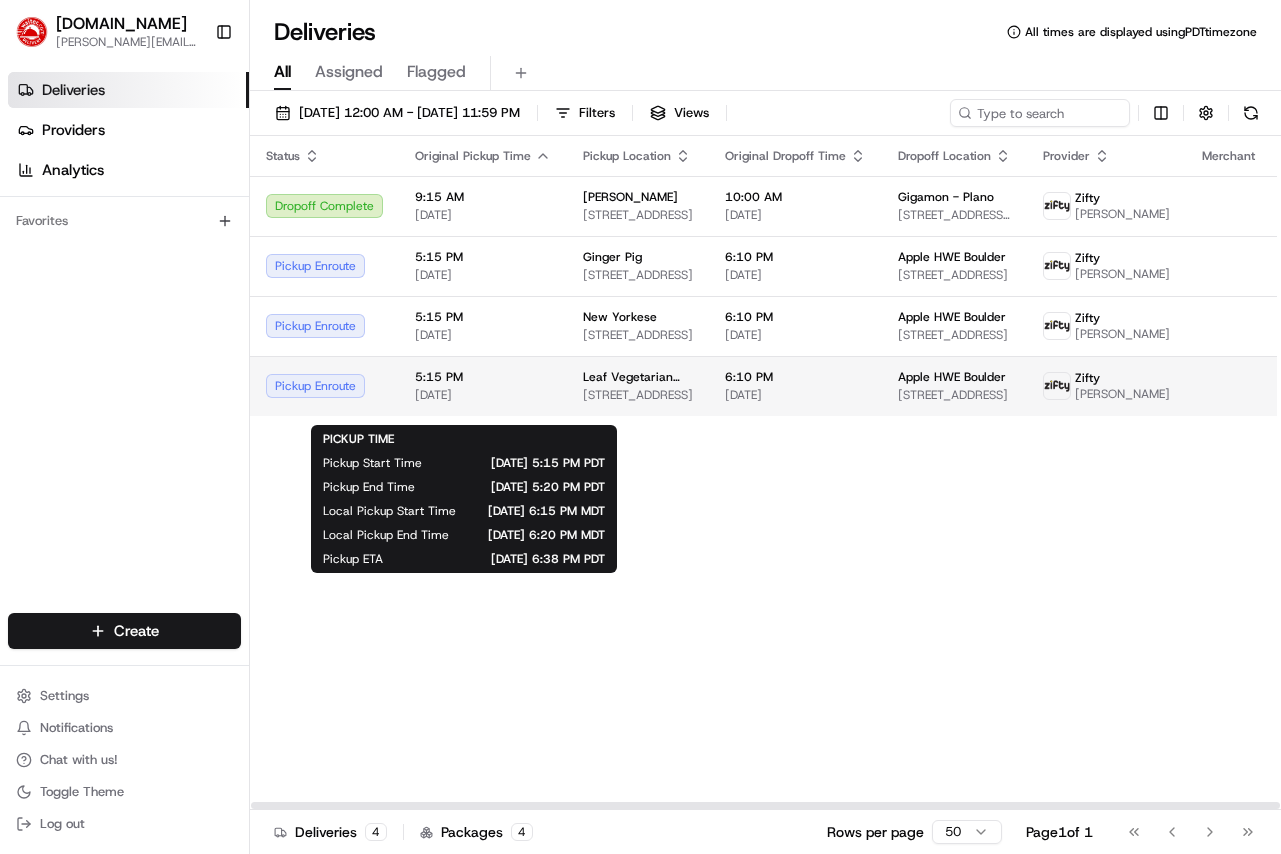 click on "5:15 PM" at bounding box center [483, 377] 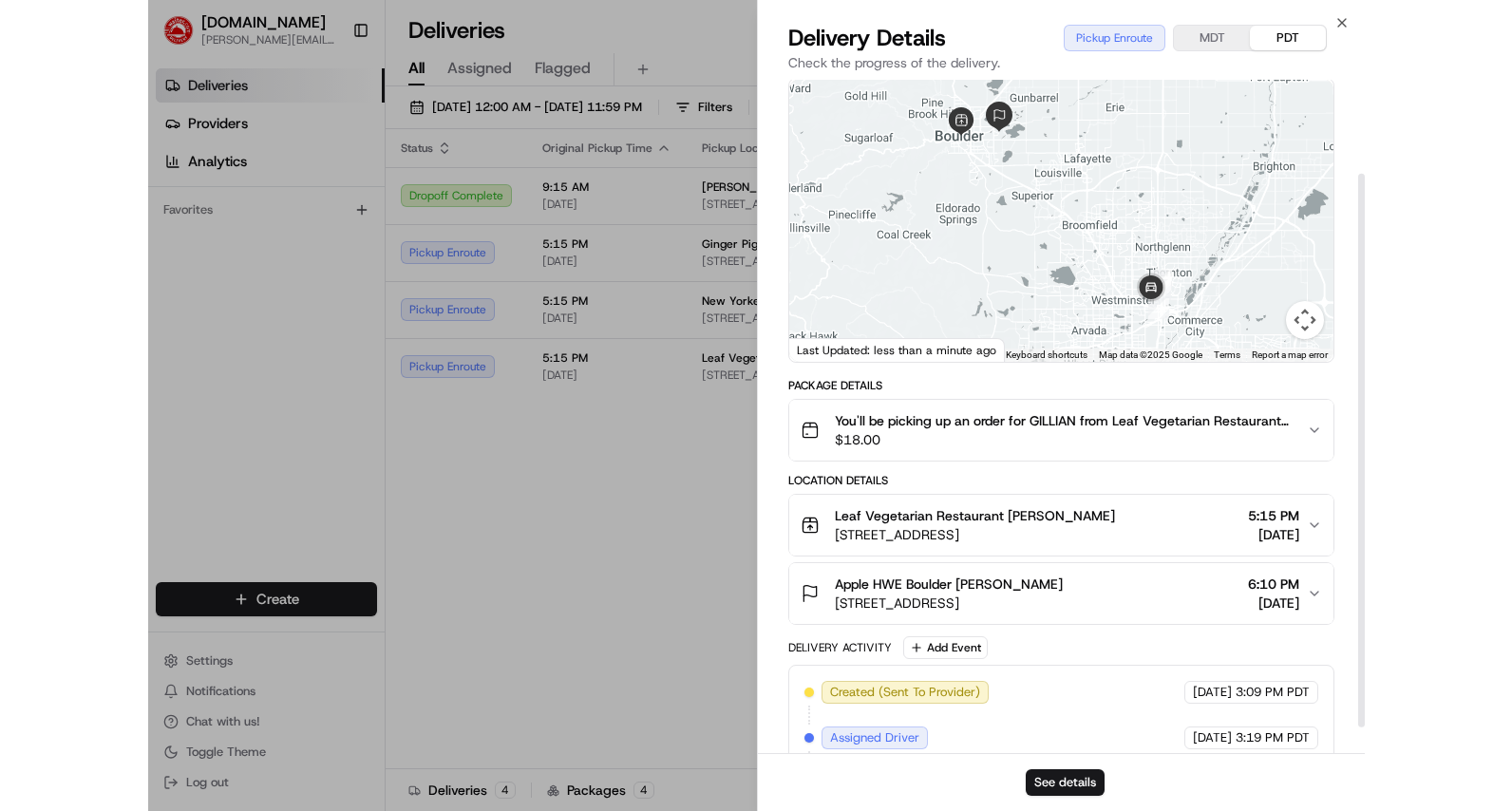 scroll, scrollTop: 145, scrollLeft: 0, axis: vertical 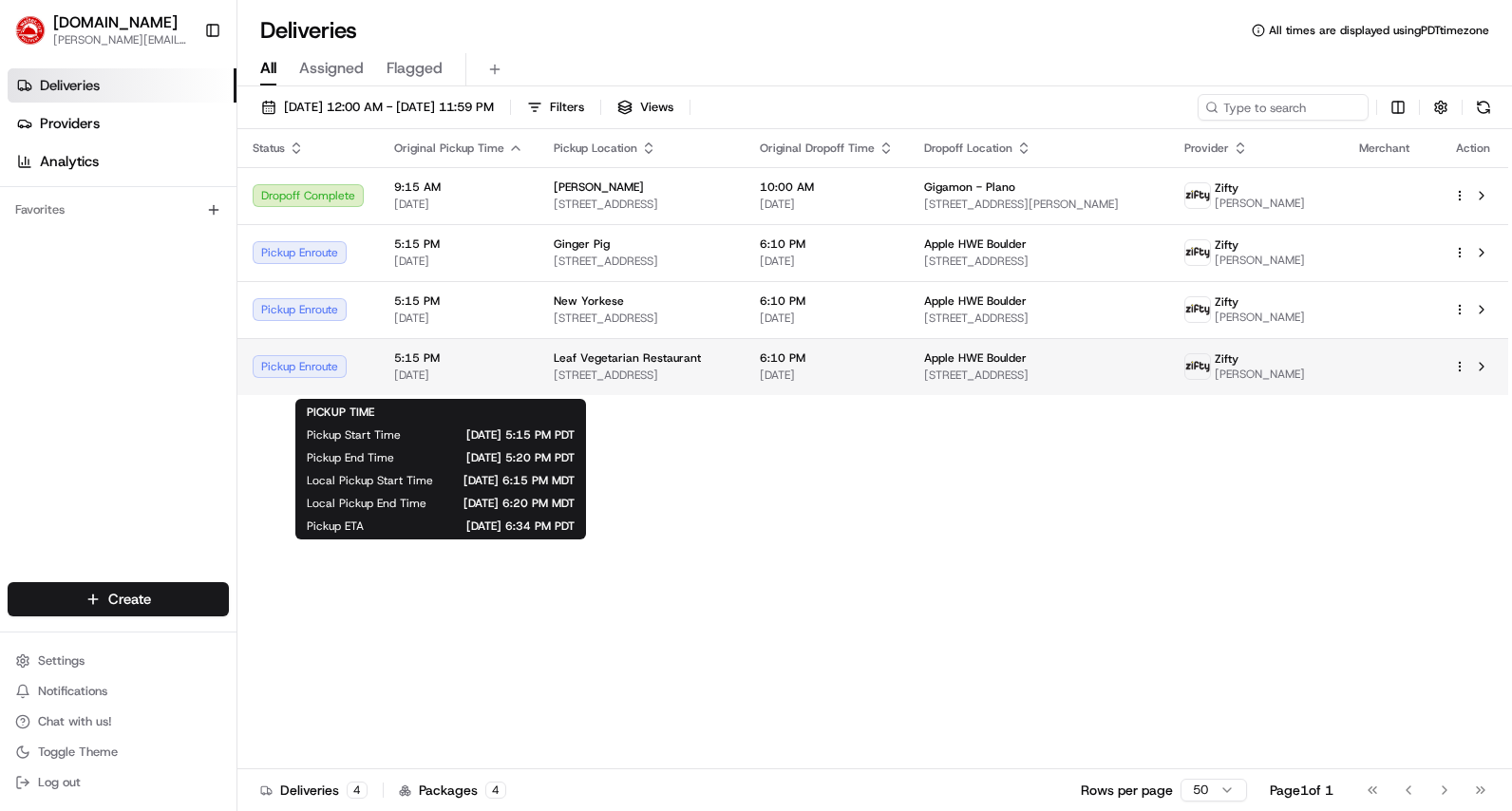 click on "5:15 PM" at bounding box center (459, 358) 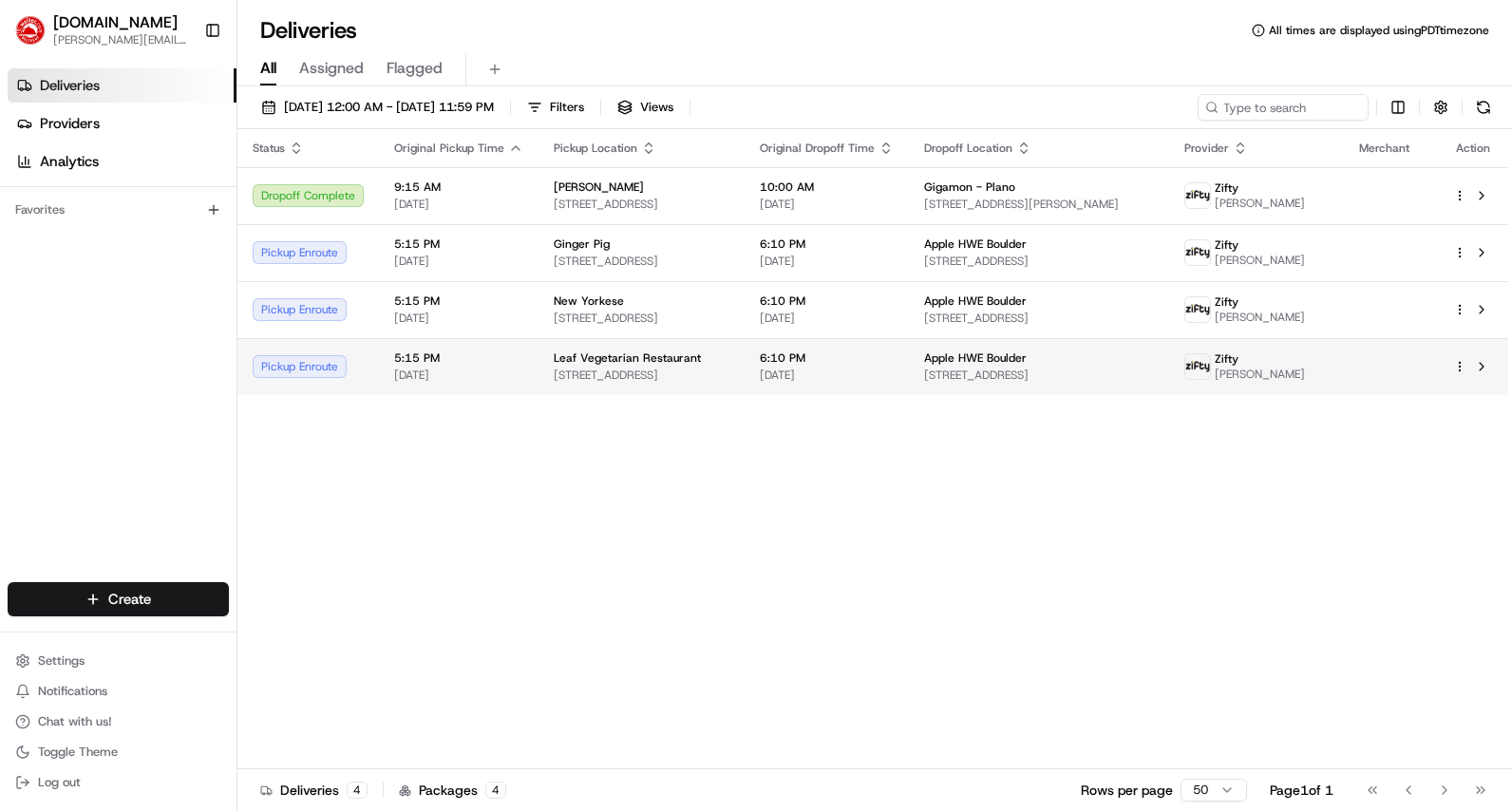 click on "Leaf Vegetarian Restaurant" at bounding box center [627, 358] 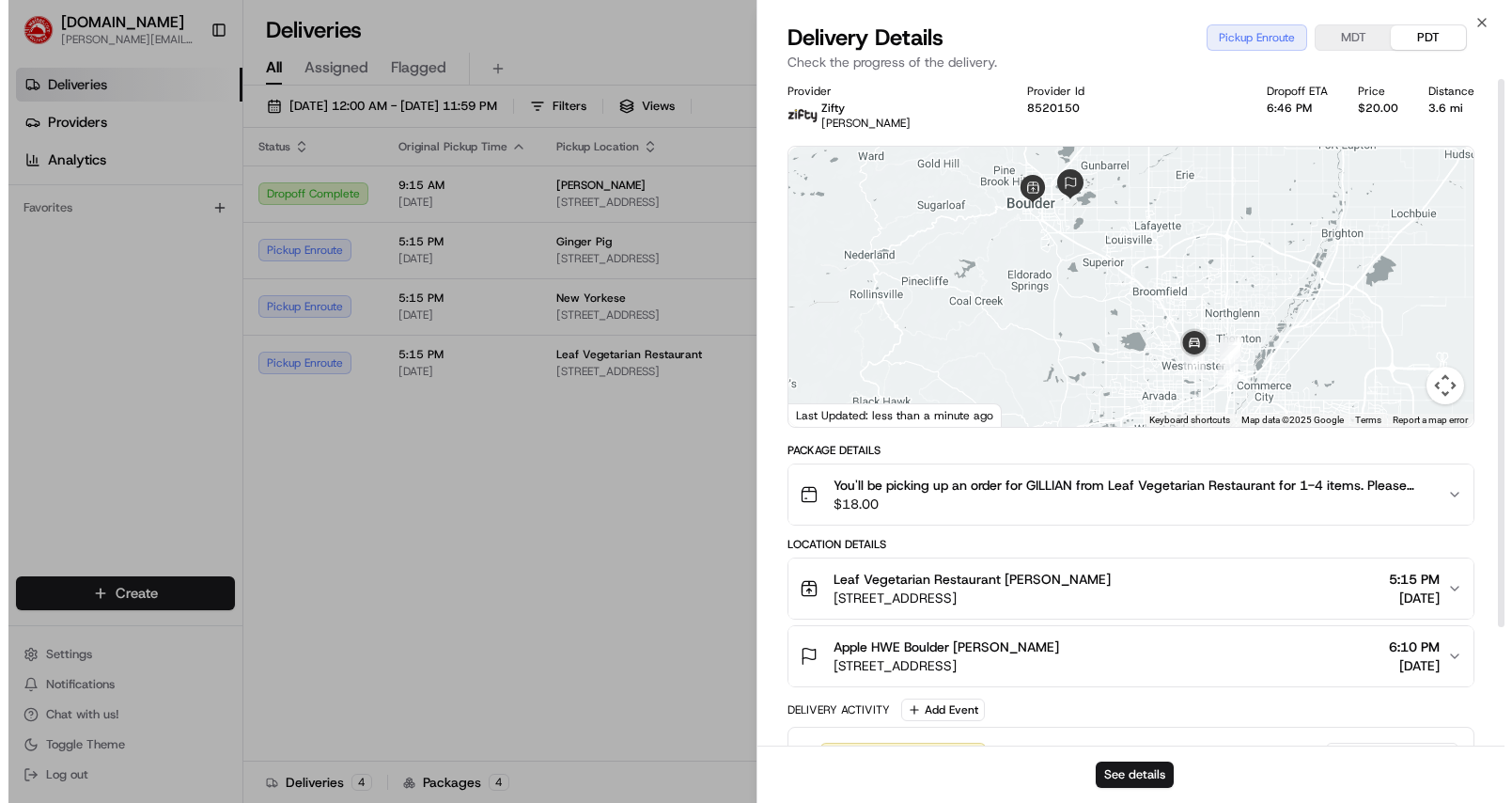 scroll, scrollTop: 0, scrollLeft: 0, axis: both 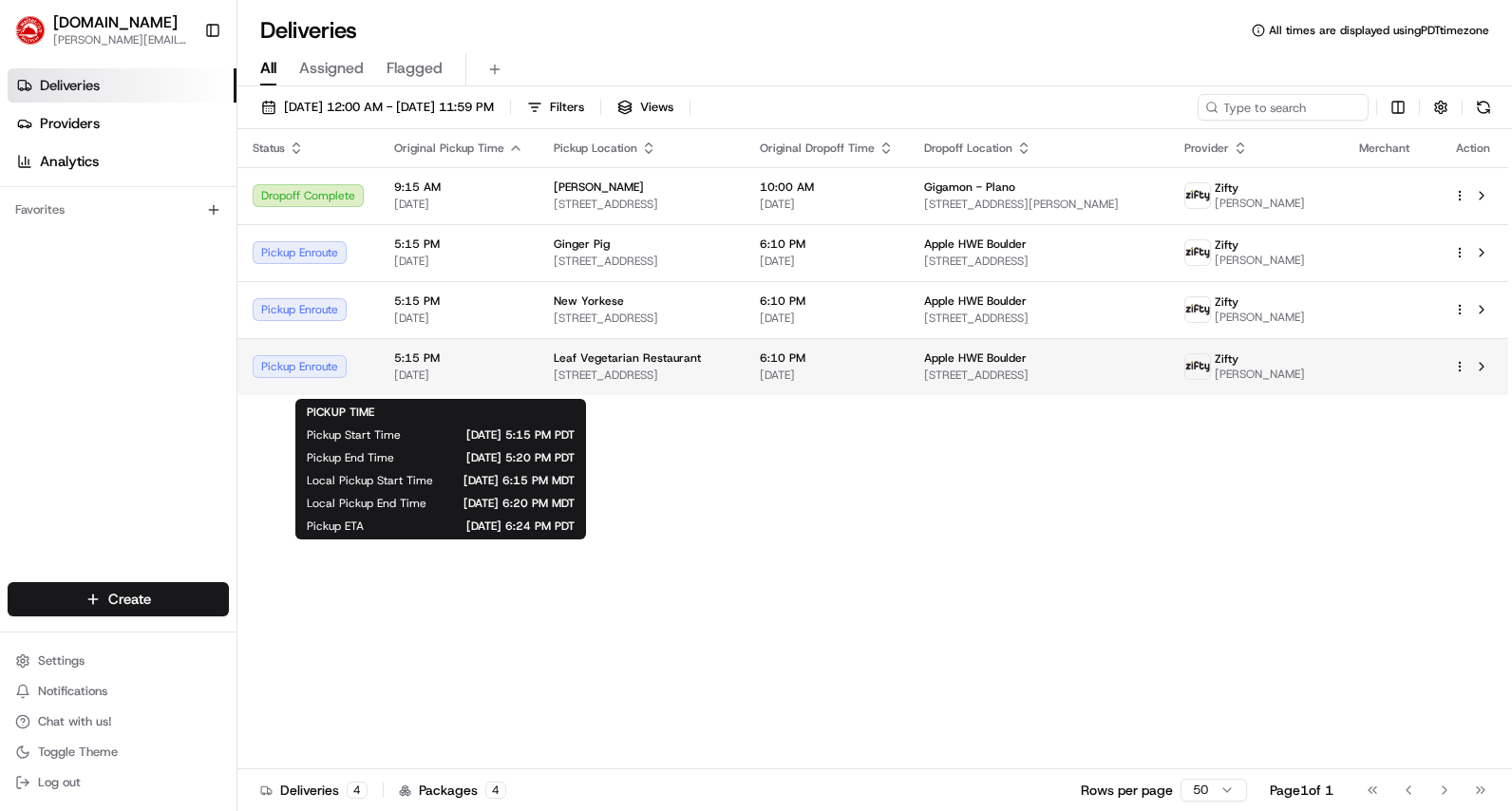 click on "5:15 PM" at bounding box center [459, 358] 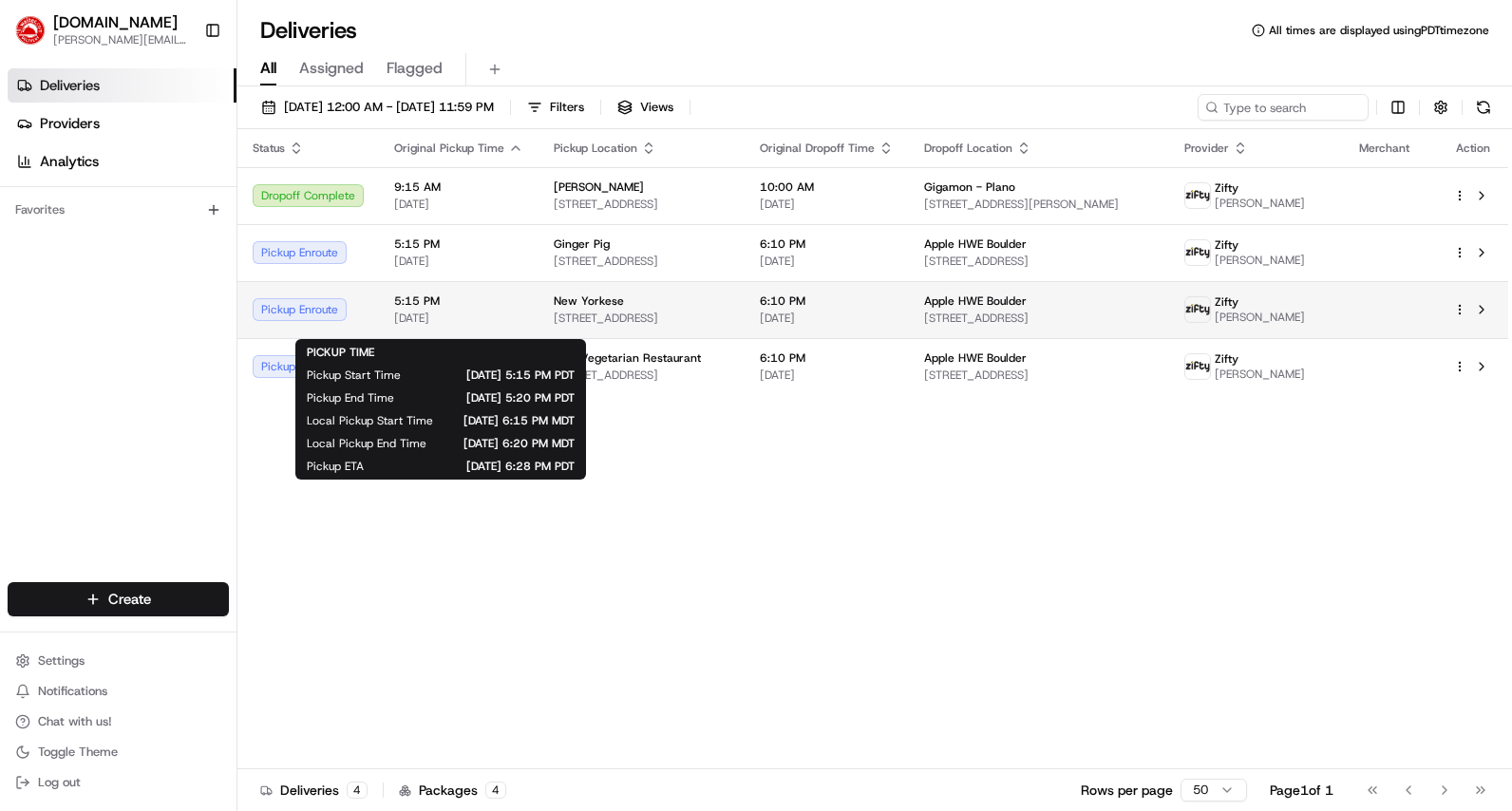 click on "5:15 PM [DATE]" at bounding box center (459, 310) 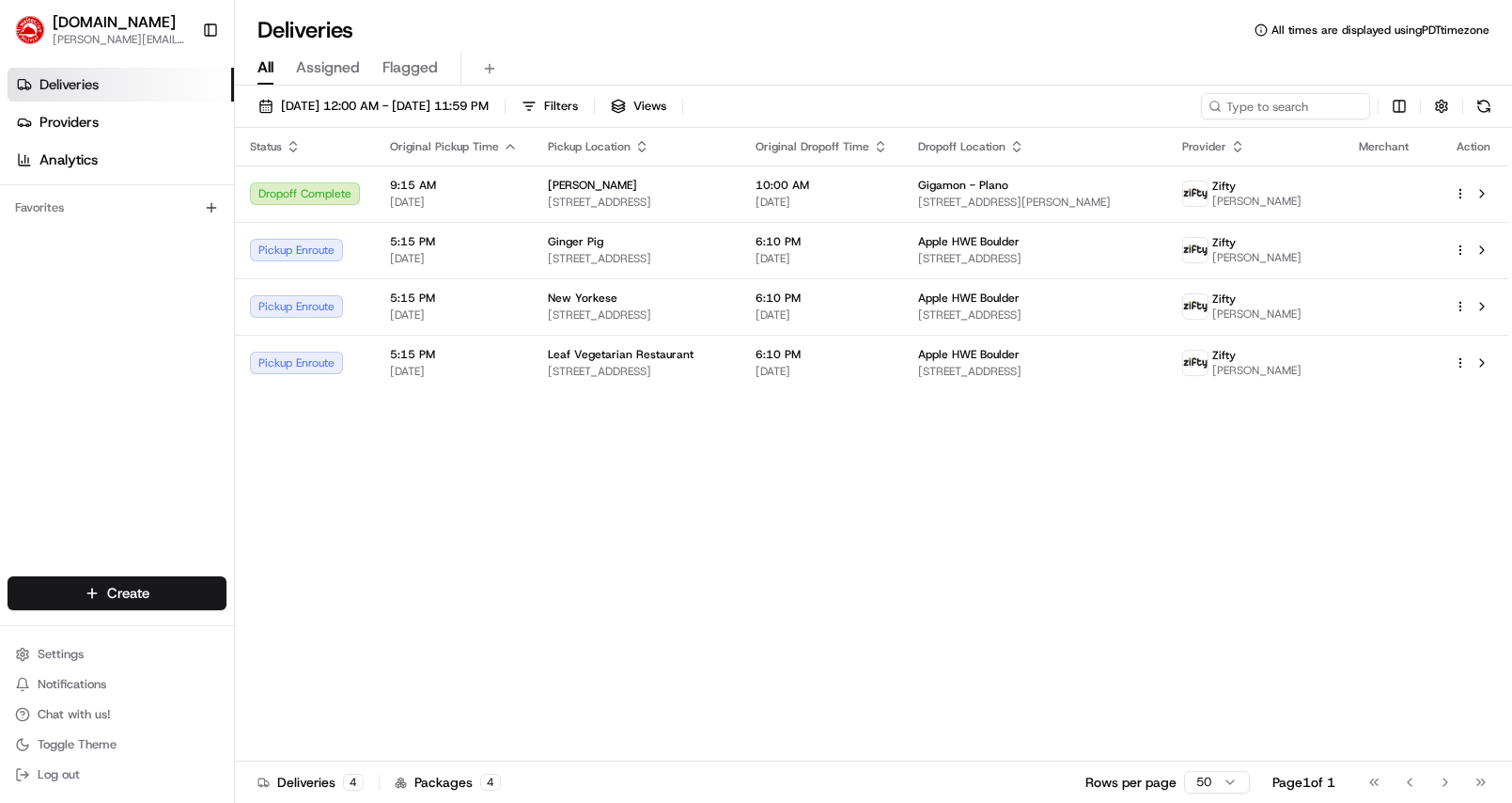 click on "All Assigned Flagged" at bounding box center (873, 65) 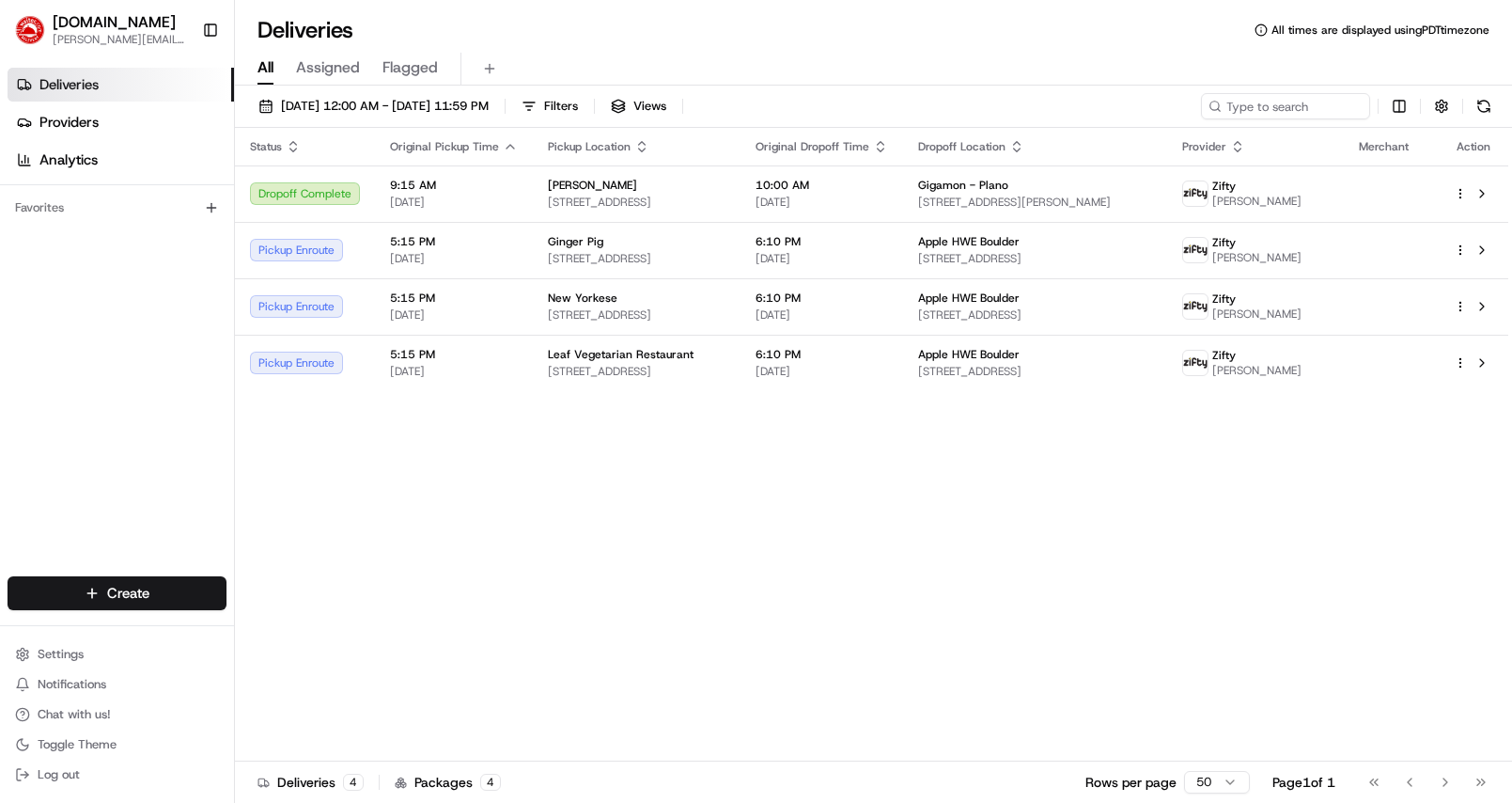 click on "Status Original Pickup Time Pickup Location Original Dropoff Time Dropoff Location Provider Merchant Action Dropoff Complete 9:15 AM 07/10/2025 Paris Croissant - Irving 1535 S Belt Line Rd, Coppell, TX 75019, USA 10:00 AM 07/10/2025 Gigamon - Plano 1400 Preston Rd 4th floor, Plano, TX 75093, USA Zifty Daniel Marquez Pickup Enroute 5:15 PM 07/10/2025 Ginger Pig 1203 13th St, Boulder, CO 80302, USA 6:10 PM 07/10/2025 Apple HWE Boulder 2400 Central Ave, Boulder, CO 80301, USA Zifty Wilmery Lovera Pickup Enroute 5:15 PM 07/10/2025 New Yorkese 1401 Pearl St, Boulder, CO 80302, USA 6:10 PM 07/10/2025 Apple HWE Boulder 2400 Central Ave, Boulder, CO 80301, USA Zifty Junior Mansilla Pickup Enroute 5:15 PM 07/10/2025 Leaf Vegetarian Restaurant 1710 Pearl St, Boulder, CO 80302, USA 6:10 PM 07/10/2025 Apple HWE Boulder 2400 Central Ave, Boulder, CO 80301, USA Zifty Akinyele Fadase" at bounding box center (871, 445) 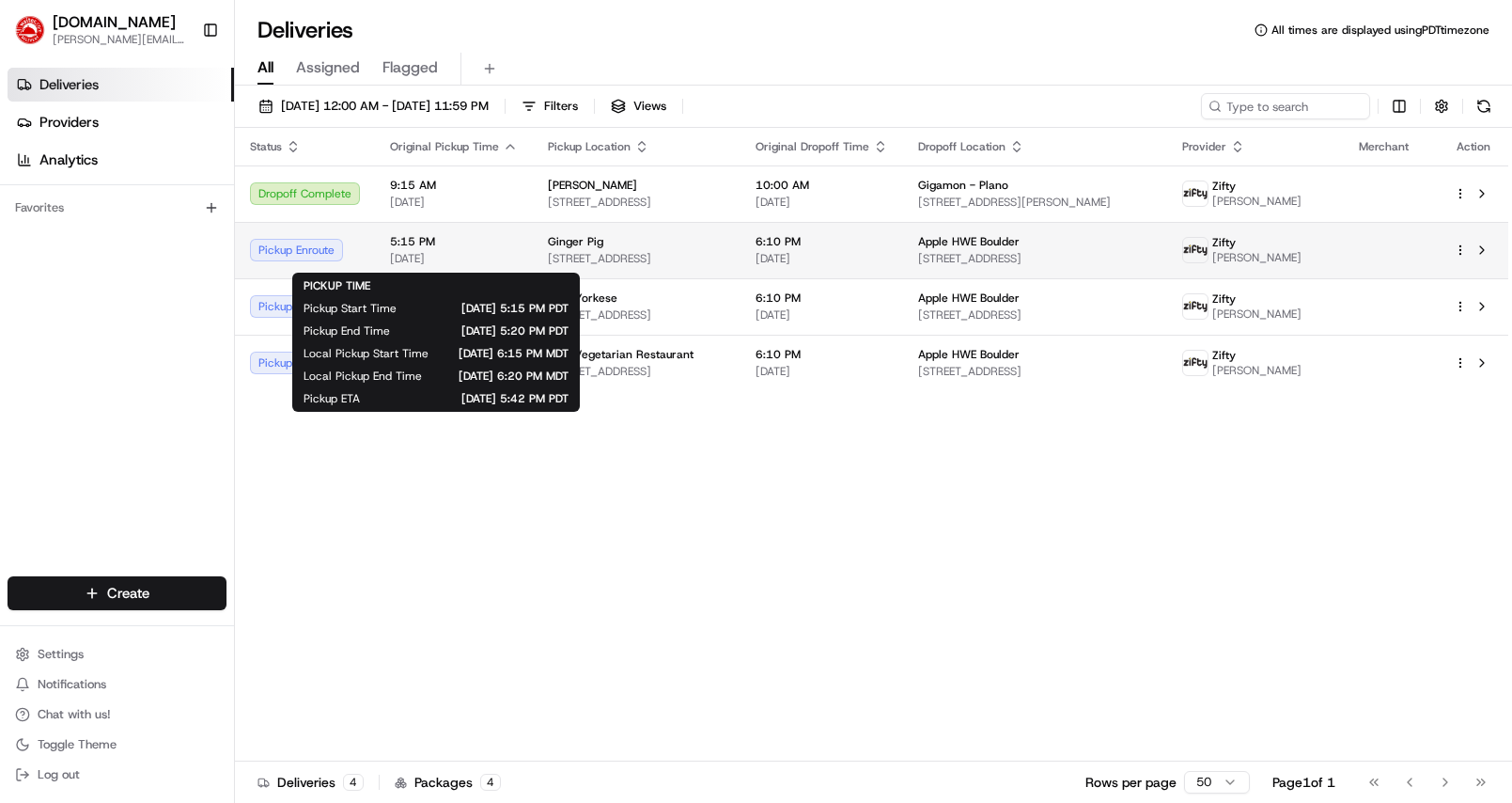 click on "5:15 PM" at bounding box center (454, 242) 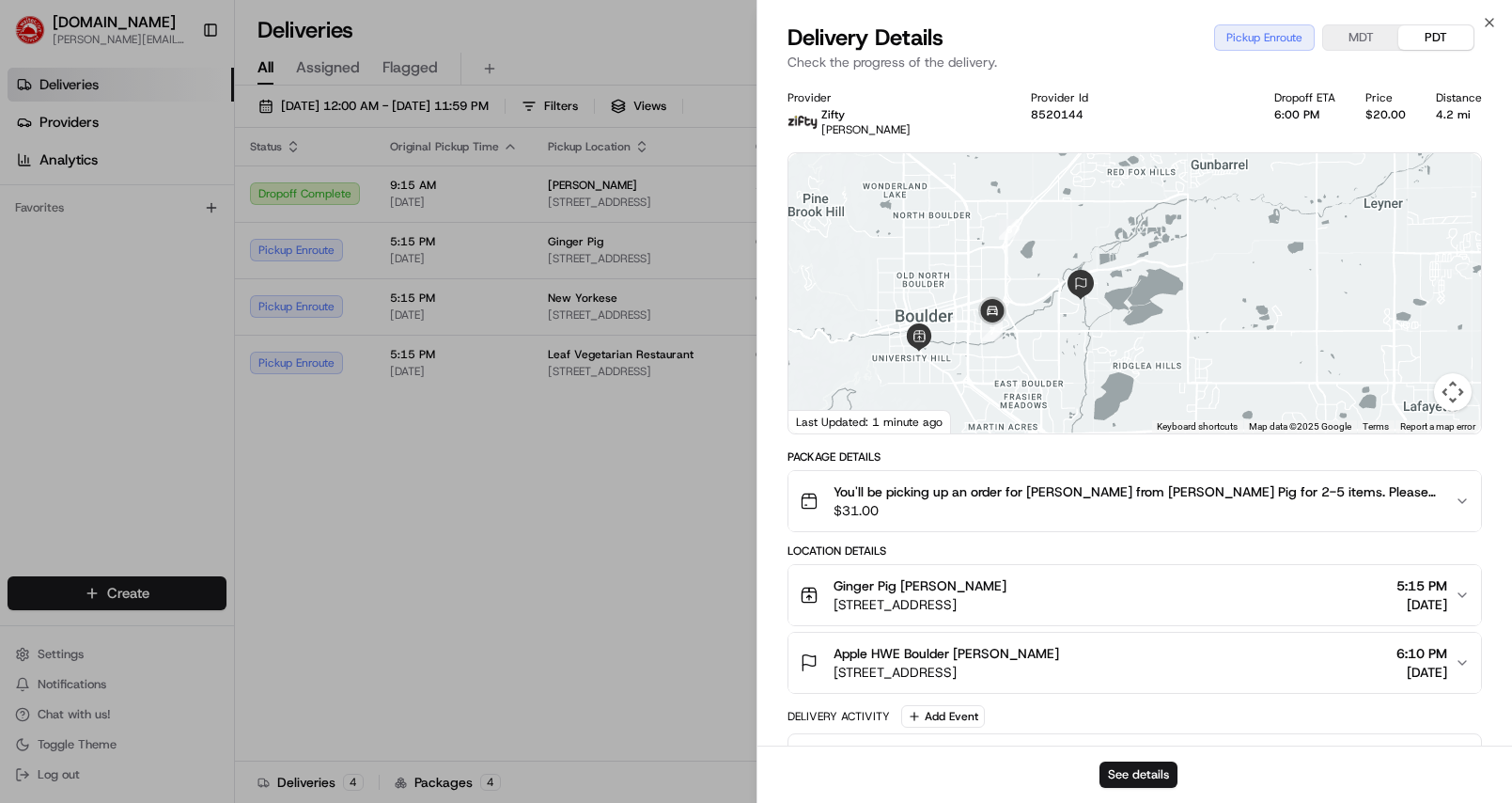 drag, startPoint x: 1016, startPoint y: 345, endPoint x: 1083, endPoint y: 343, distance: 67.02984 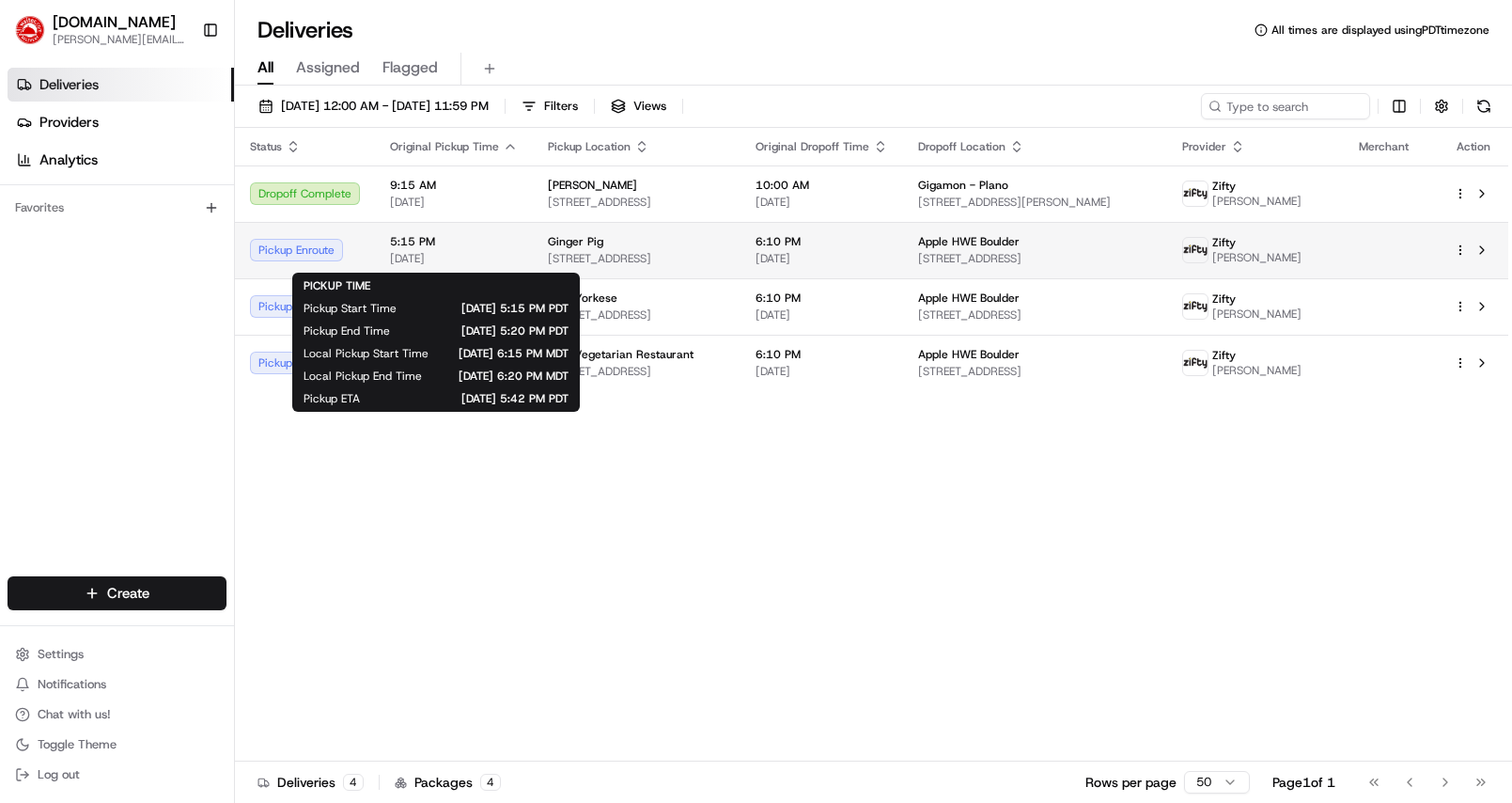 click on "5:15 PM" at bounding box center [454, 242] 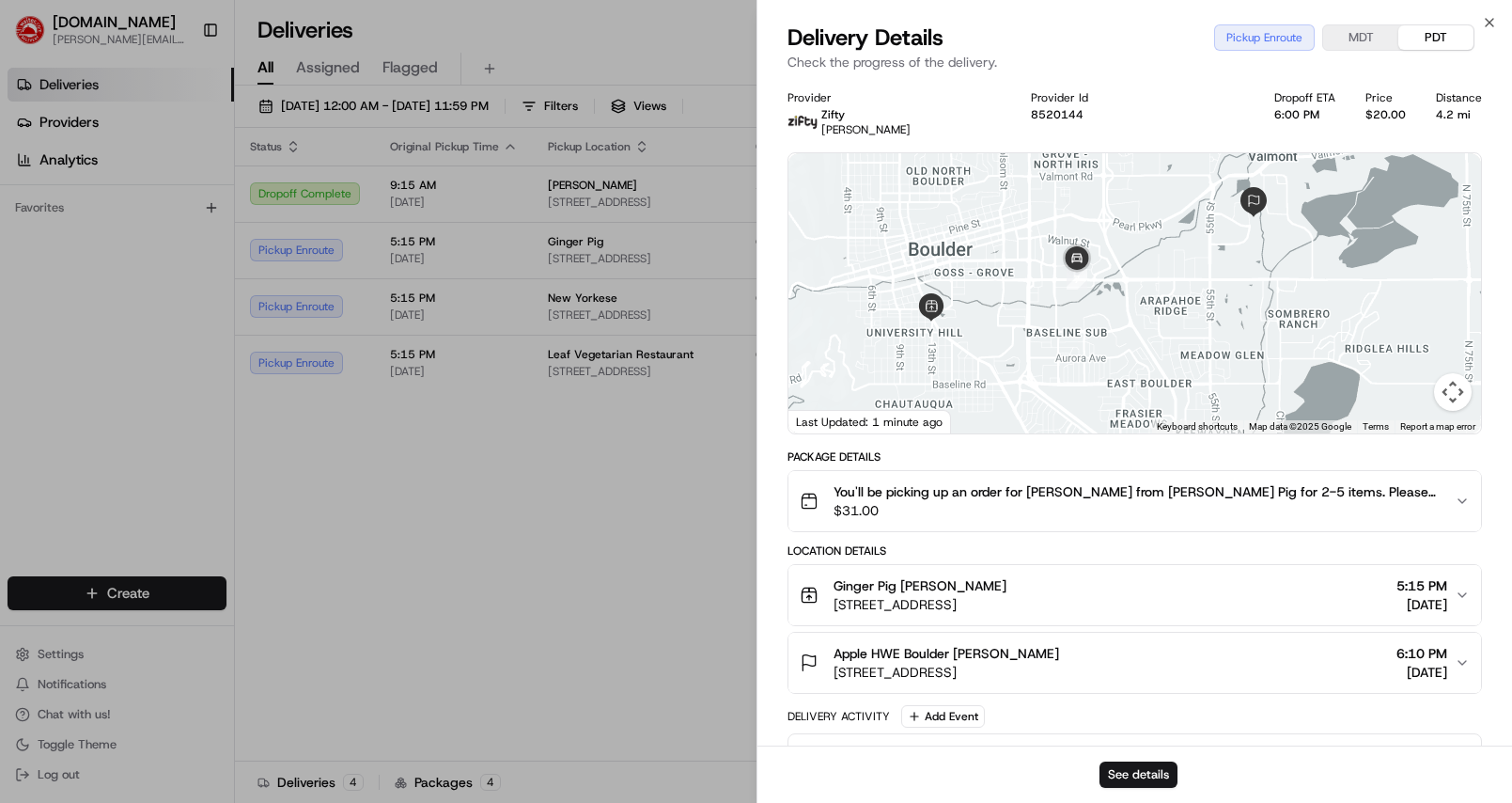 drag, startPoint x: 959, startPoint y: 312, endPoint x: 1113, endPoint y: 308, distance: 154.05194 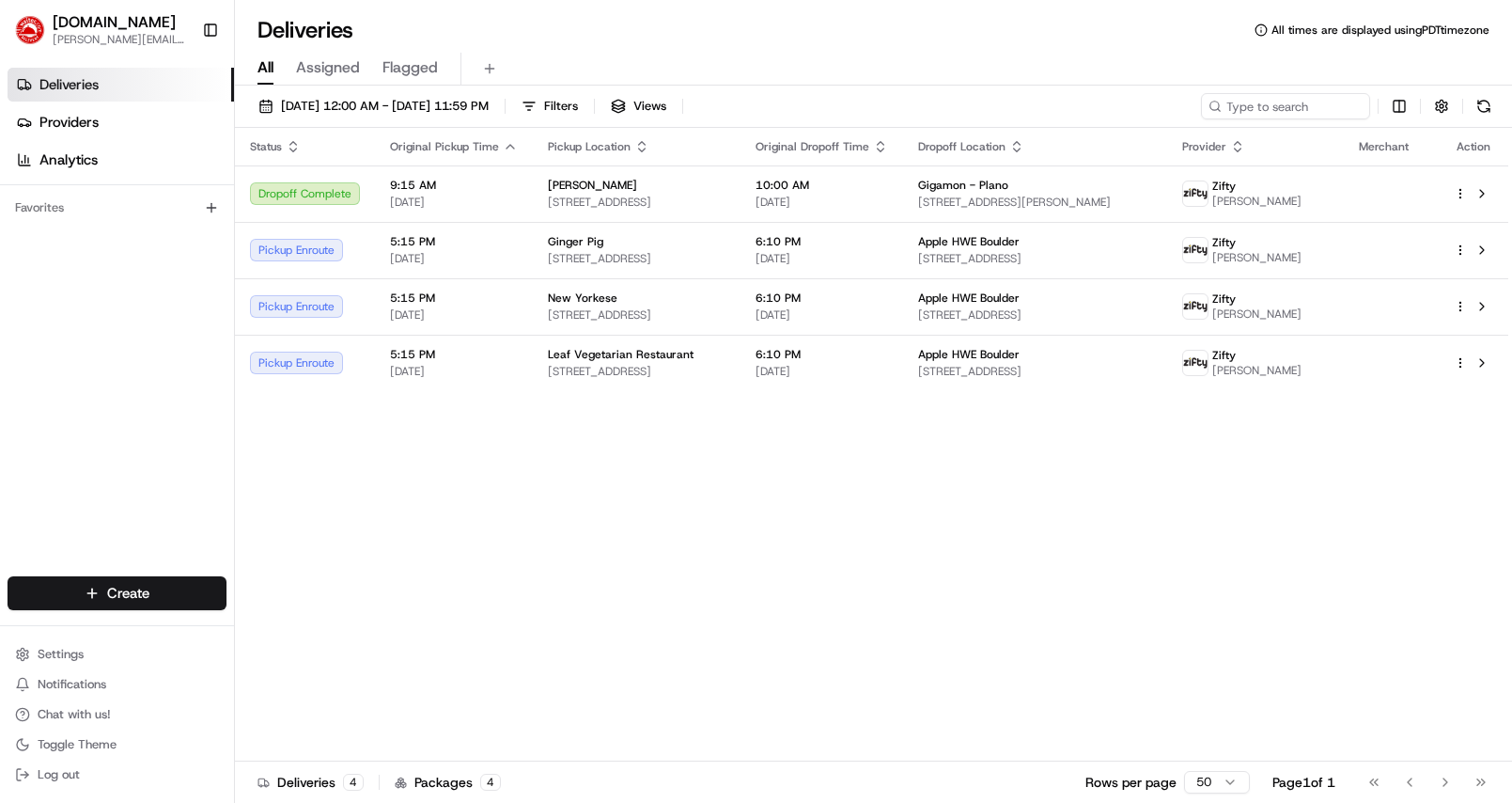 click on "Status Original Pickup Time Pickup Location Original Dropoff Time Dropoff Location Provider Merchant Action Dropoff Complete 9:15 AM 07/10/2025 Paris Croissant - Irving 1535 S Belt Line Rd, Coppell, TX 75019, USA 10:00 AM 07/10/2025 Gigamon - Plano 1400 Preston Rd 4th floor, Plano, TX 75093, USA Zifty Daniel Marquez Pickup Enroute 5:15 PM 07/10/2025 Ginger Pig 1203 13th St, Boulder, CO 80302, USA 6:10 PM 07/10/2025 Apple HWE Boulder 2400 Central Ave, Boulder, CO 80301, USA Zifty Wilmery Lovera Pickup Enroute 5:15 PM 07/10/2025 New Yorkese 1401 Pearl St, Boulder, CO 80302, USA 6:10 PM 07/10/2025 Apple HWE Boulder 2400 Central Ave, Boulder, CO 80301, USA Zifty Junior Mansilla Pickup Enroute 5:15 PM 07/10/2025 Leaf Vegetarian Restaurant 1710 Pearl St, Boulder, CO 80302, USA 6:10 PM 07/10/2025 Apple HWE Boulder 2400 Central Ave, Boulder, CO 80301, USA Zifty Akinyele Fadase" at bounding box center [871, 445] 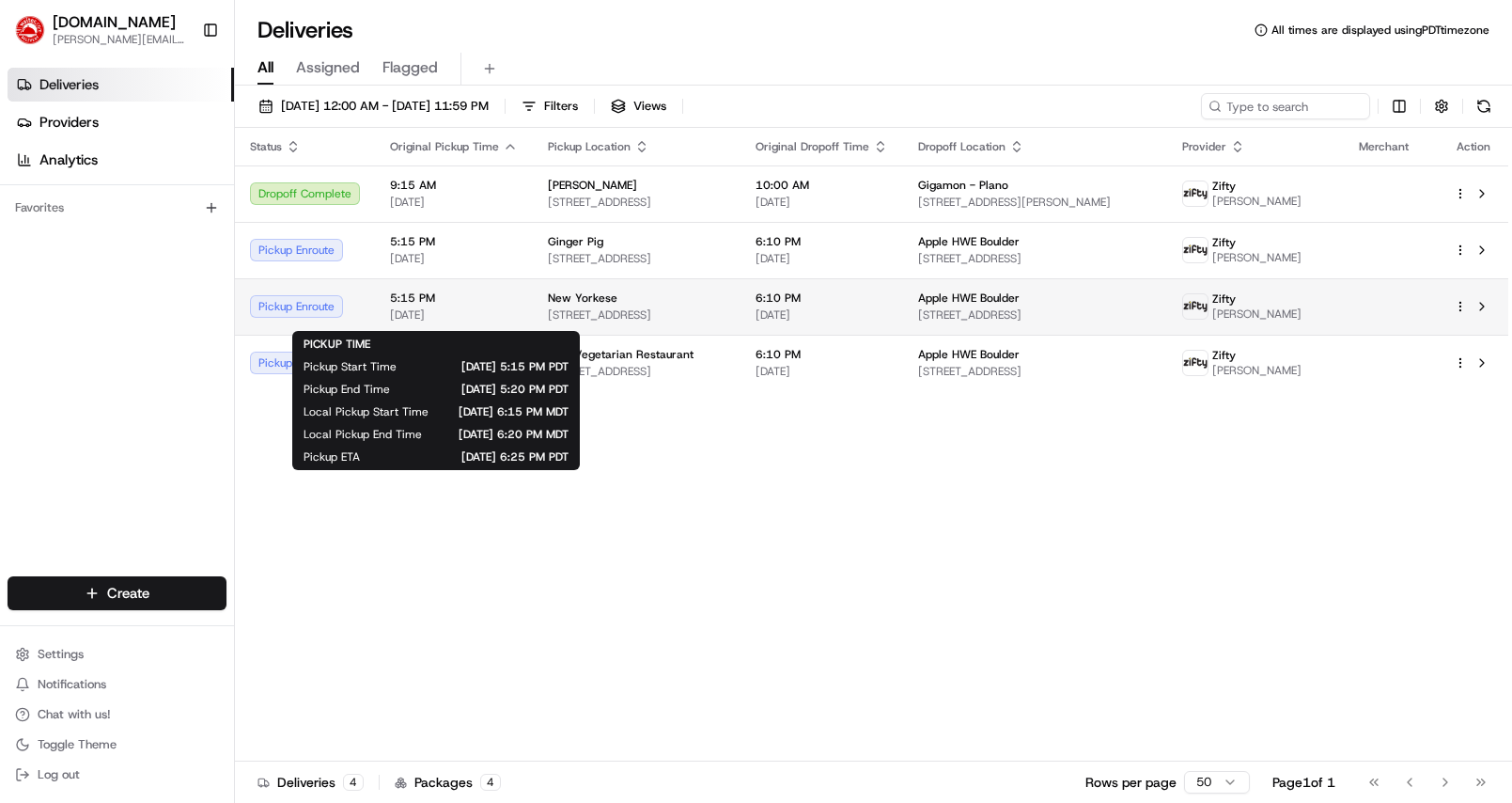 click on "5:15 PM" at bounding box center (454, 298) 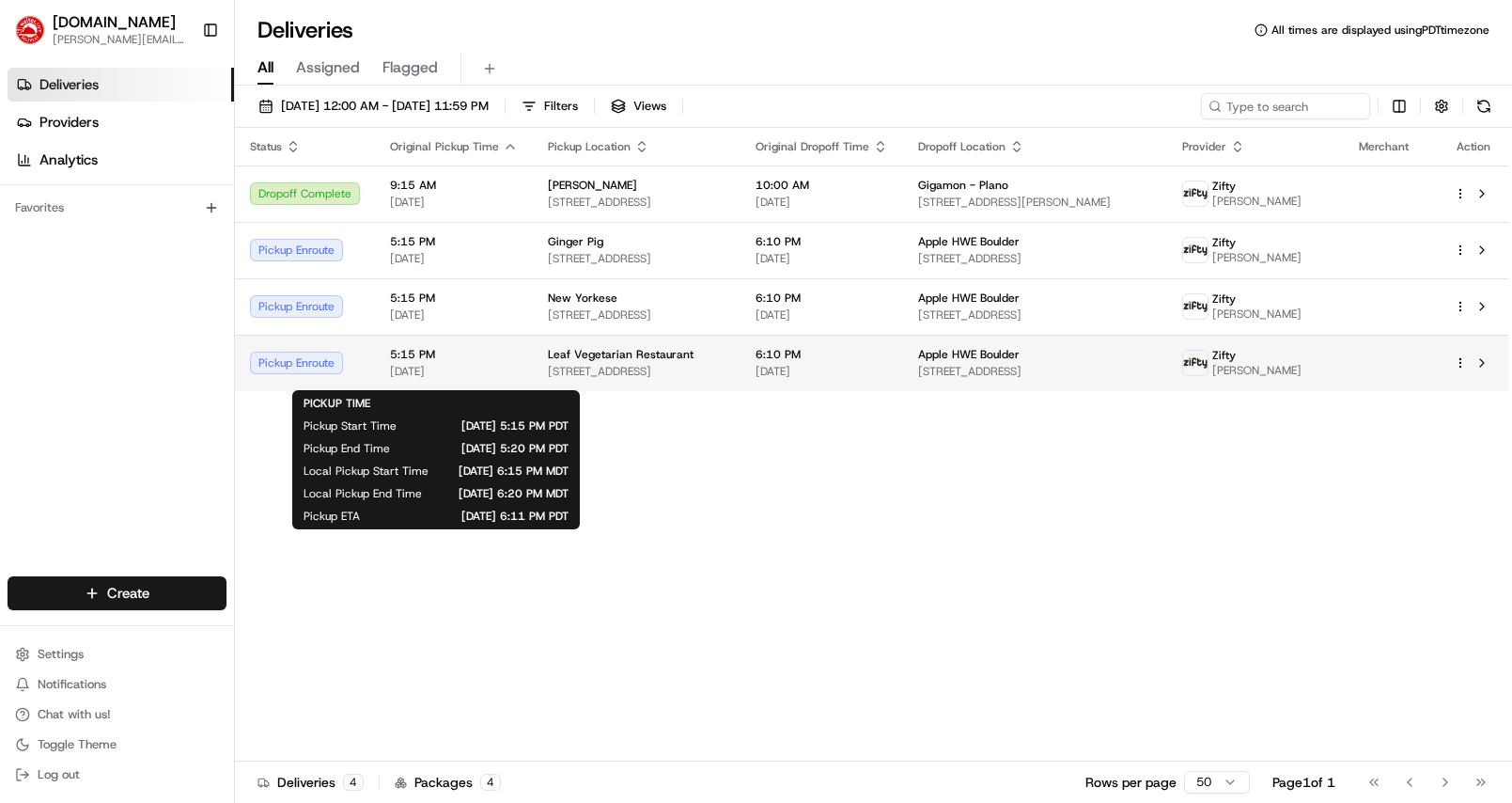 click on "5:15 PM" at bounding box center [454, 354] 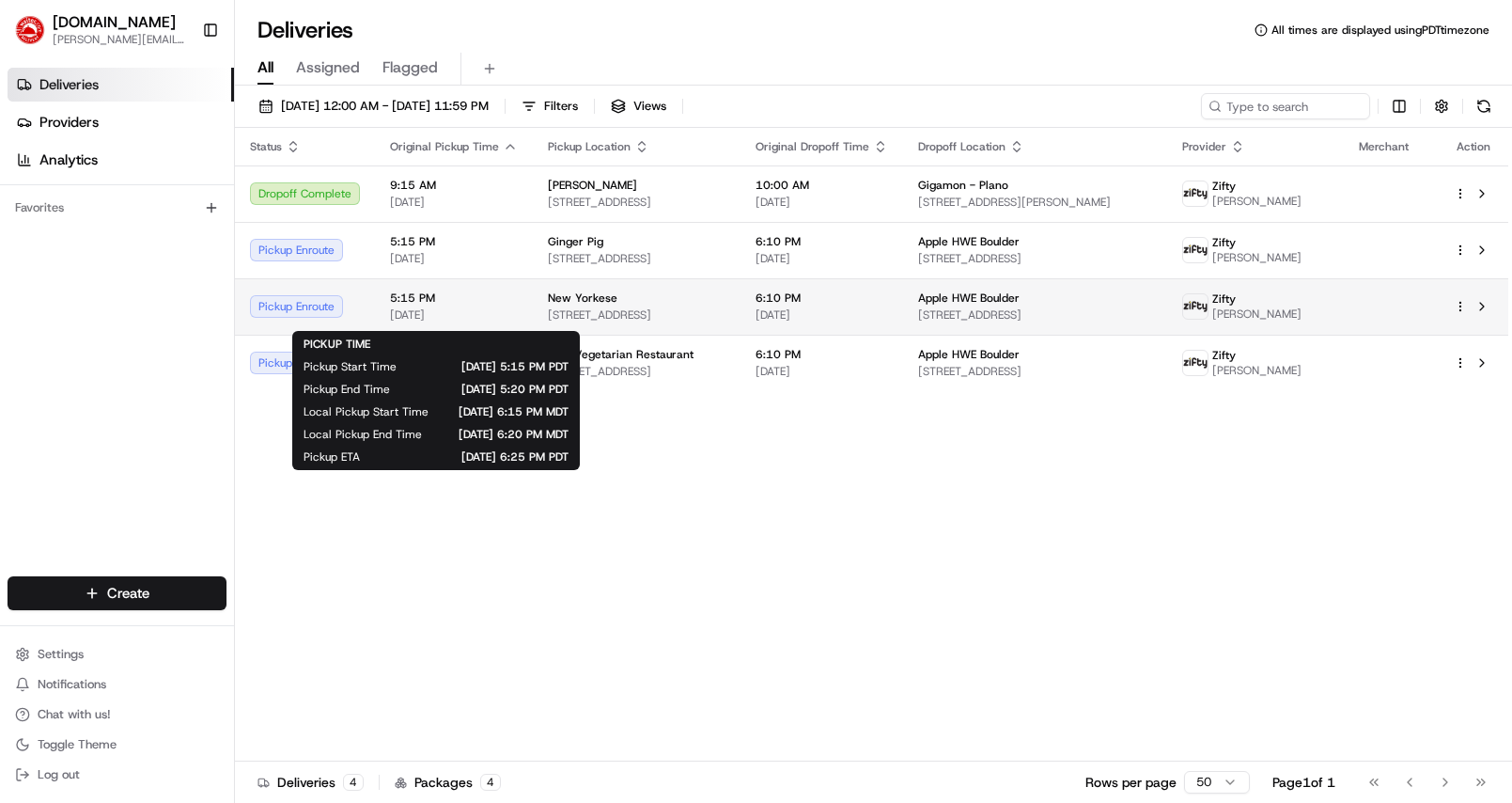click on "5:15 PM" at bounding box center (454, 298) 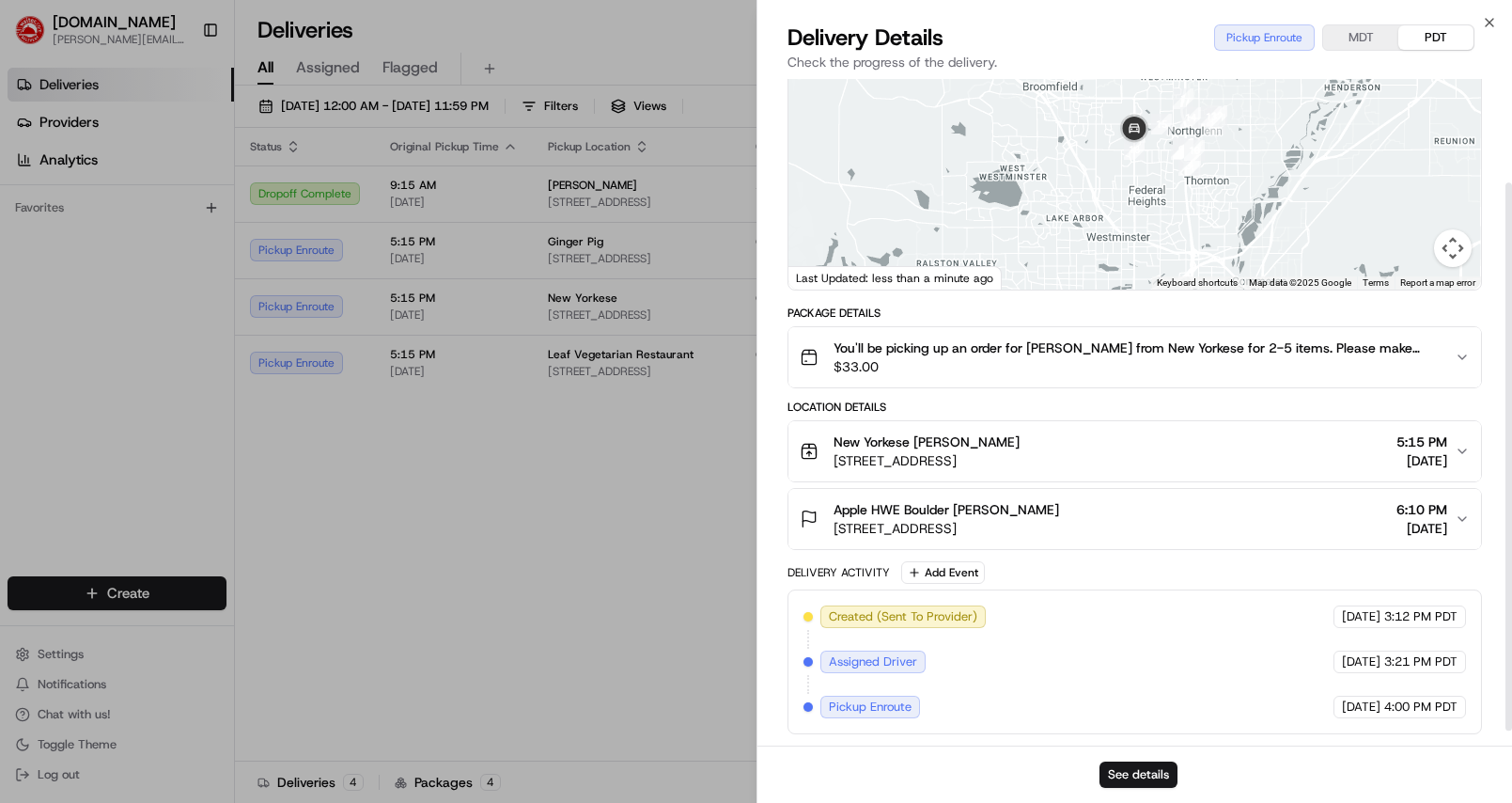 scroll, scrollTop: 0, scrollLeft: 0, axis: both 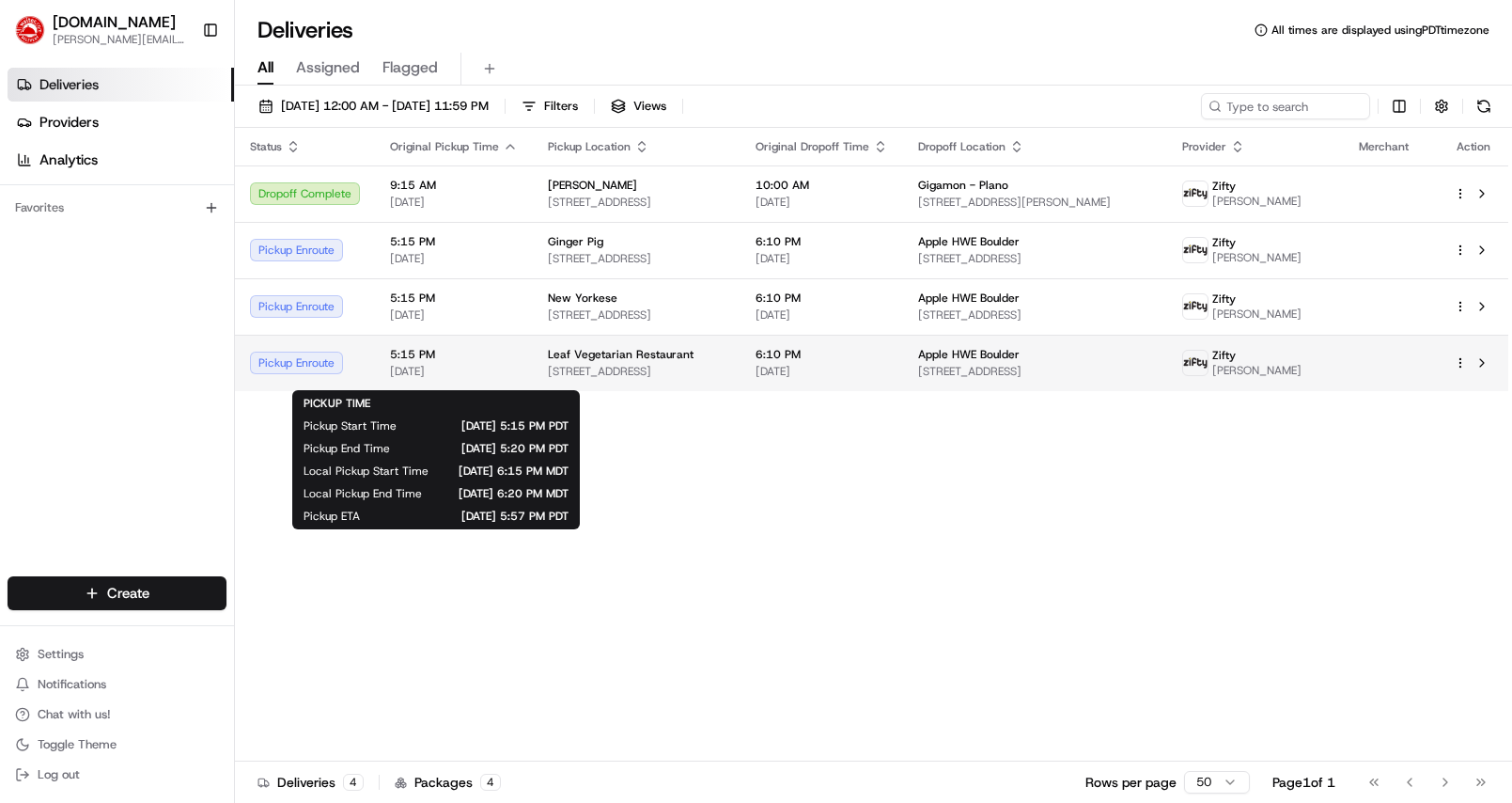 click on "5:15 PM" at bounding box center (454, 354) 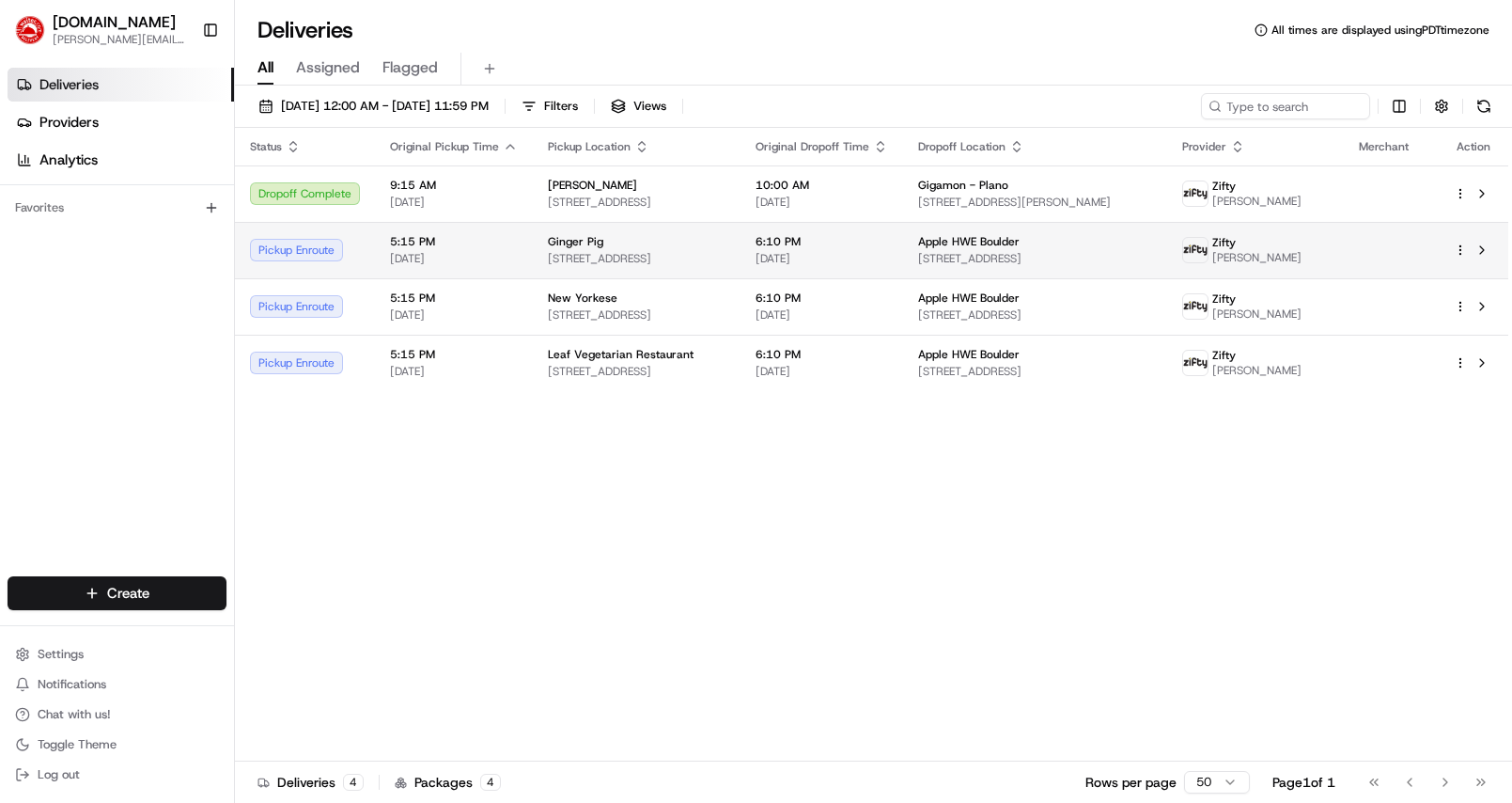 click on "5:15 PM" at bounding box center (454, 242) 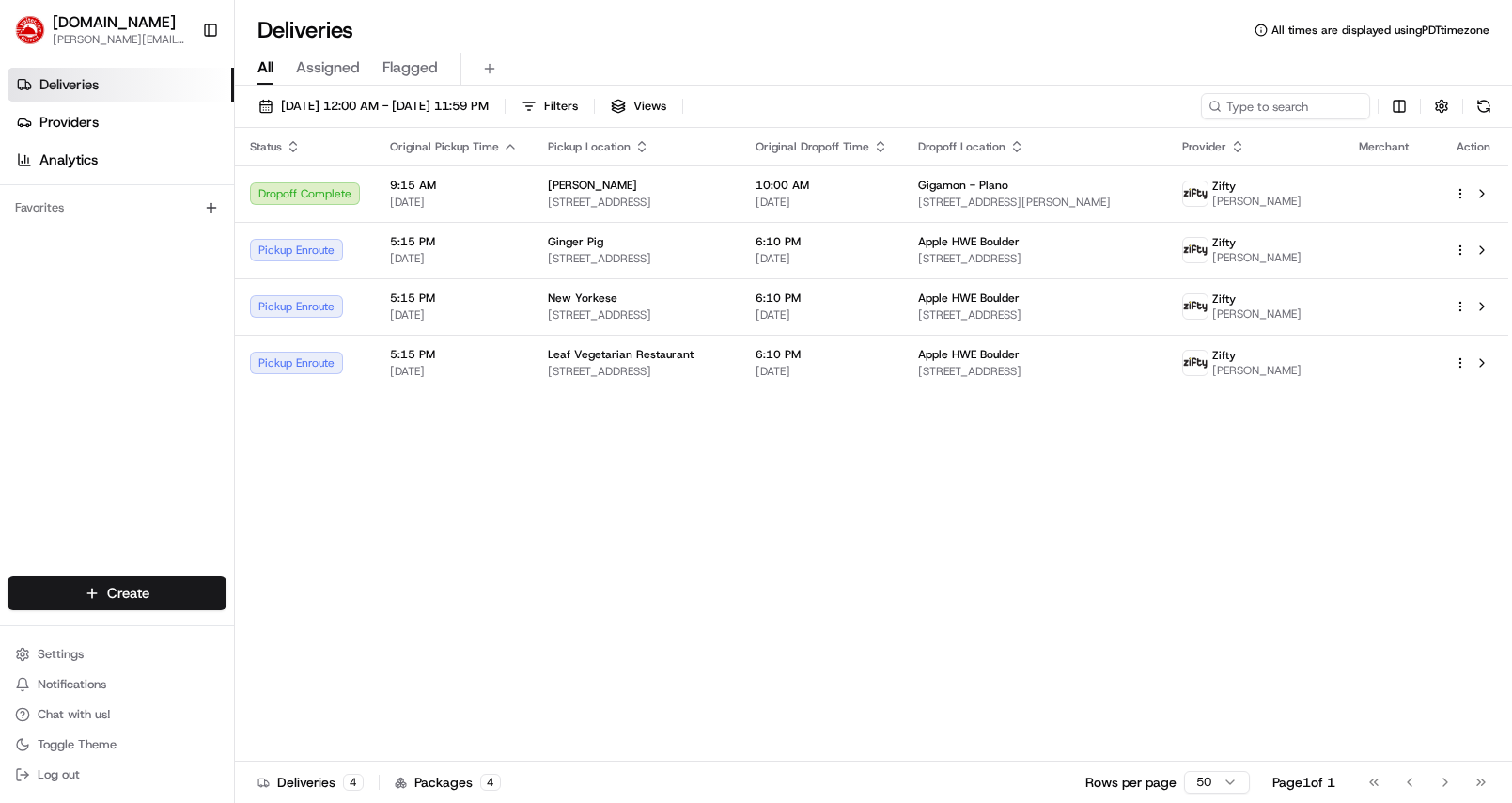click on "Status Original Pickup Time Pickup Location Original Dropoff Time Dropoff Location Provider Merchant Action Dropoff Complete 9:15 AM 07/10/2025 Paris Croissant - Irving 1535 S Belt Line Rd, Coppell, TX 75019, USA 10:00 AM 07/10/2025 Gigamon - Plano 1400 Preston Rd 4th floor, Plano, TX 75093, USA Zifty Daniel Marquez Pickup Enroute 5:15 PM 07/10/2025 Ginger Pig 1203 13th St, Boulder, CO 80302, USA 6:10 PM 07/10/2025 Apple HWE Boulder 2400 Central Ave, Boulder, CO 80301, USA Zifty Wilmery Lovera Pickup Enroute 5:15 PM 07/10/2025 New Yorkese 1401 Pearl St, Boulder, CO 80302, USA 6:10 PM 07/10/2025 Apple HWE Boulder 2400 Central Ave, Boulder, CO 80301, USA Zifty Junior Mansilla Pickup Enroute 5:15 PM 07/10/2025 Leaf Vegetarian Restaurant 1710 Pearl St, Boulder, CO 80302, USA 6:10 PM 07/10/2025 Apple HWE Boulder 2400 Central Ave, Boulder, CO 80301, USA Zifty Akinyele Fadase" at bounding box center [871, 445] 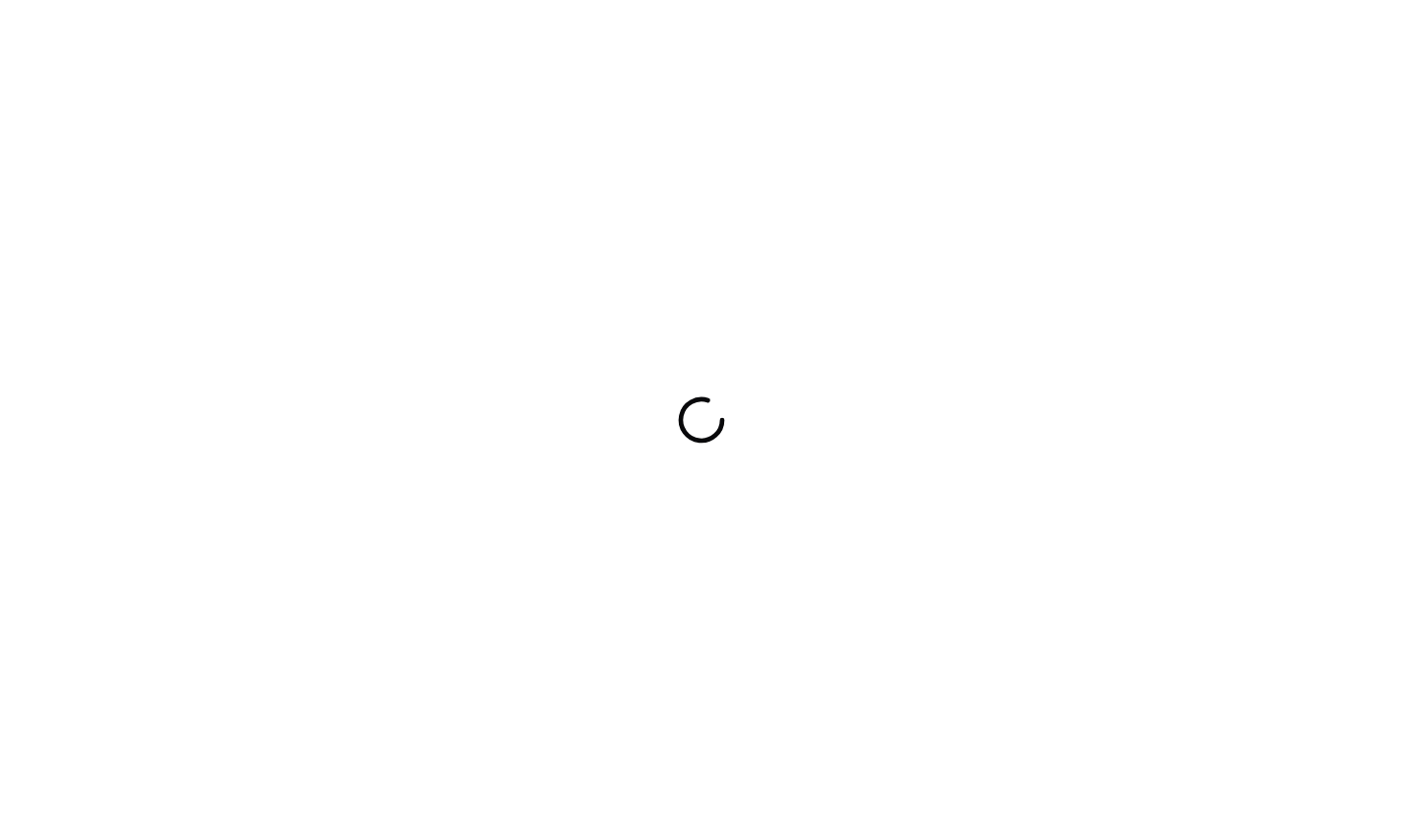 scroll, scrollTop: 0, scrollLeft: 0, axis: both 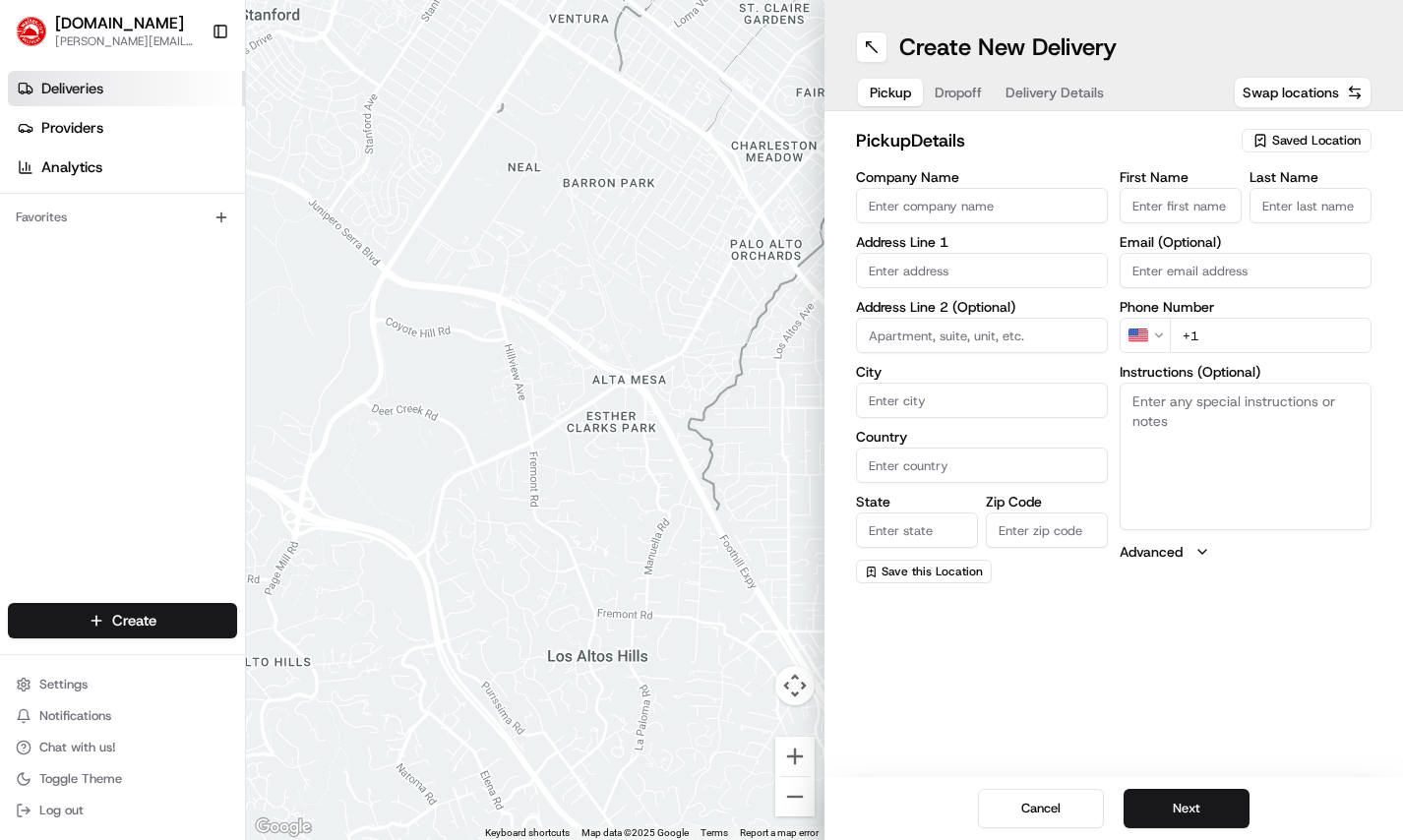 click on "Deliveries" at bounding box center [126, 89] 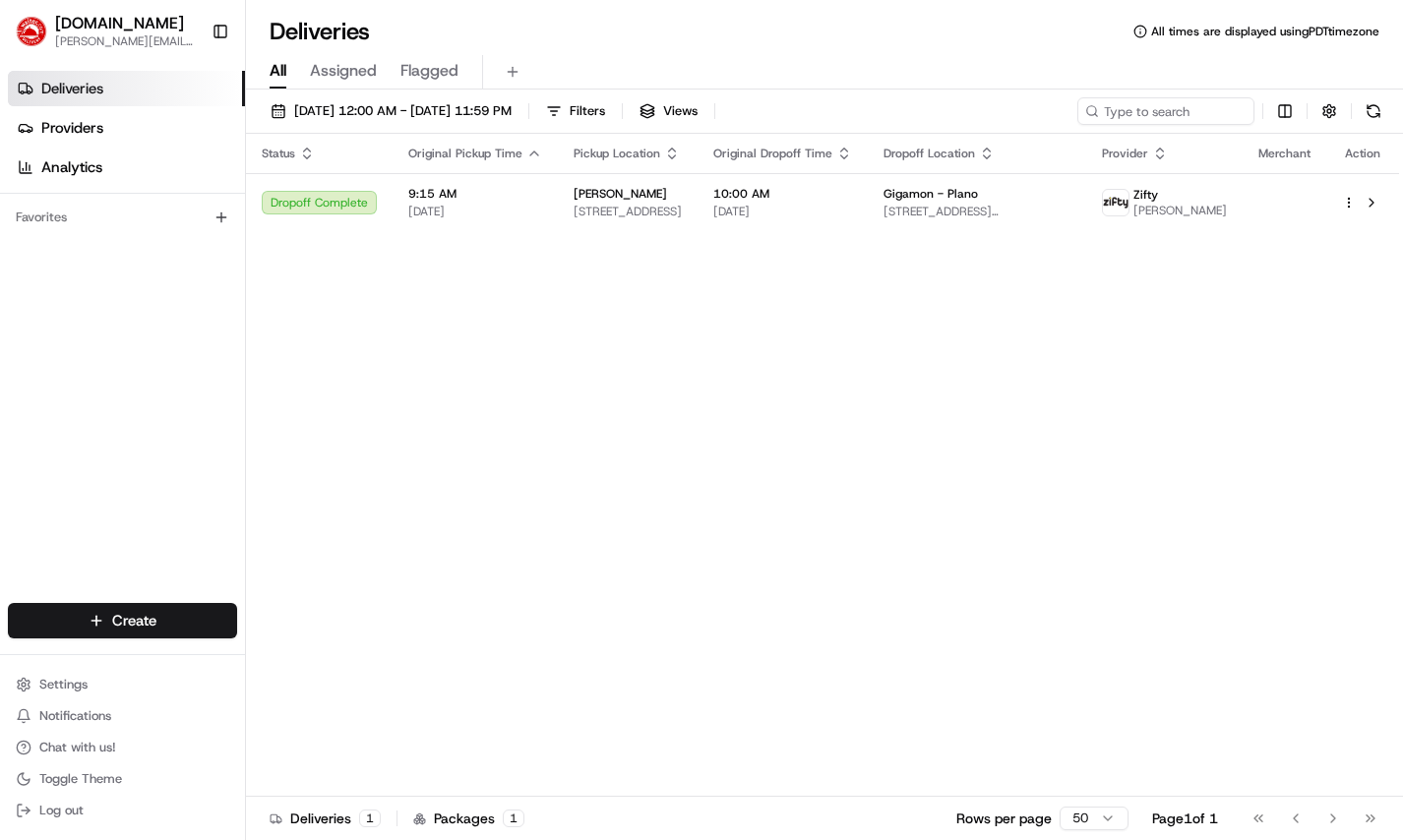 scroll, scrollTop: 0, scrollLeft: 0, axis: both 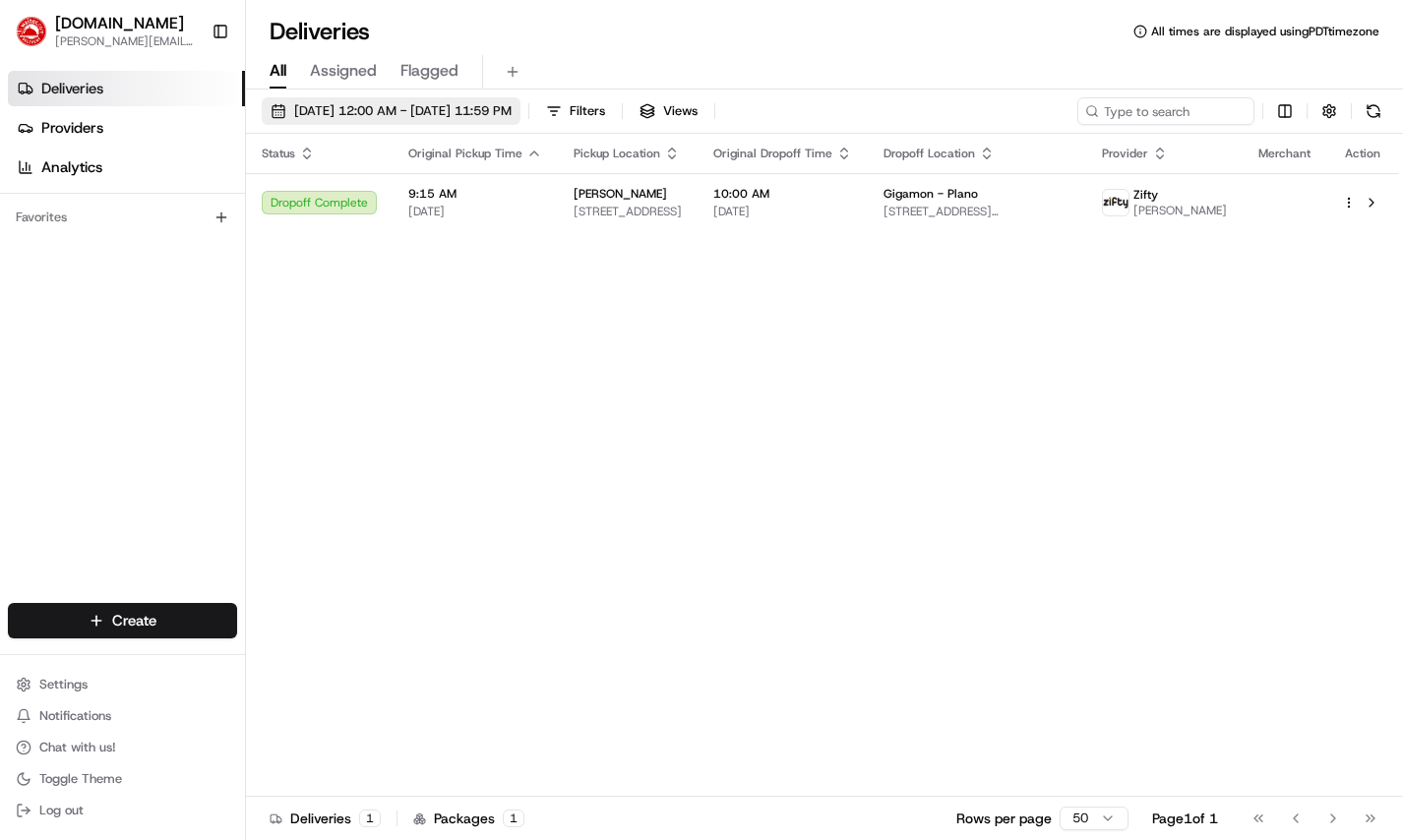 click on "07/10/2025 12:00 AM - 07/10/2025 11:59 PM" at bounding box center (402, 111) 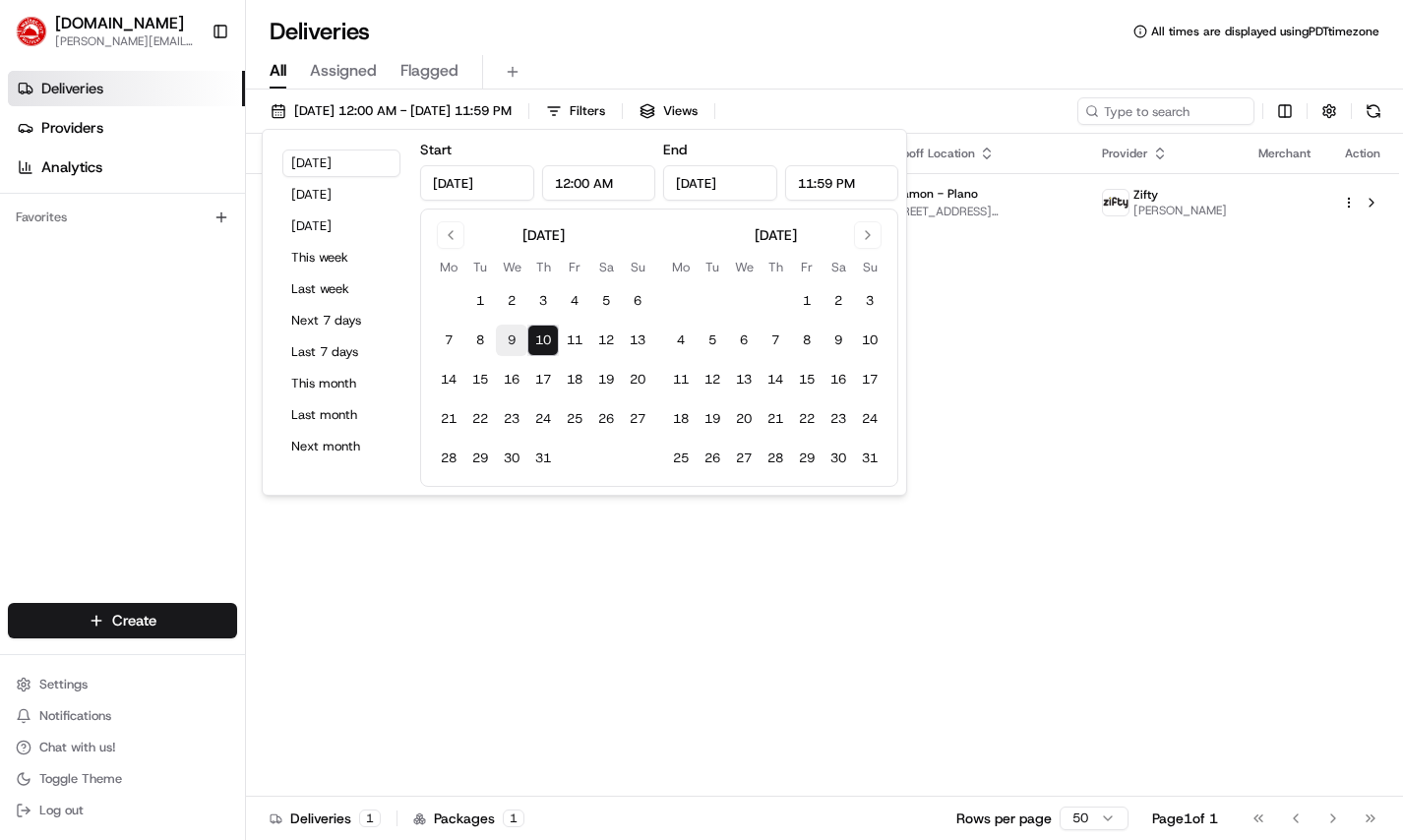 click on "9" at bounding box center [512, 340] 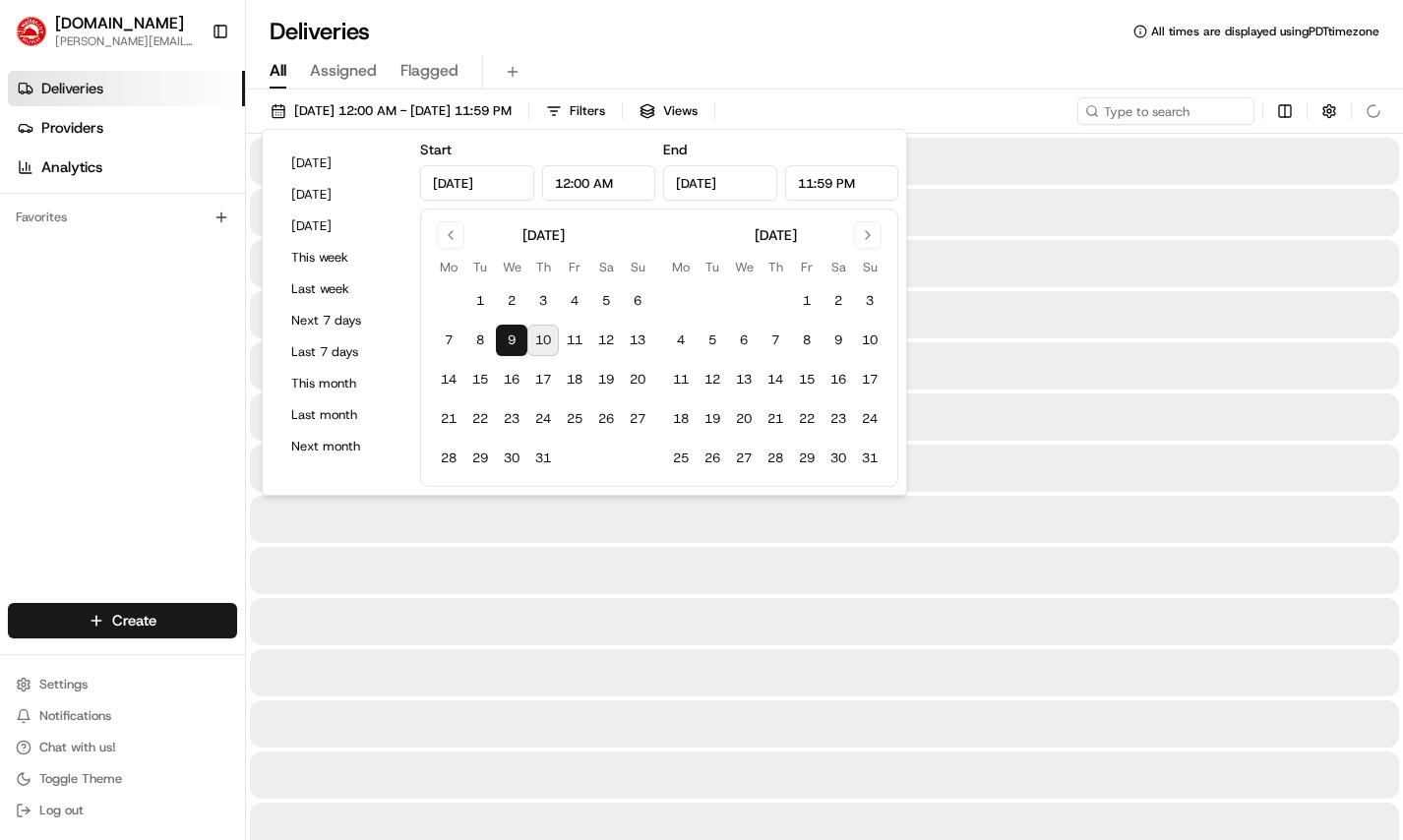 type on "Jul 9, 2025" 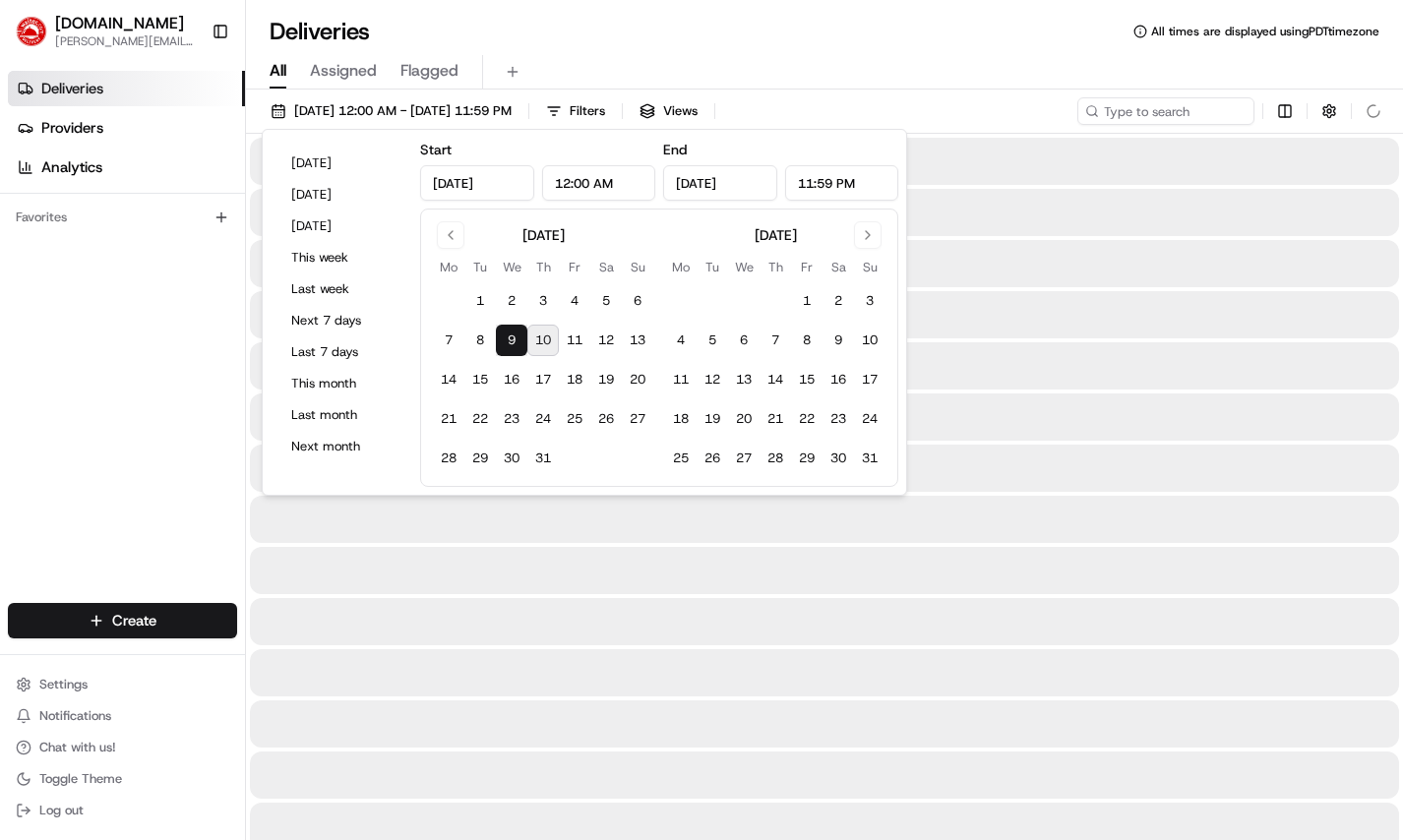 type on "Jul 9, 2025" 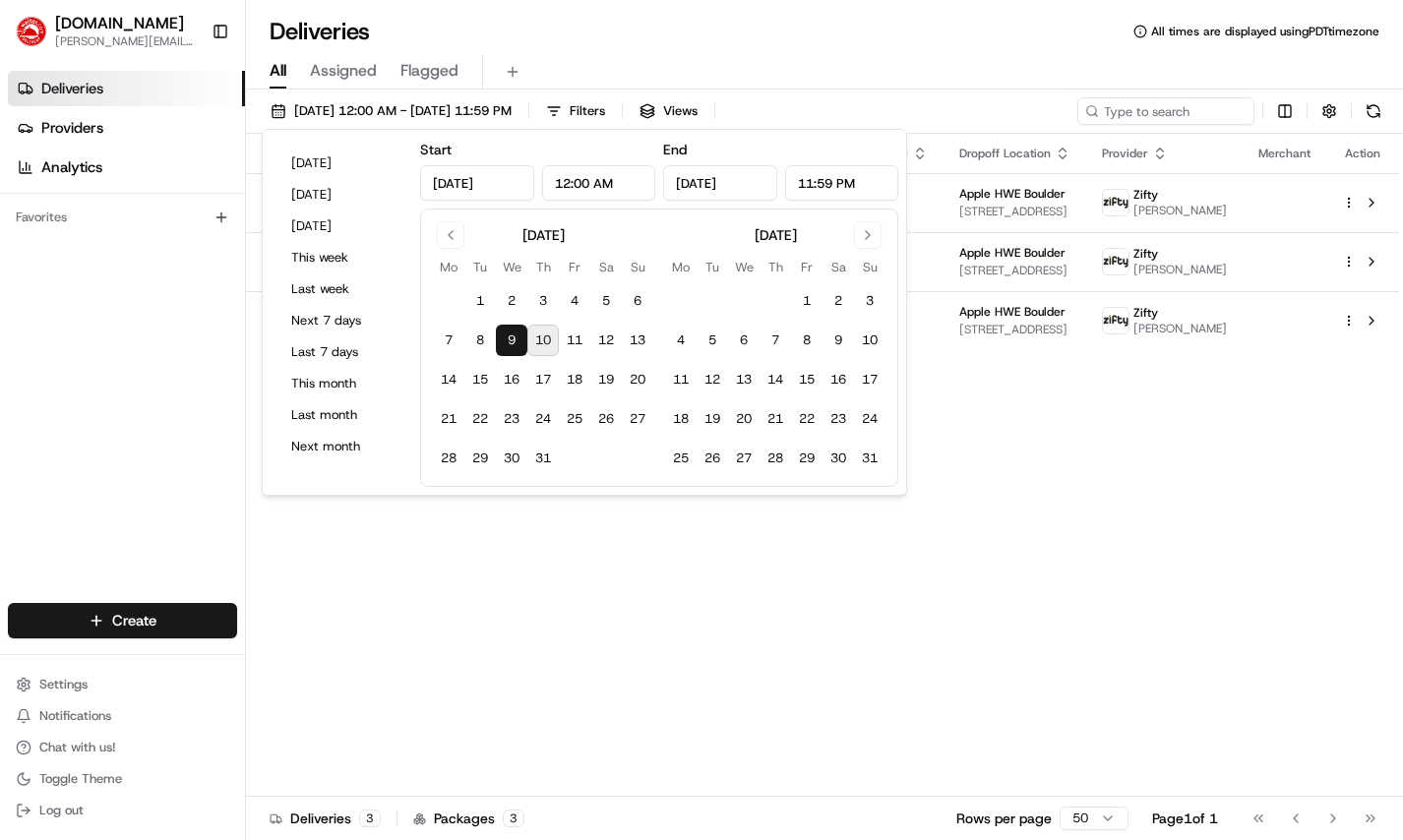 click on "Status Original Pickup Time Pickup Location Original Dropoff Time Dropoff Location Provider Merchant Action Dropoff Complete 5:15 PM 07/09/2025 Tibet's Restaurant And Bar 321 McCaslin Blvd A, Louisville, CO 80027, USA 6:10 PM 07/09/2025 Apple HWE Boulder 2400 Central Ave, Boulder, CO 80301, USA Zifty Viviana Gomez Dropoff Complete 5:15 PM 07/09/2025 Khow Thai Cafe 1600 Broadway, Boulder, CO 80302, USA 6:10 PM 07/09/2025 Apple HWE Boulder 2400 Central Ave, Boulder, CO 80301, USA Zifty Stephanie Seller Dropoff Complete 5:15 PM 07/09/2025 Peckish Boulder 1320 College Ave, Boulder, CO 80302, USA 6:10 PM 07/09/2025 Apple HWE Boulder 2400 Central Ave, Boulder, CO 80301, USA Zifty Luis Alejandro" at bounding box center [823, 465] 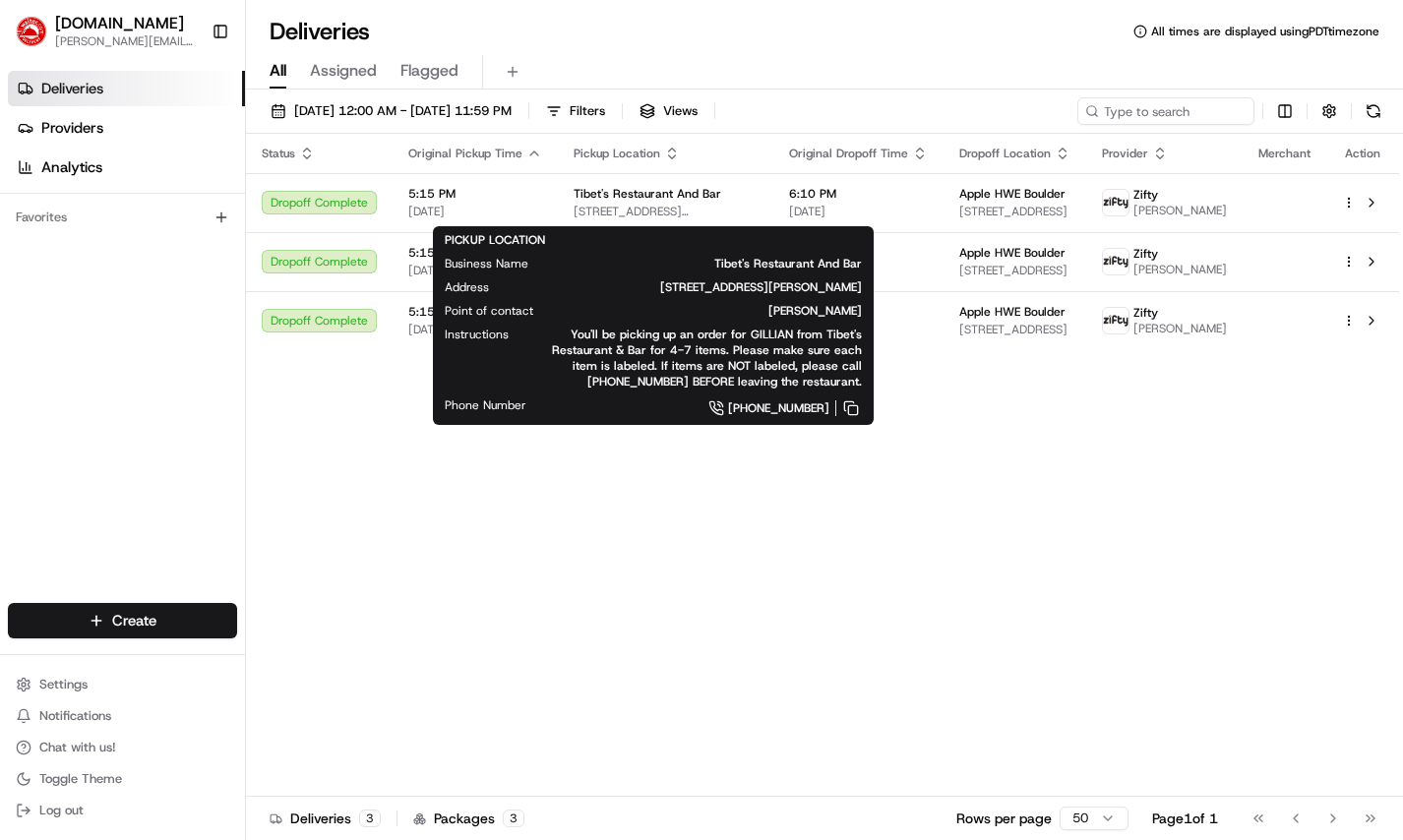 click on "Tibet's Restaurant And Bar" at bounding box center (710, 264) 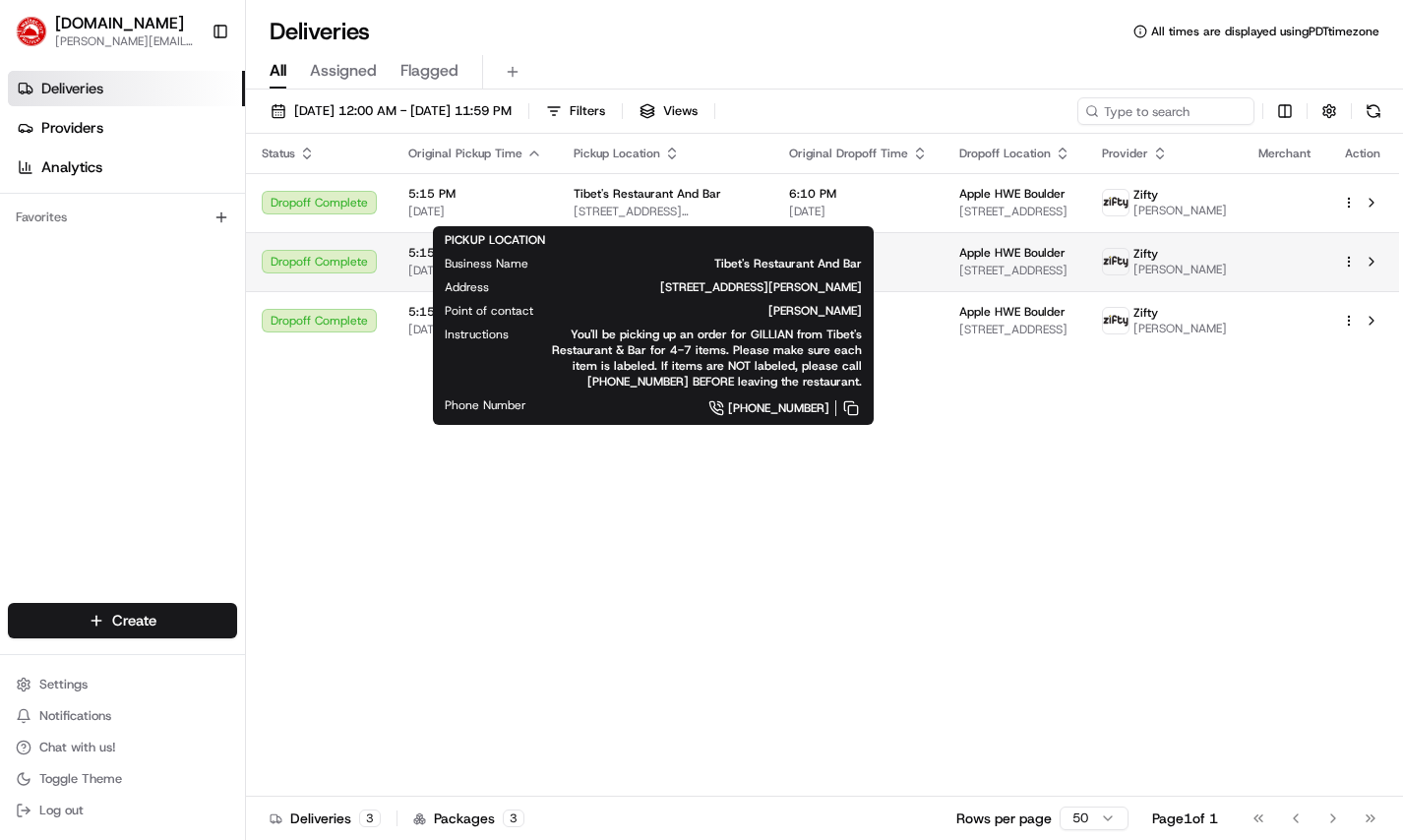 click on "5:15 PM 07/09/2025" at bounding box center [475, 262] 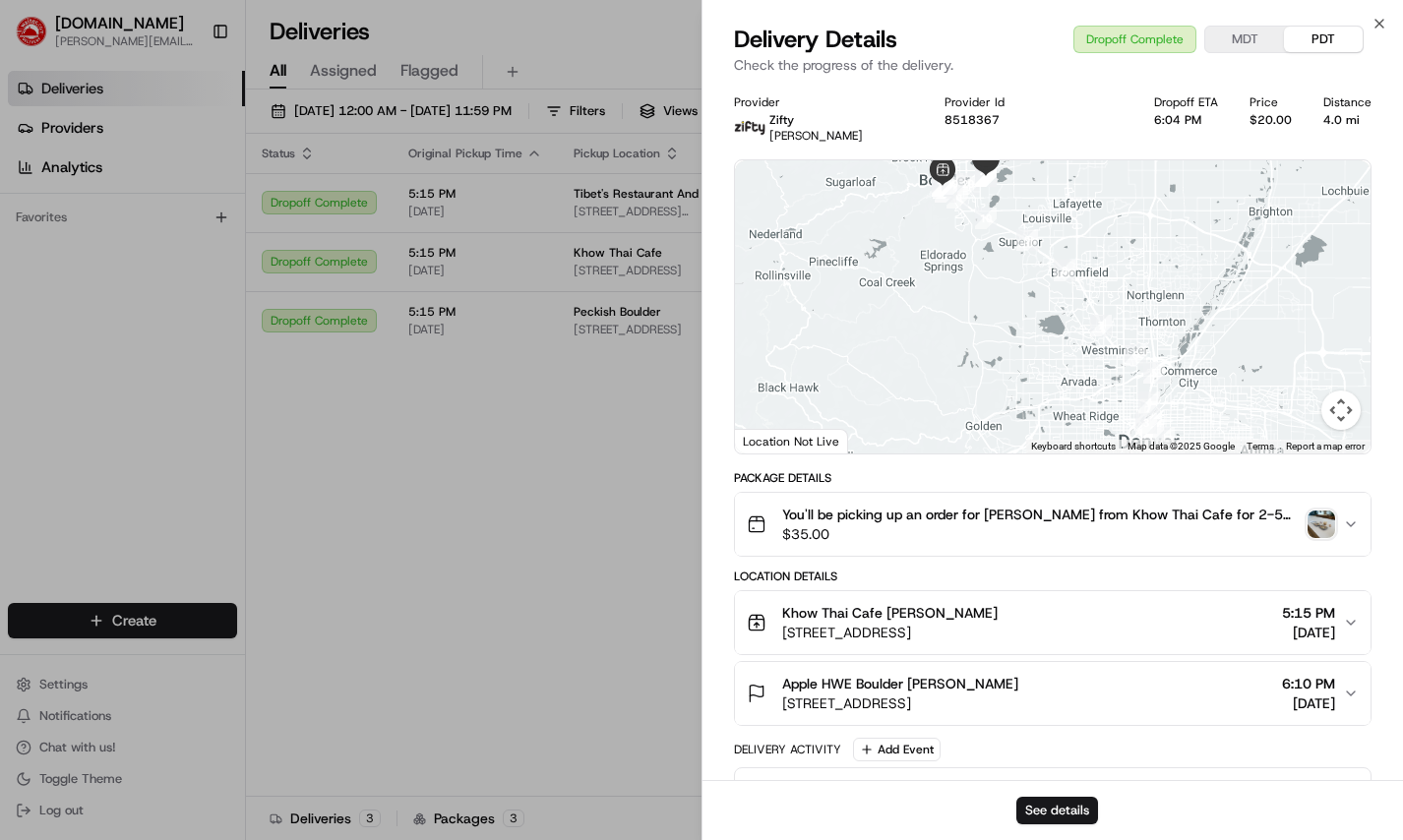 click on "Khow Thai Cafe Evan Reisbeck" at bounding box center [889, 613] 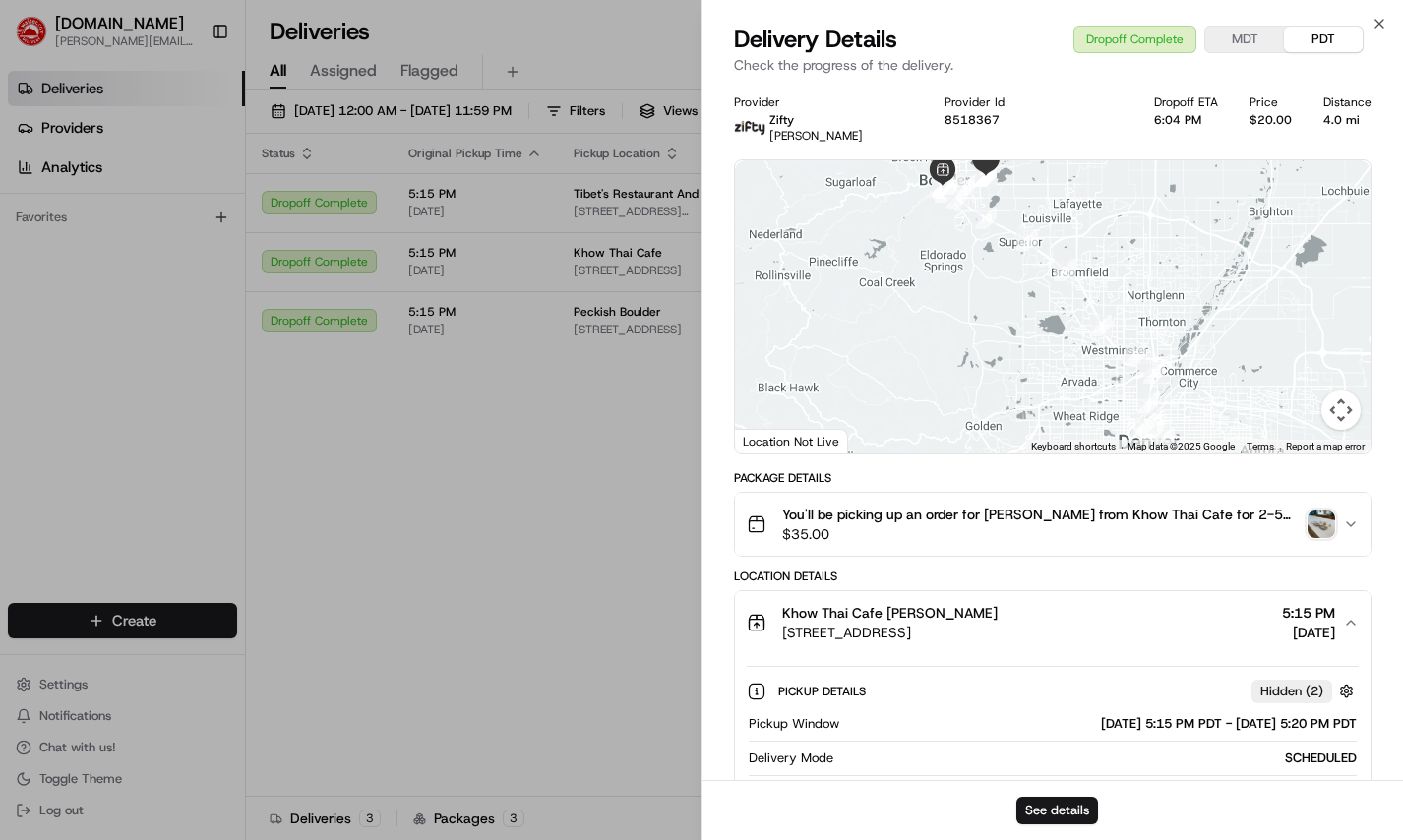 scroll, scrollTop: 657, scrollLeft: 0, axis: vertical 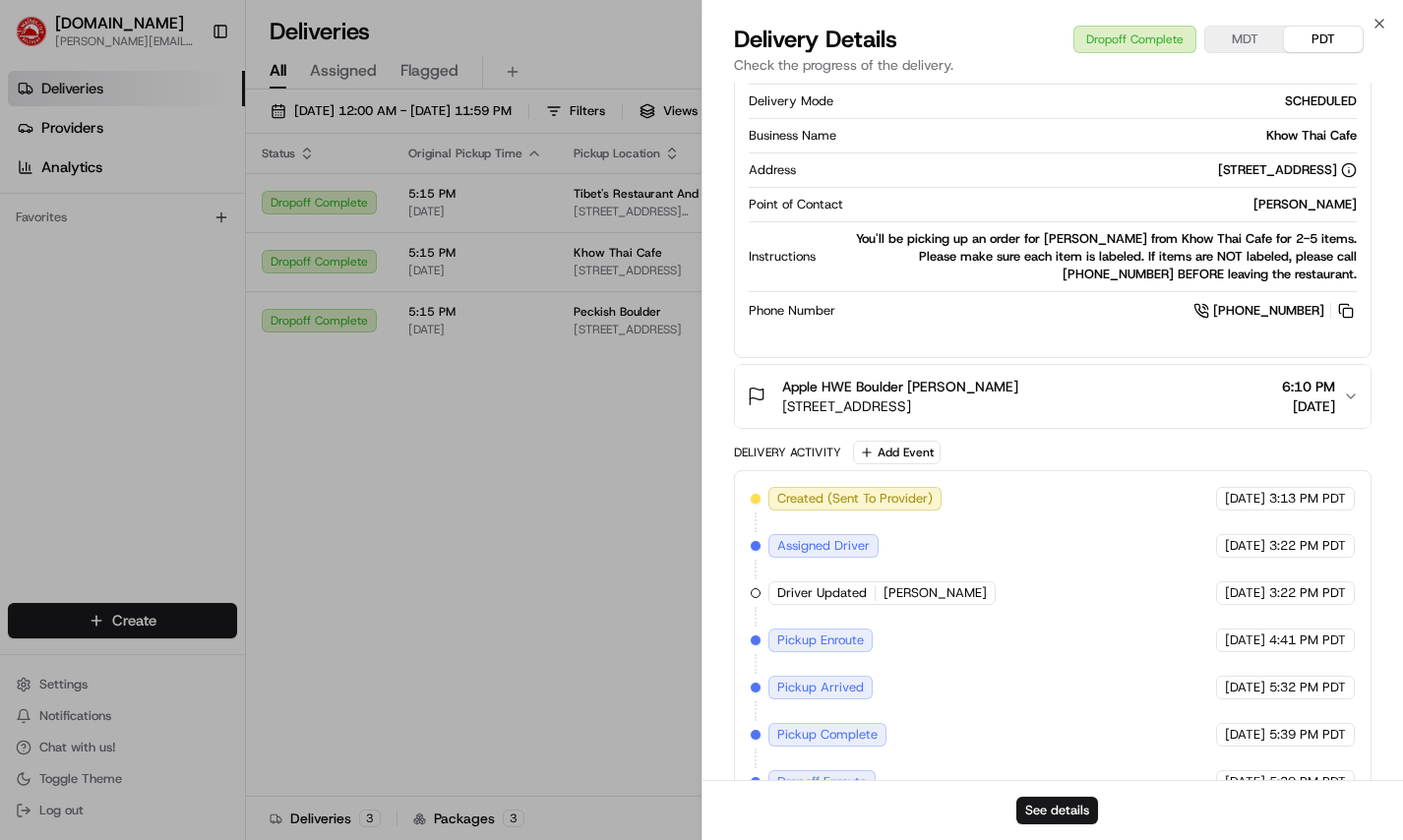 click on "You'll be picking up an order for GILLIAN from Khow Thai Cafe for 2-5 items. Please make sure each item is labeled. If items are NOT labeled, please call 650-417-7844 BEFORE leaving the restaurant." at bounding box center (1090, 257) 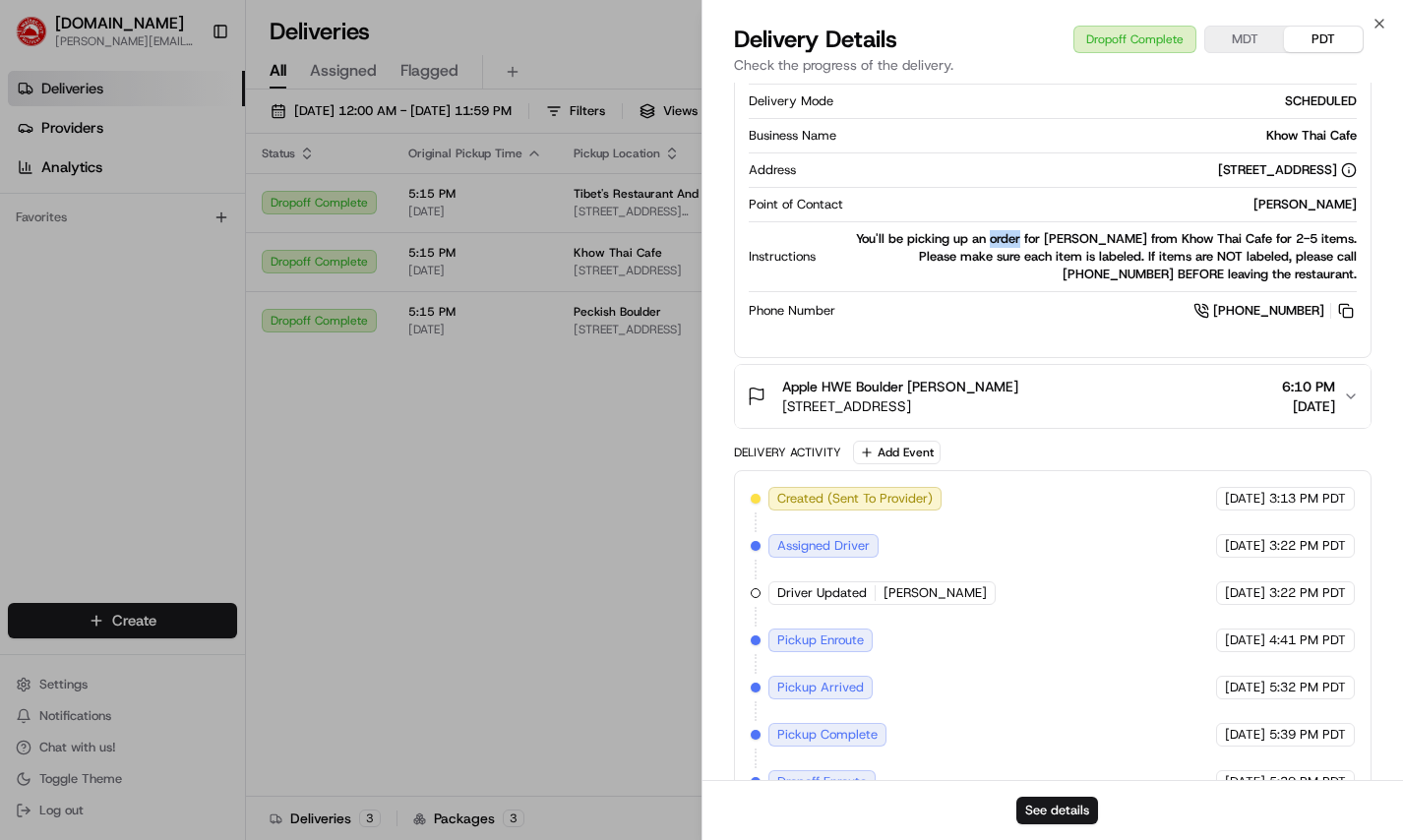 click on "You'll be picking up an order for GILLIAN from Khow Thai Cafe for 2-5 items. Please make sure each item is labeled. If items are NOT labeled, please call 650-417-7844 BEFORE leaving the restaurant." at bounding box center [1090, 257] 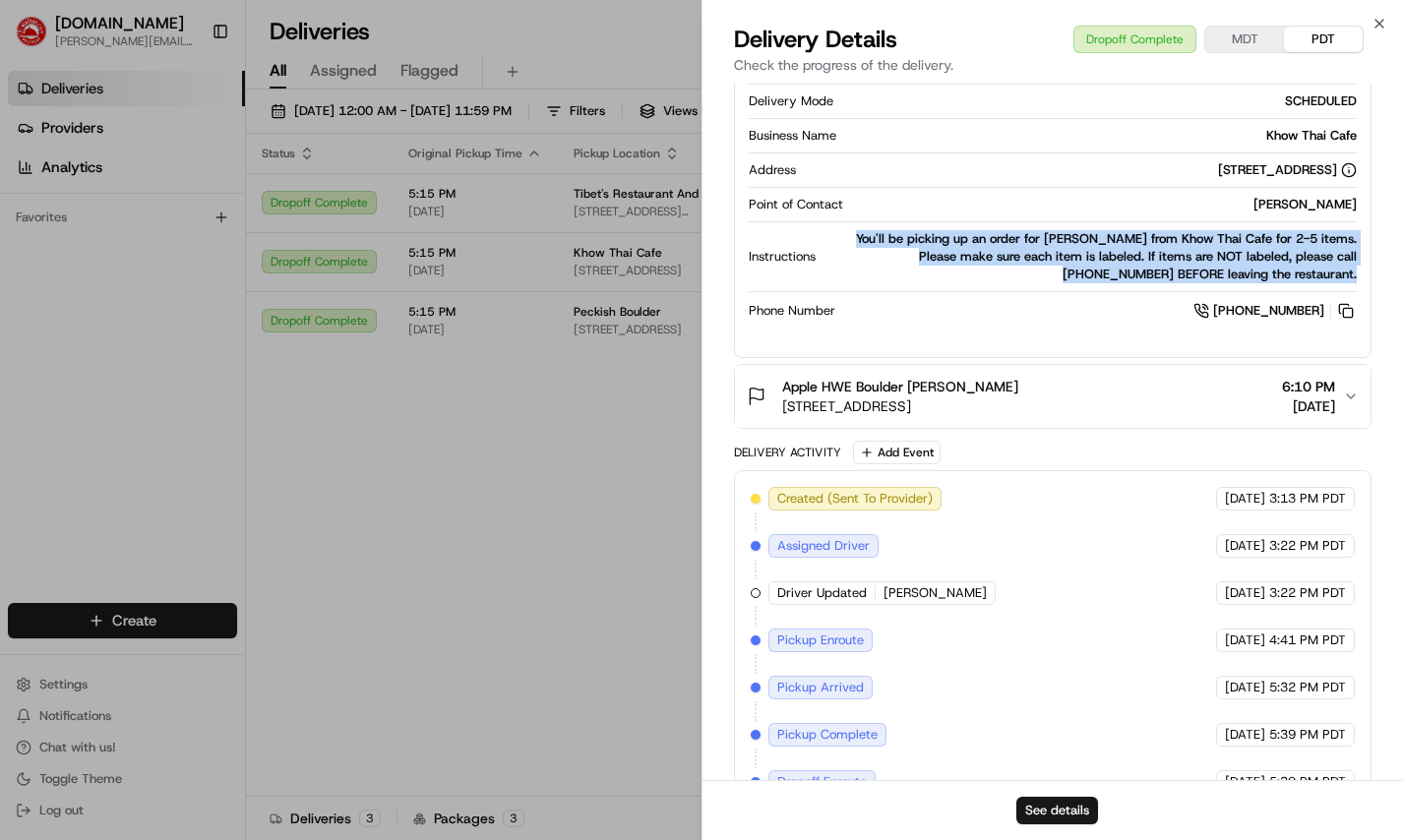 click on "You'll be picking up an order for GILLIAN from Khow Thai Cafe for 2-5 items. Please make sure each item is labeled. If items are NOT labeled, please call 650-417-7844 BEFORE leaving the restaurant." at bounding box center [1090, 257] 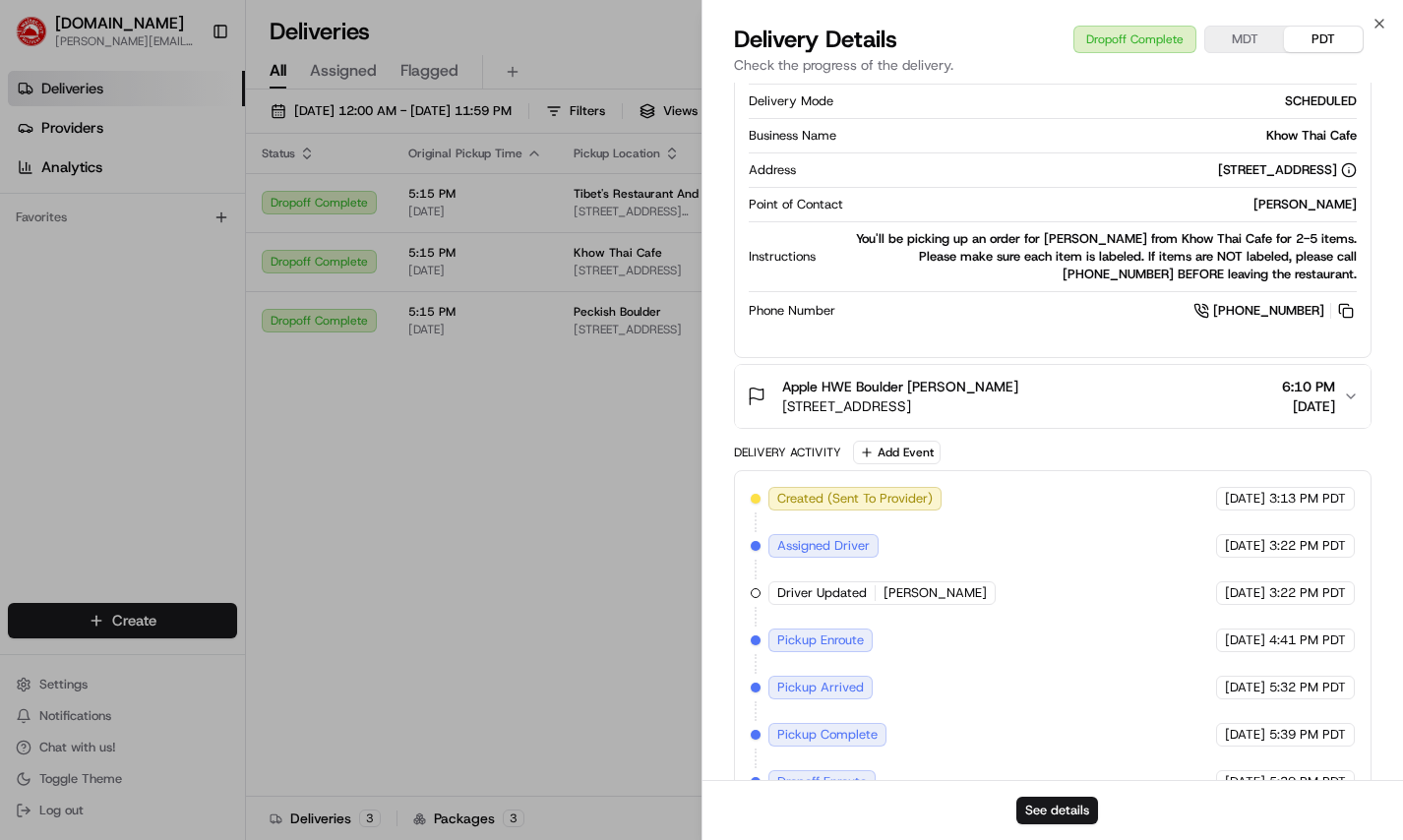 click on "Apple HWE Boulder Evan Reisbeck 2400 Central Ave, Boulder, CO 80301, USA 6:10 PM 07/09/2025" at bounding box center (1045, 396) 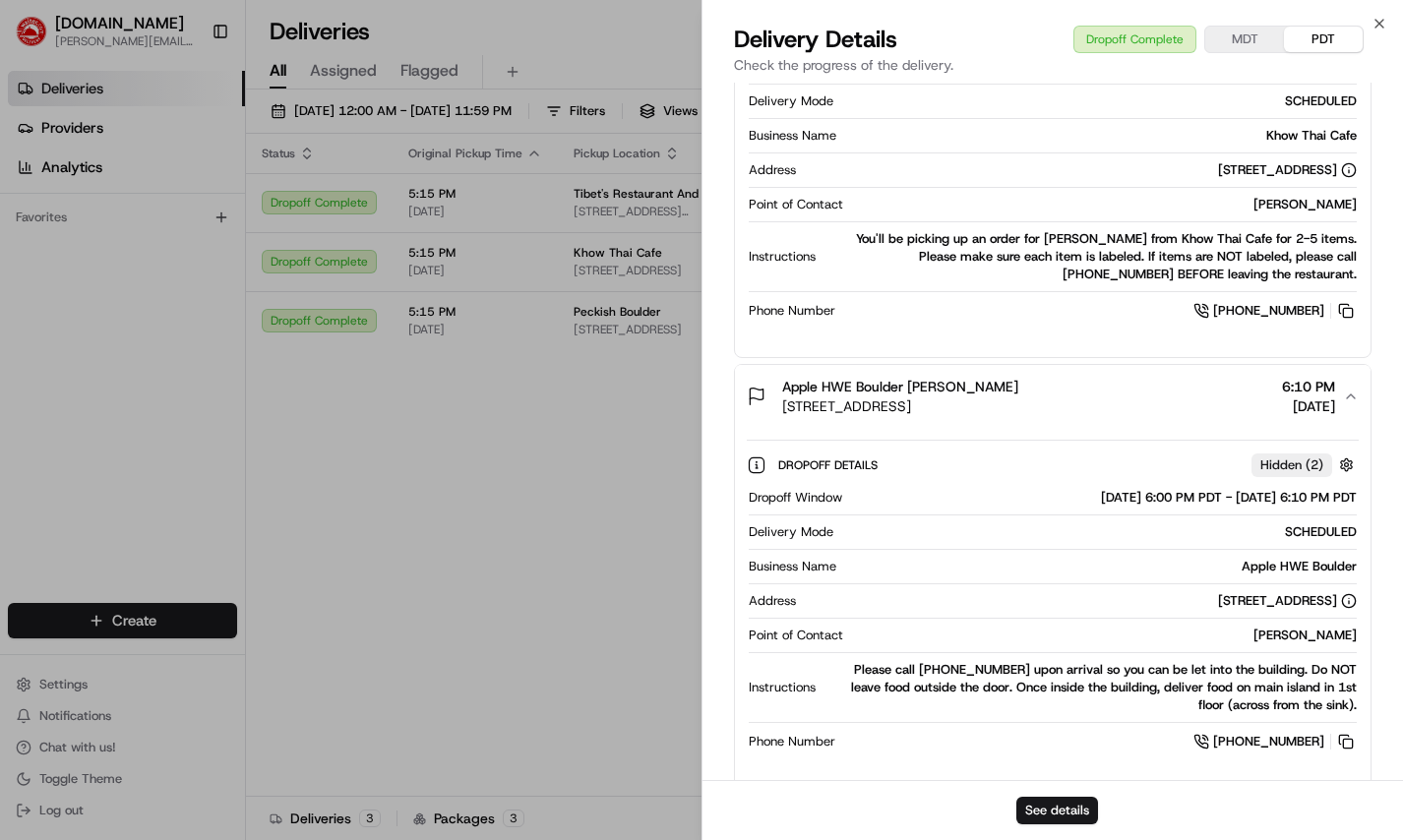 click on "Please call 650-417-7844 upon arrival so you can be let into the building. Do NOT leave food outside the door. Once inside the building, deliver food on main island in 1st floor (across from the sink)." at bounding box center [1090, 688] 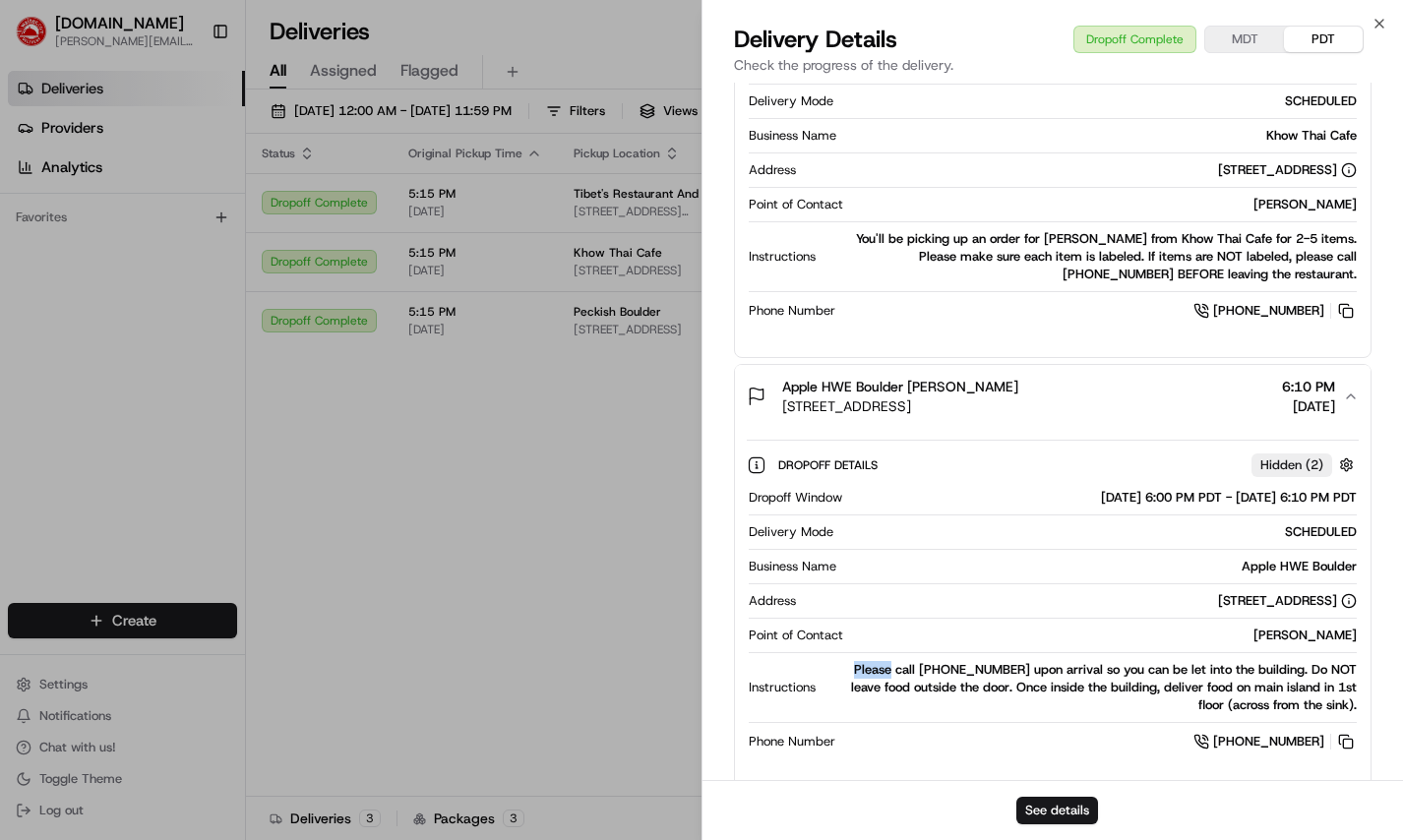 click on "Please call 650-417-7844 upon arrival so you can be let into the building. Do NOT leave food outside the door. Once inside the building, deliver food on main island in 1st floor (across from the sink)." at bounding box center (1090, 688) 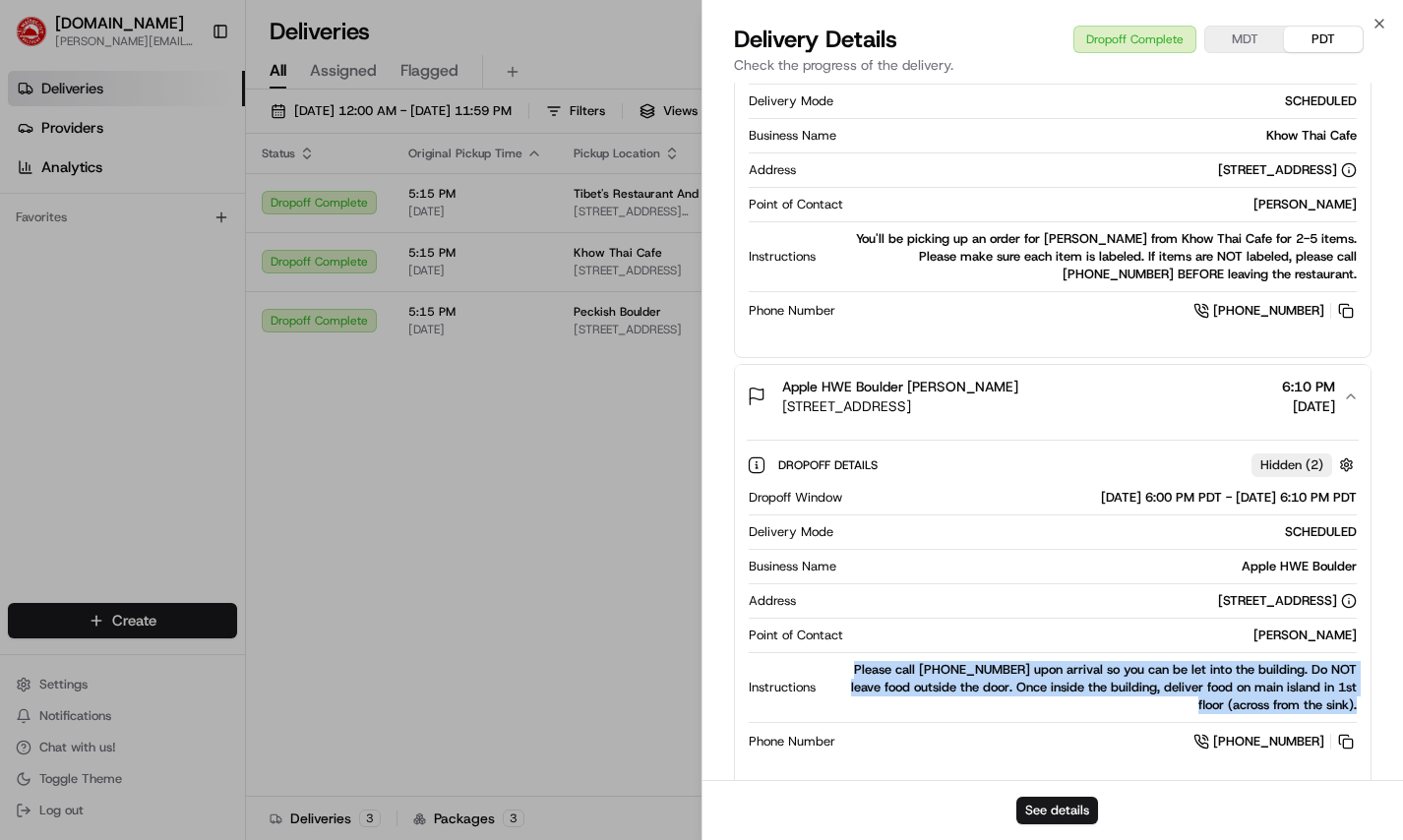 click on "Please call 650-417-7844 upon arrival so you can be let into the building. Do NOT leave food outside the door. Once inside the building, deliver food on main island in 1st floor (across from the sink)." at bounding box center [1090, 688] 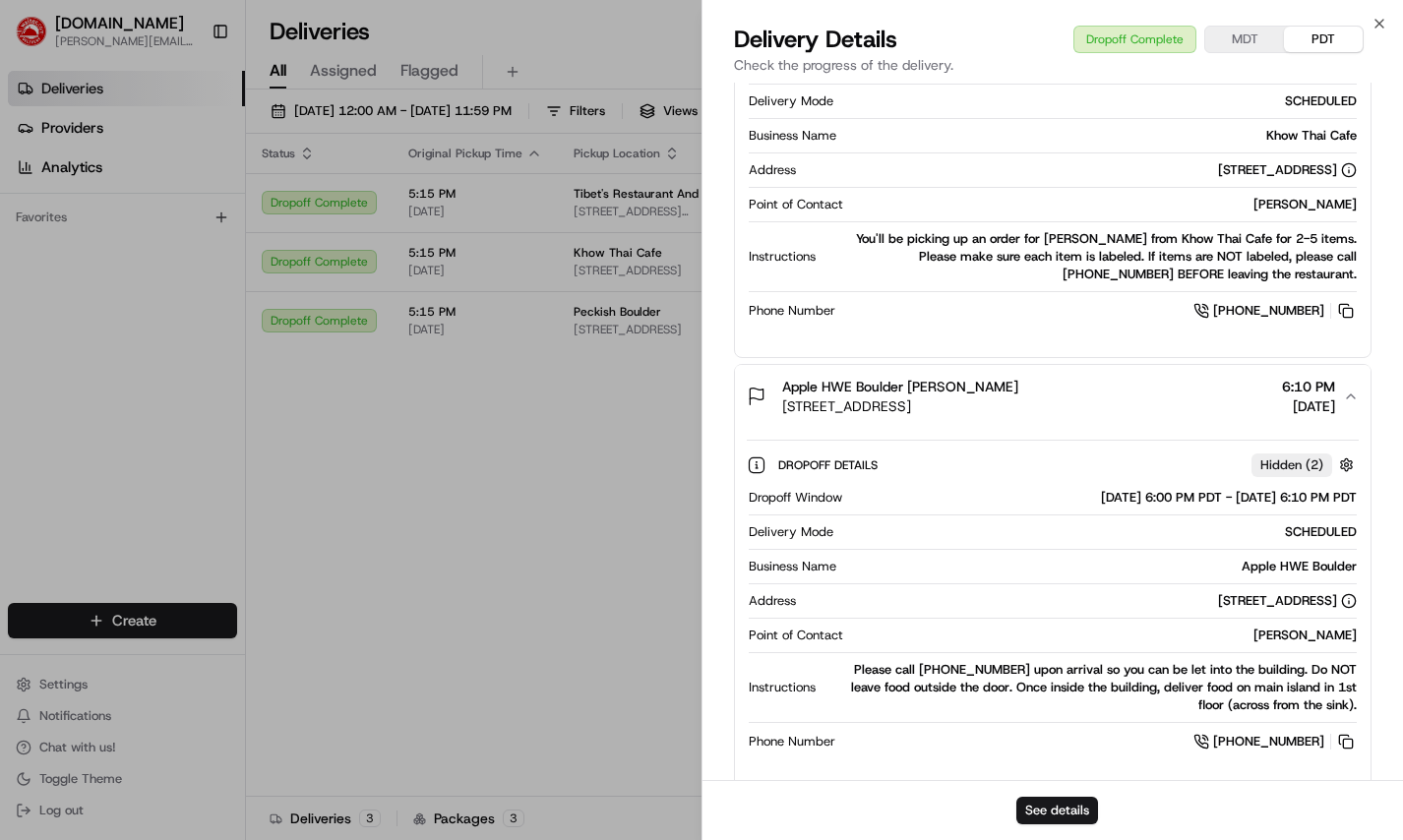 click on "Evan Reisbeck" at bounding box center (1104, 635) 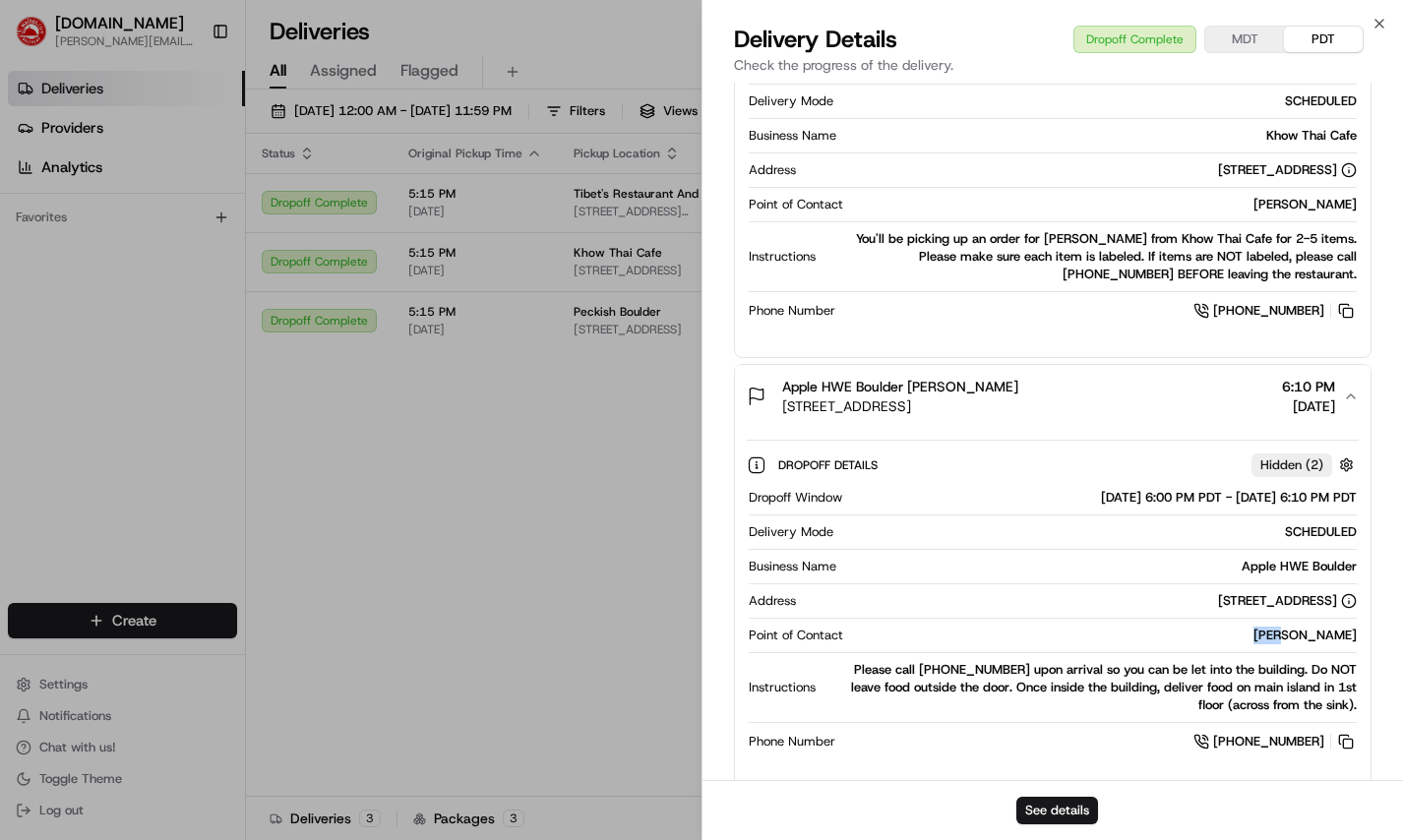 click on "Evan Reisbeck" at bounding box center (1104, 635) 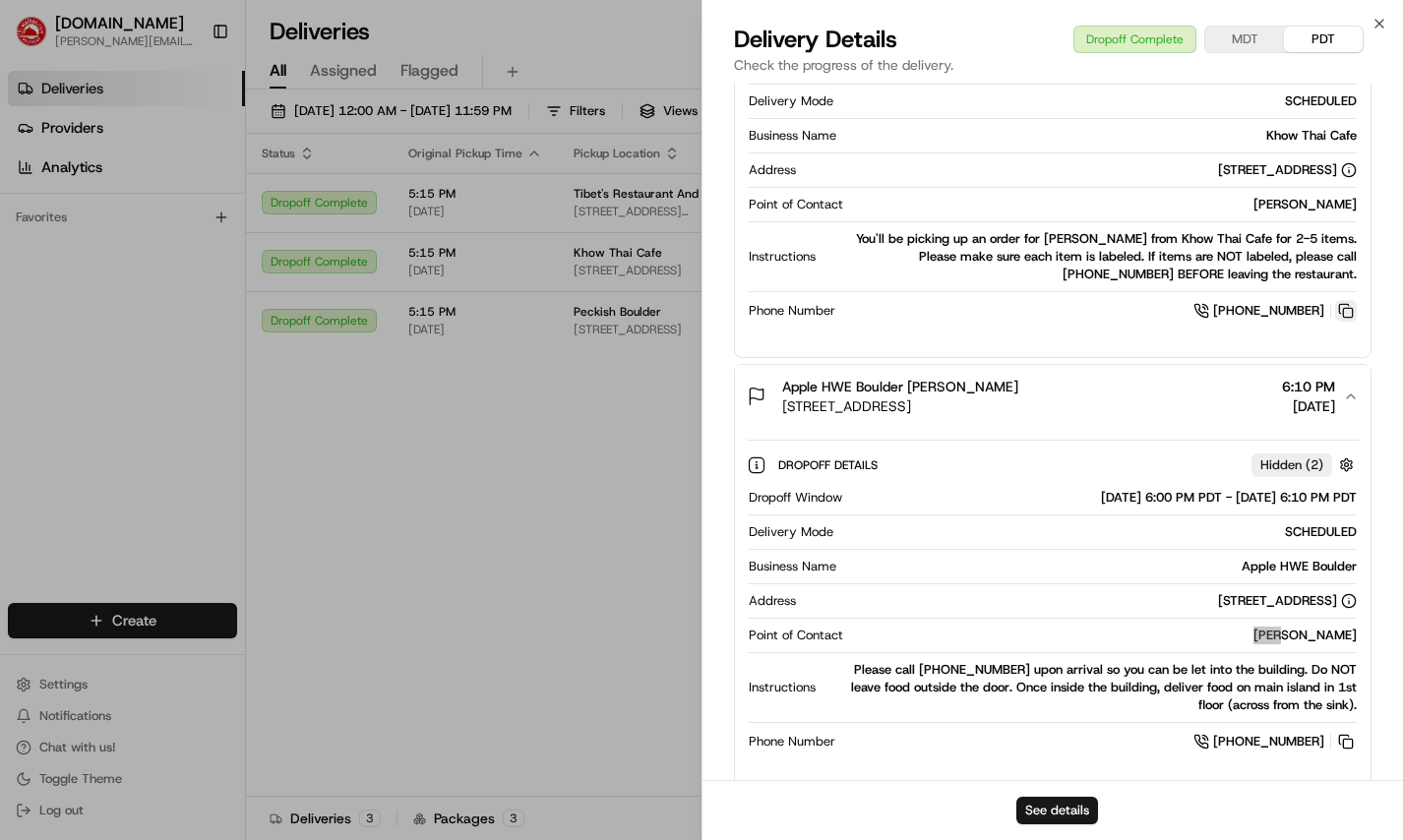 click at bounding box center [1346, 311] 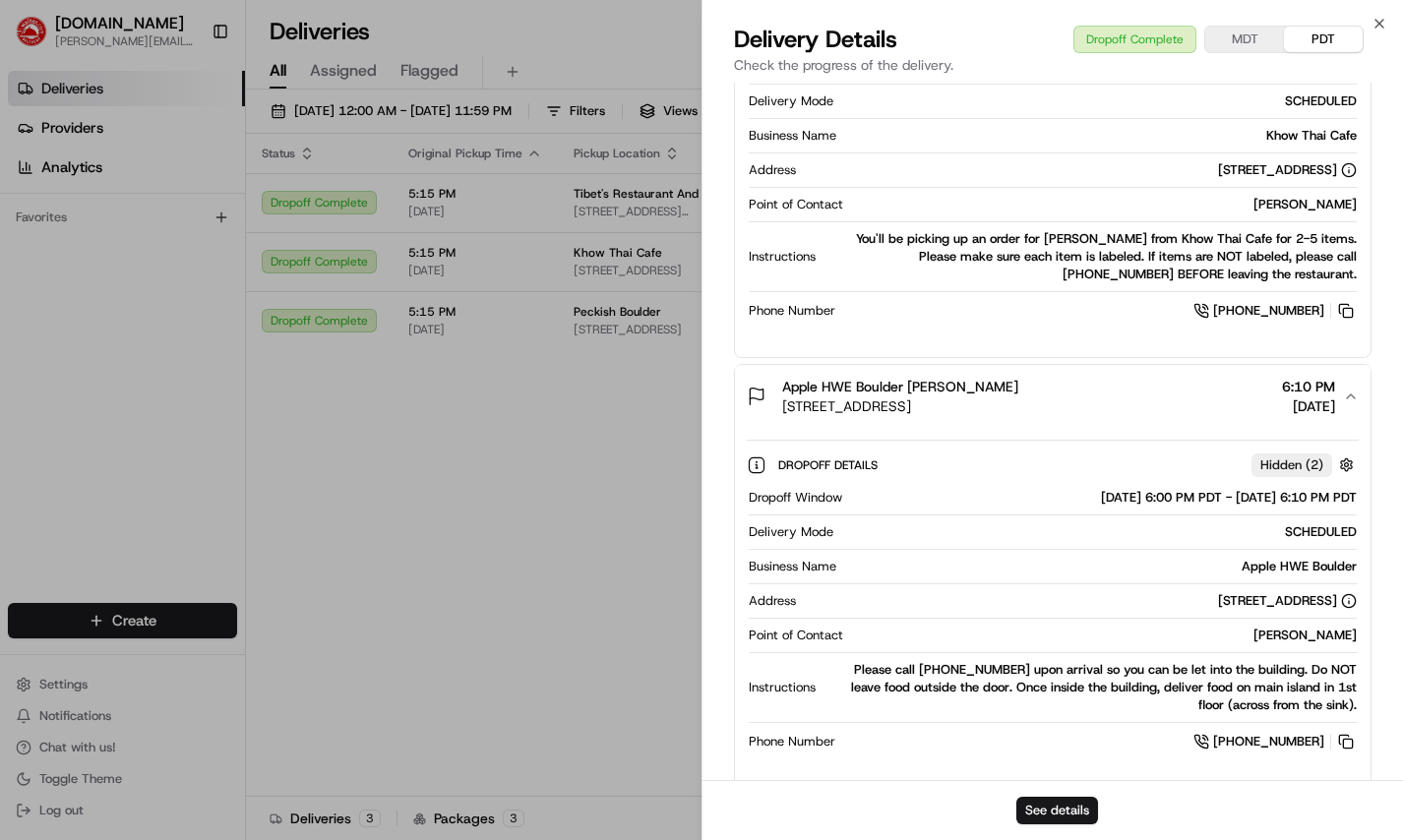 click on "You'll be picking up an order for GILLIAN from Khow Thai Cafe for 2-5 items. Please make sure each item is labeled. If items are NOT labeled, please call 650-417-7844 BEFORE leaving the restaurant." at bounding box center (1090, 257) 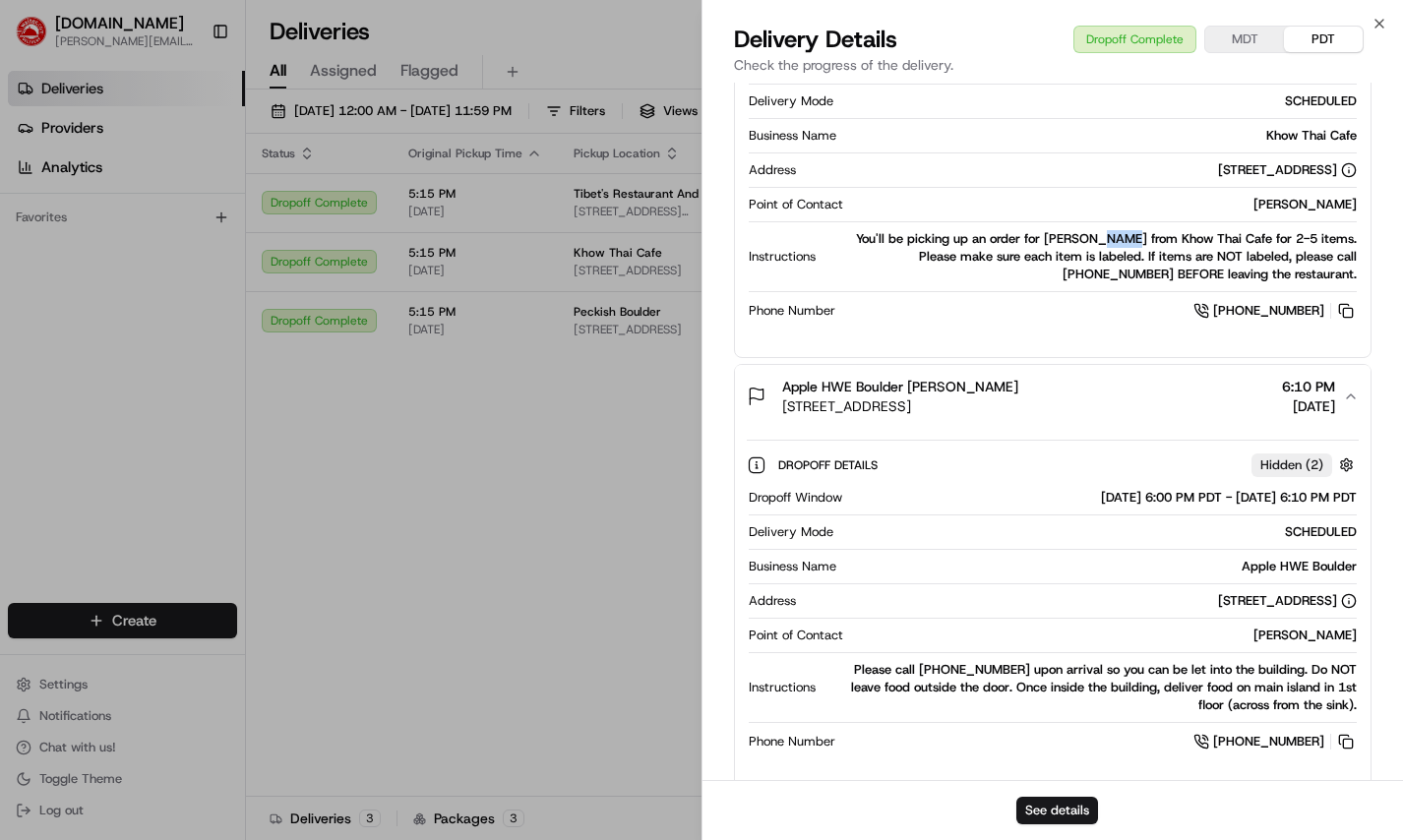 click on "You'll be picking up an order for GILLIAN from Khow Thai Cafe for 2-5 items. Please make sure each item is labeled. If items are NOT labeled, please call 650-417-7844 BEFORE leaving the restaurant." at bounding box center [1090, 257] 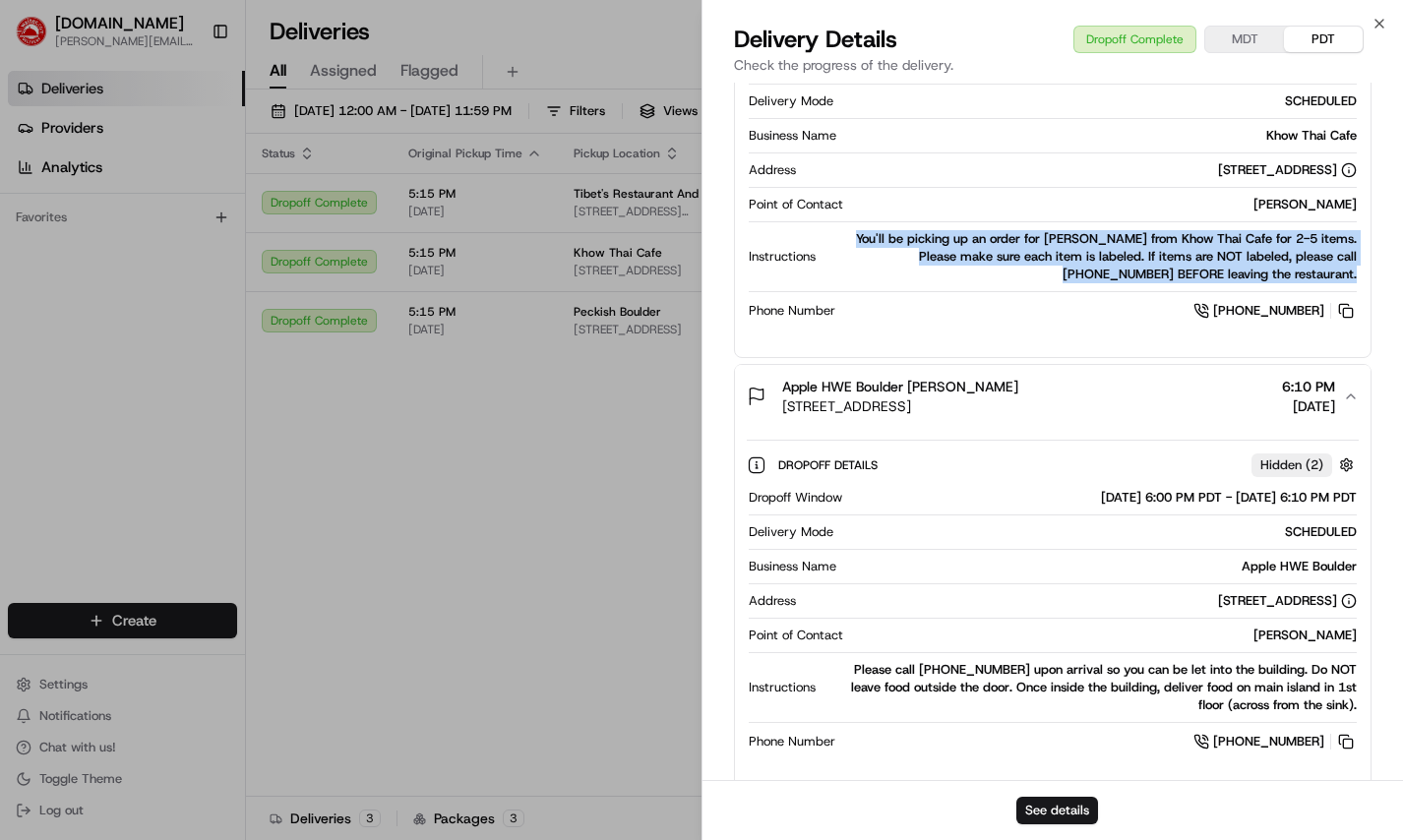 click on "You'll be picking up an order for GILLIAN from Khow Thai Cafe for 2-5 items. Please make sure each item is labeled. If items are NOT labeled, please call 650-417-7844 BEFORE leaving the restaurant." at bounding box center [1090, 257] 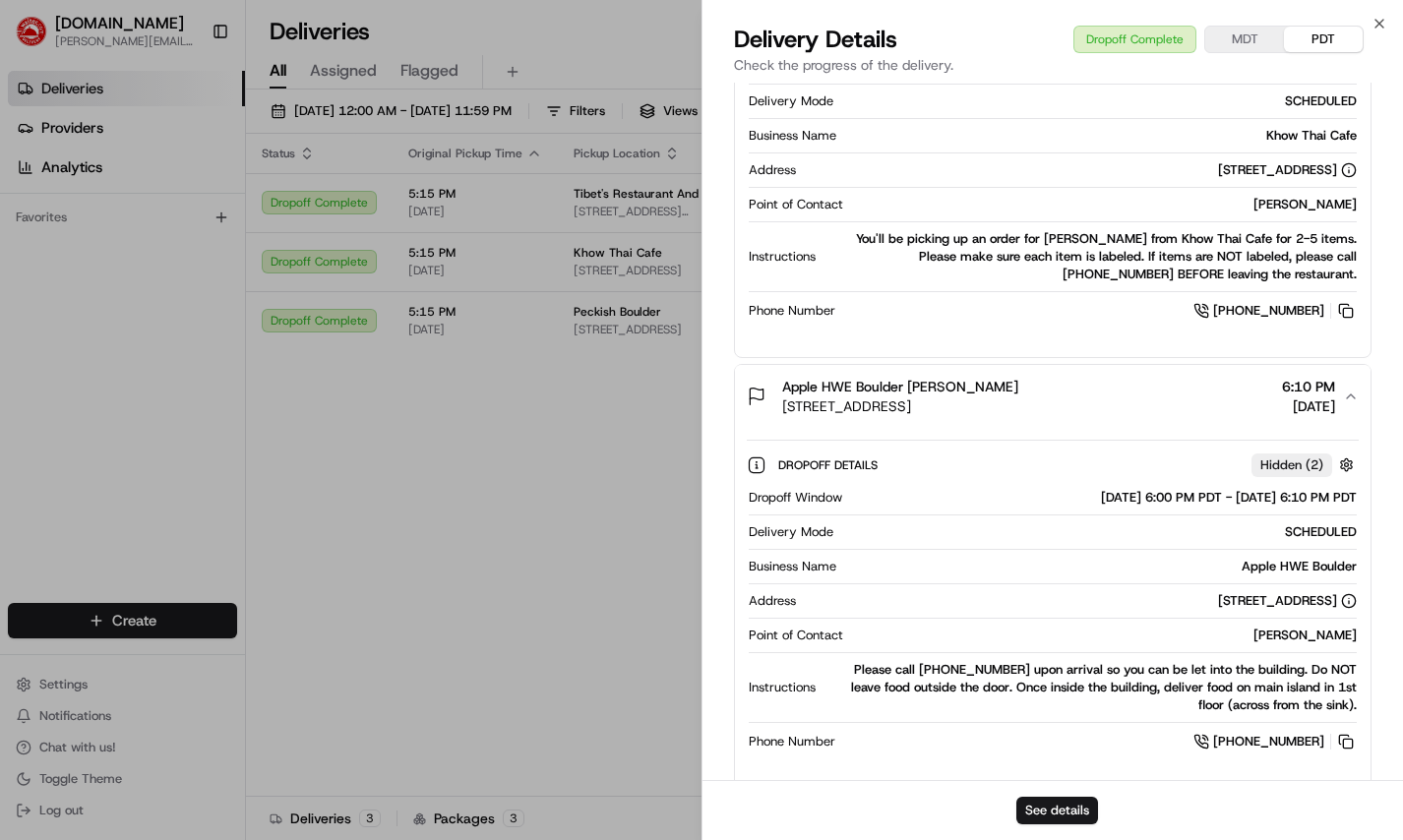 click on "Please call 650-417-7844 upon arrival so you can be let into the building. Do NOT leave food outside the door. Once inside the building, deliver food on main island in 1st floor (across from the sink)." at bounding box center [1090, 688] 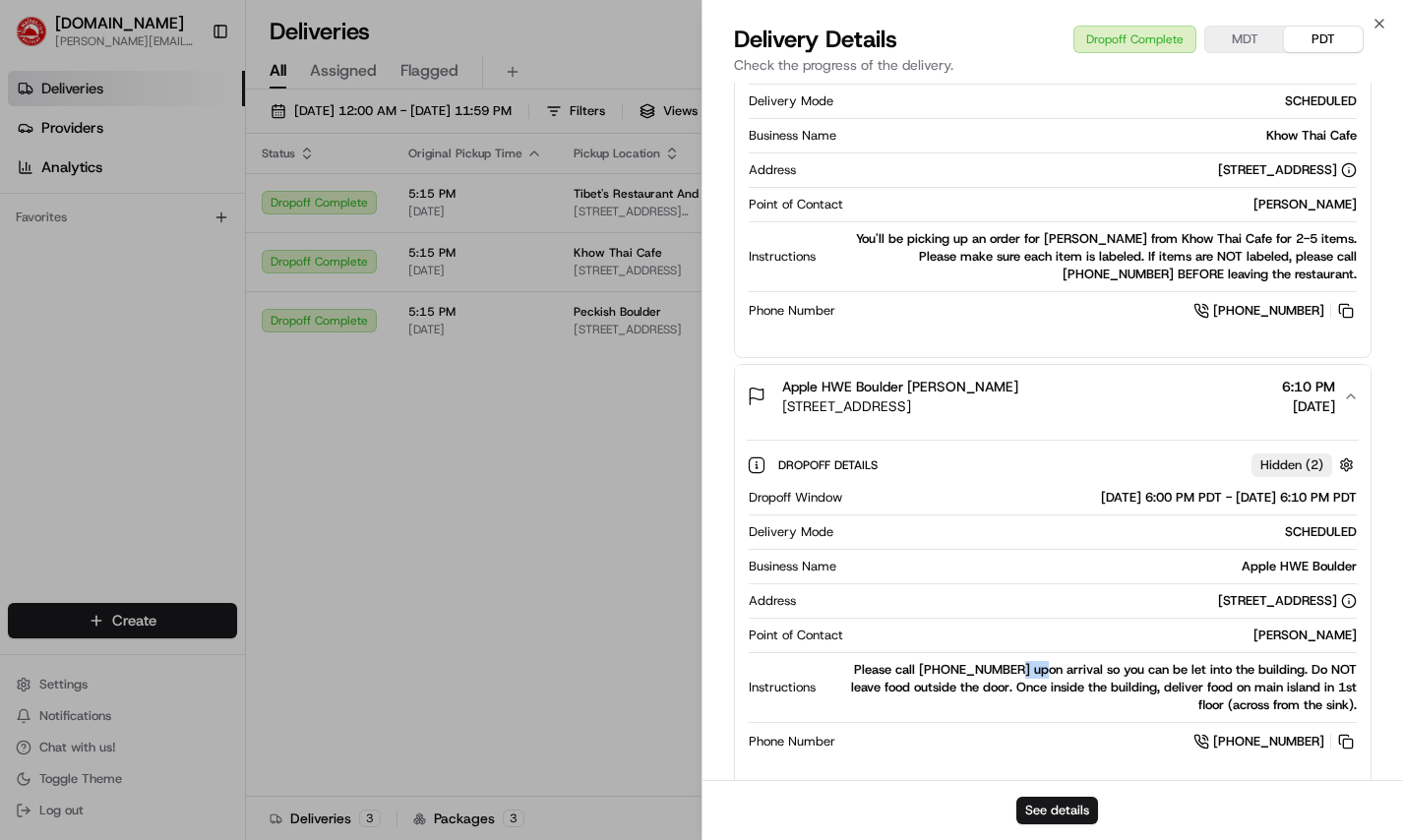 click on "Please call 650-417-7844 upon arrival so you can be let into the building. Do NOT leave food outside the door. Once inside the building, deliver food on main island in 1st floor (across from the sink)." at bounding box center (1090, 688) 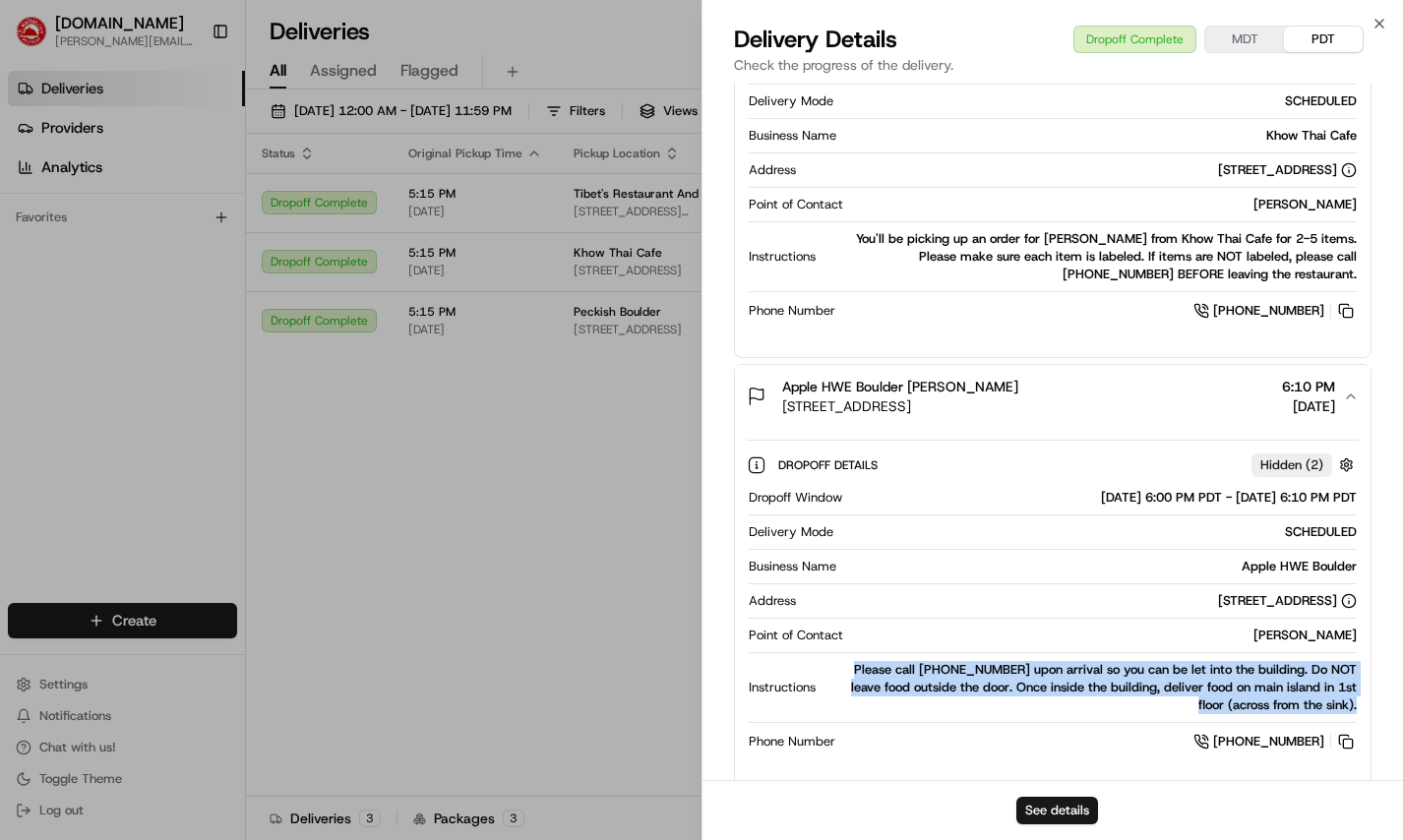 click on "Please call 650-417-7844 upon arrival so you can be let into the building. Do NOT leave food outside the door. Once inside the building, deliver food on main island in 1st floor (across from the sink)." at bounding box center [1090, 688] 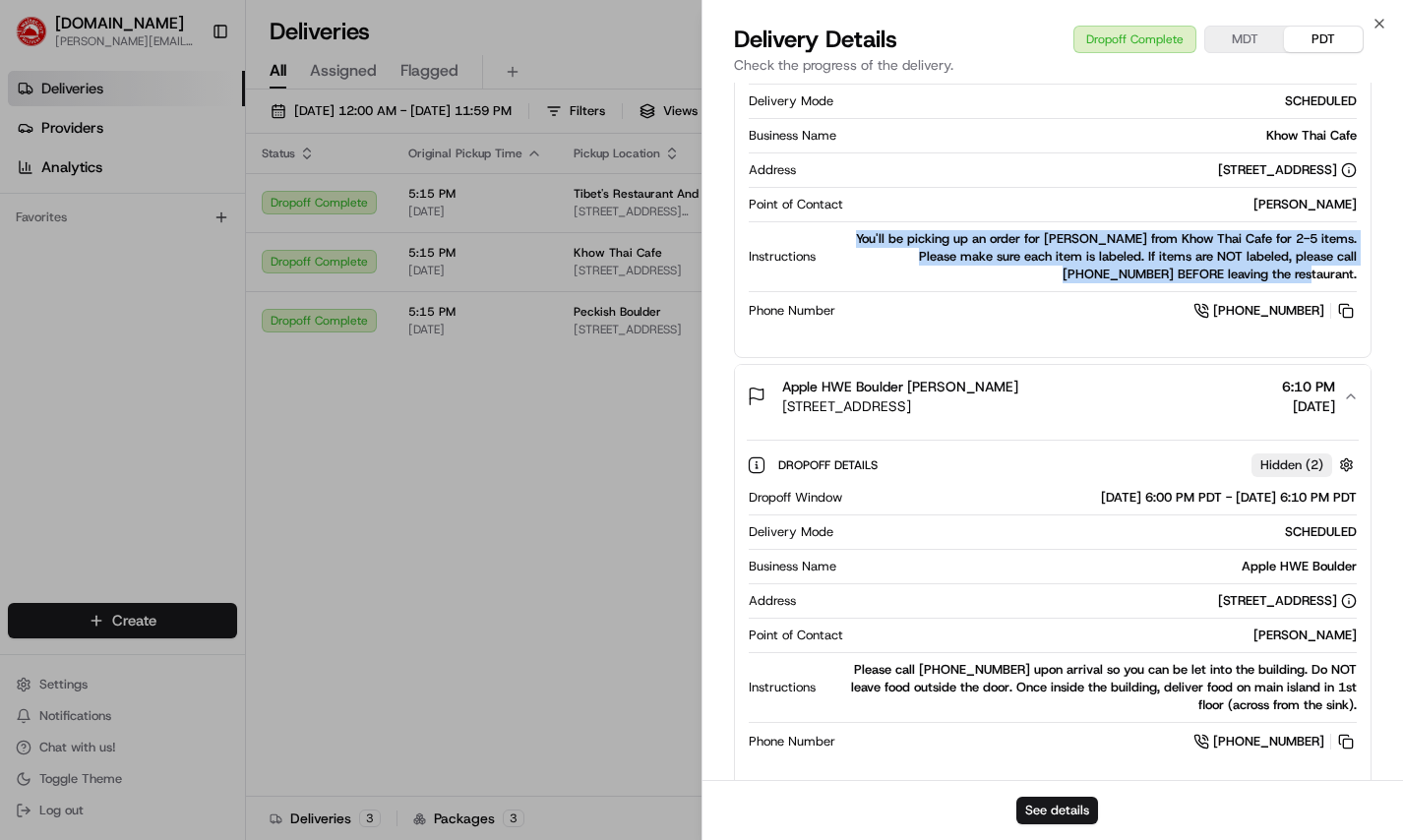 drag, startPoint x: 832, startPoint y: 236, endPoint x: 1363, endPoint y: 274, distance: 532.358 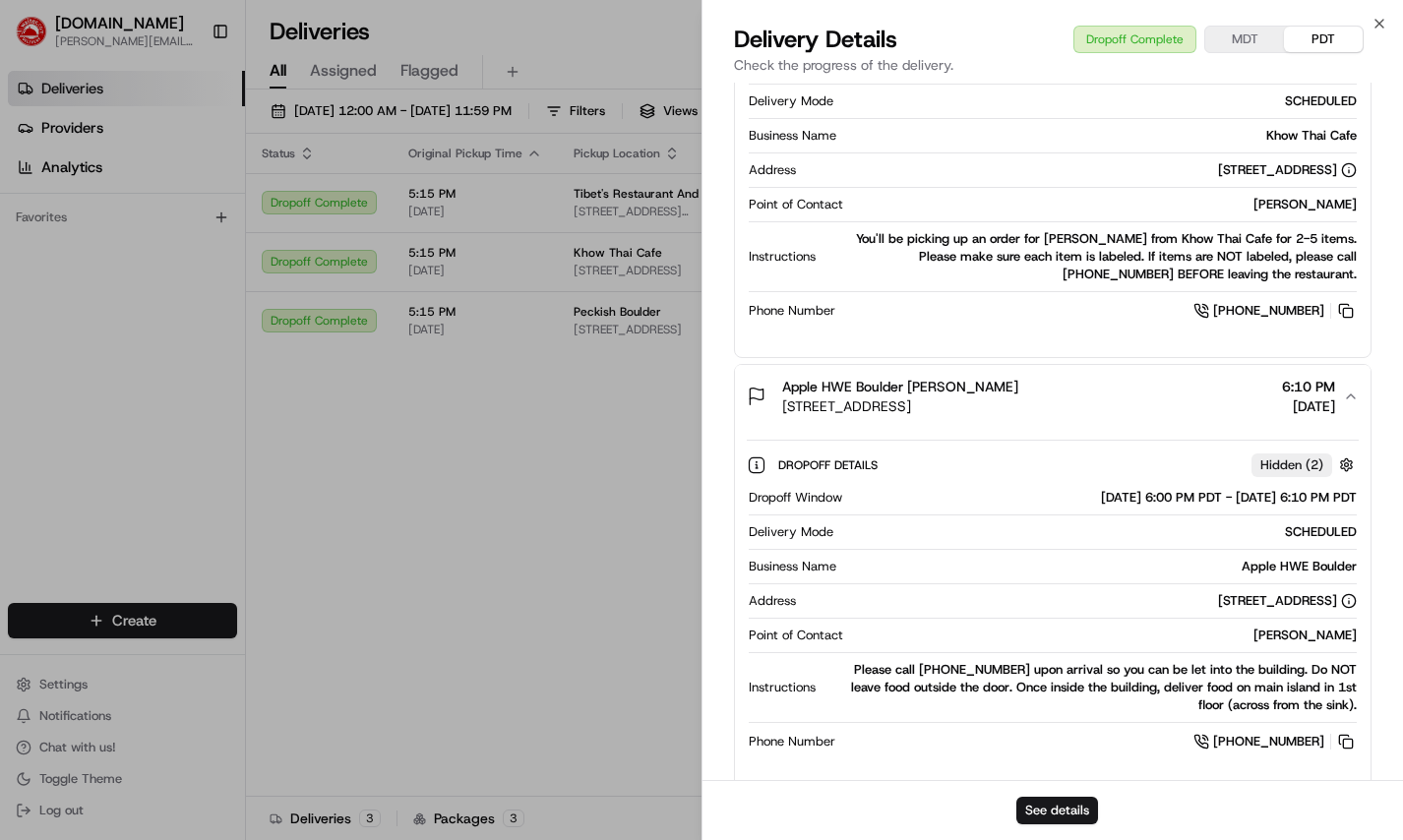 click on "Please call 650-417-7844 upon arrival so you can be let into the building. Do NOT leave food outside the door. Once inside the building, deliver food on main island in 1st floor (across from the sink)." at bounding box center [1090, 688] 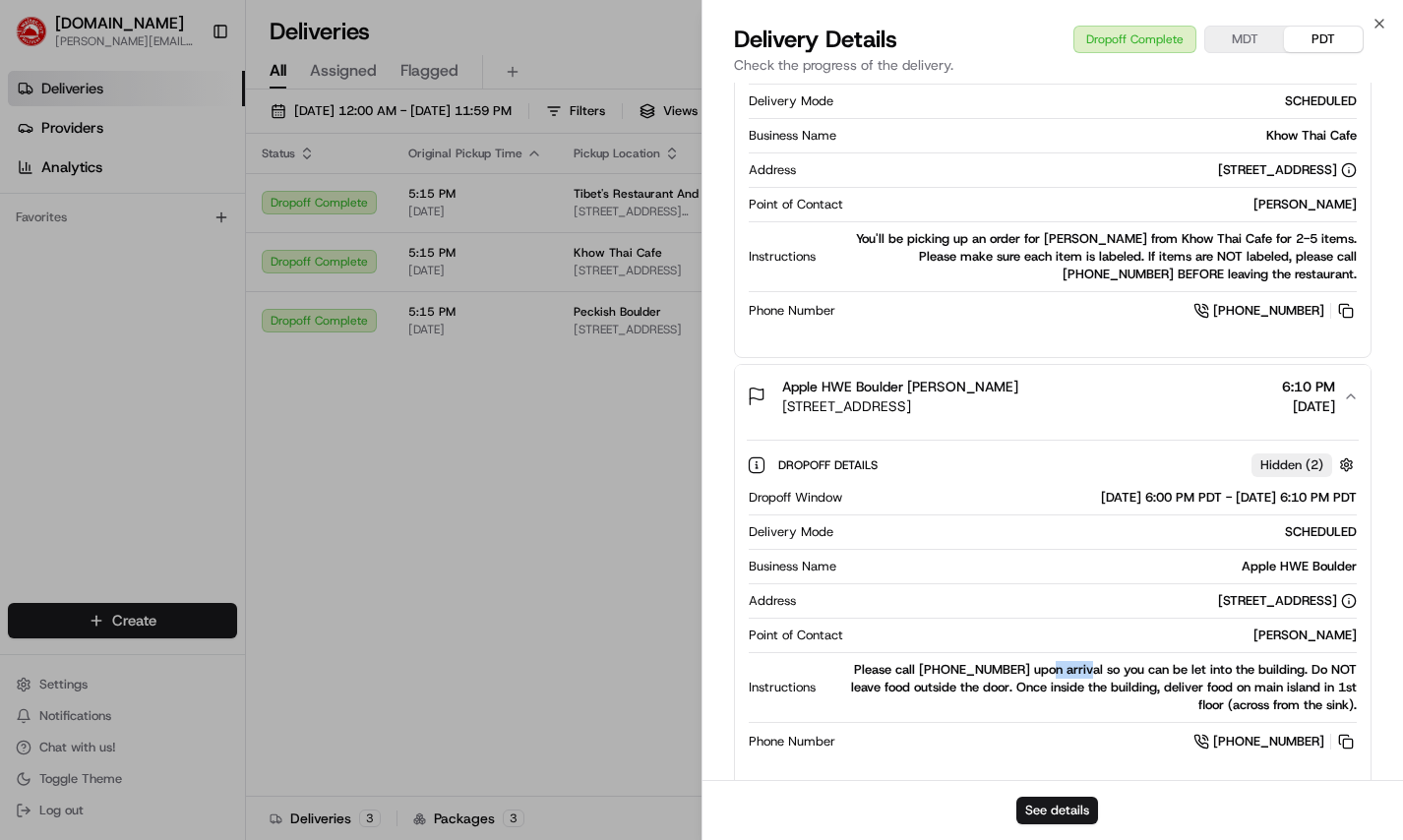 click on "Please call 650-417-7844 upon arrival so you can be let into the building. Do NOT leave food outside the door. Once inside the building, deliver food on main island in 1st floor (across from the sink)." at bounding box center [1090, 688] 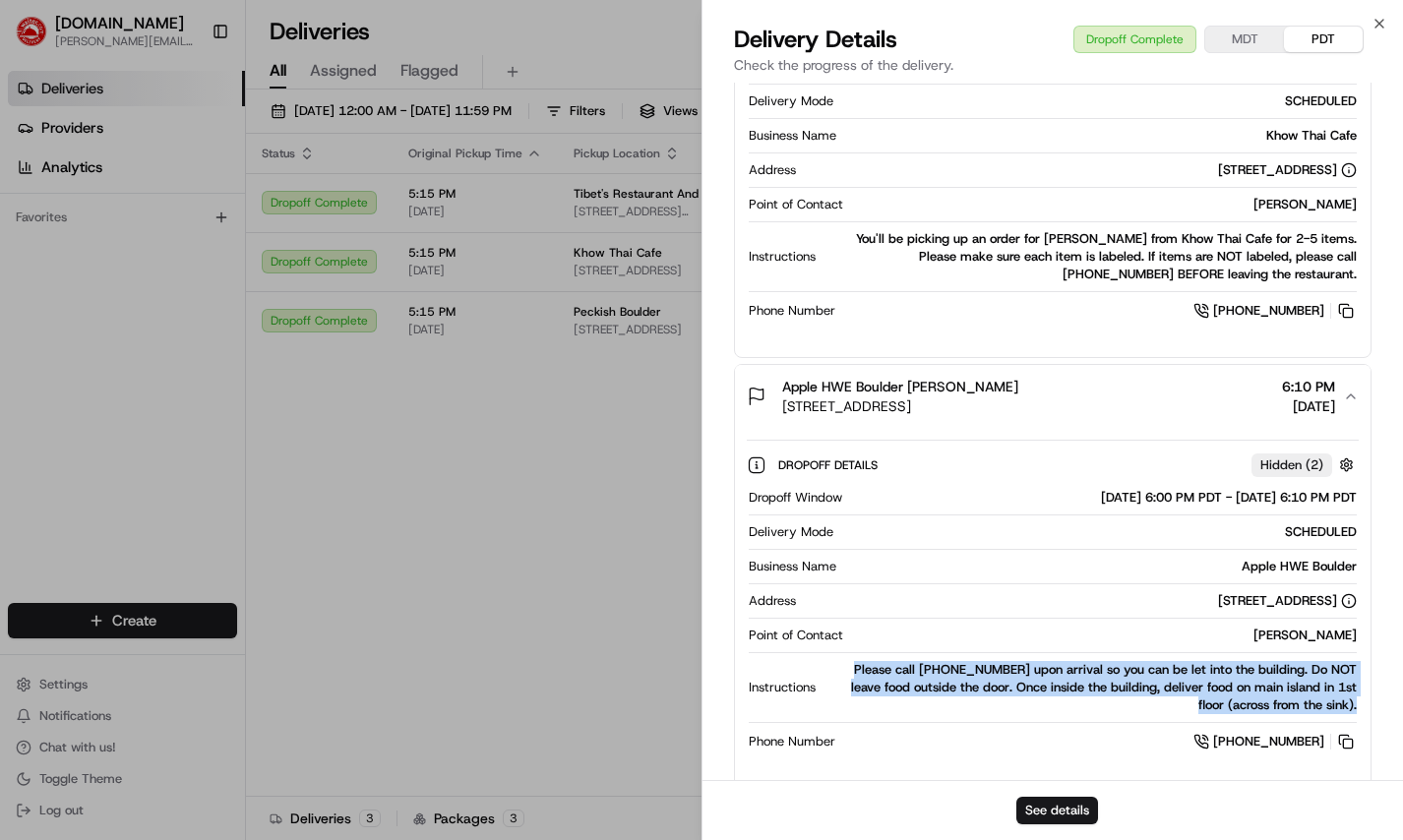 click on "Please call 650-417-7844 upon arrival so you can be let into the building. Do NOT leave food outside the door. Once inside the building, deliver food on main island in 1st floor (across from the sink)." at bounding box center [1090, 688] 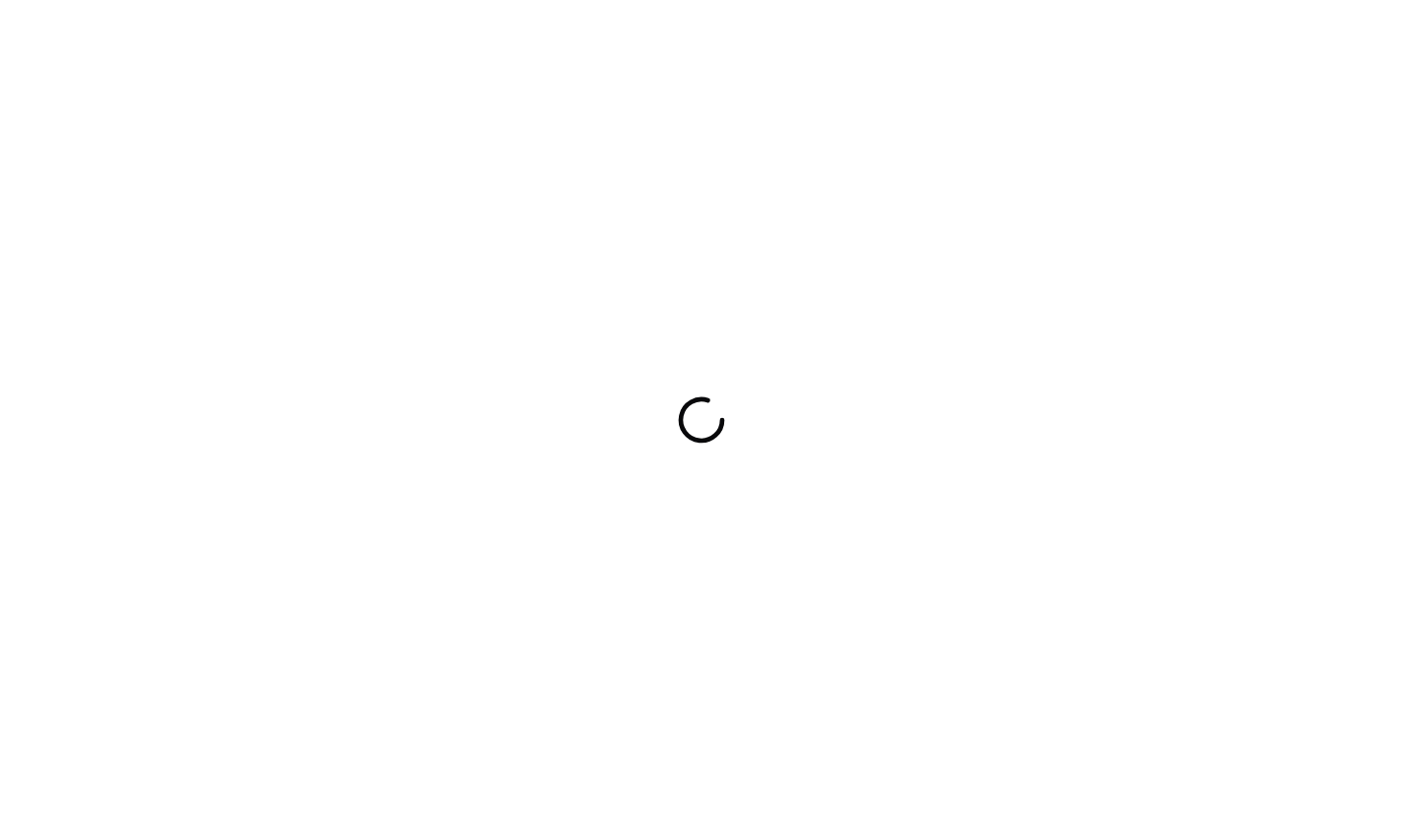 scroll, scrollTop: 0, scrollLeft: 0, axis: both 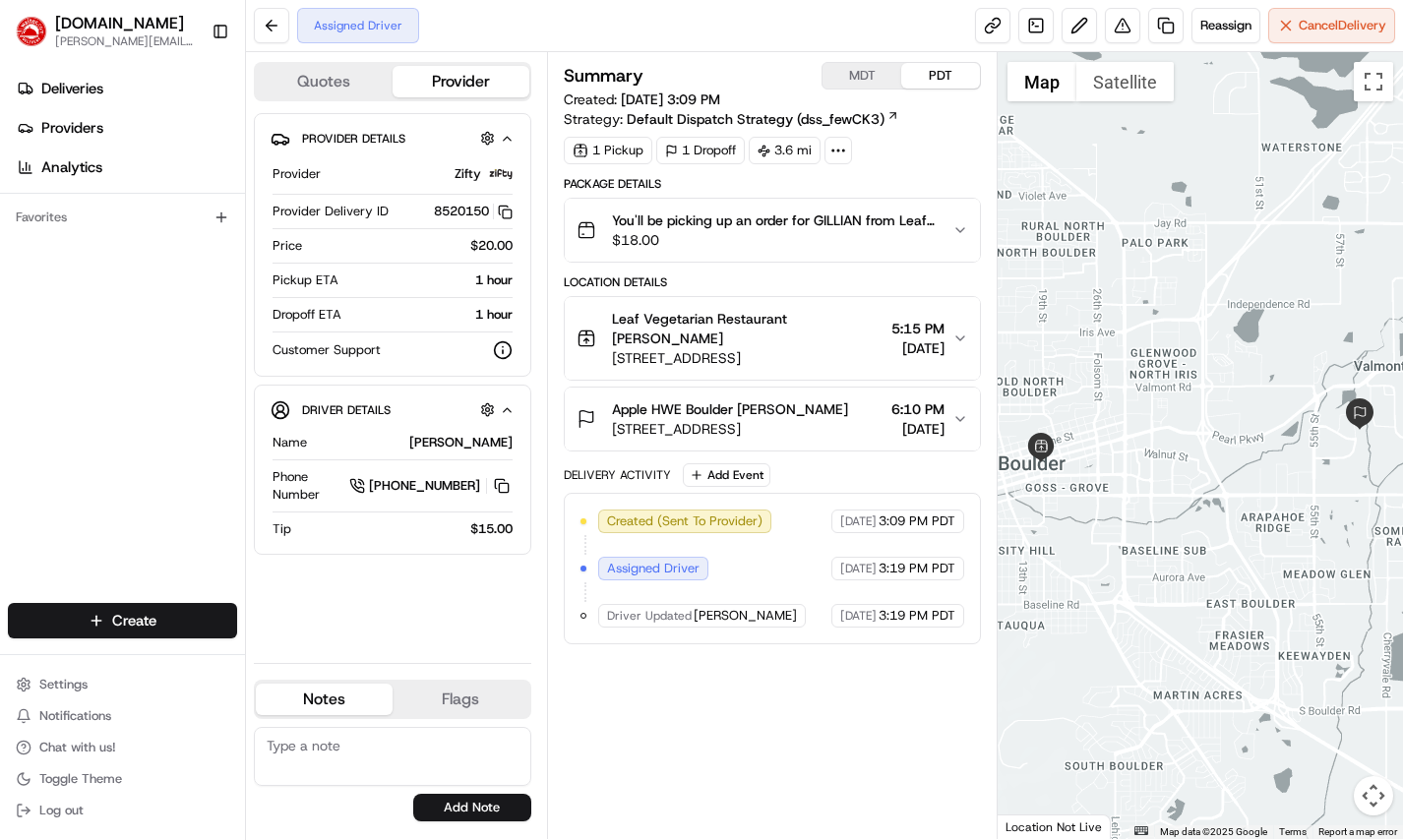 drag, startPoint x: 421, startPoint y: 440, endPoint x: 514, endPoint y: 444, distance: 93.08598 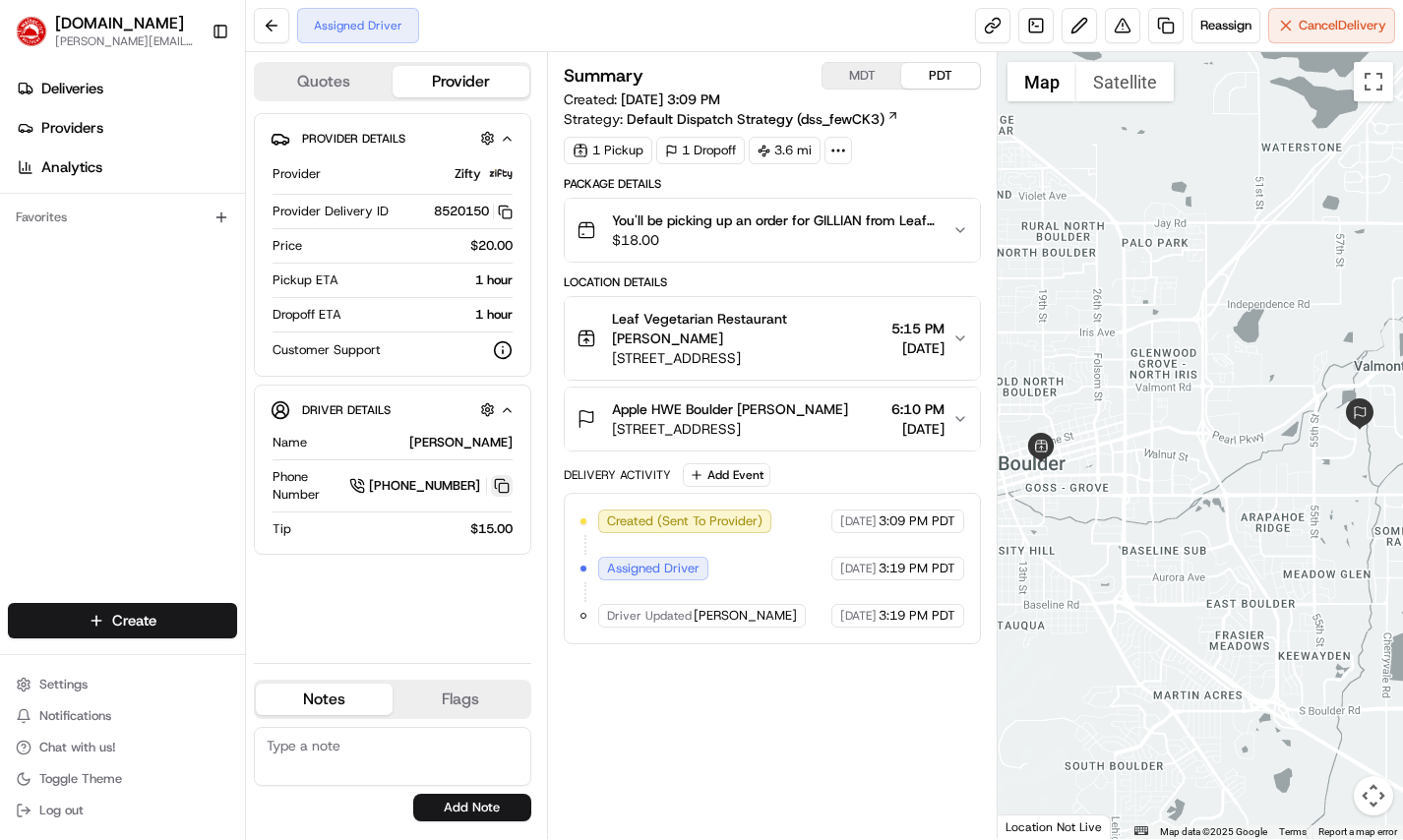 click at bounding box center [502, 486] 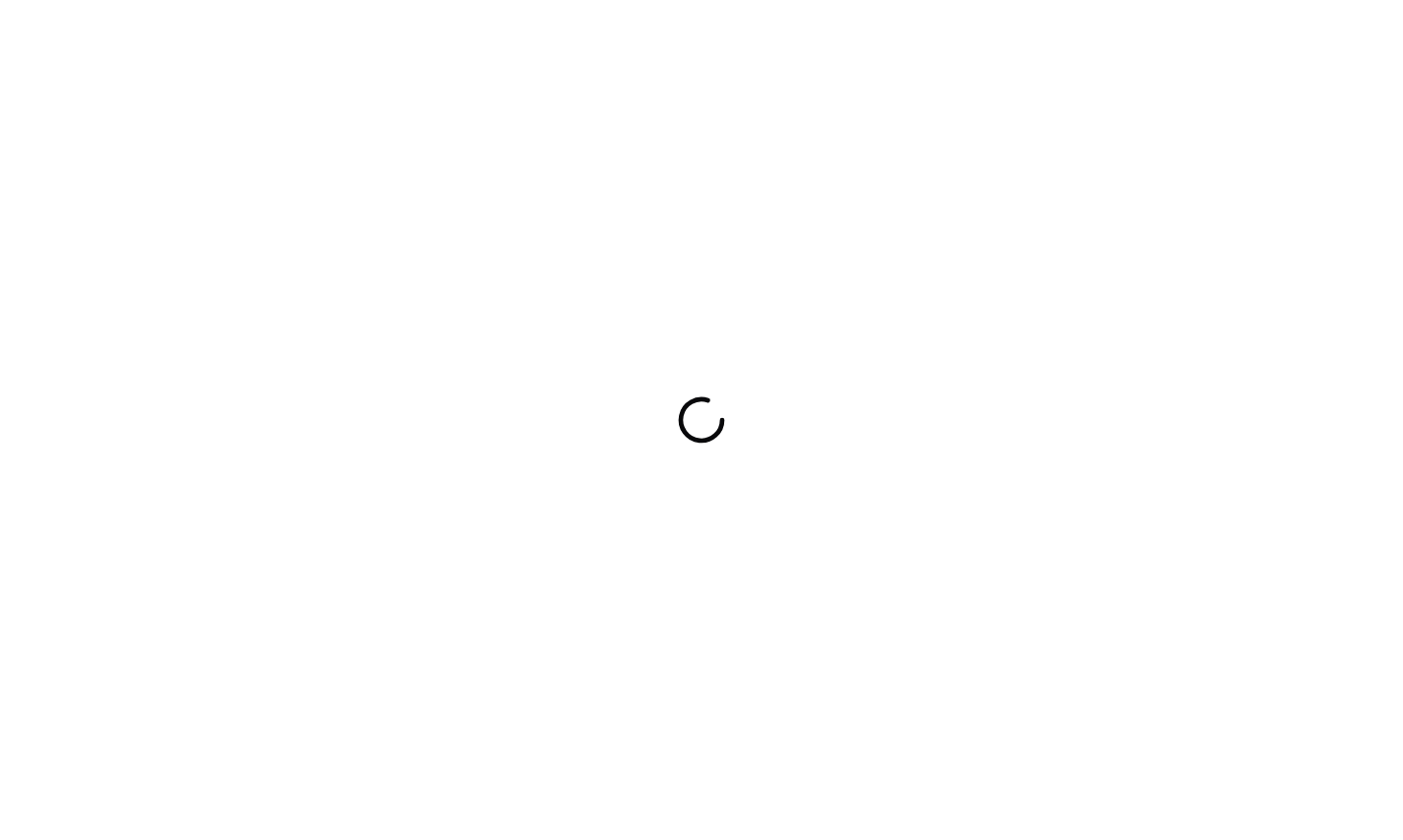scroll, scrollTop: 0, scrollLeft: 0, axis: both 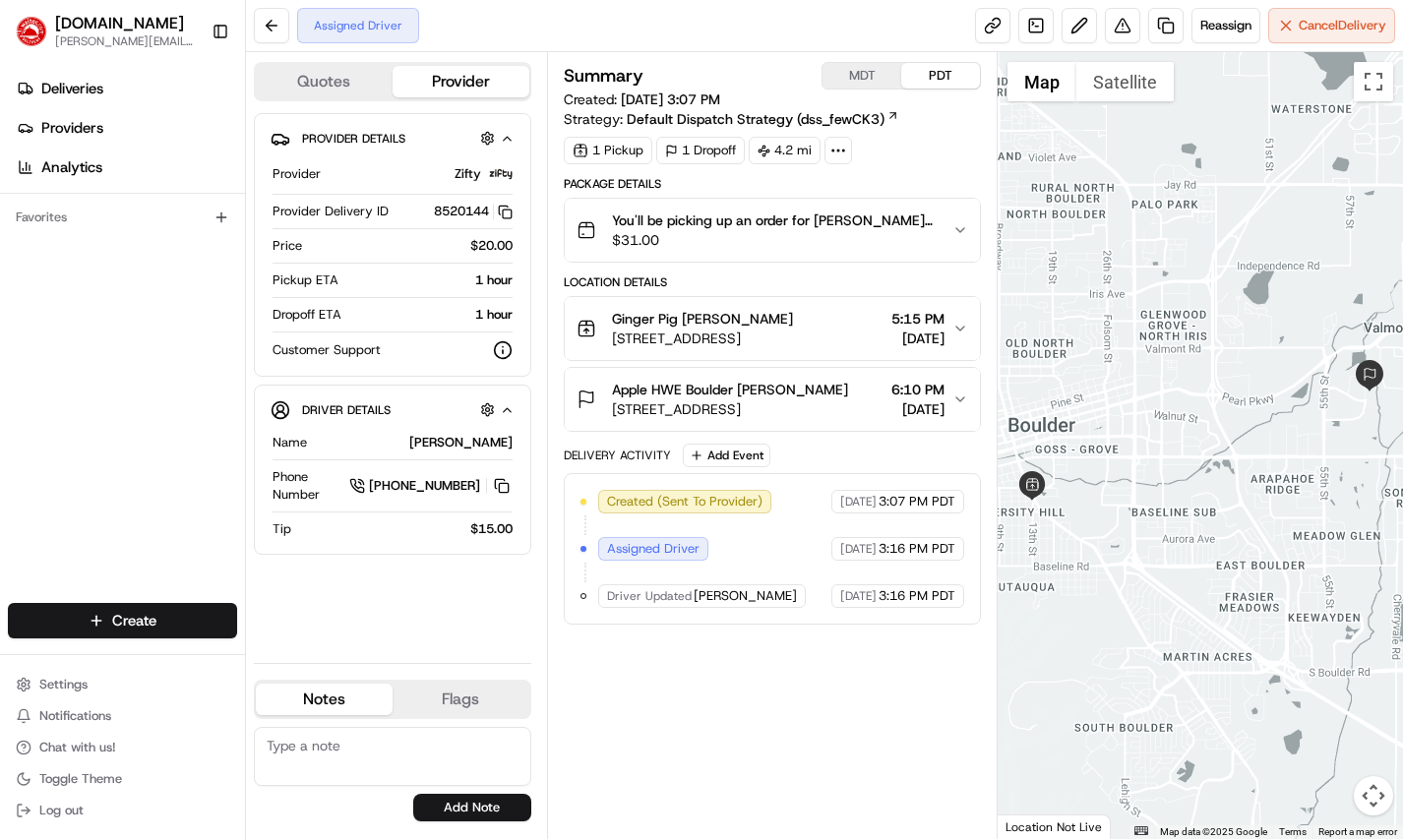 drag, startPoint x: 417, startPoint y: 438, endPoint x: 518, endPoint y: 439, distance: 101.005 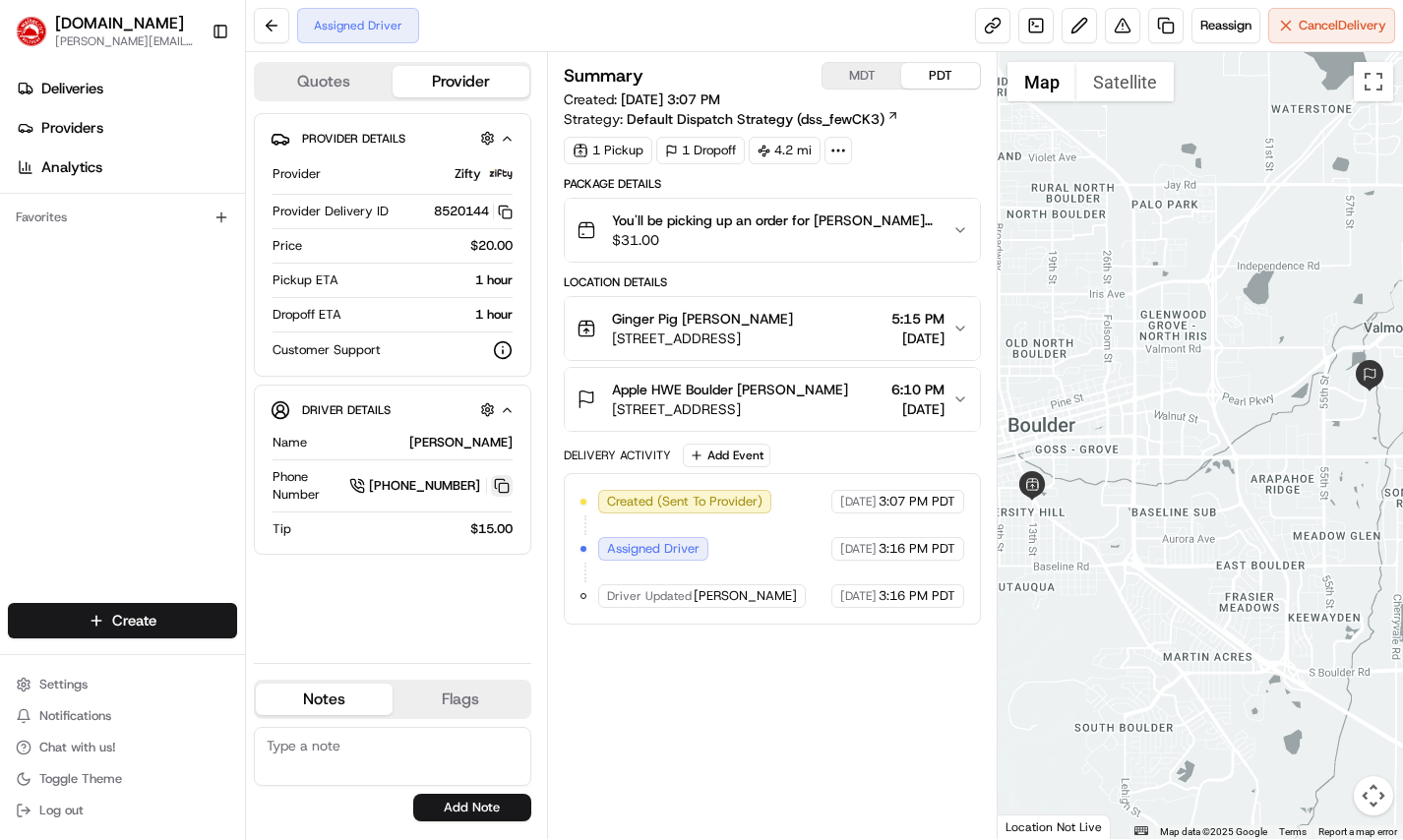 click at bounding box center (502, 486) 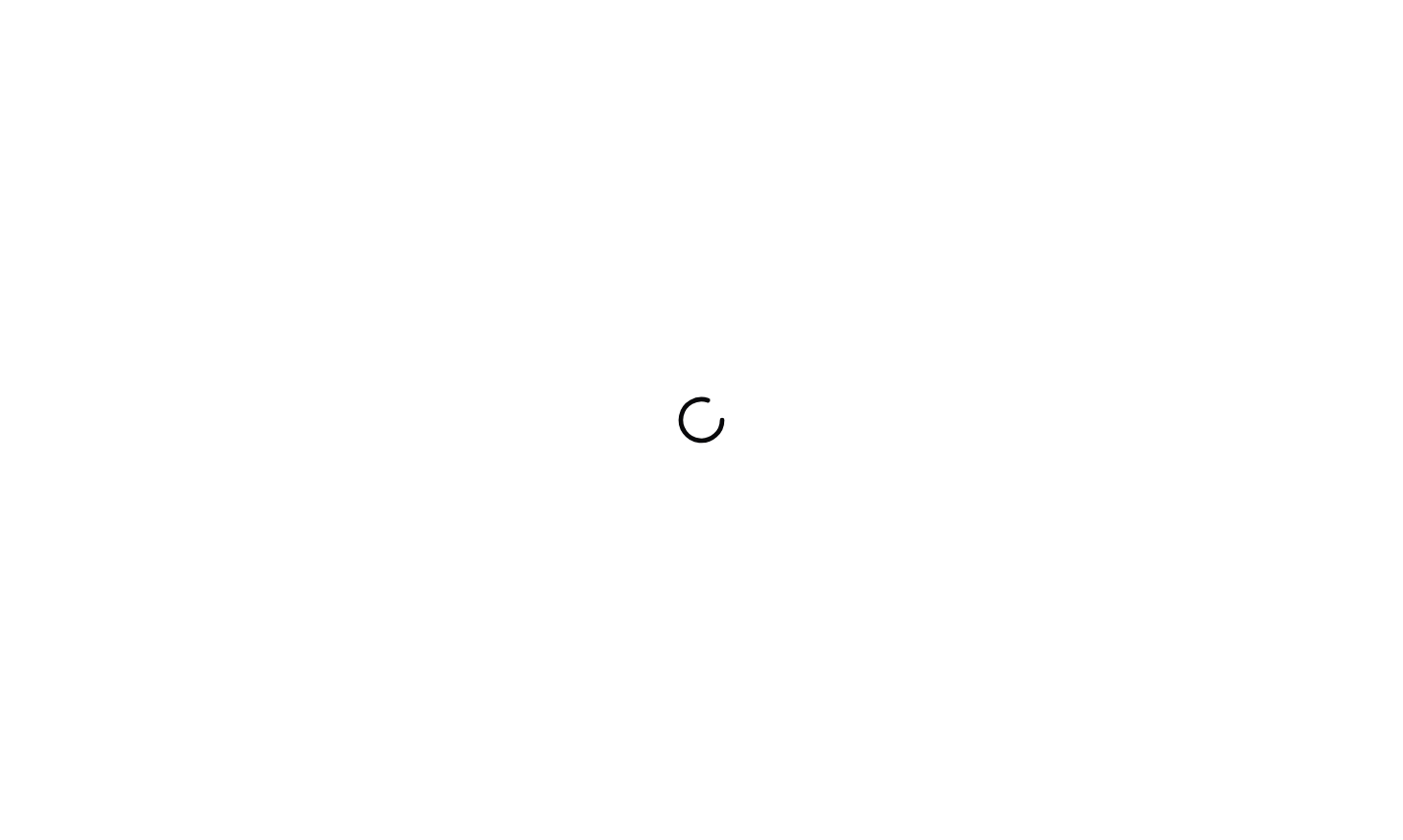scroll, scrollTop: 0, scrollLeft: 0, axis: both 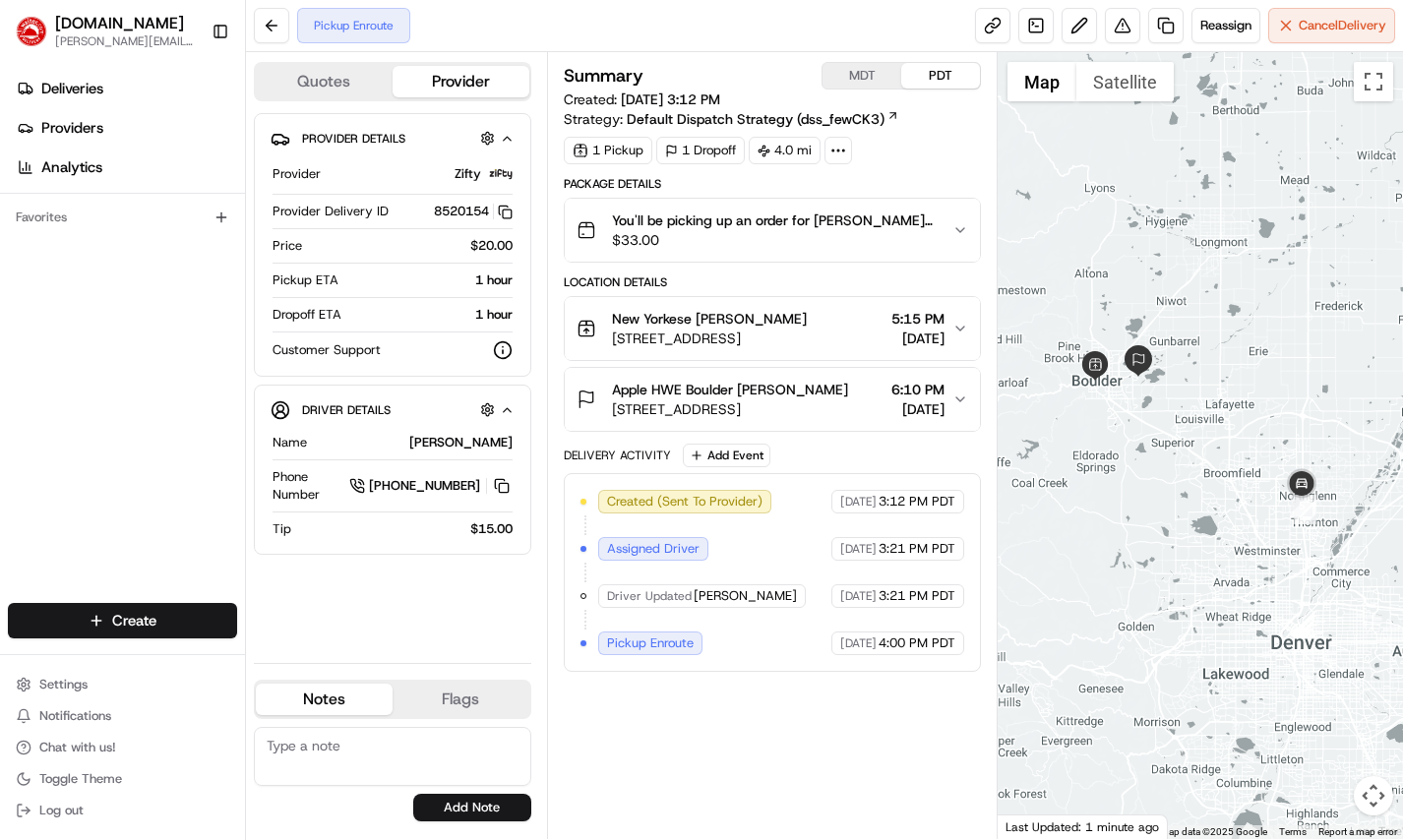 drag, startPoint x: 429, startPoint y: 445, endPoint x: 513, endPoint y: 447, distance: 84.02381 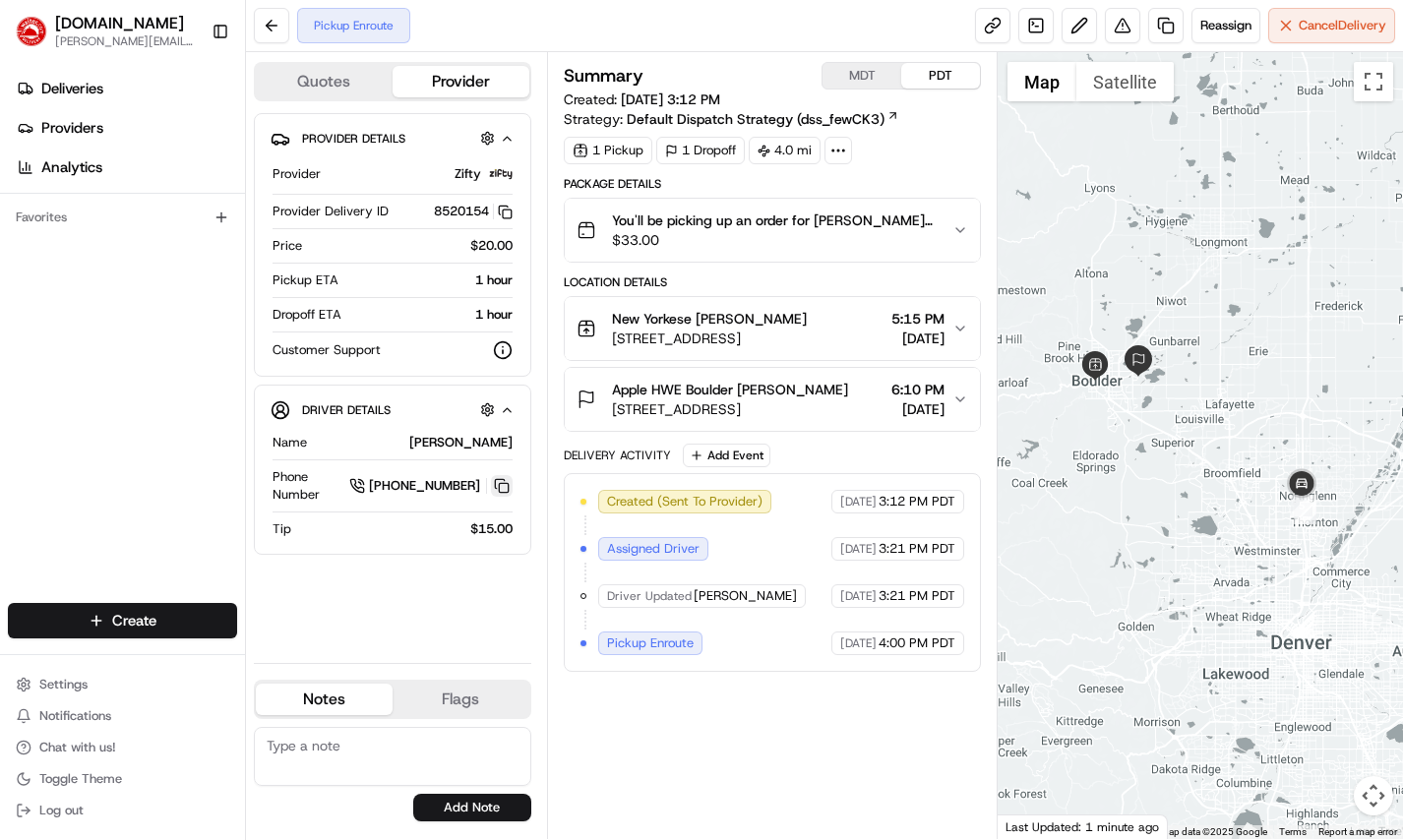 click at bounding box center [502, 486] 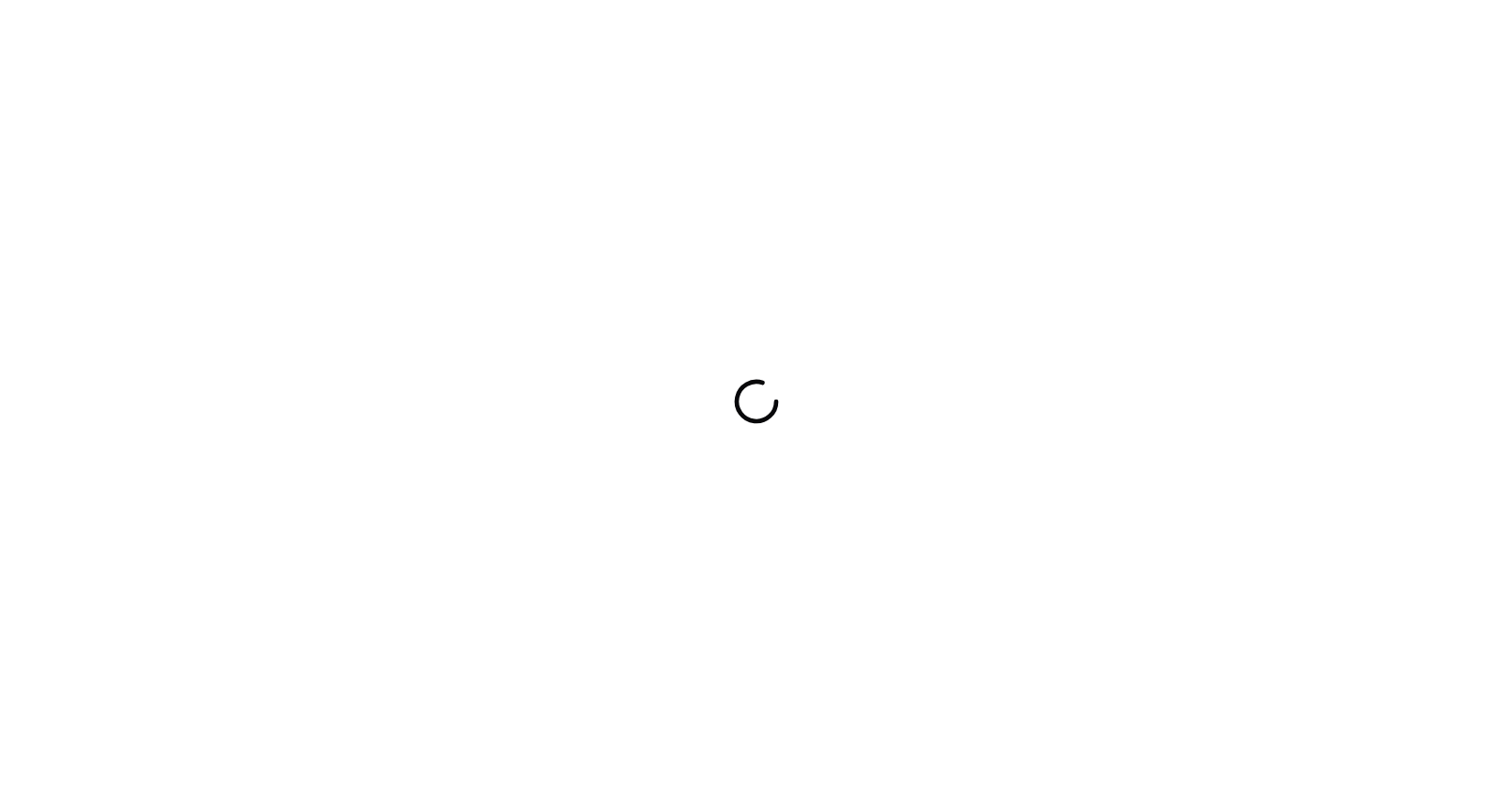 scroll, scrollTop: 0, scrollLeft: 0, axis: both 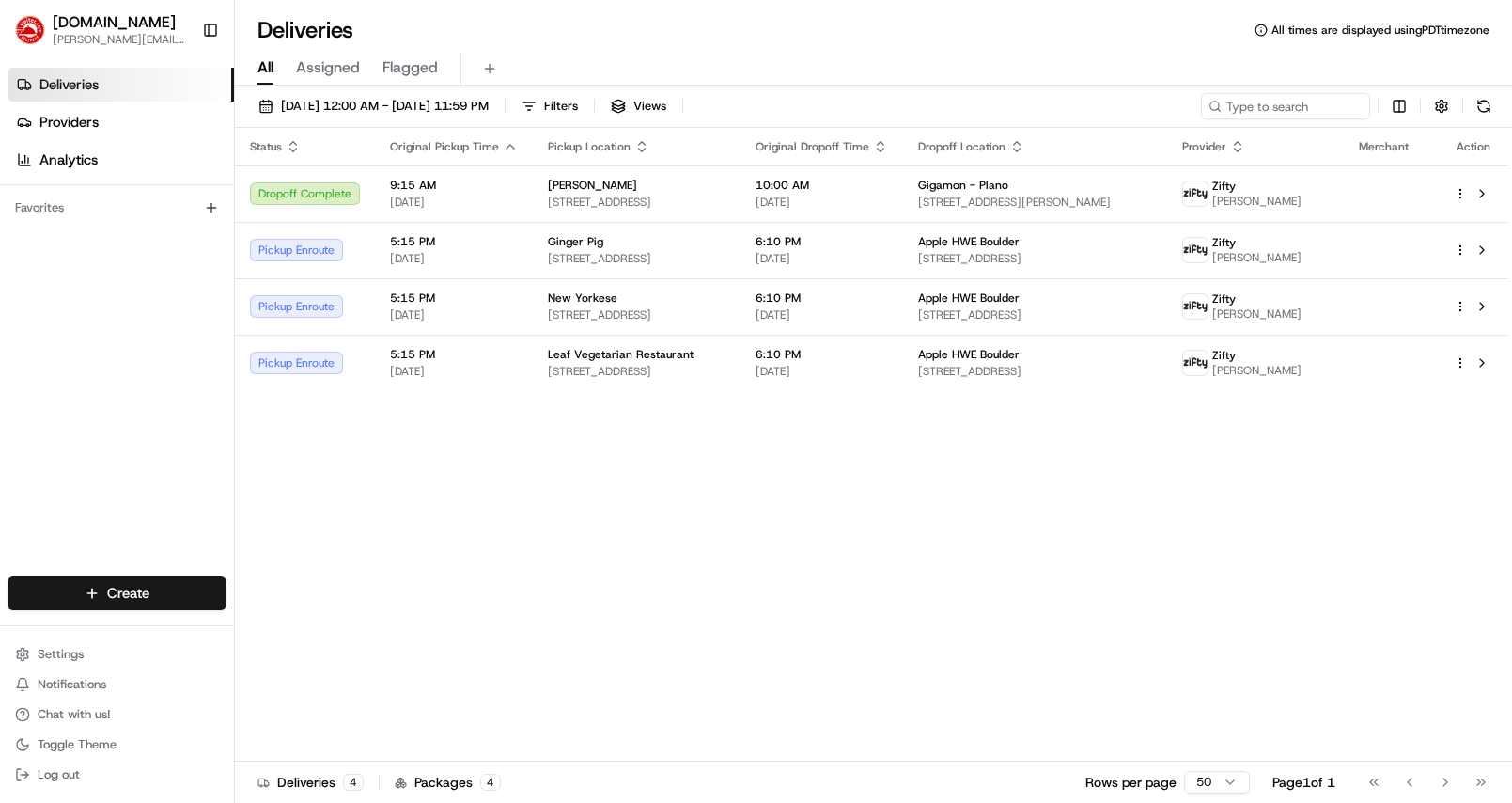 click on "Deliveries All times are displayed using  PDT  timezone" at bounding box center [873, 30] 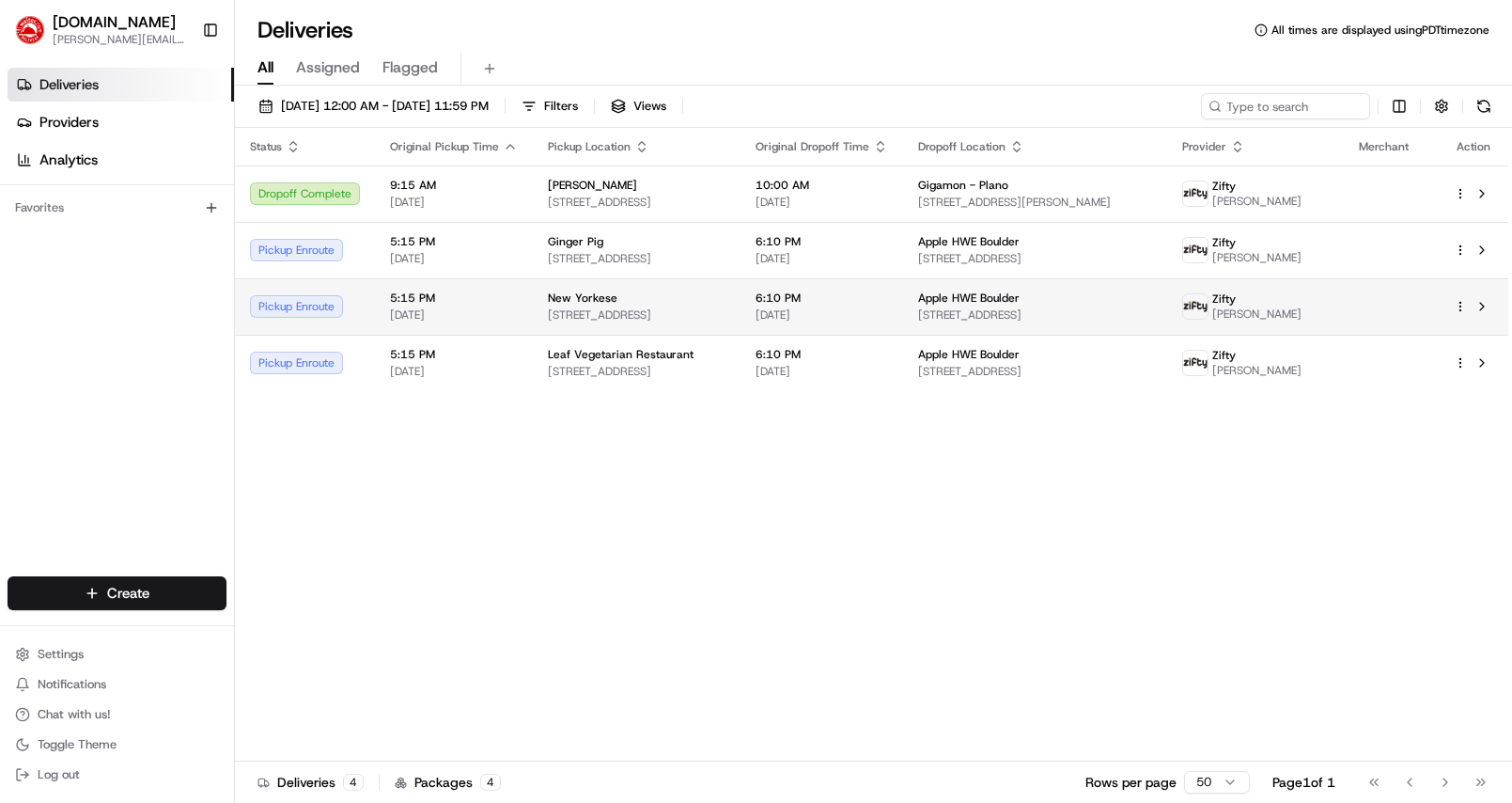 scroll, scrollTop: 0, scrollLeft: 0, axis: both 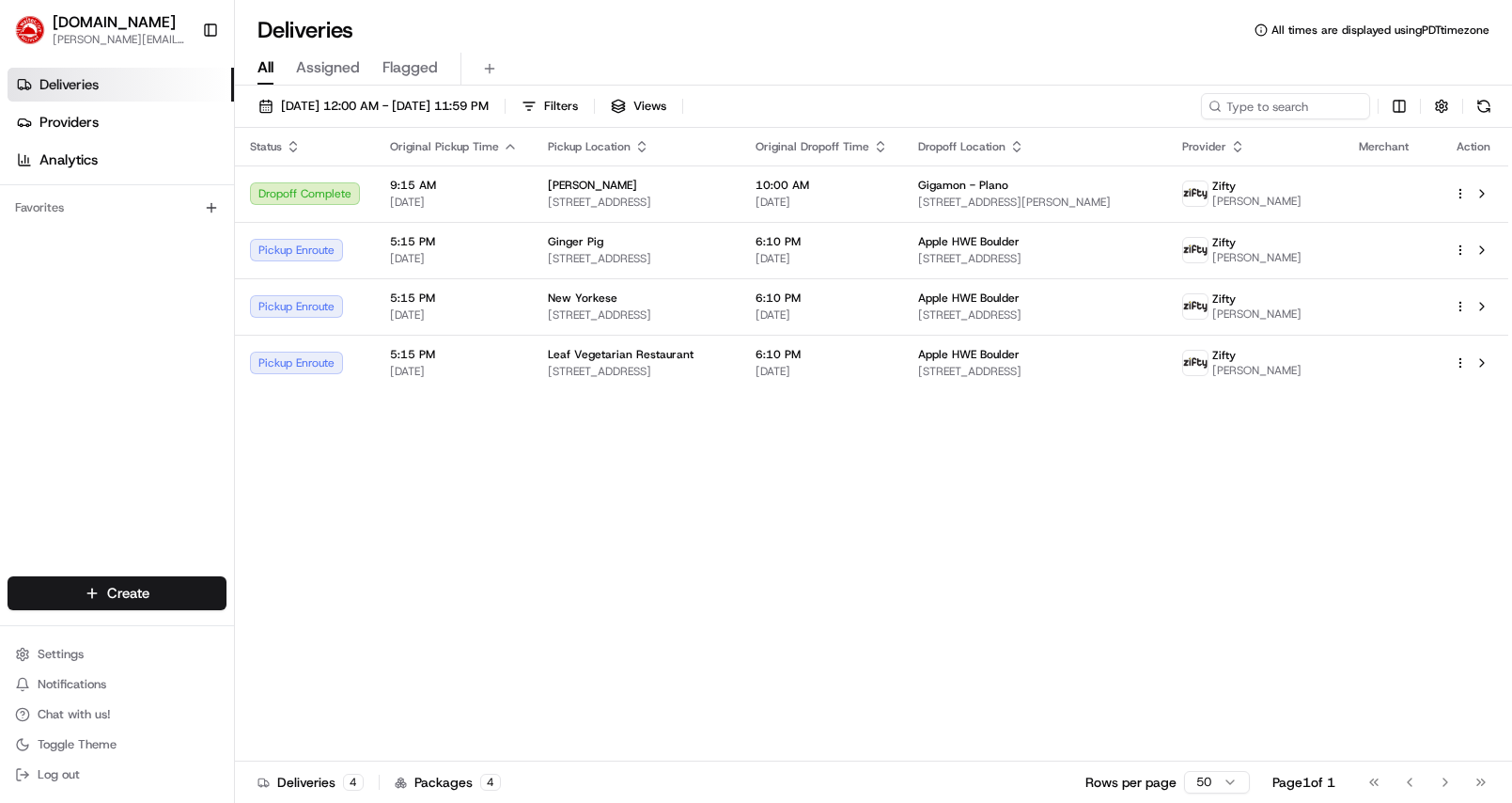 click on "Status Original Pickup Time Pickup Location Original Dropoff Time Dropoff Location Provider Merchant Action Dropoff Complete 9:15 AM [DATE] [GEOGRAPHIC_DATA][PERSON_NAME] [STREET_ADDRESS] 10:00 AM [DATE] Gigamon - Plano [STREET_ADDRESS][PERSON_NAME] Zifty [PERSON_NAME] Pickup Enroute 5:15 PM [DATE] Ginger Pig [STREET_ADDRESS] 6:10 PM [DATE][GEOGRAPHIC_DATA] [STREET_ADDRESS] Zifty [PERSON_NAME] Pickup Enroute 5:15 PM [DATE] [GEOGRAPHIC_DATA] [STREET_ADDRESS] 6:10 PM [DATE][GEOGRAPHIC_DATA] [STREET_ADDRESS] Zifty [PERSON_NAME] Pickup Enroute 5:15 PM [DATE] Leaf Vegetarian Restaurant [STREET_ADDRESS] 6:10 PM [DATE][GEOGRAPHIC_DATA] [STREET_ADDRESS] Zifty Akinyele Fadase" at bounding box center (871, 445) 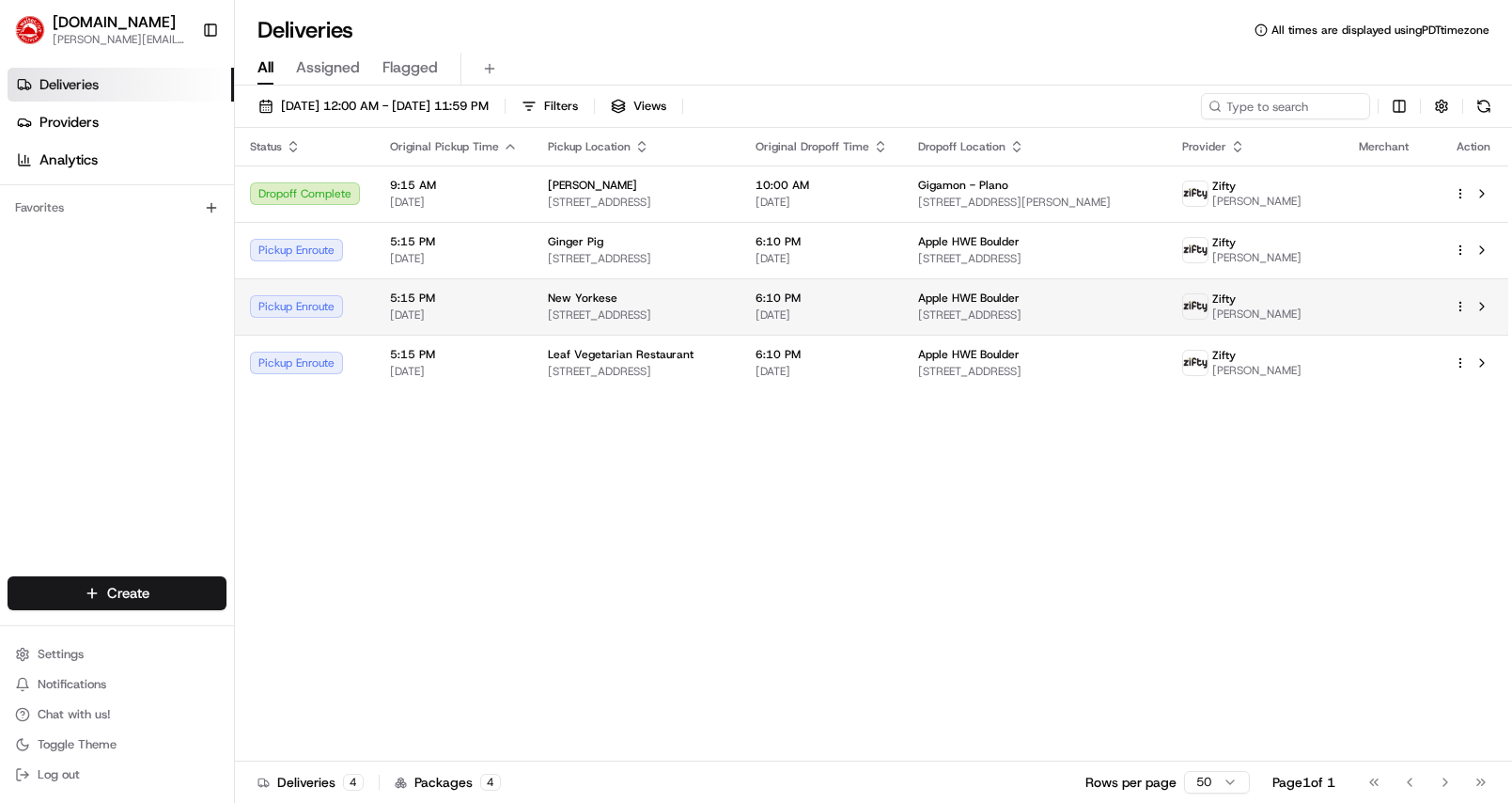 click on "[STREET_ADDRESS]" at bounding box center (636, 315) 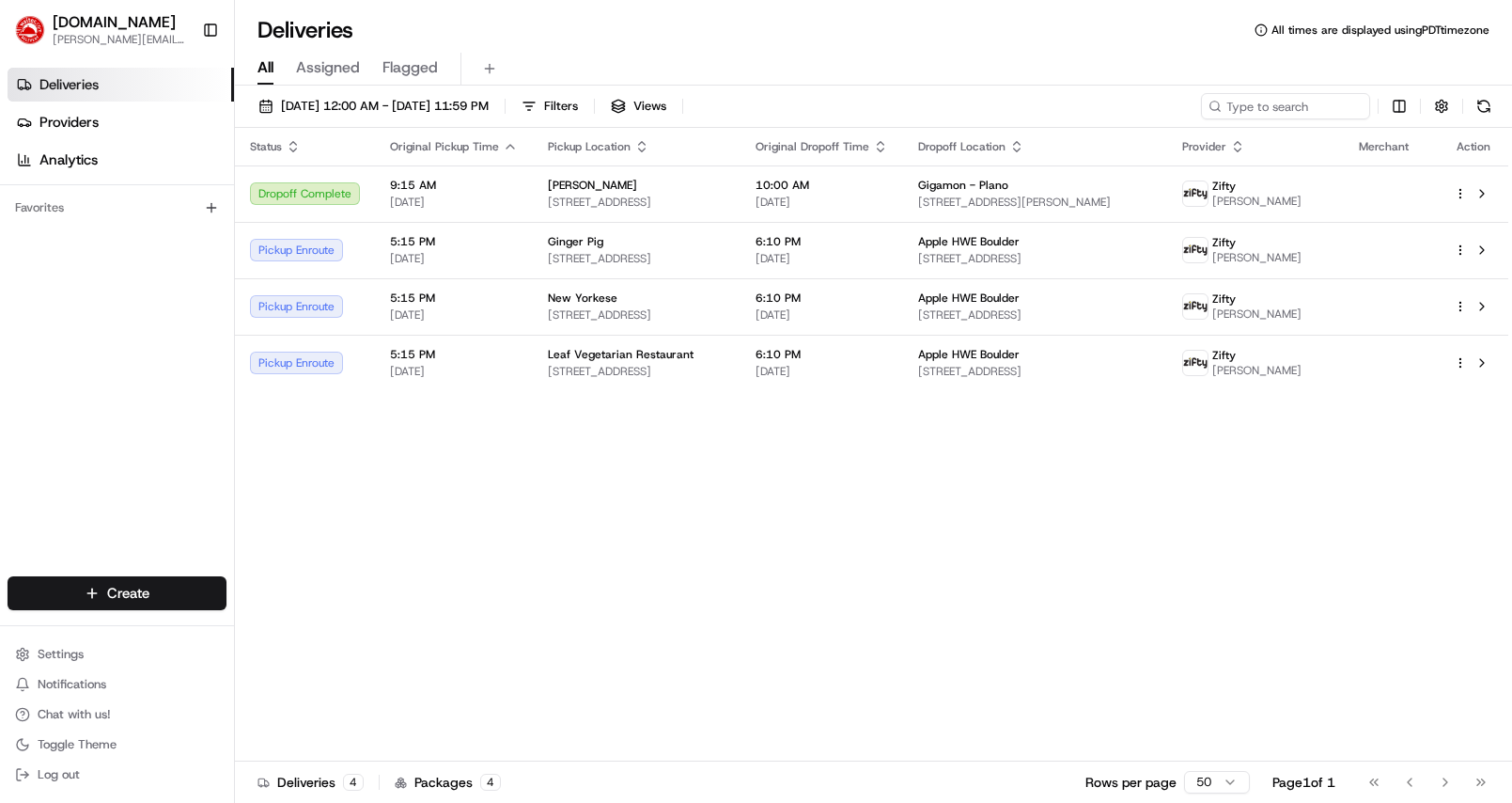 click on "Status Original Pickup Time Pickup Location Original Dropoff Time Dropoff Location Provider Merchant Action Dropoff Complete 9:15 AM 07/10/2025 Paris Croissant - Irving 1535 S Belt Line Rd, Coppell, TX 75019, USA 10:00 AM 07/10/2025 Gigamon - Plano 1400 Preston Rd 4th floor, Plano, TX 75093, USA Zifty Daniel Marquez Pickup Enroute 5:15 PM 07/10/2025 Ginger Pig 1203 13th St, Boulder, CO 80302, USA 6:10 PM 07/10/2025 Apple HWE Boulder 2400 Central Ave, Boulder, CO 80301, USA Zifty Wilmery Lovera Pickup Enroute 5:15 PM 07/10/2025 New Yorkese 1401 Pearl St, Boulder, CO 80302, USA 6:10 PM 07/10/2025 Apple HWE Boulder 2400 Central Ave, Boulder, CO 80301, USA Zifty Junior Mansilla Pickup Enroute 5:15 PM 07/10/2025 Leaf Vegetarian Restaurant 1710 Pearl St, Boulder, CO 80302, USA 6:10 PM 07/10/2025 Apple HWE Boulder 2400 Central Ave, Boulder, CO 80301, USA Zifty Akinyele Fadase" at bounding box center [871, 445] 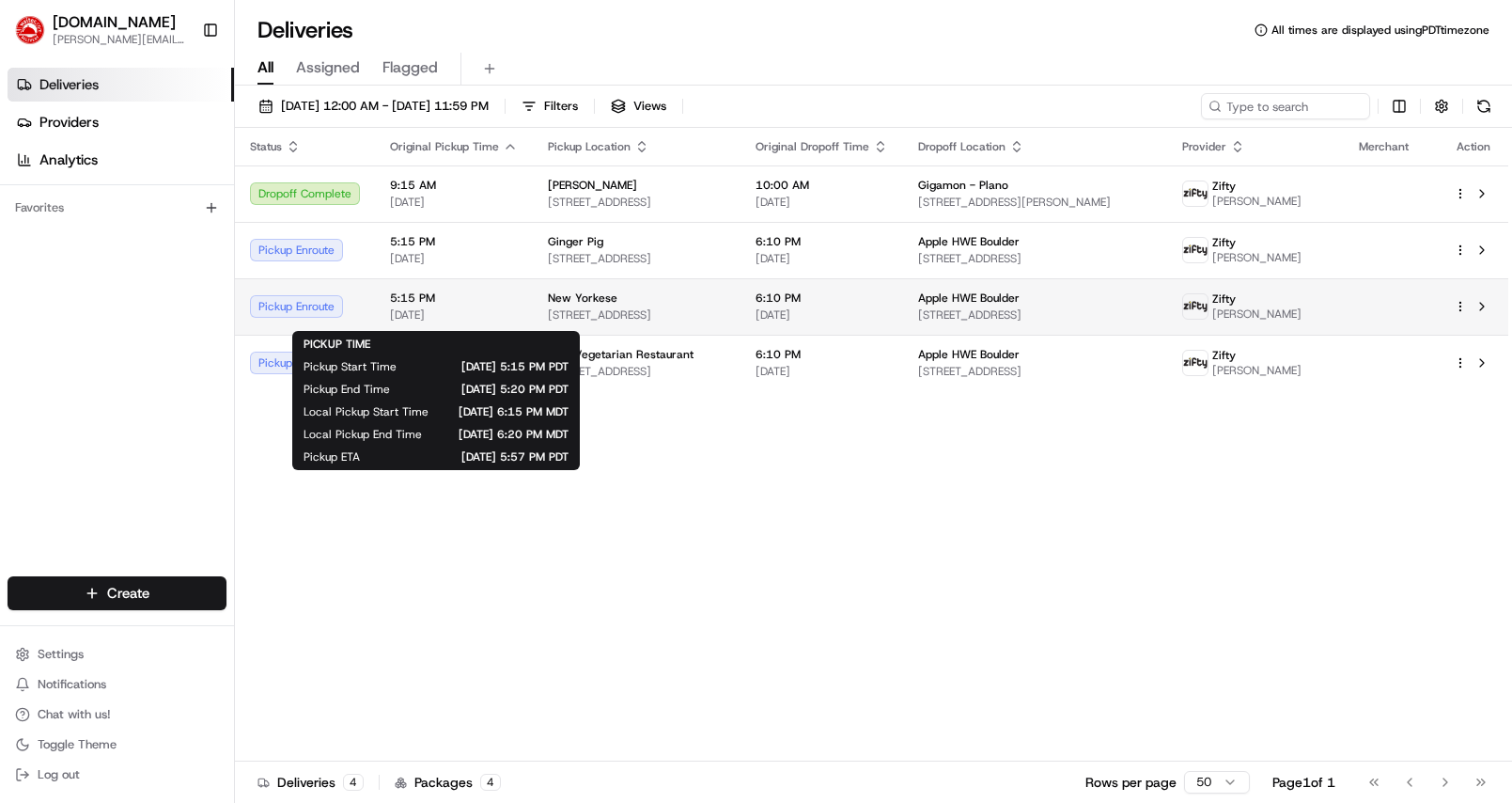 click on "5:15 PM" at bounding box center [454, 298] 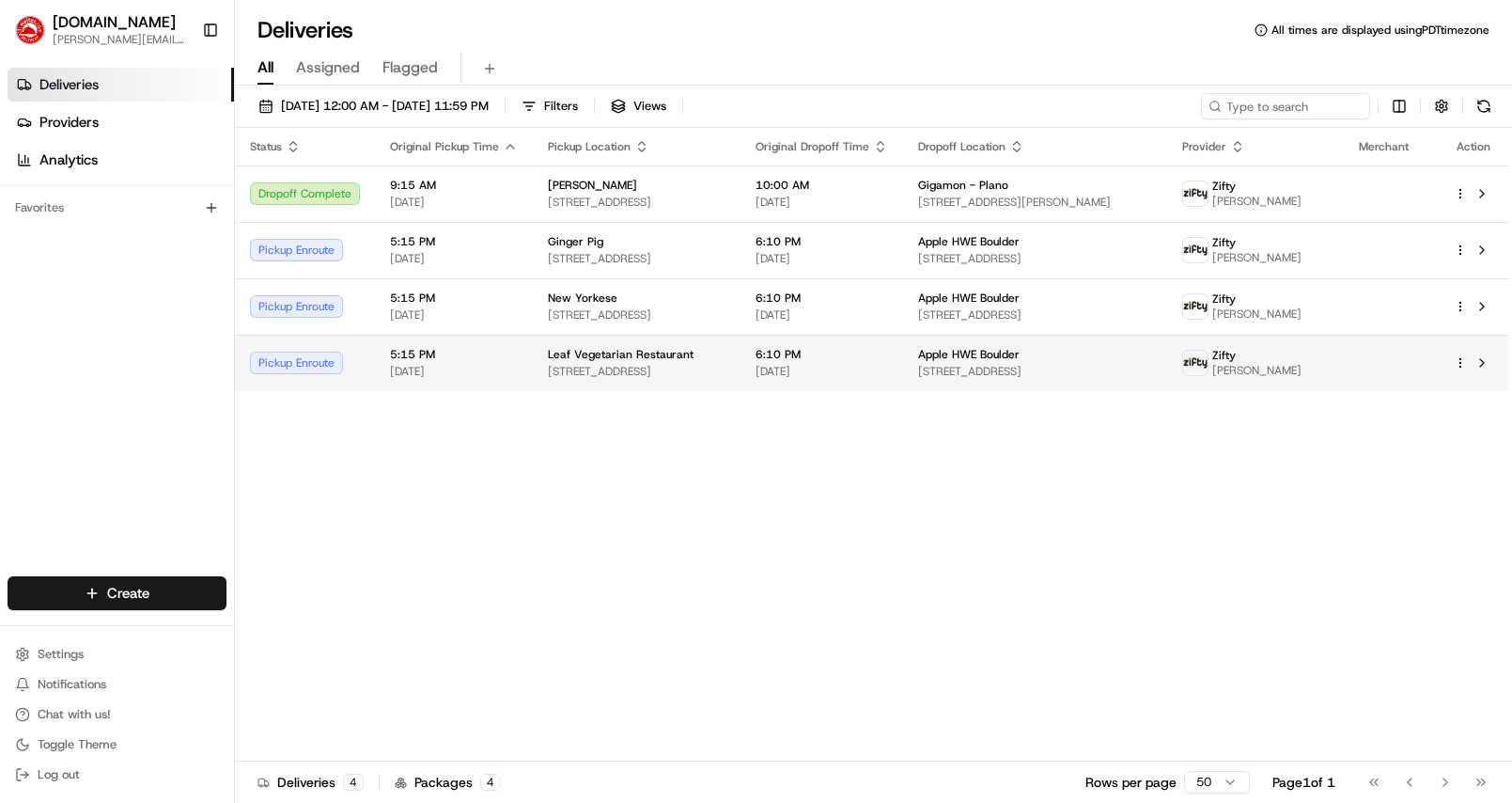 click on "Leaf Vegetarian Restaurant 1710 Pearl St, Boulder, CO 80302, USA" at bounding box center (636, 363) 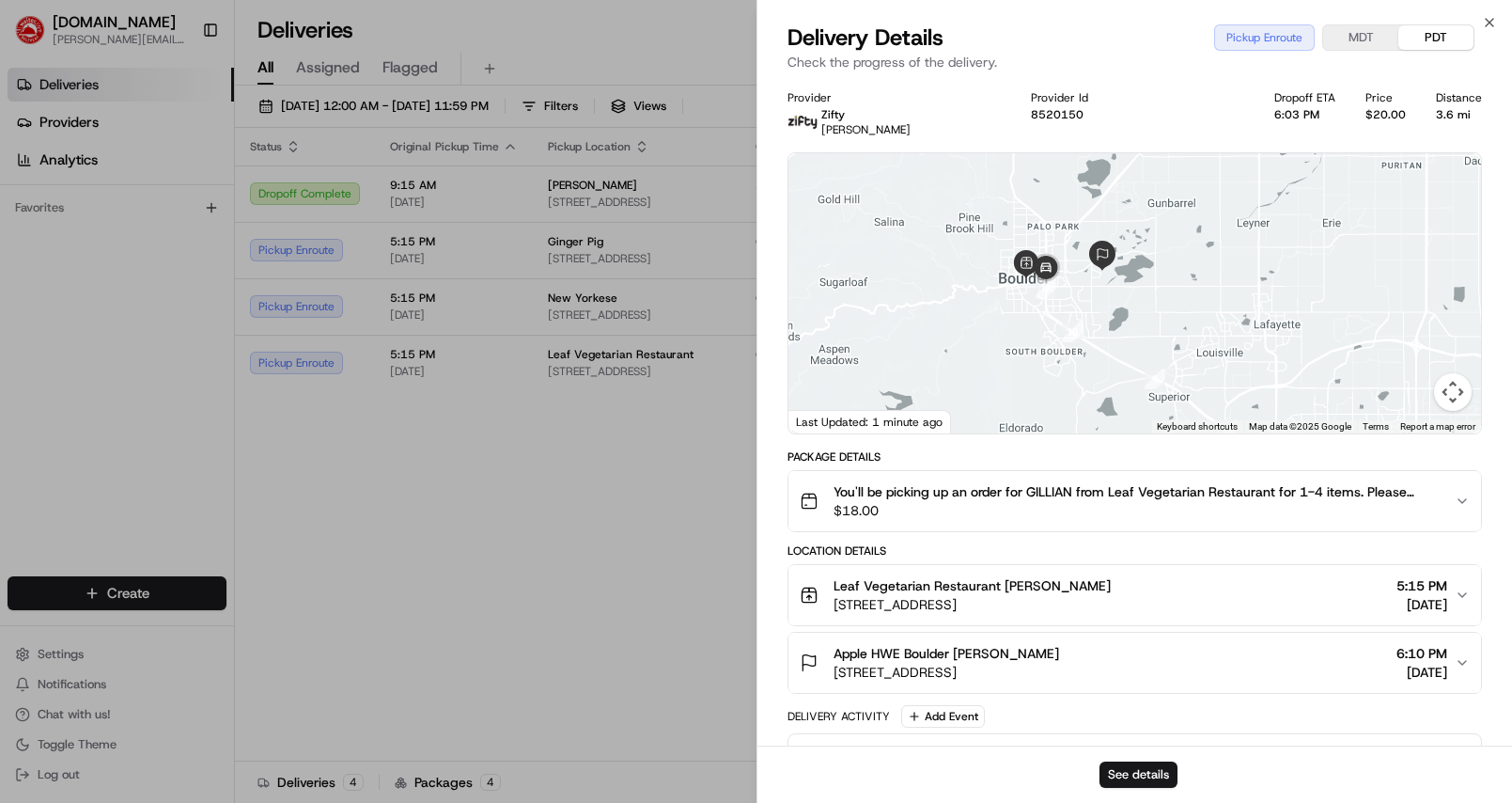 drag, startPoint x: 1011, startPoint y: 222, endPoint x: 1009, endPoint y: 331, distance: 109.01835 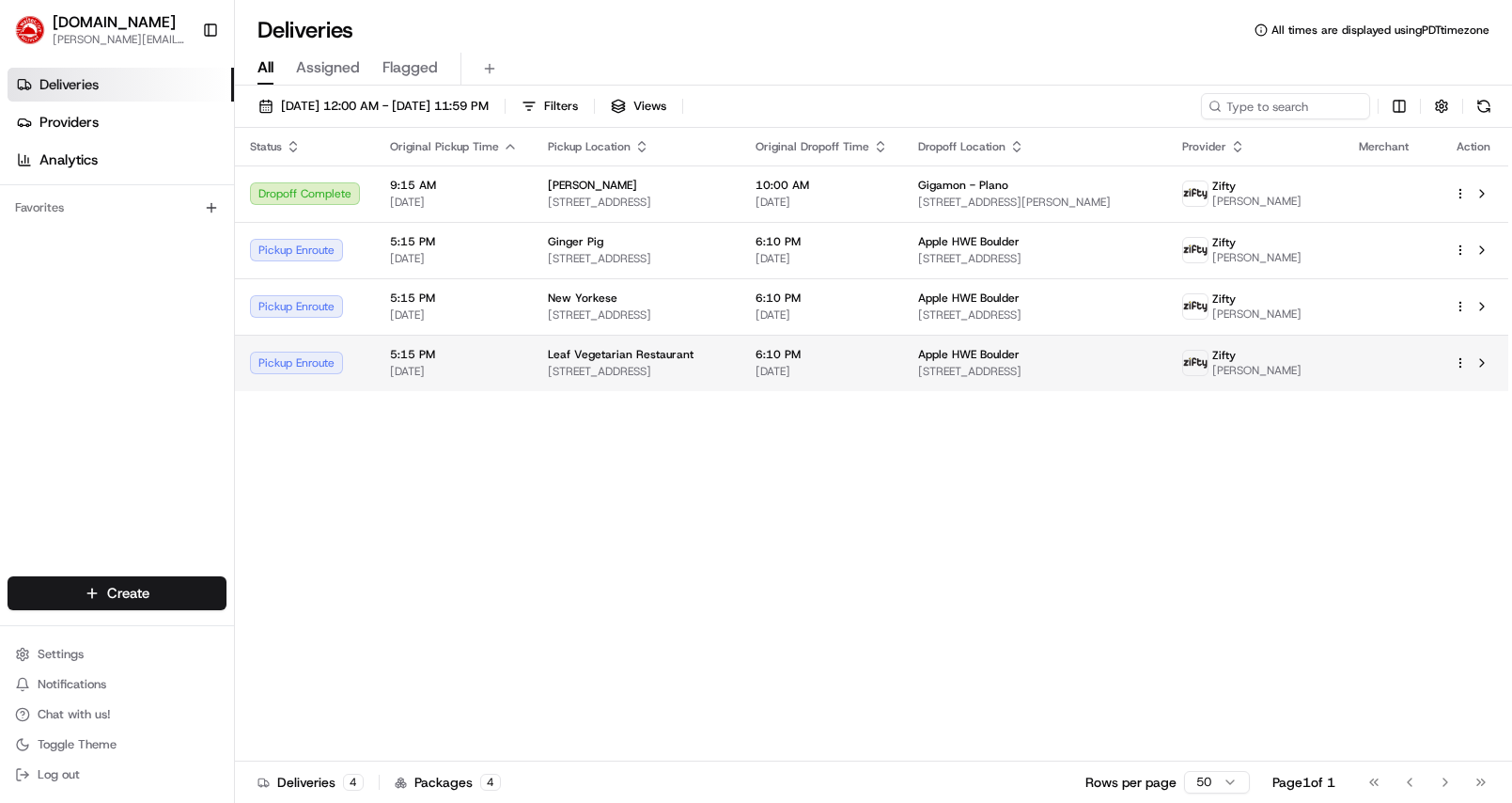 click on "Leaf Vegetarian Restaurant" at bounding box center (620, 354) 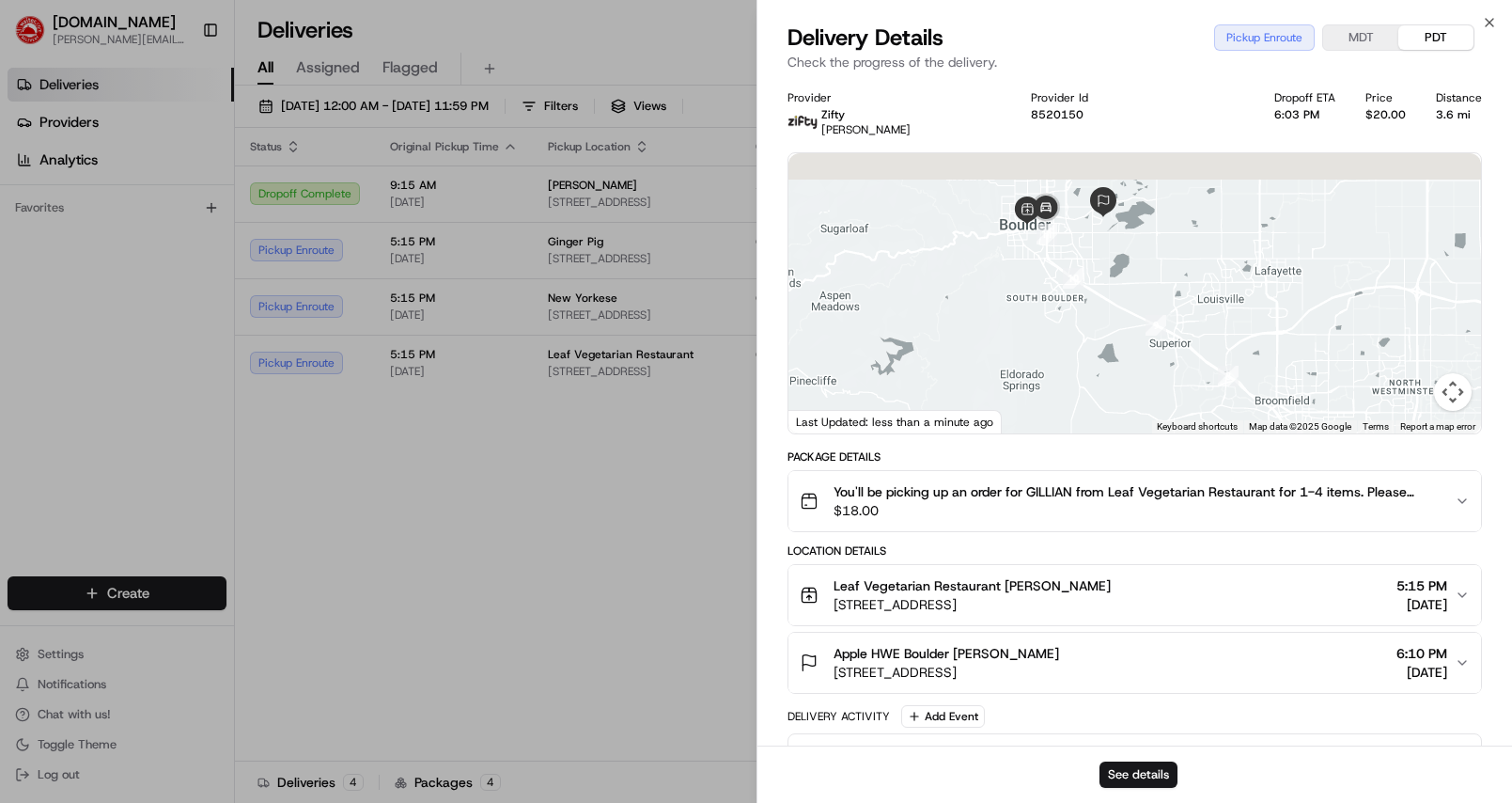 drag, startPoint x: 1025, startPoint y: 262, endPoint x: 1027, endPoint y: 352, distance: 90.02222 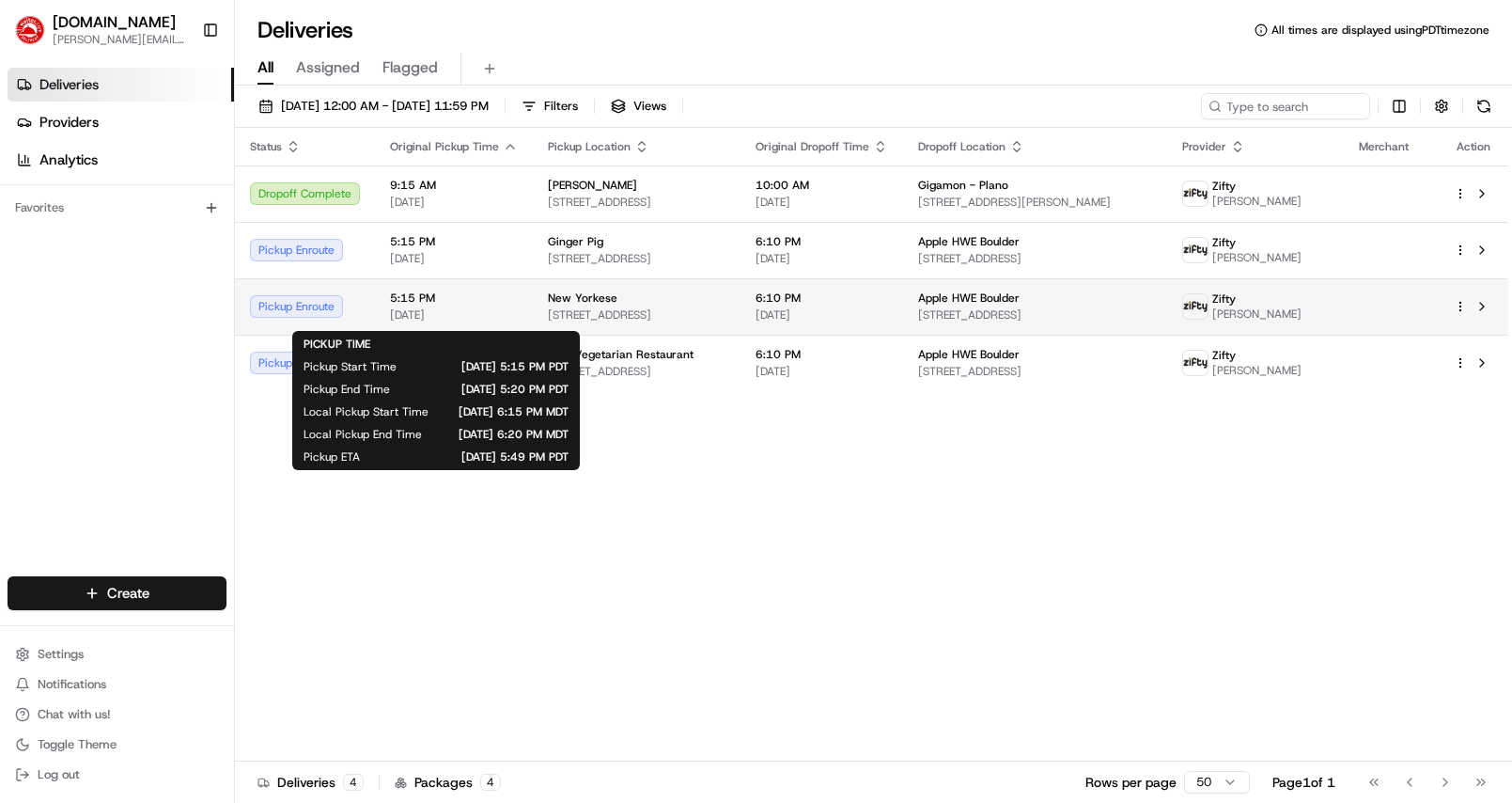 click on "5:15 PM" at bounding box center (454, 298) 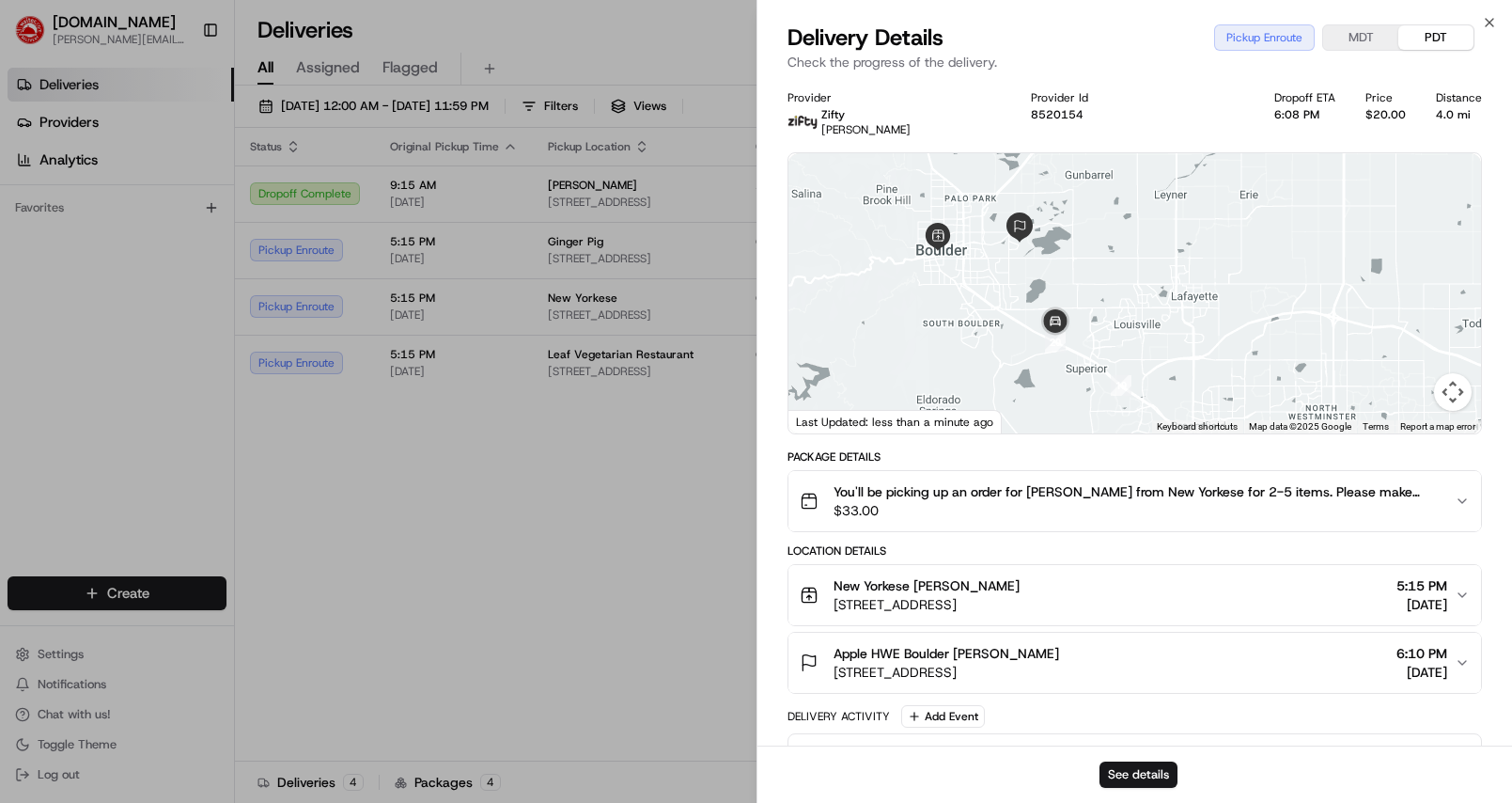 drag, startPoint x: 950, startPoint y: 273, endPoint x: 967, endPoint y: 354, distance: 82.76473 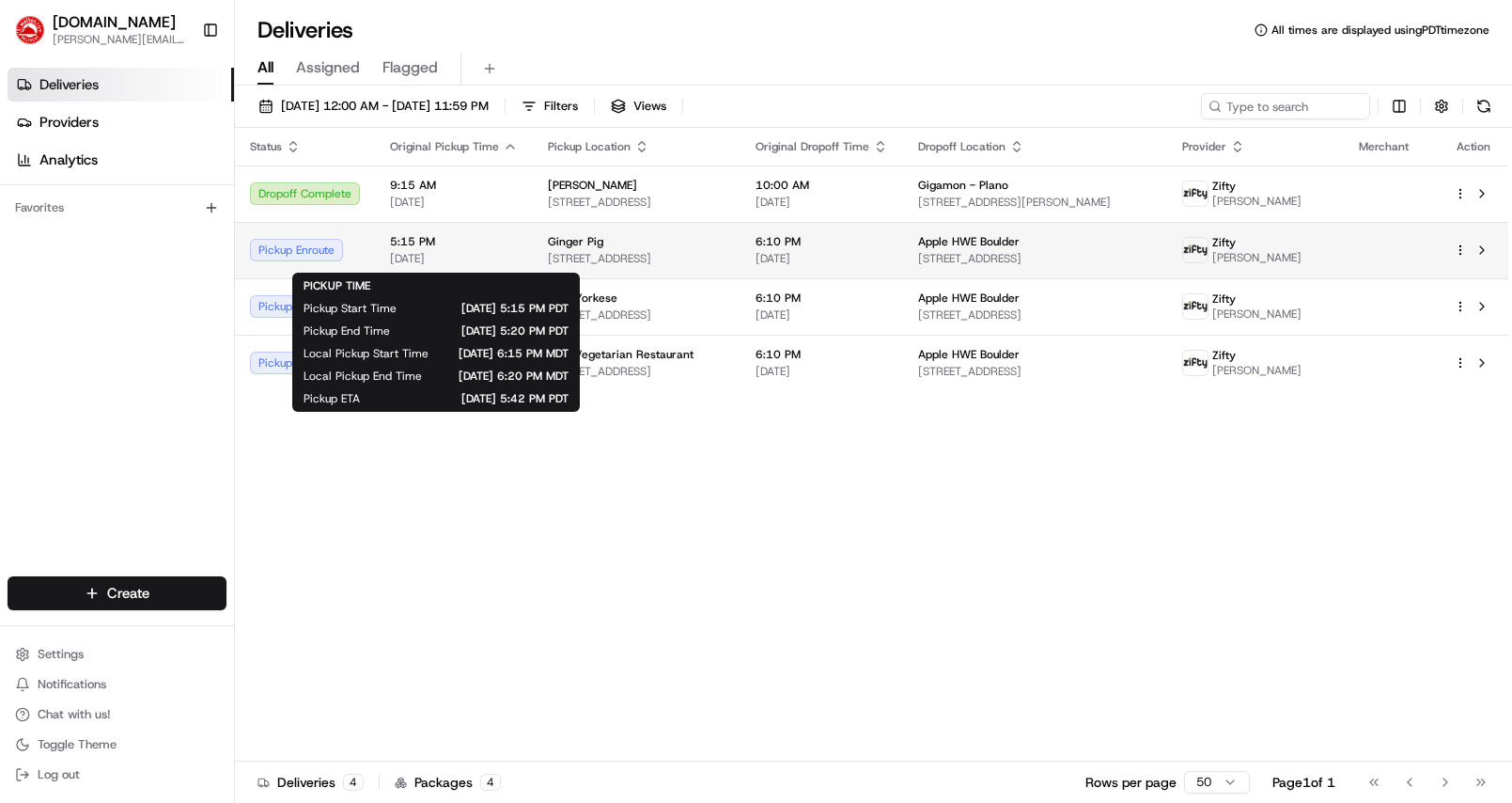 click on "5:15 PM [DATE]" at bounding box center (454, 250) 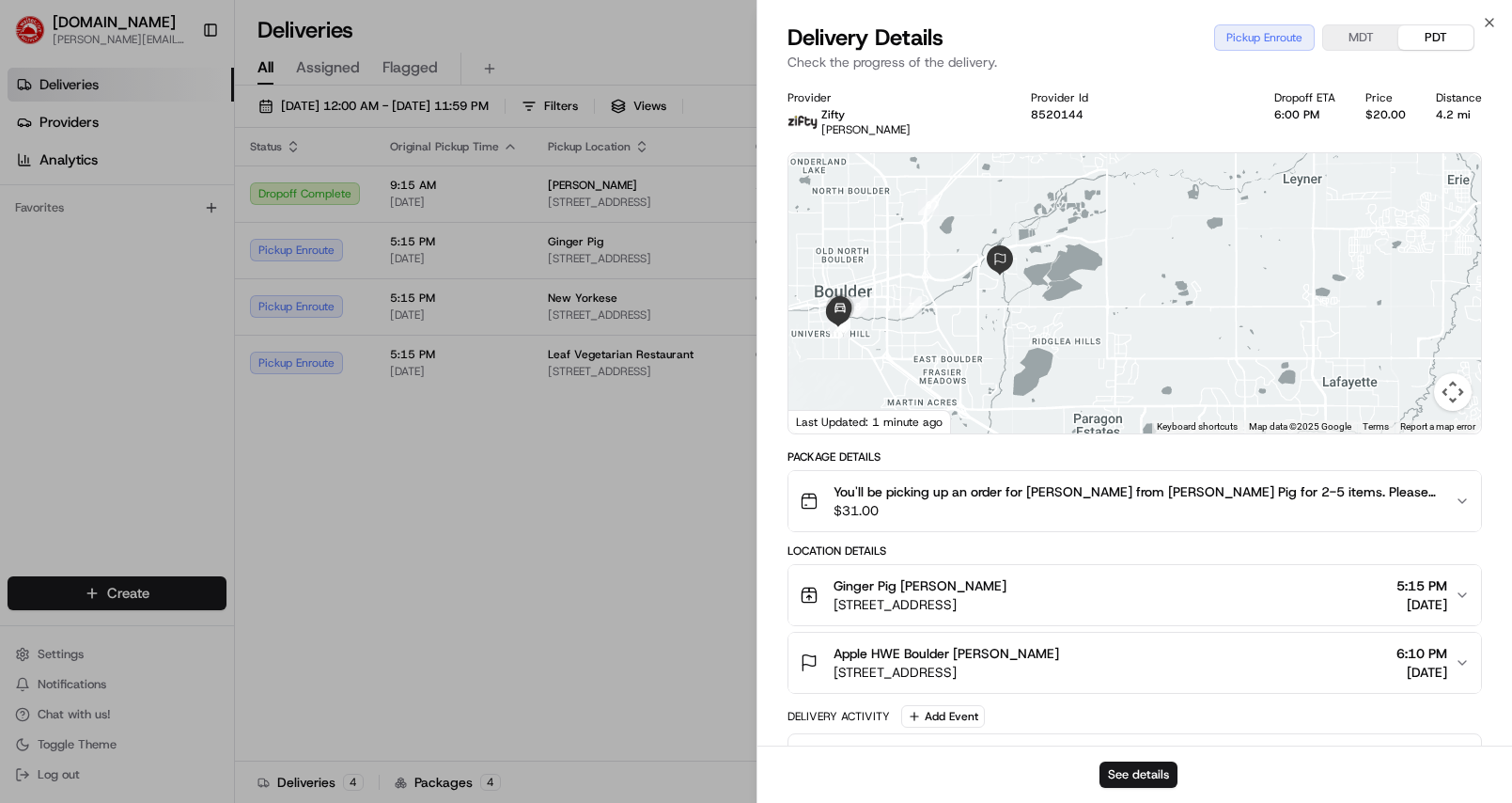 drag, startPoint x: 948, startPoint y: 350, endPoint x: 1124, endPoint y: 354, distance: 176.04545 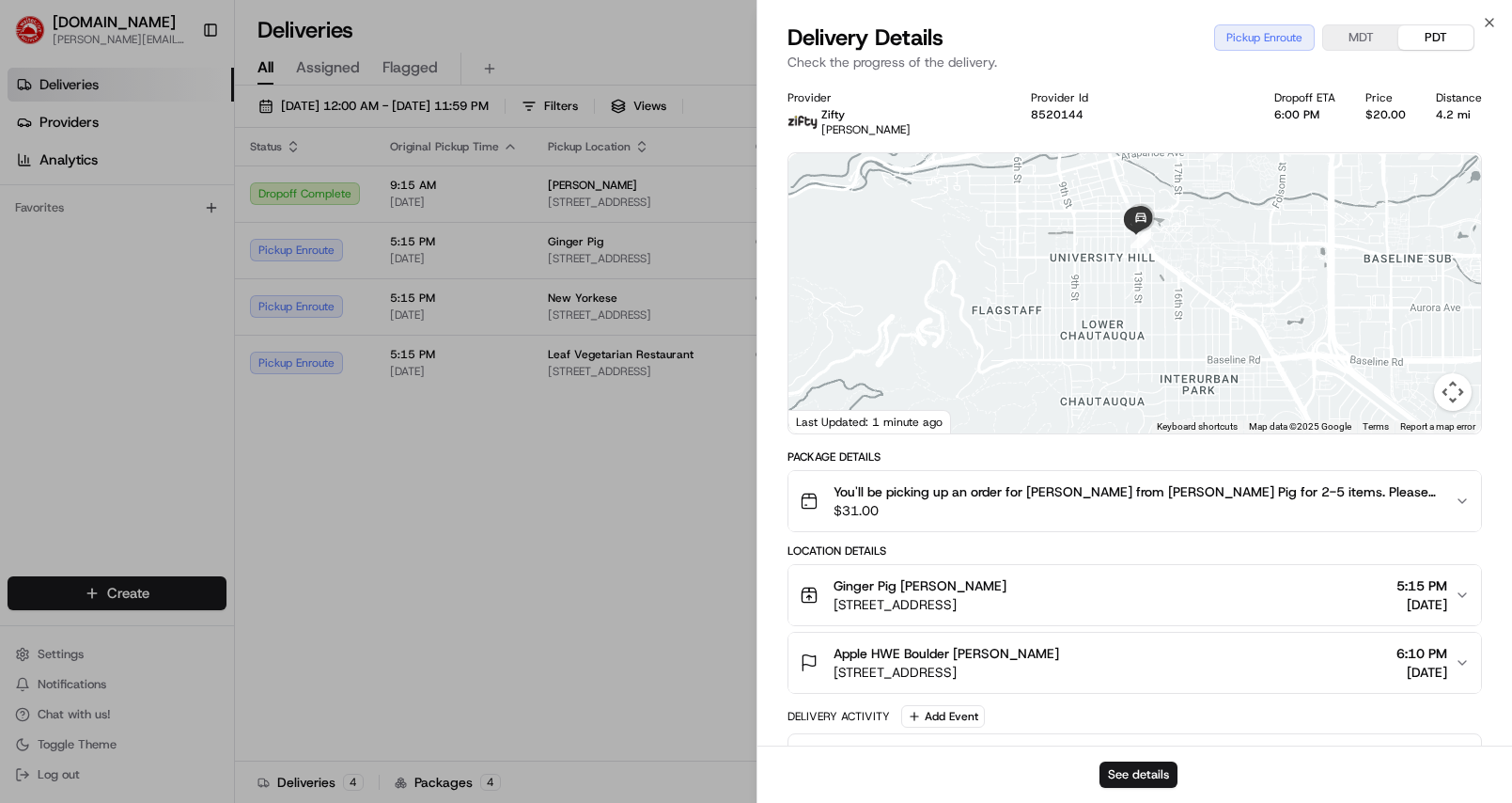 drag, startPoint x: 1130, startPoint y: 288, endPoint x: 1135, endPoint y: 314, distance: 26.476405 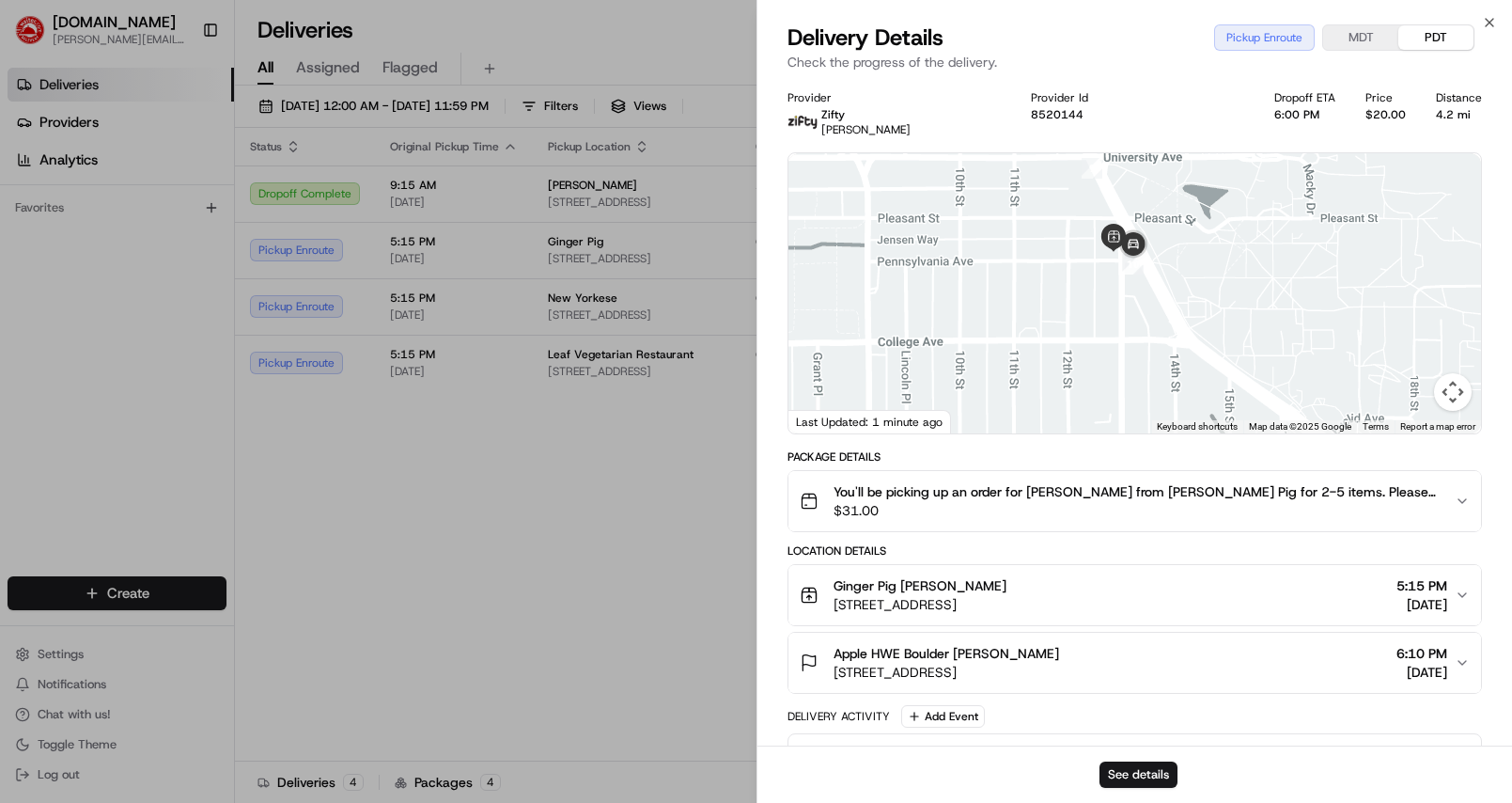 drag, startPoint x: 1140, startPoint y: 270, endPoint x: 1109, endPoint y: 325, distance: 63.134776 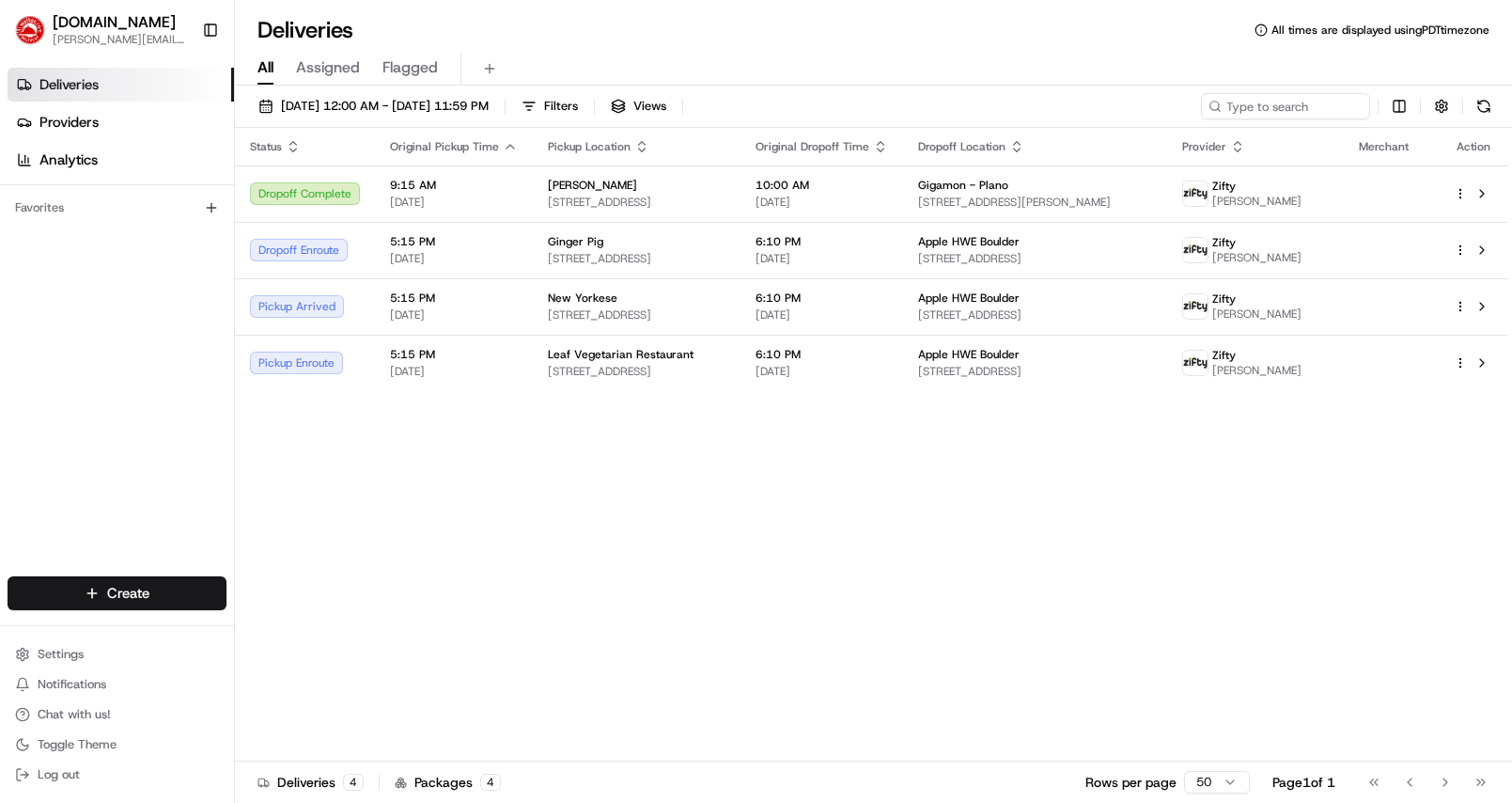 scroll, scrollTop: 0, scrollLeft: 0, axis: both 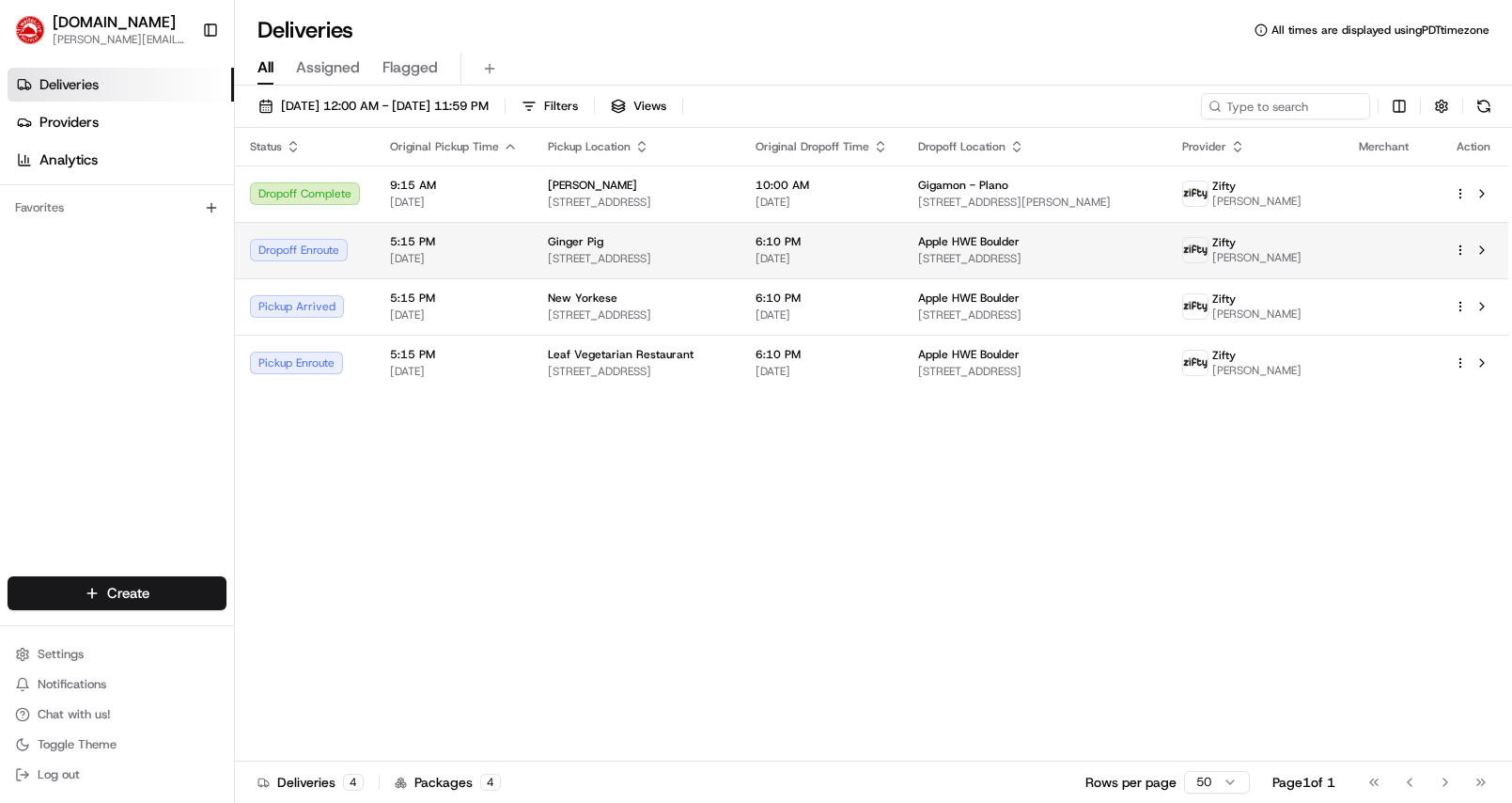click on "[DATE]" at bounding box center [454, 259] 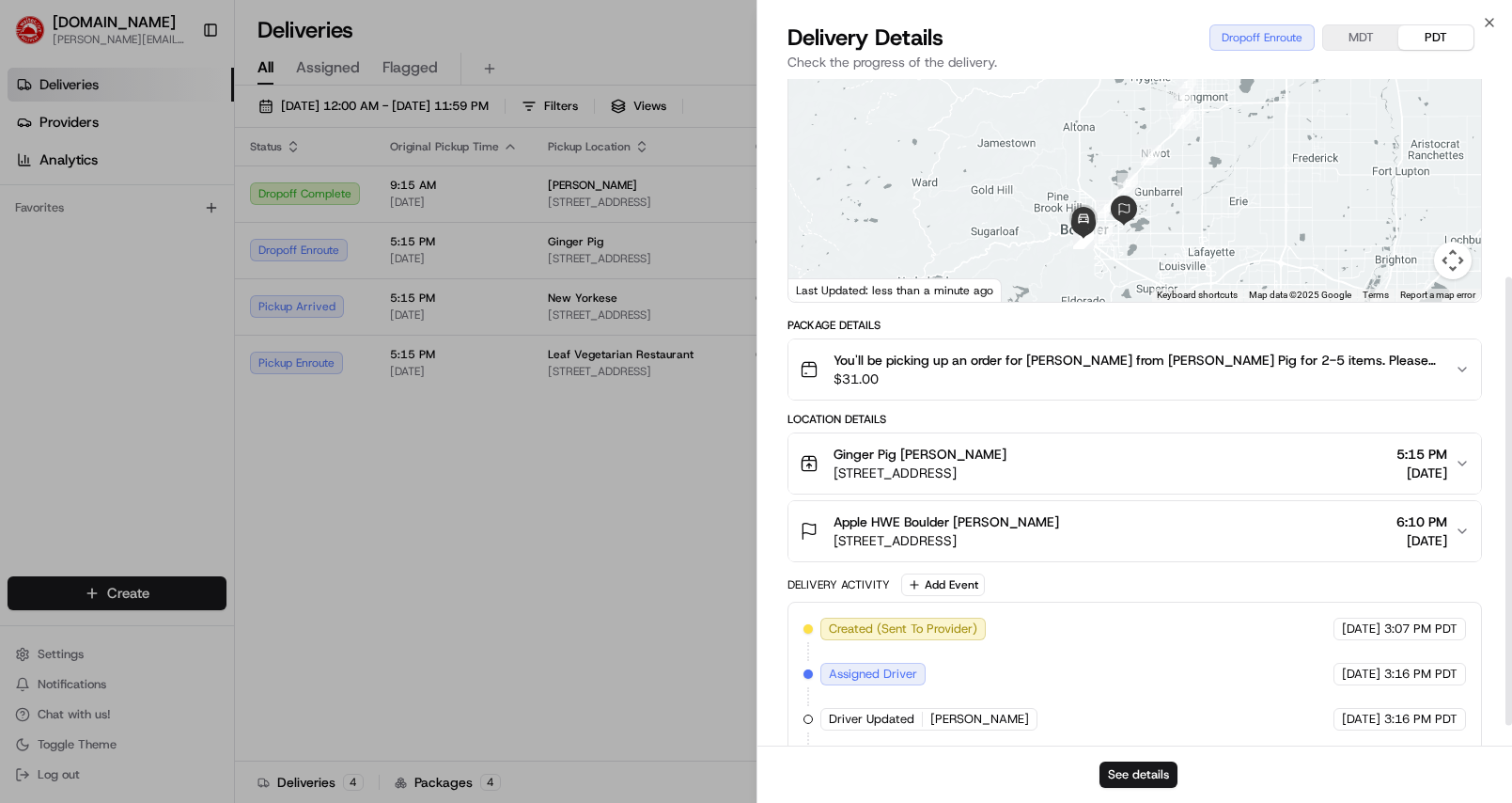 scroll, scrollTop: 324, scrollLeft: 0, axis: vertical 